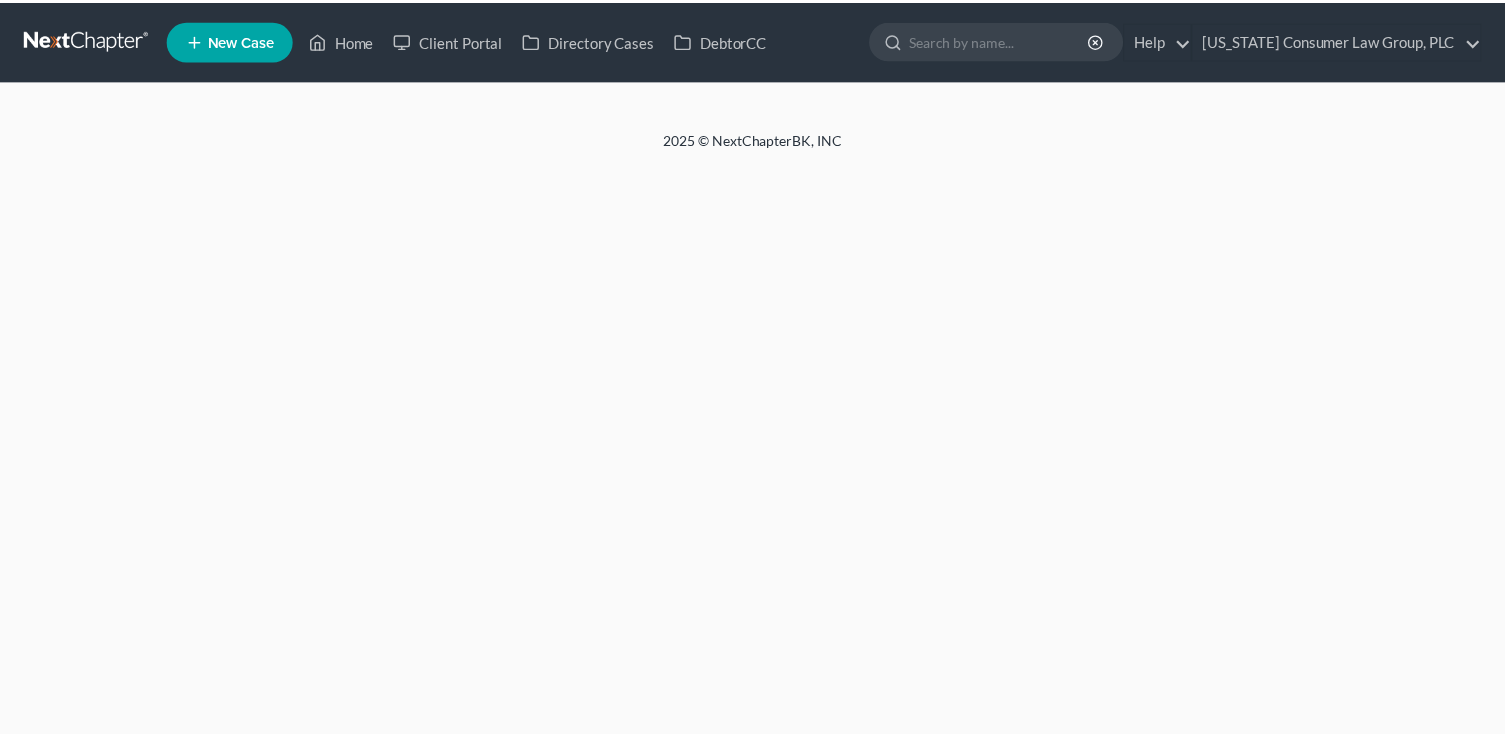 scroll, scrollTop: 0, scrollLeft: 0, axis: both 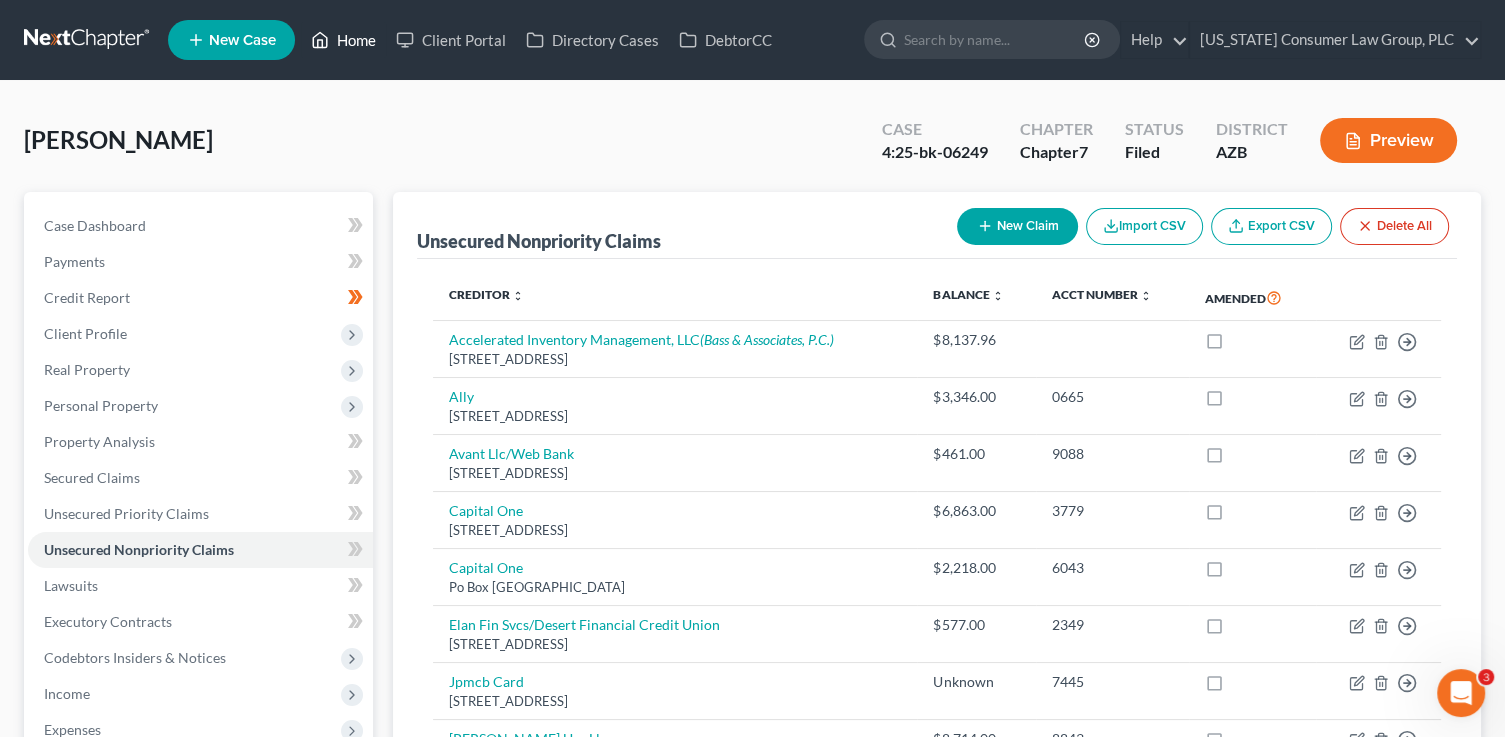 click on "Home" at bounding box center [343, 40] 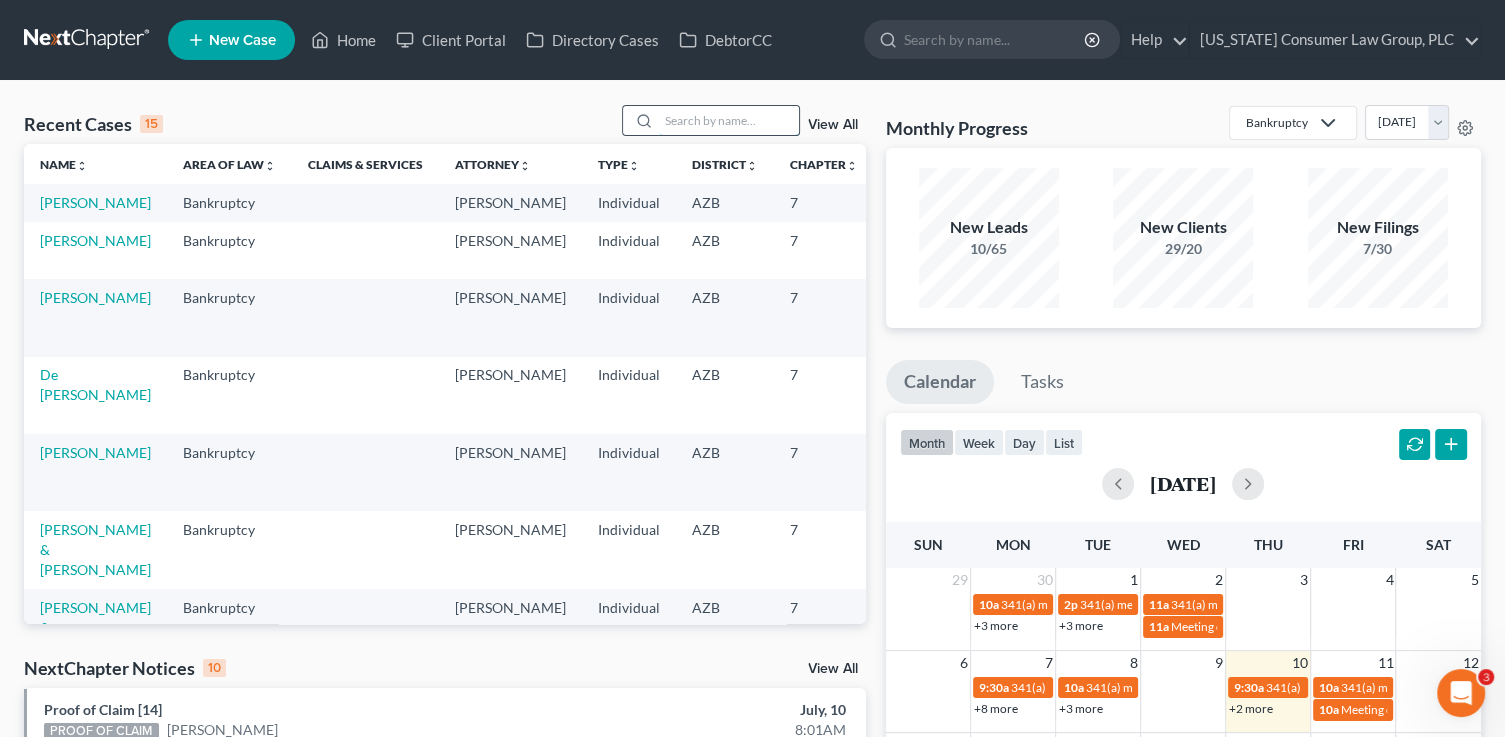 click at bounding box center (729, 120) 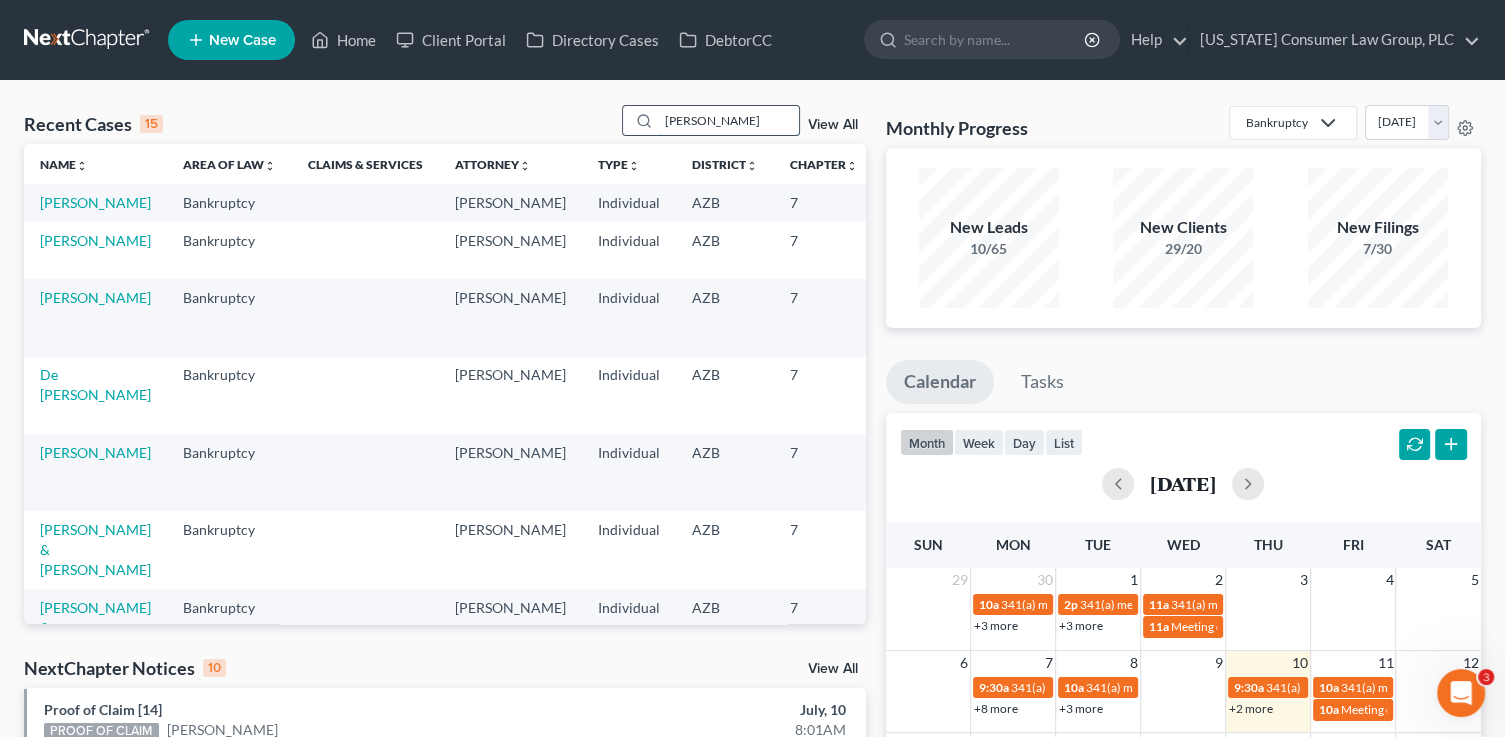 type on "[PERSON_NAME]" 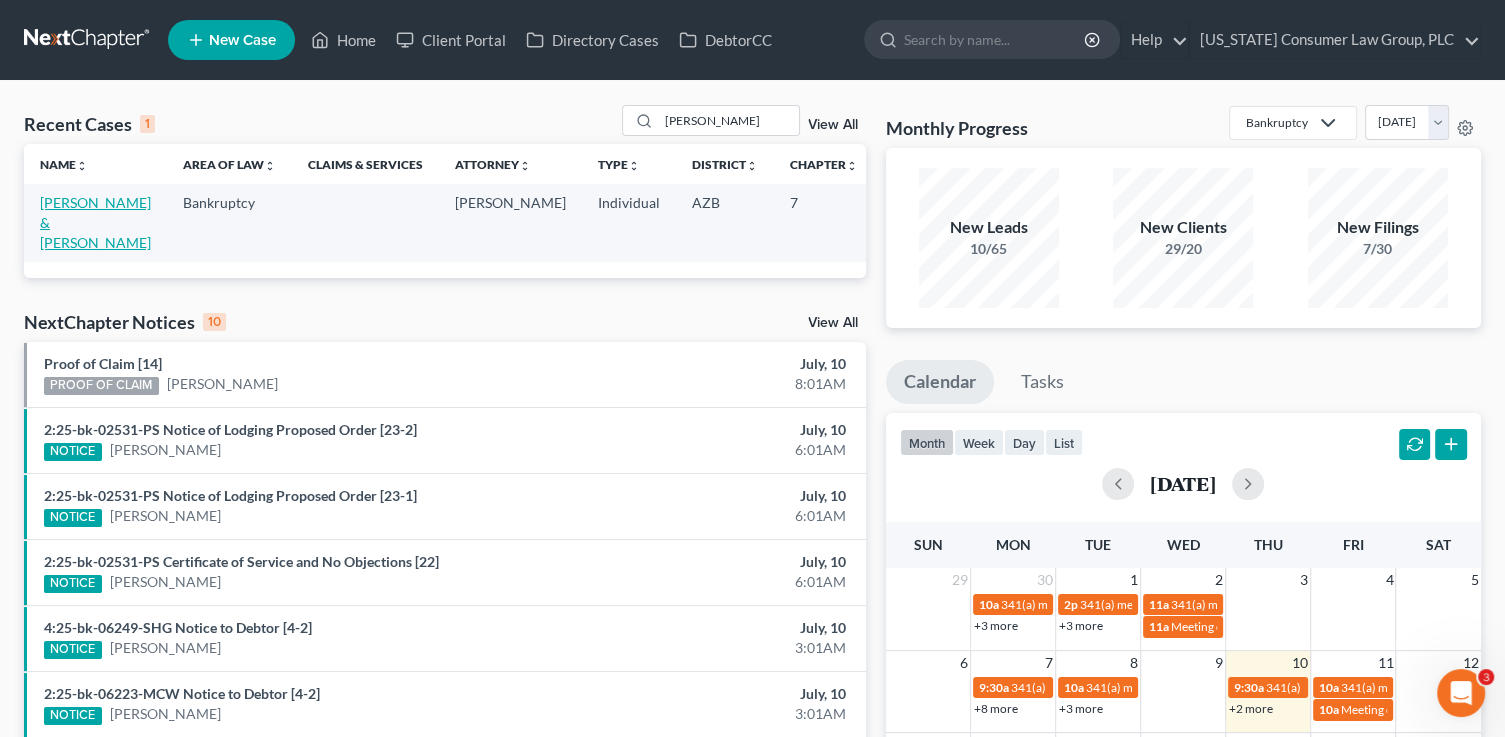 click on "[PERSON_NAME] & [PERSON_NAME]" at bounding box center [95, 222] 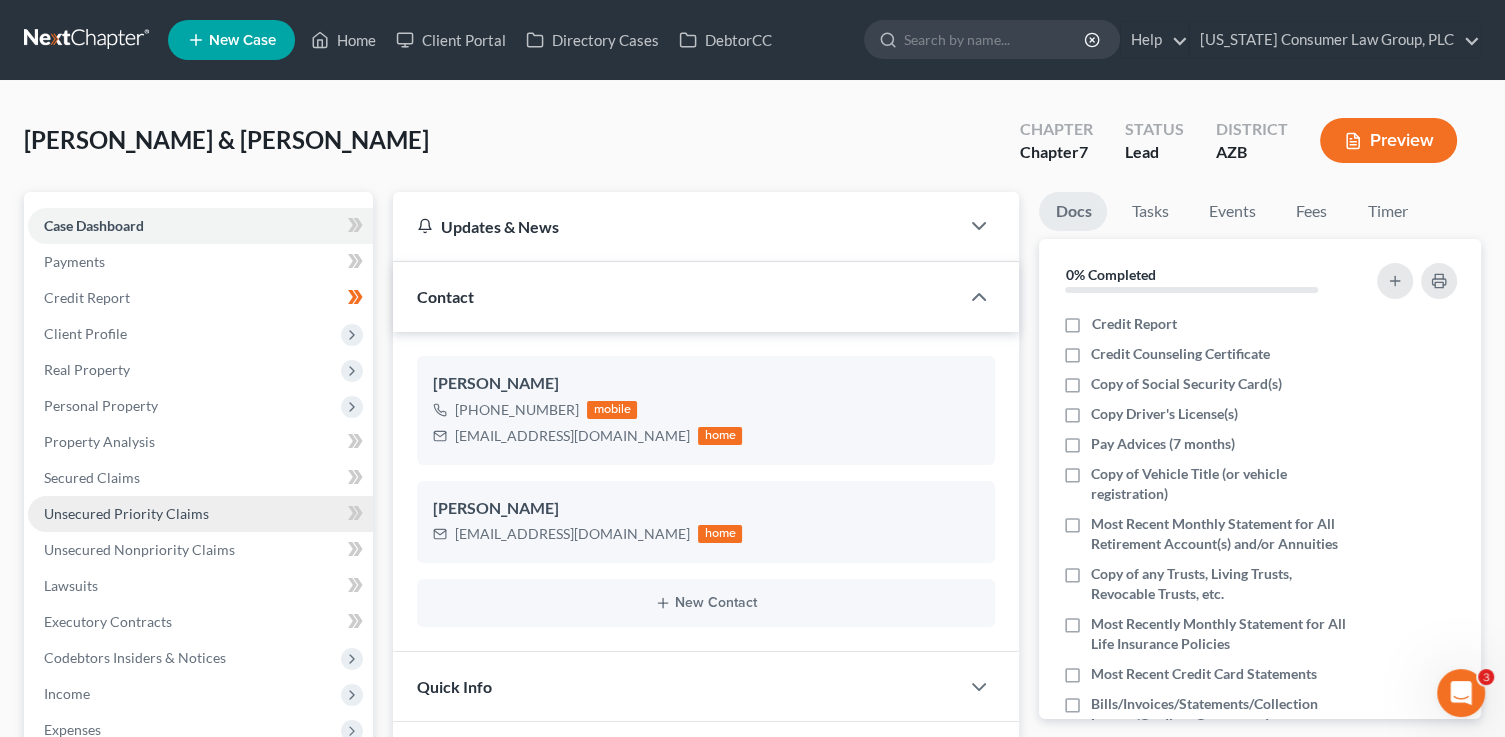 click on "Unsecured Priority Claims" at bounding box center [126, 513] 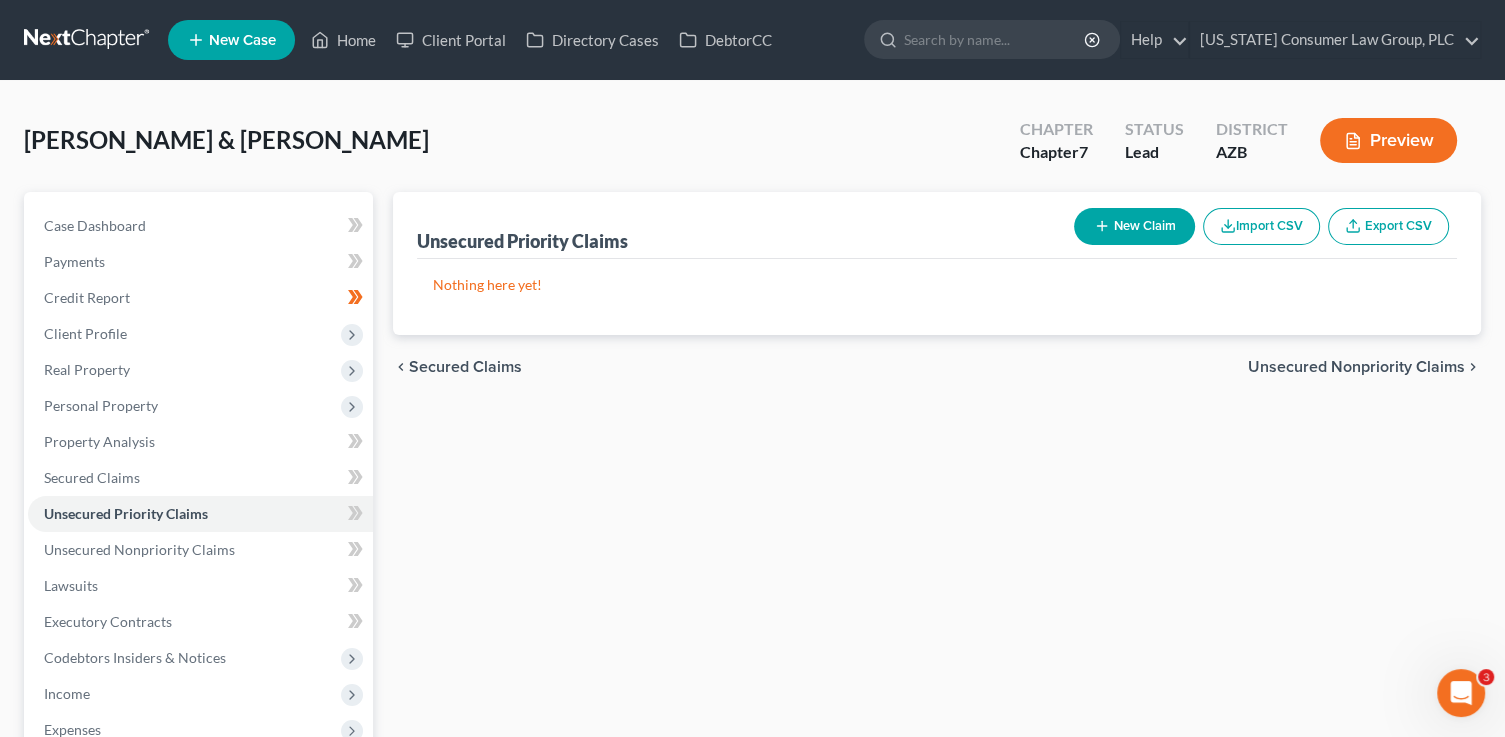 click on "New Claim" at bounding box center [1134, 226] 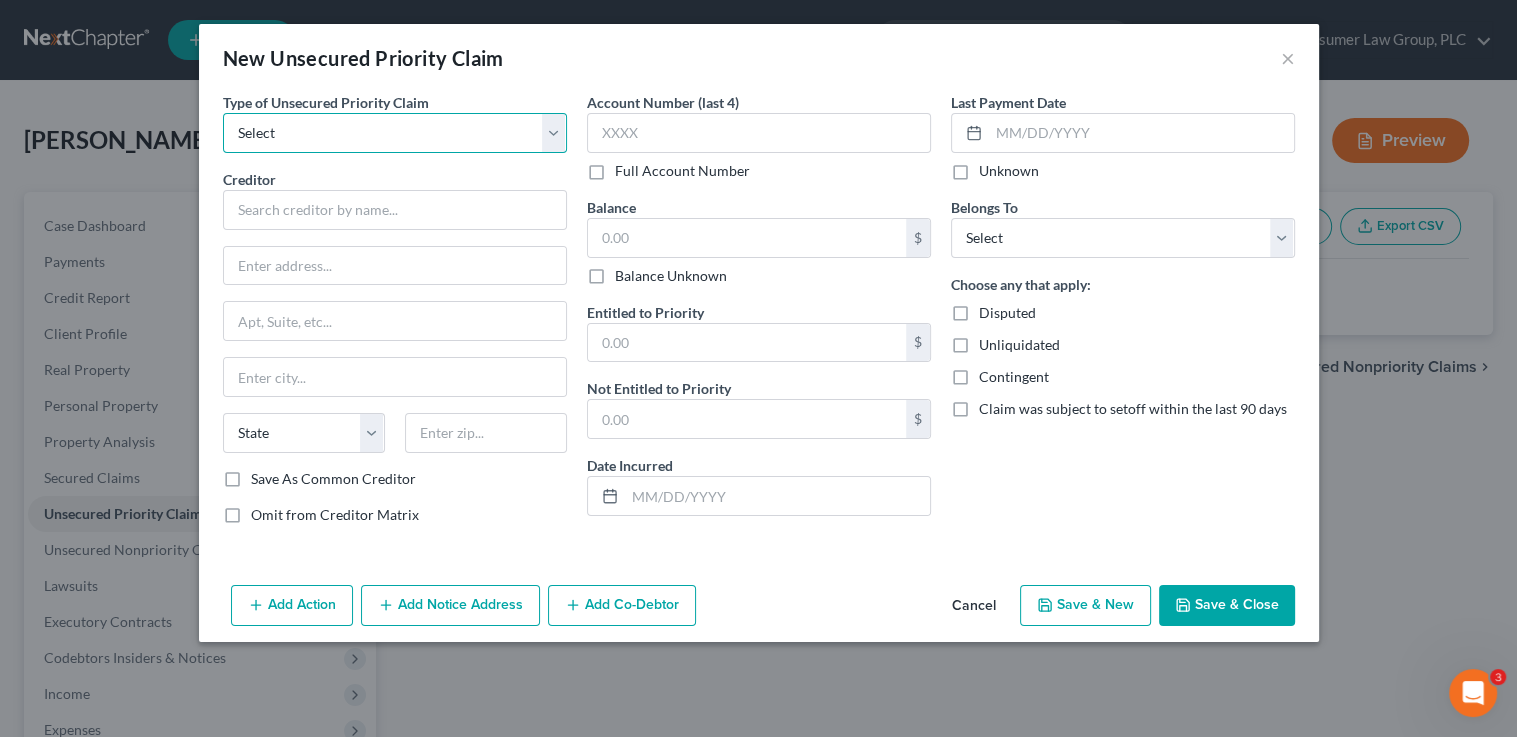 click on "Select Taxes & Other Government Units Domestic Support Obligations Extensions of credit in an involuntary case Wages, Salaries, Commissions Contributions to employee benefits Certain farmers and fisherman Deposits by individuals Commitments to maintain capitals Claims for death or injury while intoxicated Other" at bounding box center [395, 133] 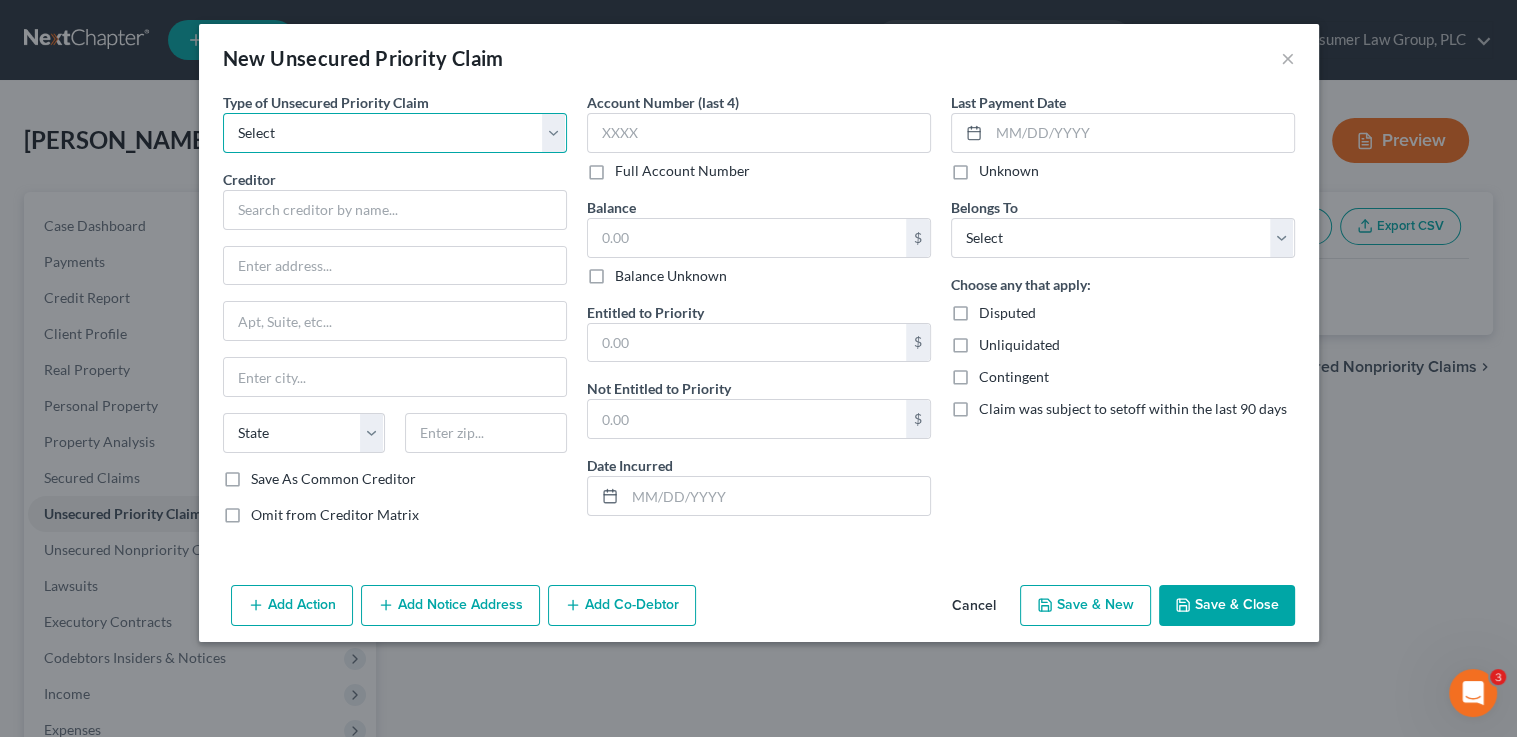 select on "0" 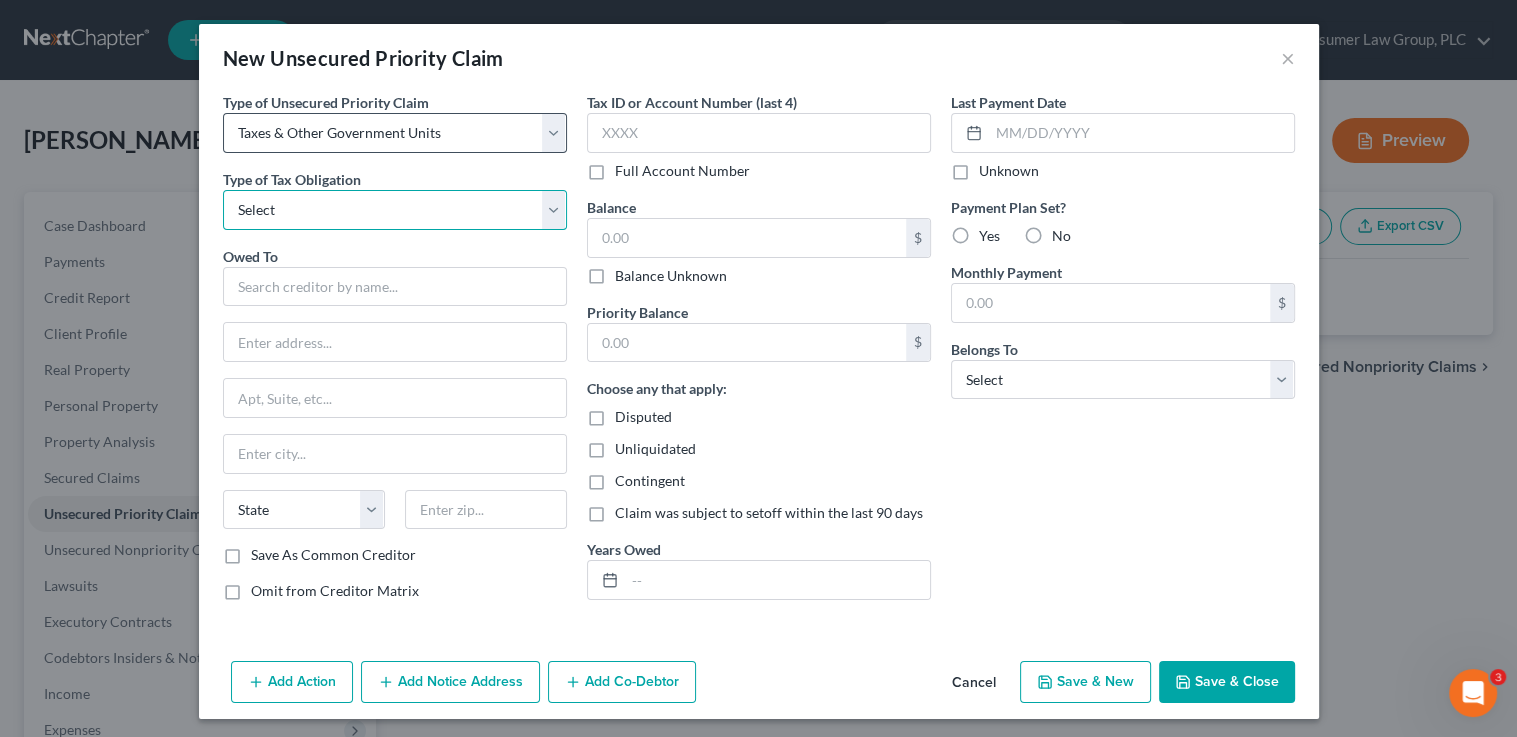 click on "Select Federal City State Franchise Tax Board Other" at bounding box center [395, 210] 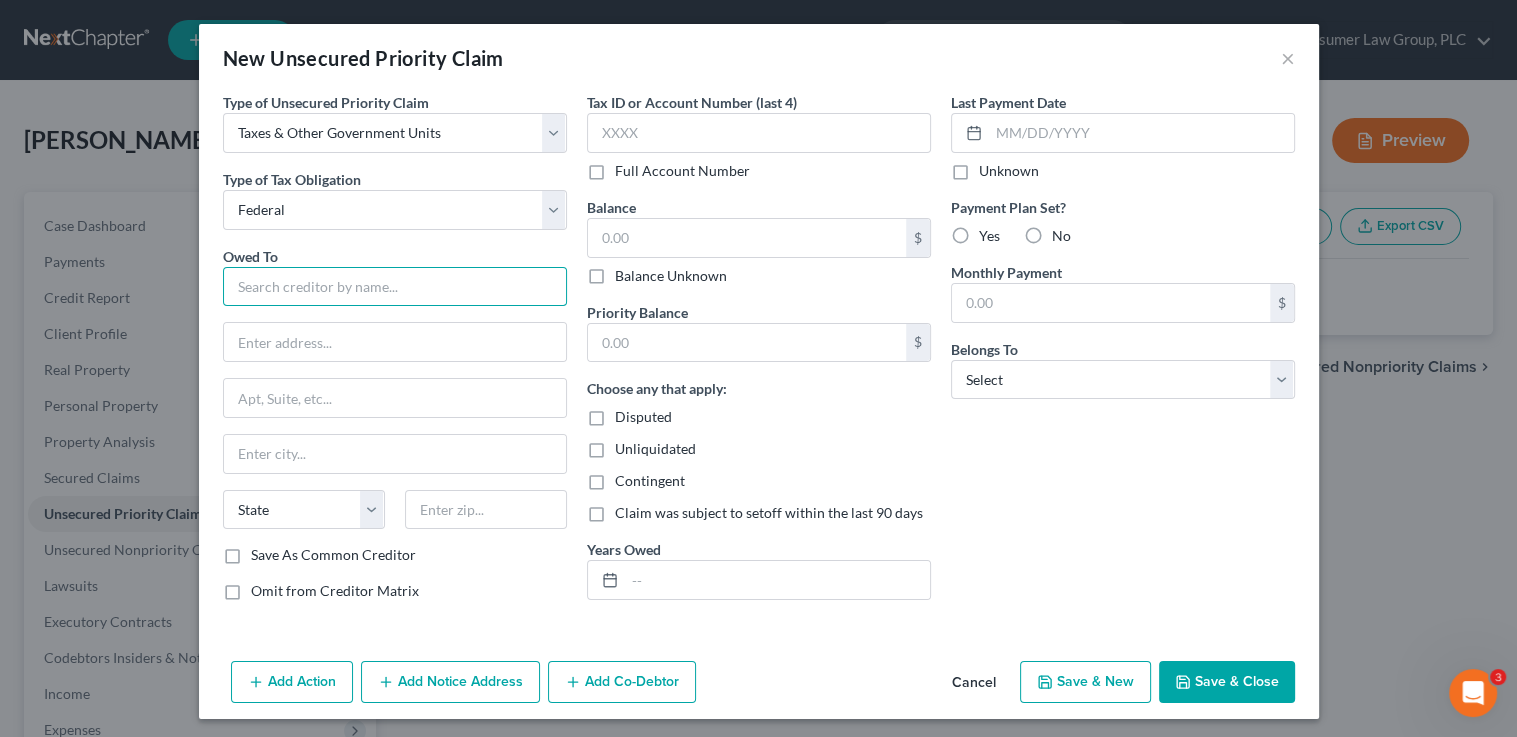 click at bounding box center (395, 287) 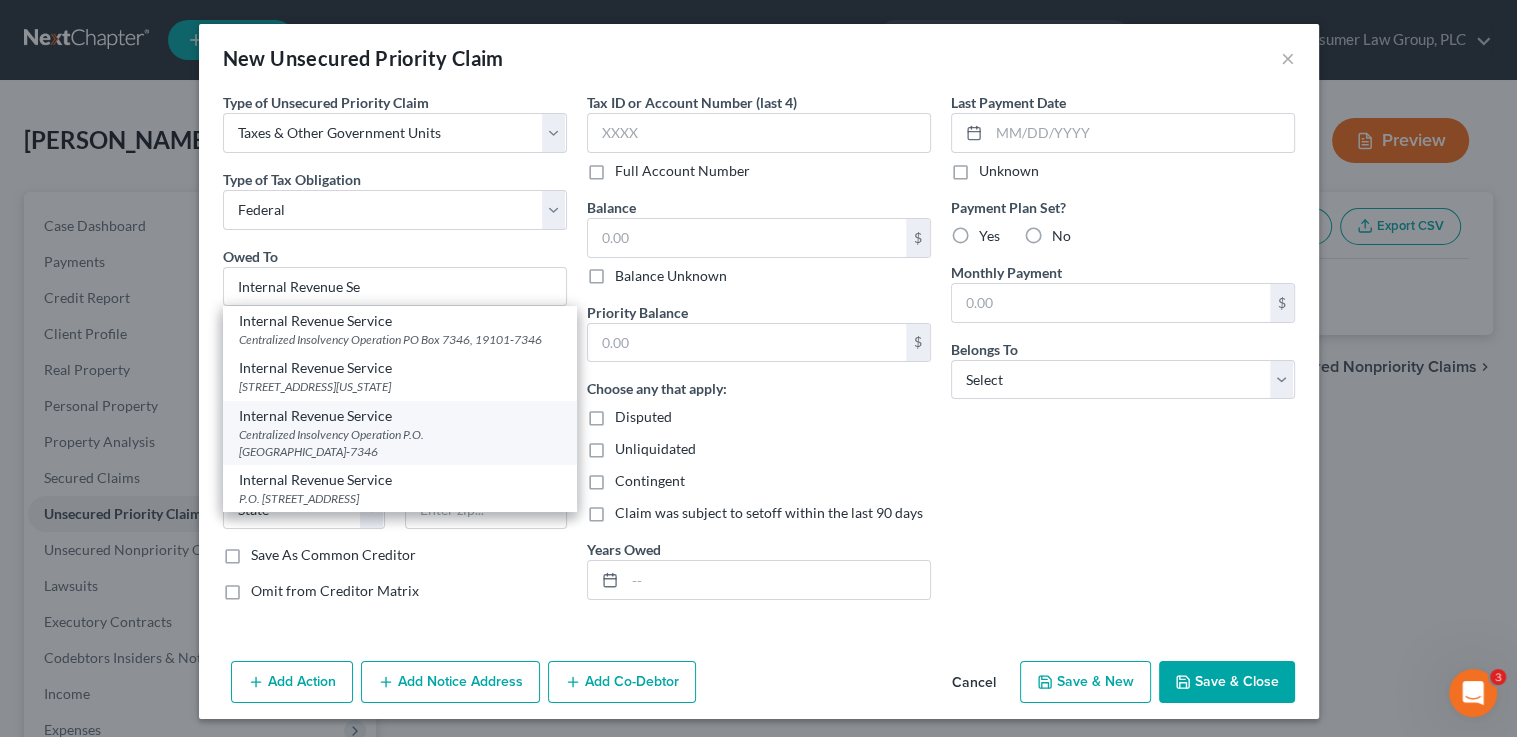 click on "Centralized Insolvency Operation P.O. Box 7346, Philadelphia, PA 19101-7346" at bounding box center [400, 443] 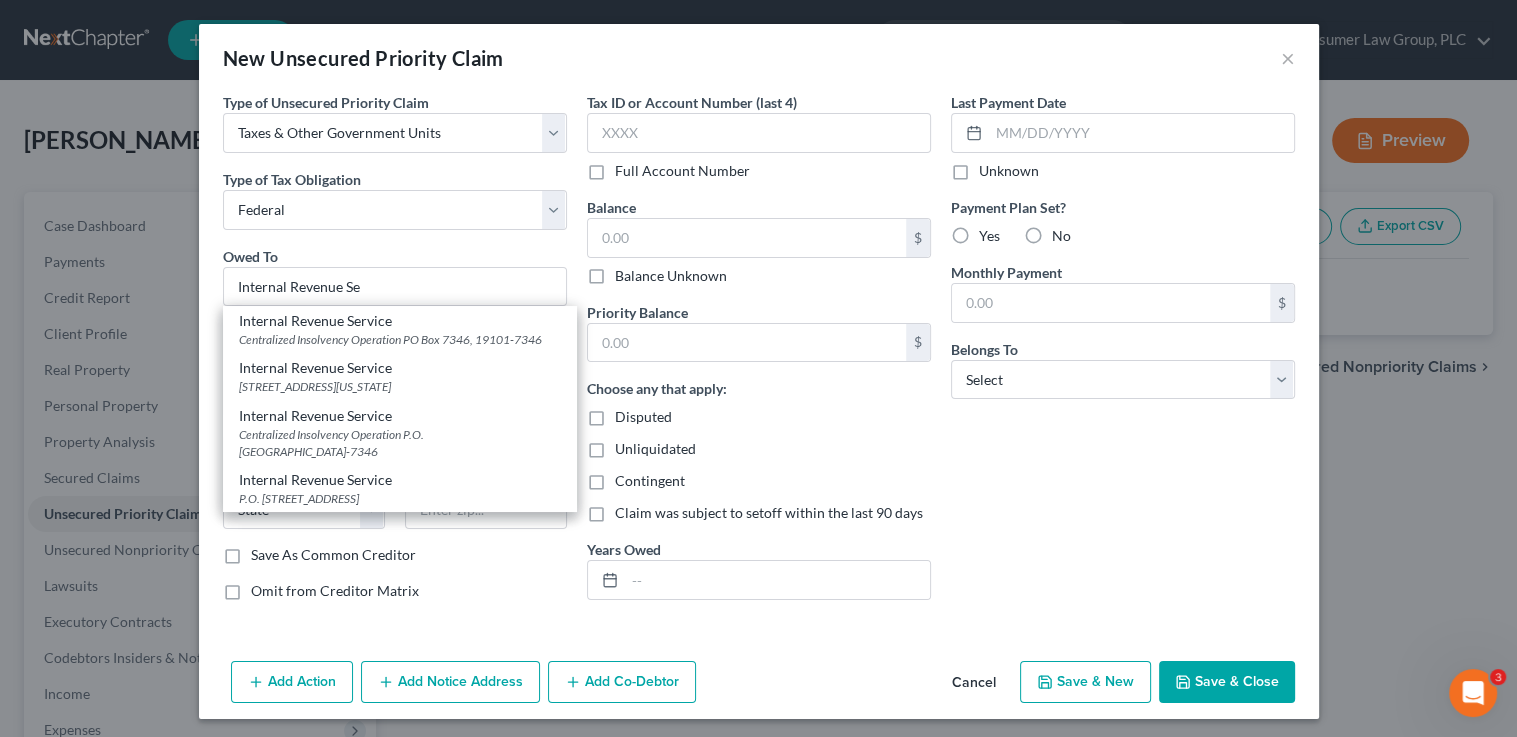 type on "Internal Revenue Service" 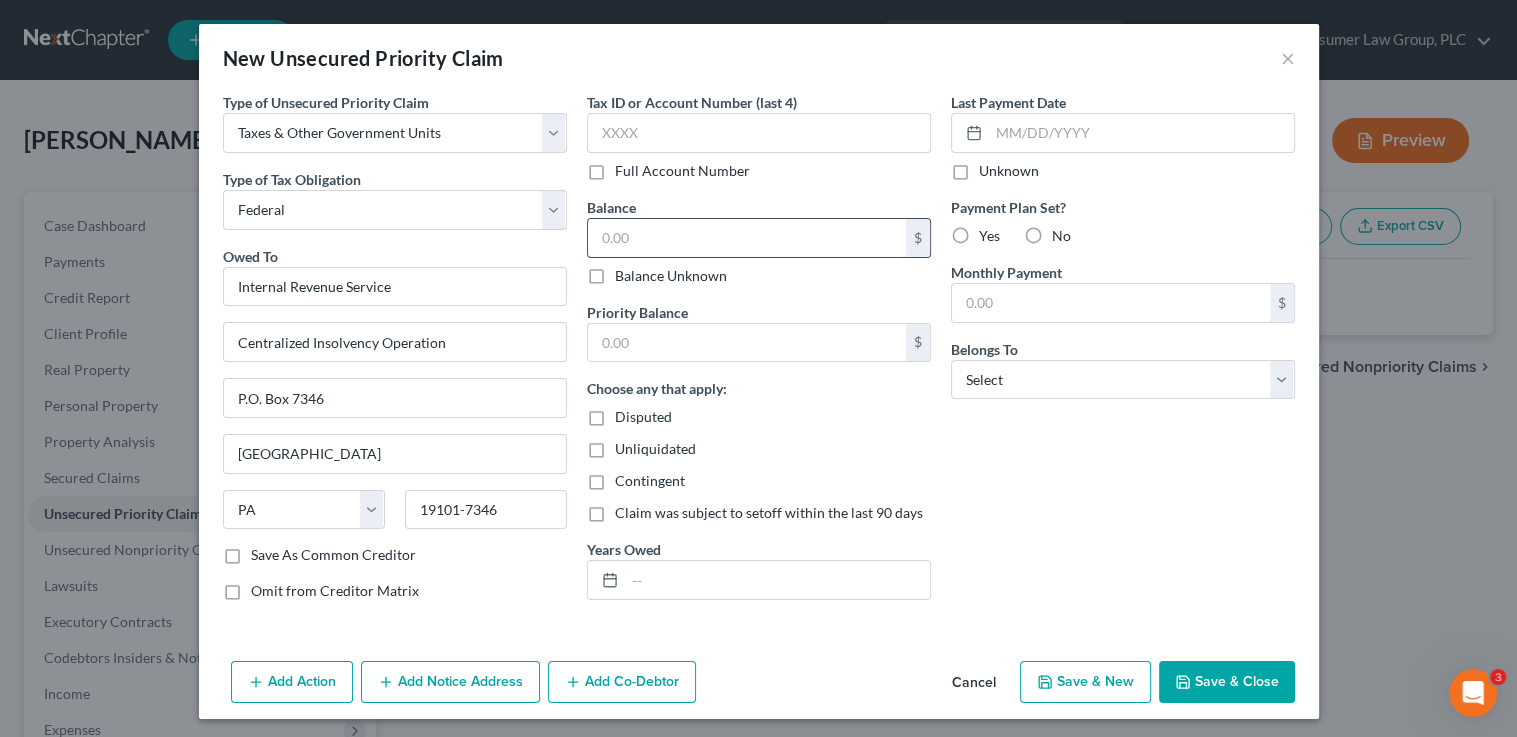 click at bounding box center (747, 238) 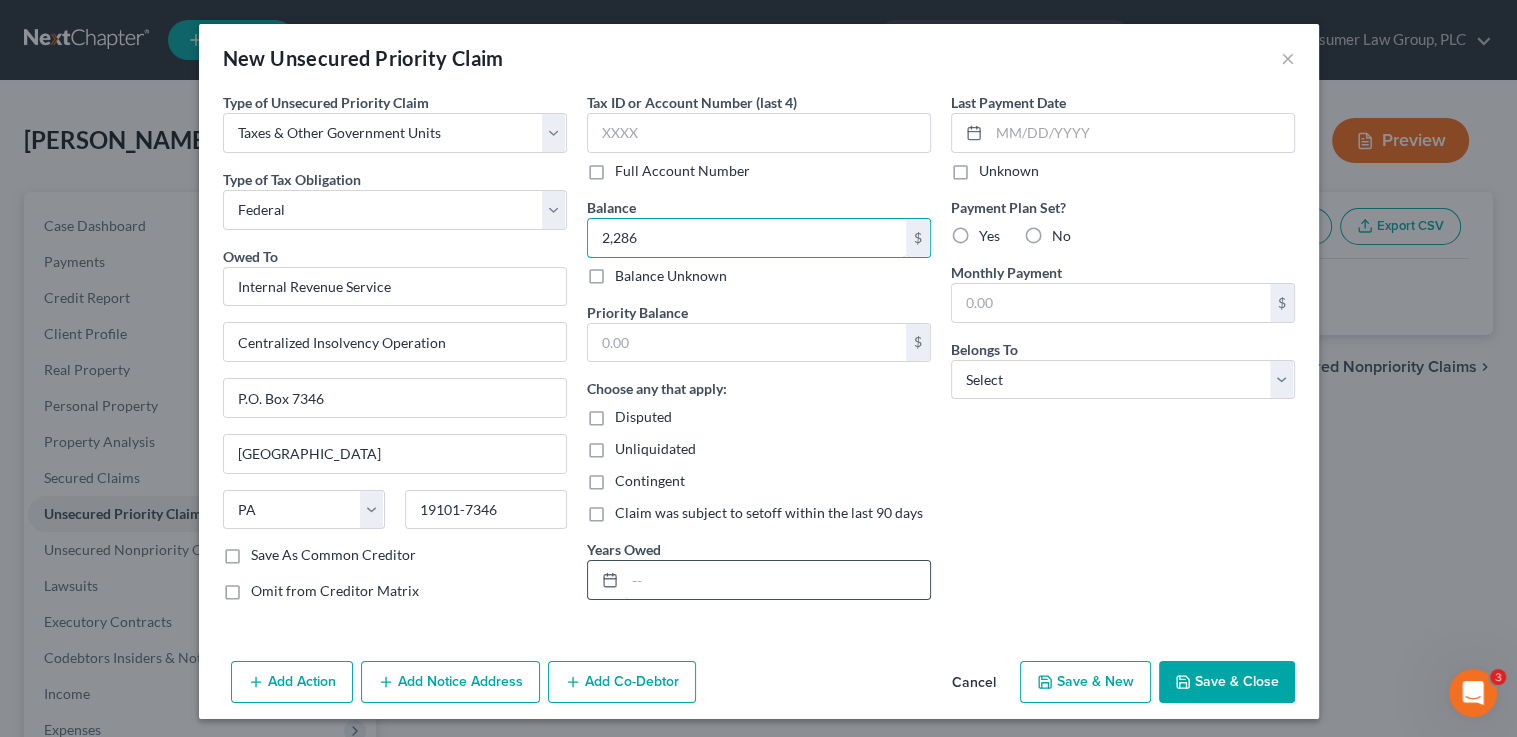type on "2,286" 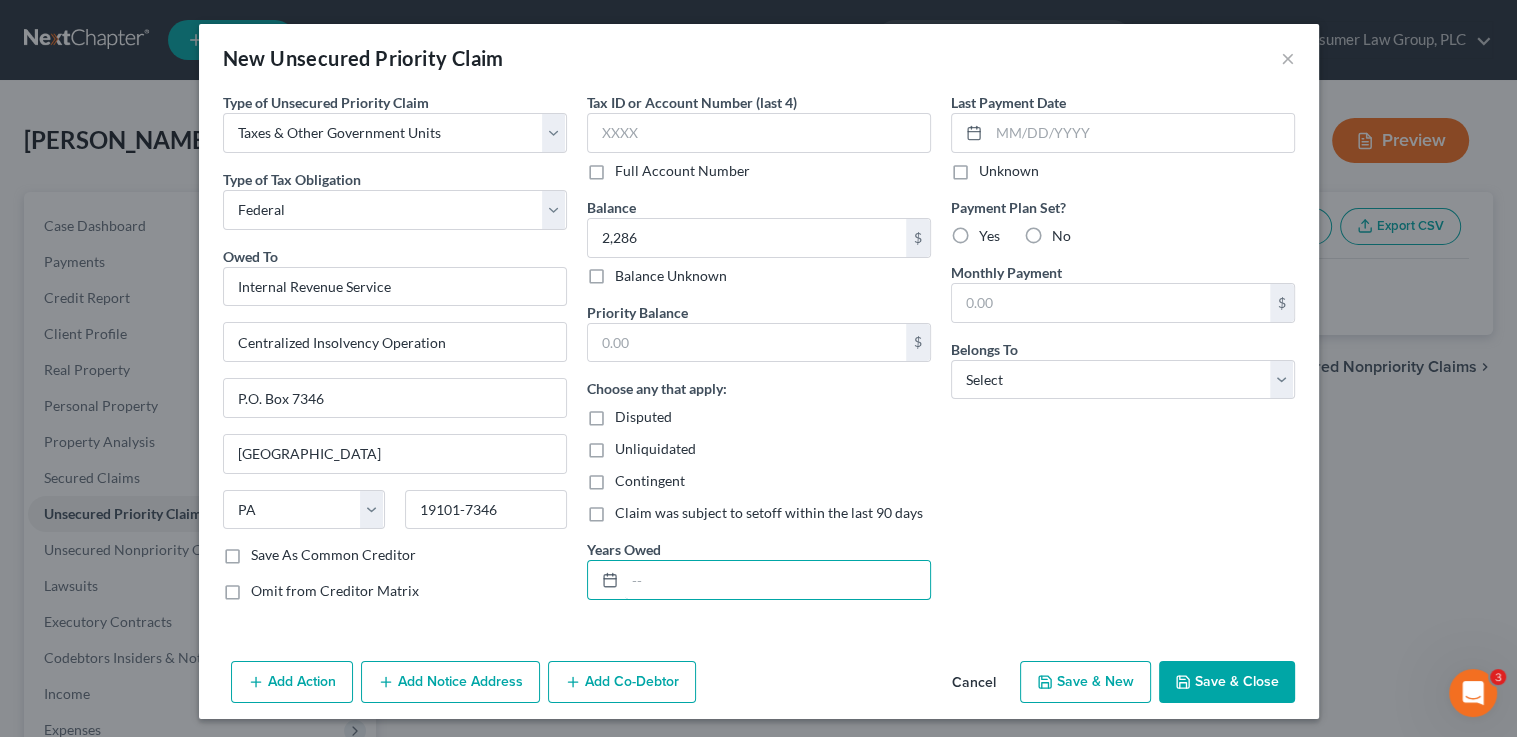 drag, startPoint x: 738, startPoint y: 577, endPoint x: 720, endPoint y: 552, distance: 30.805843 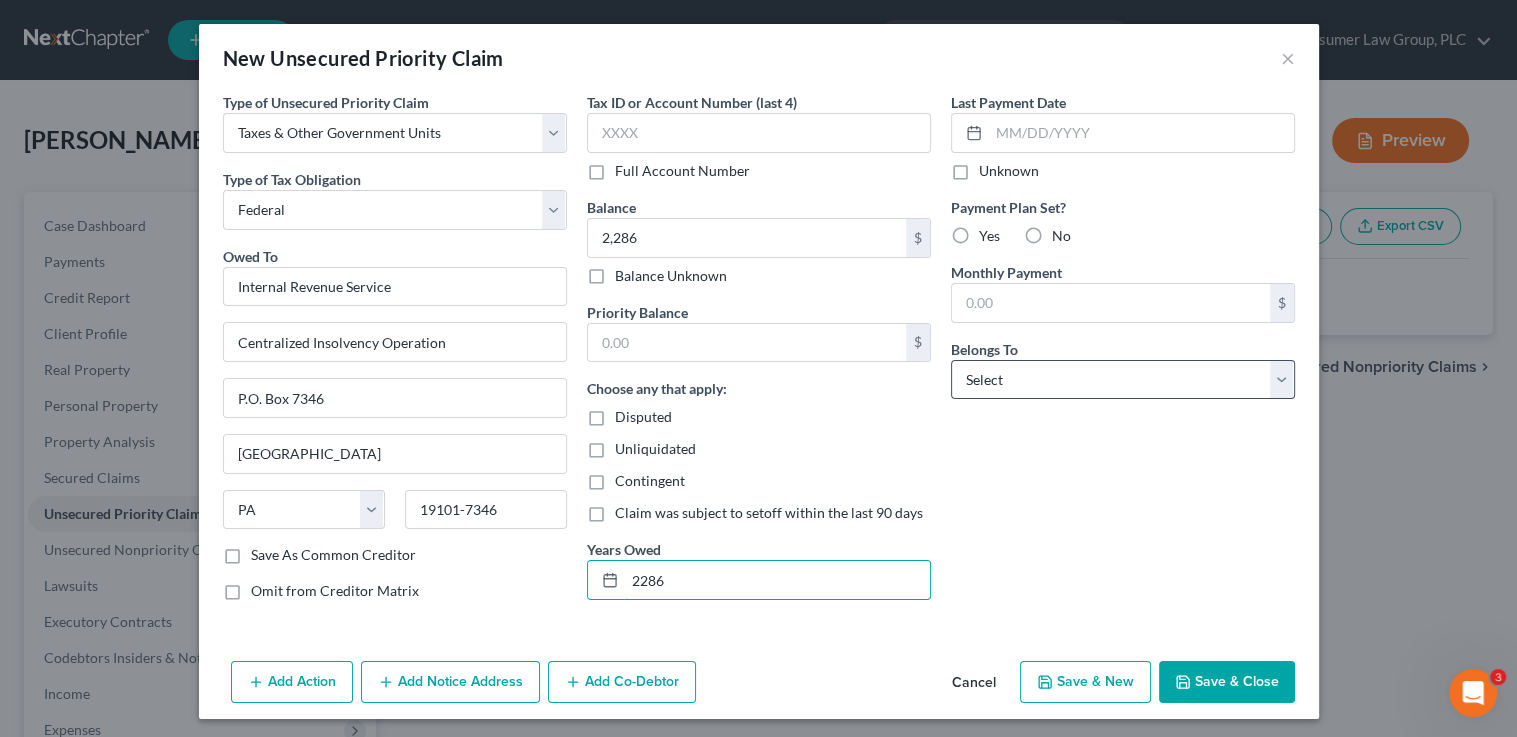 type on "2286" 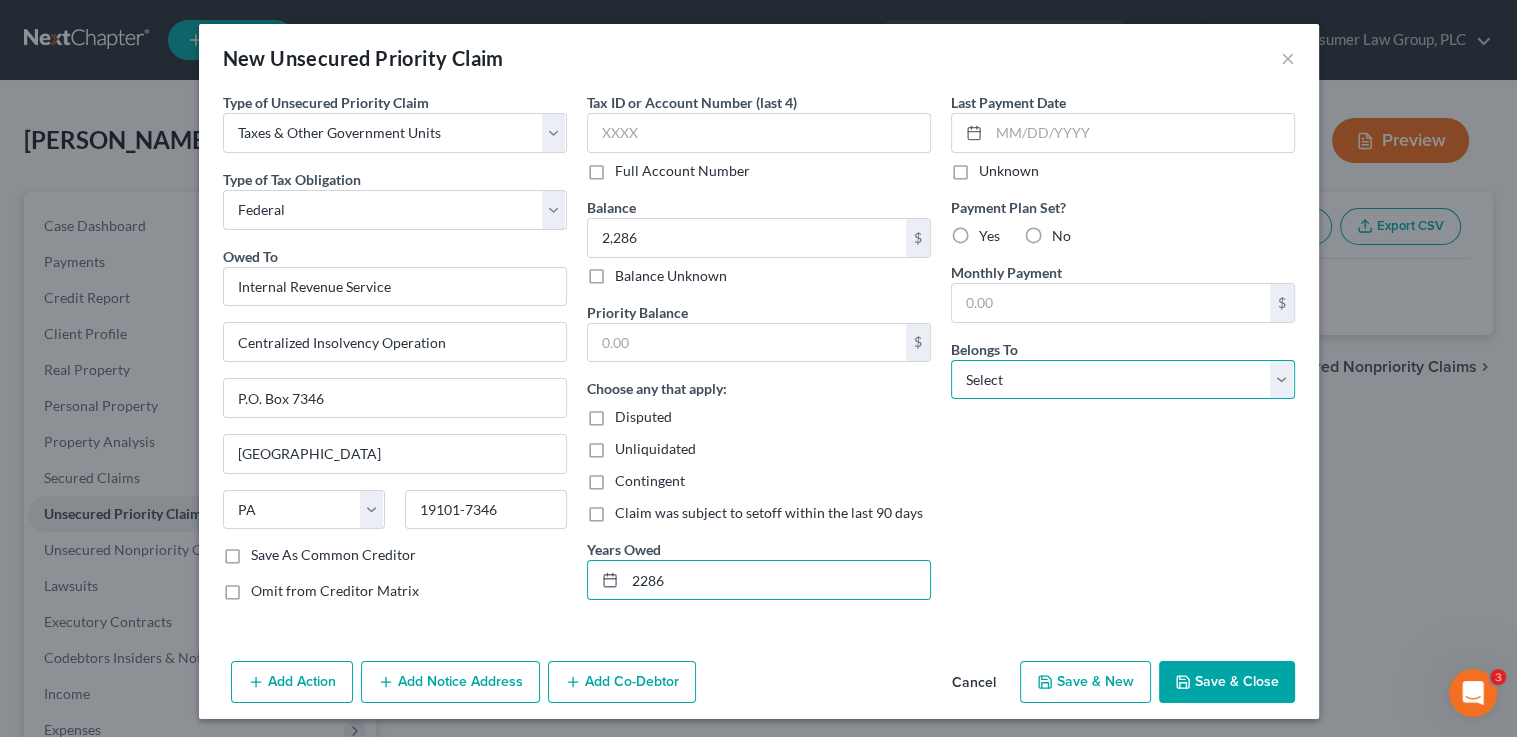 click on "Select Debtor 1 Only Debtor 2 Only Debtor 1 And Debtor 2 Only At Least One Of The Debtors And Another Community Property" at bounding box center [1123, 380] 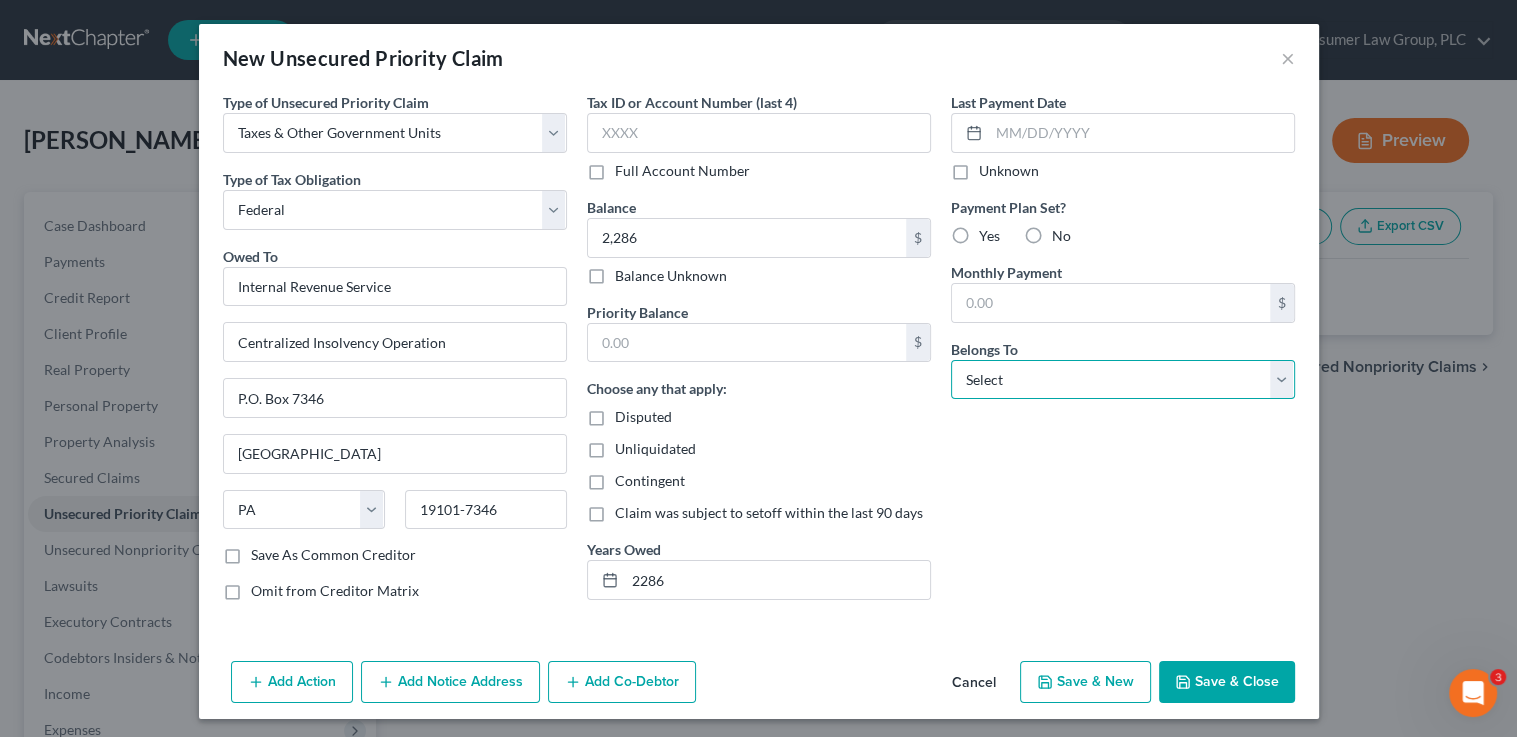 select on "2" 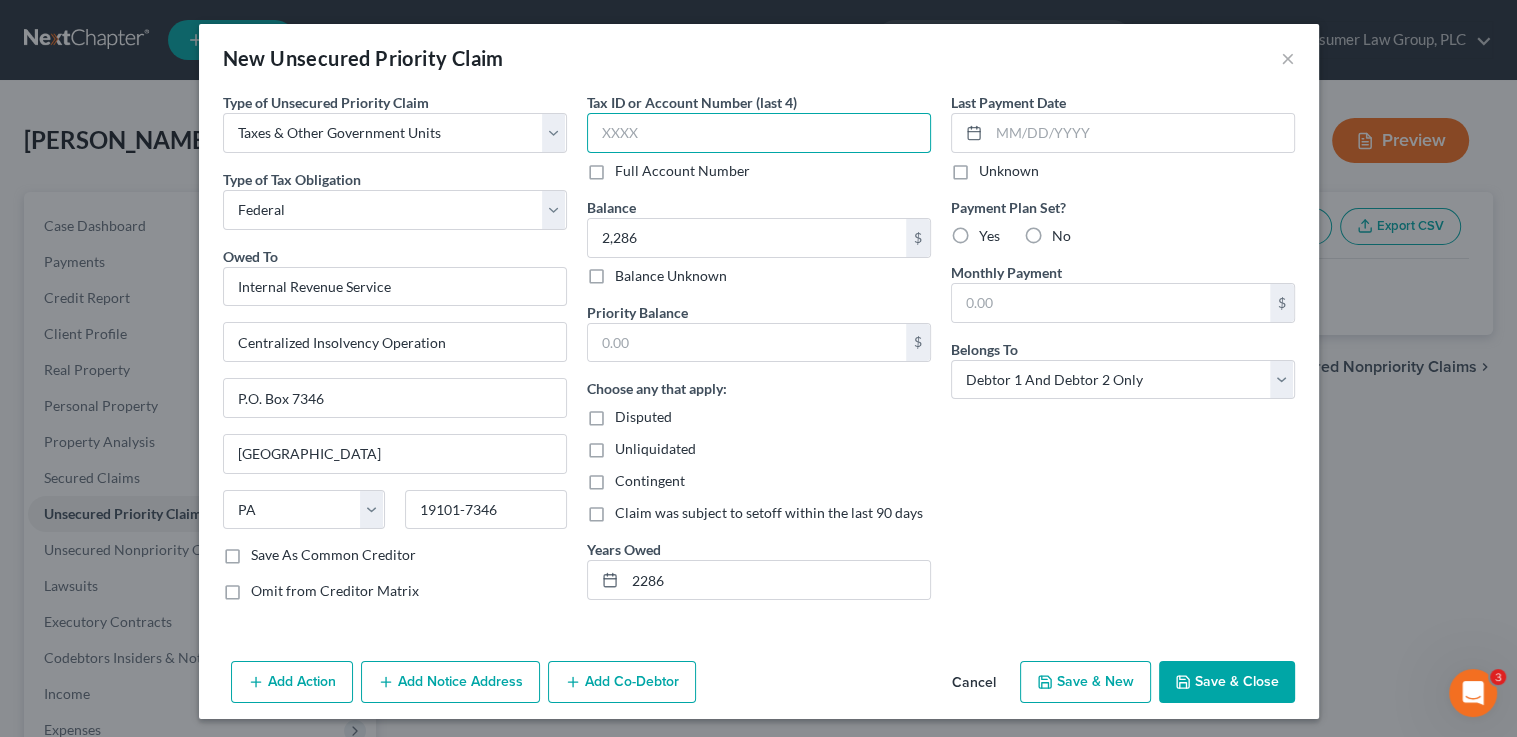 click at bounding box center (759, 133) 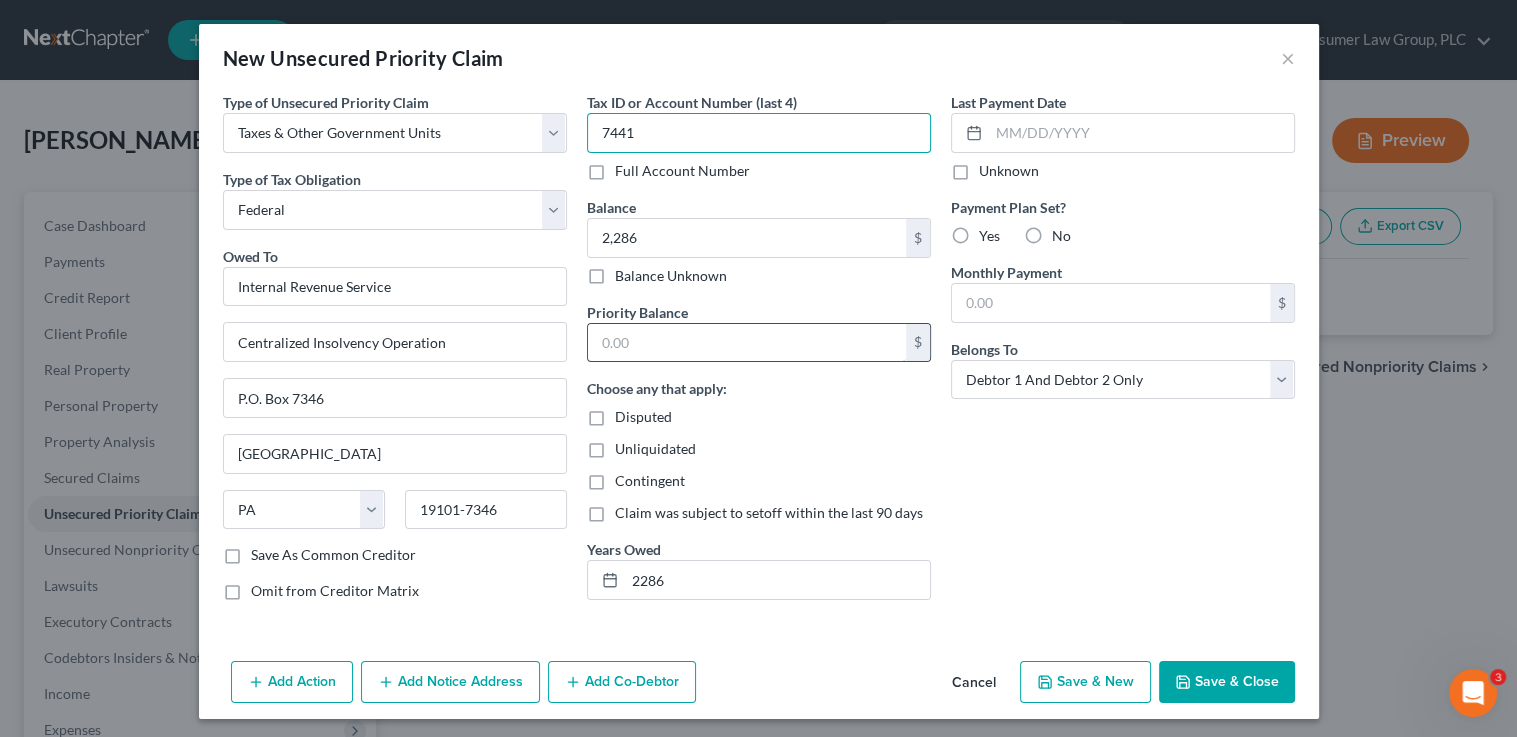 type on "7441" 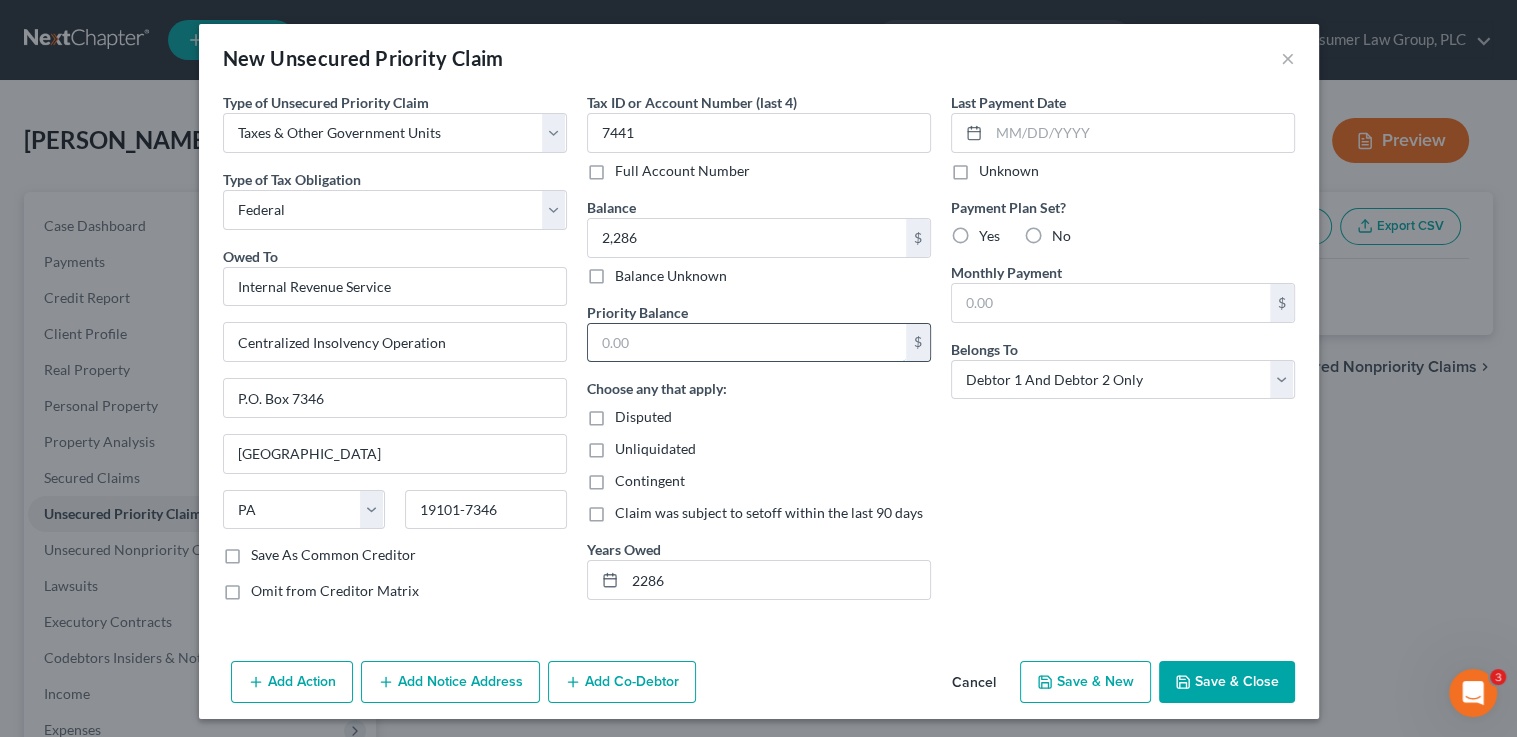 click at bounding box center [747, 343] 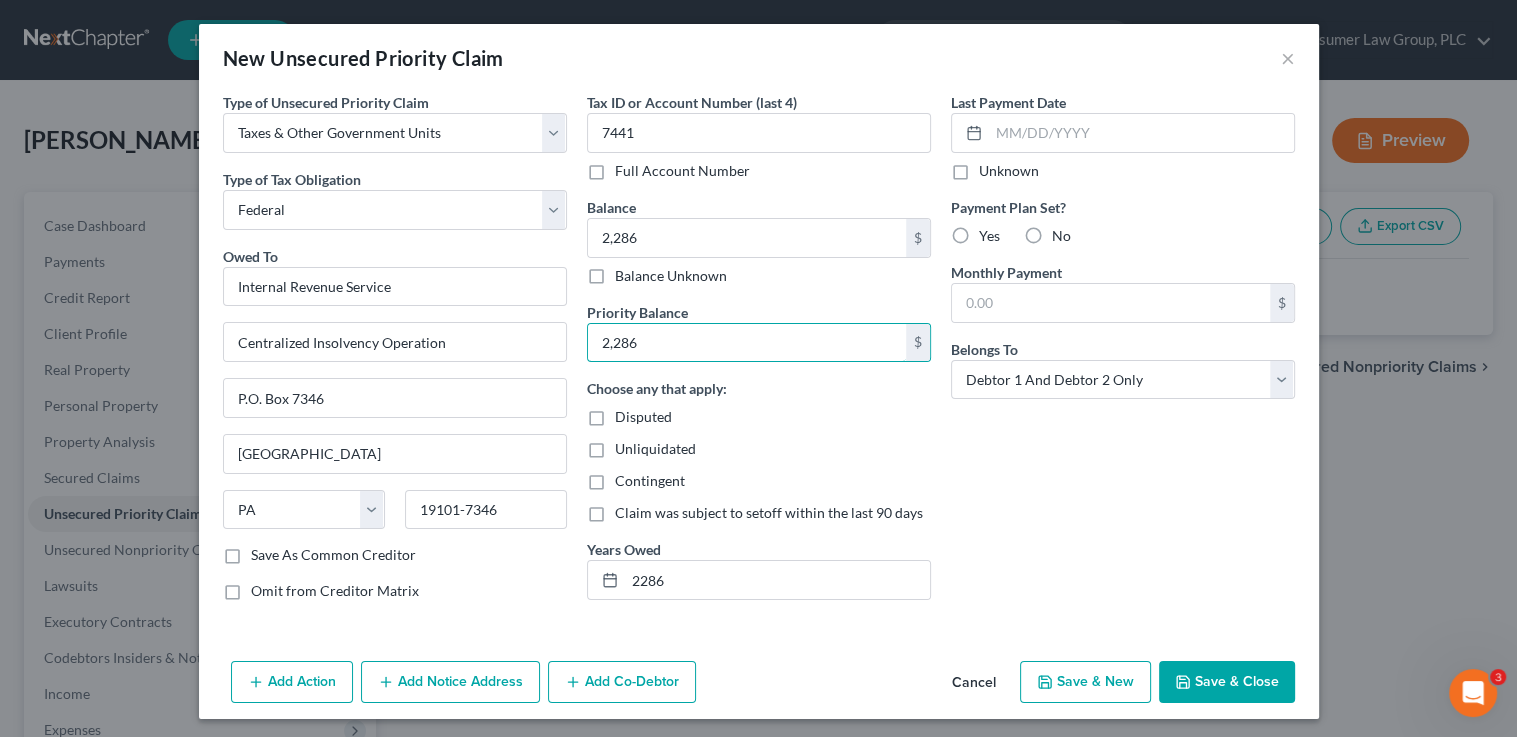 type on "2,286" 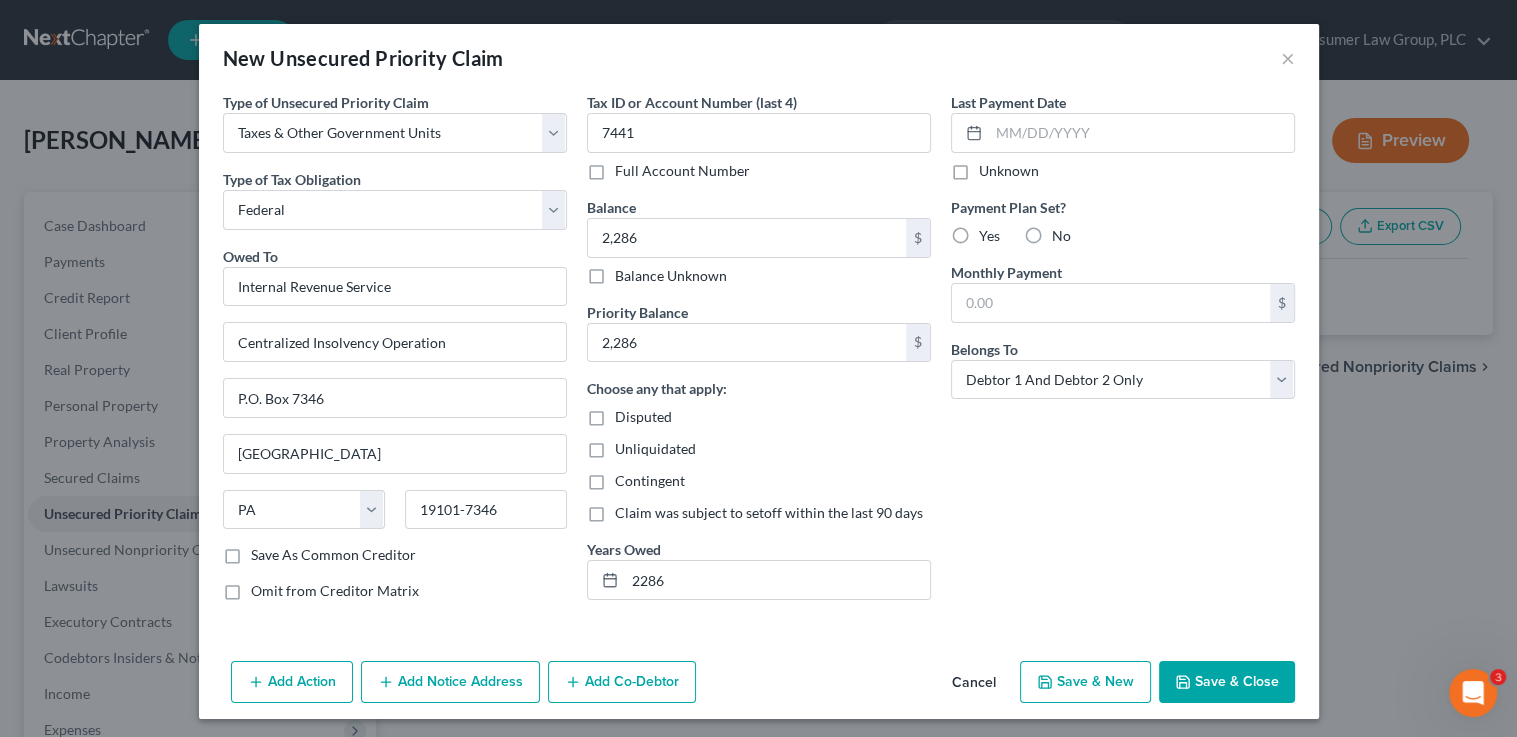 click on "Save & Close" at bounding box center (1227, 682) 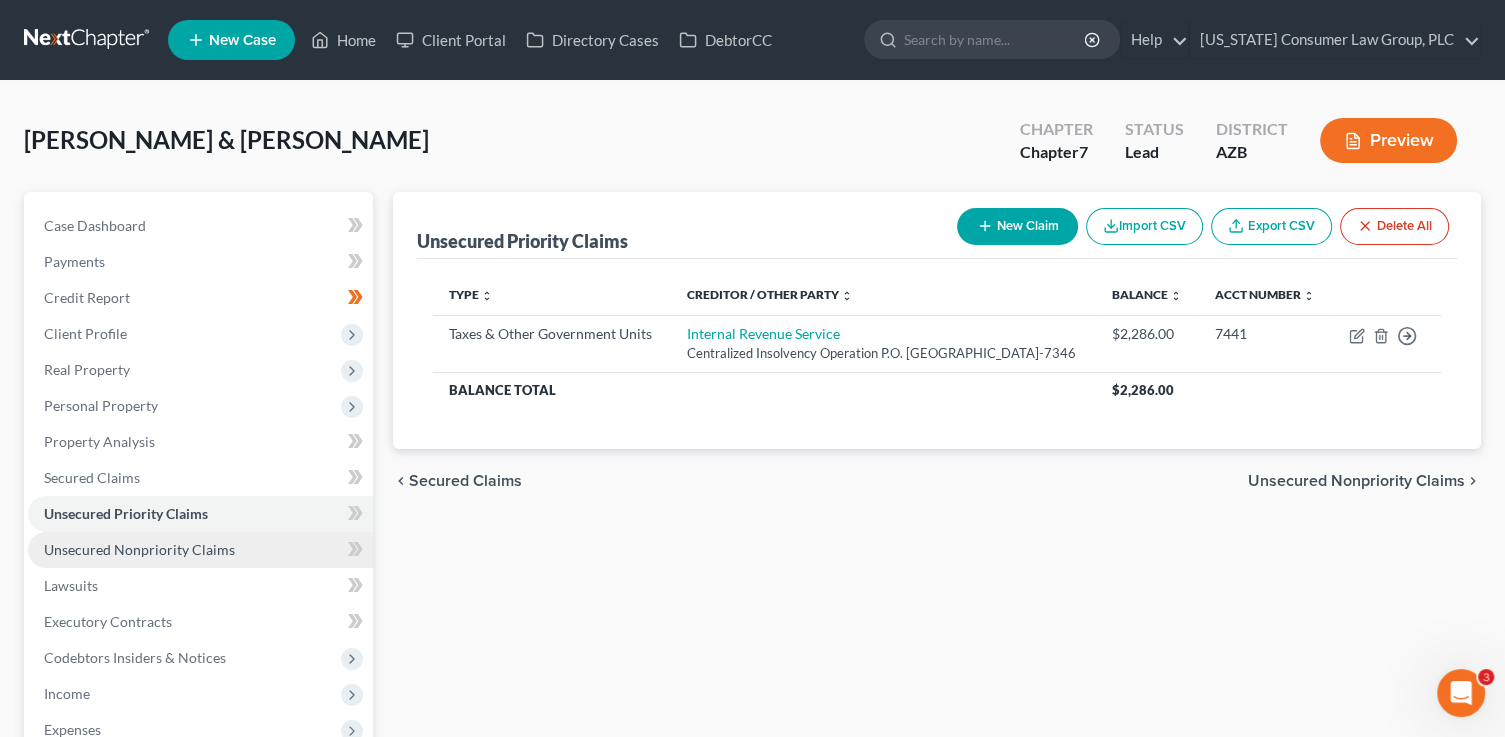 click on "Unsecured Nonpriority Claims" at bounding box center (200, 550) 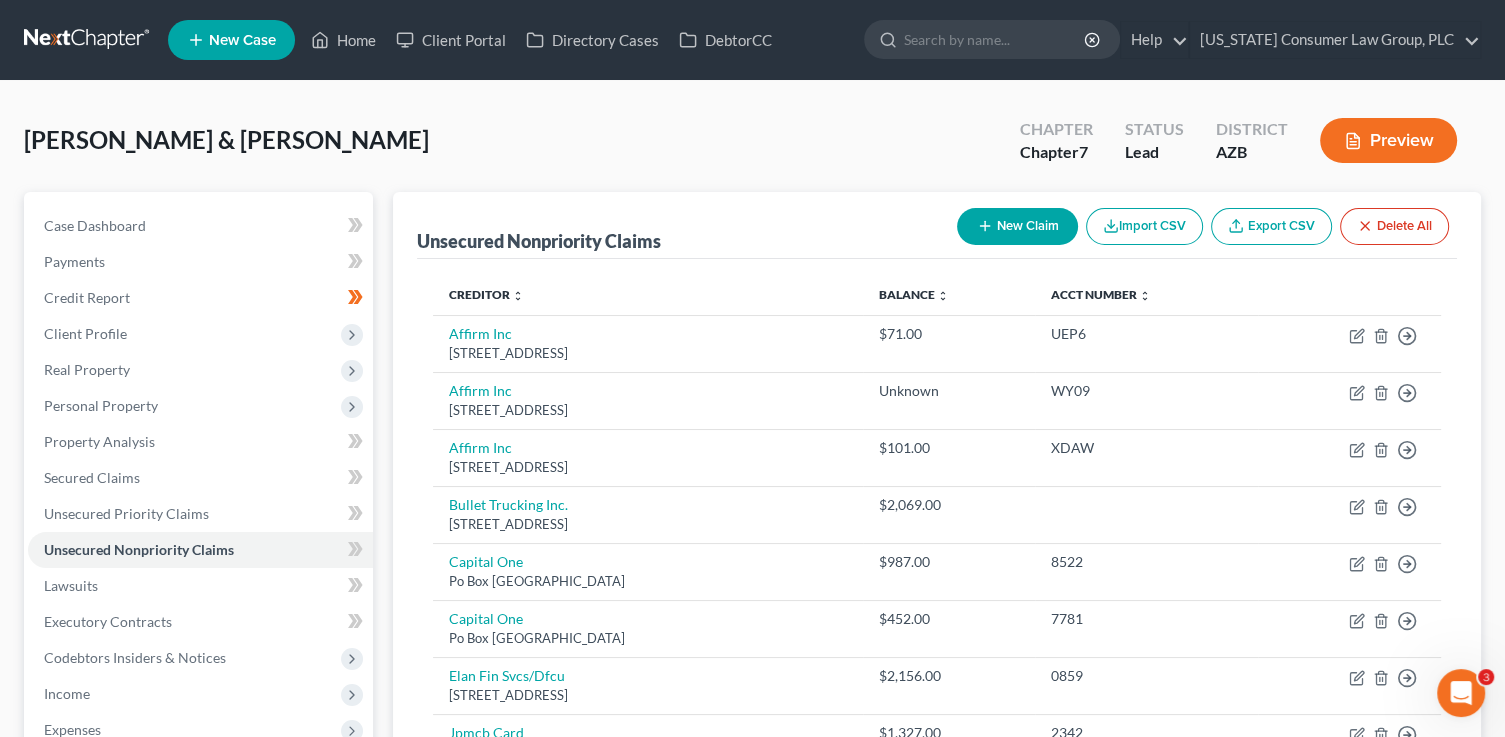 click on "New Claim" at bounding box center (1017, 226) 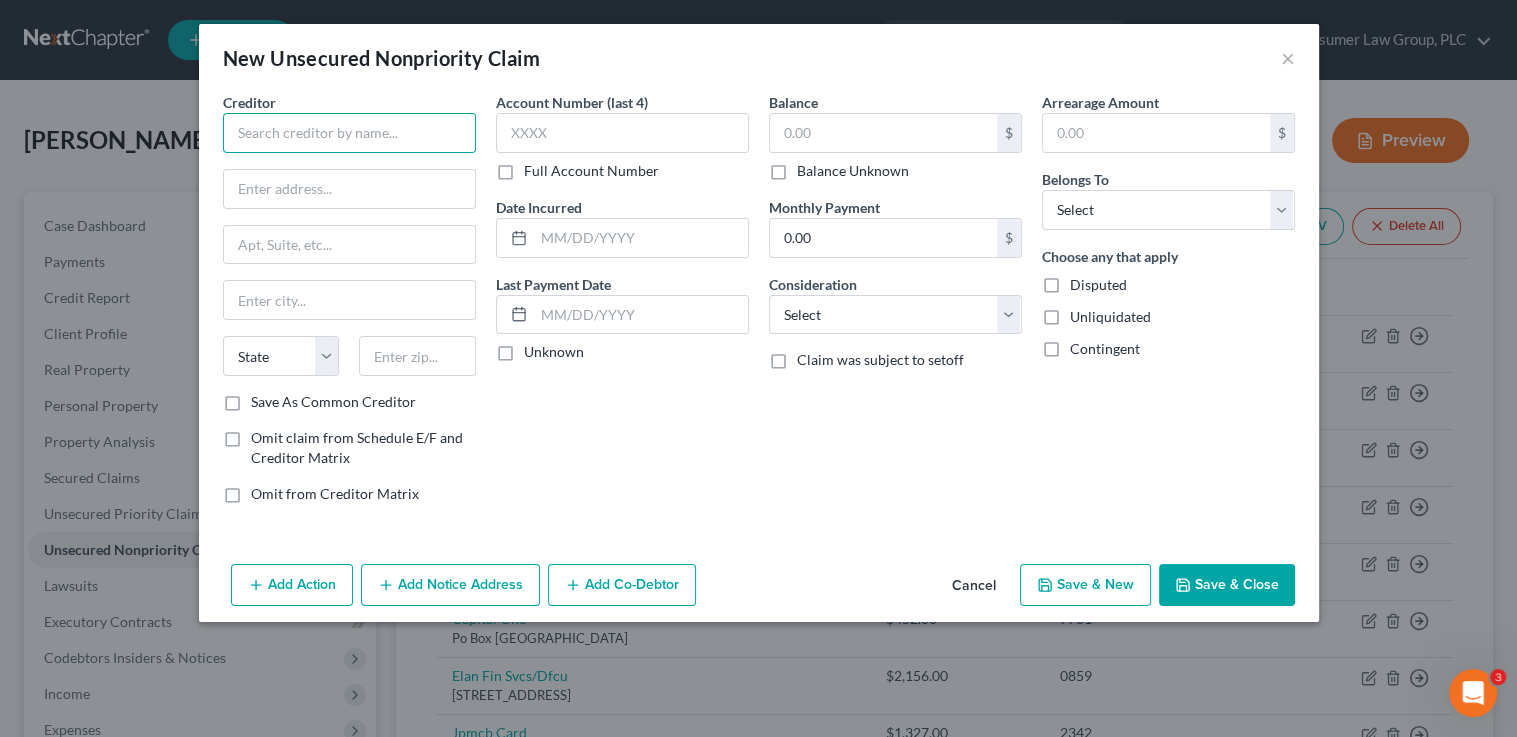 click at bounding box center [349, 133] 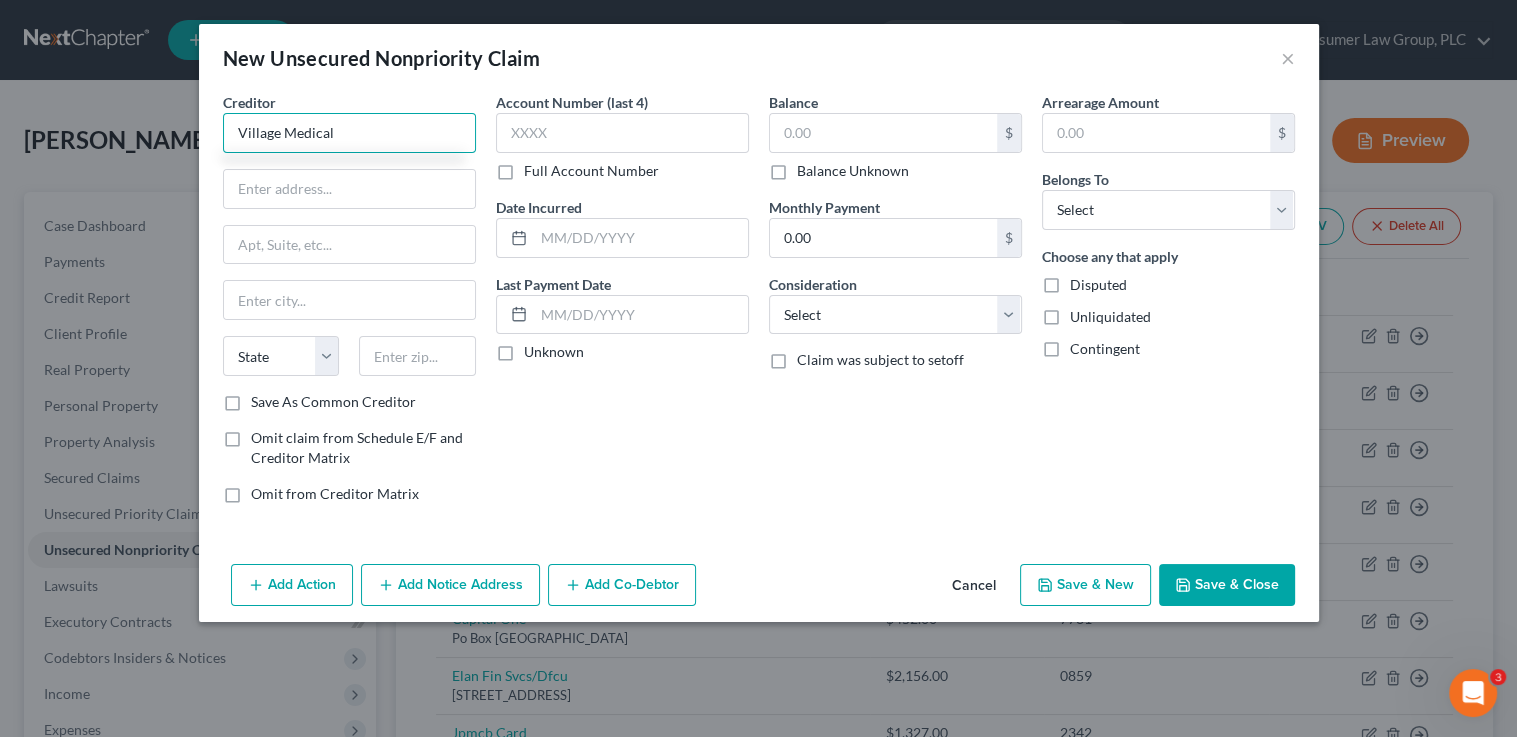 drag, startPoint x: 367, startPoint y: 140, endPoint x: 237, endPoint y: 126, distance: 130.75168 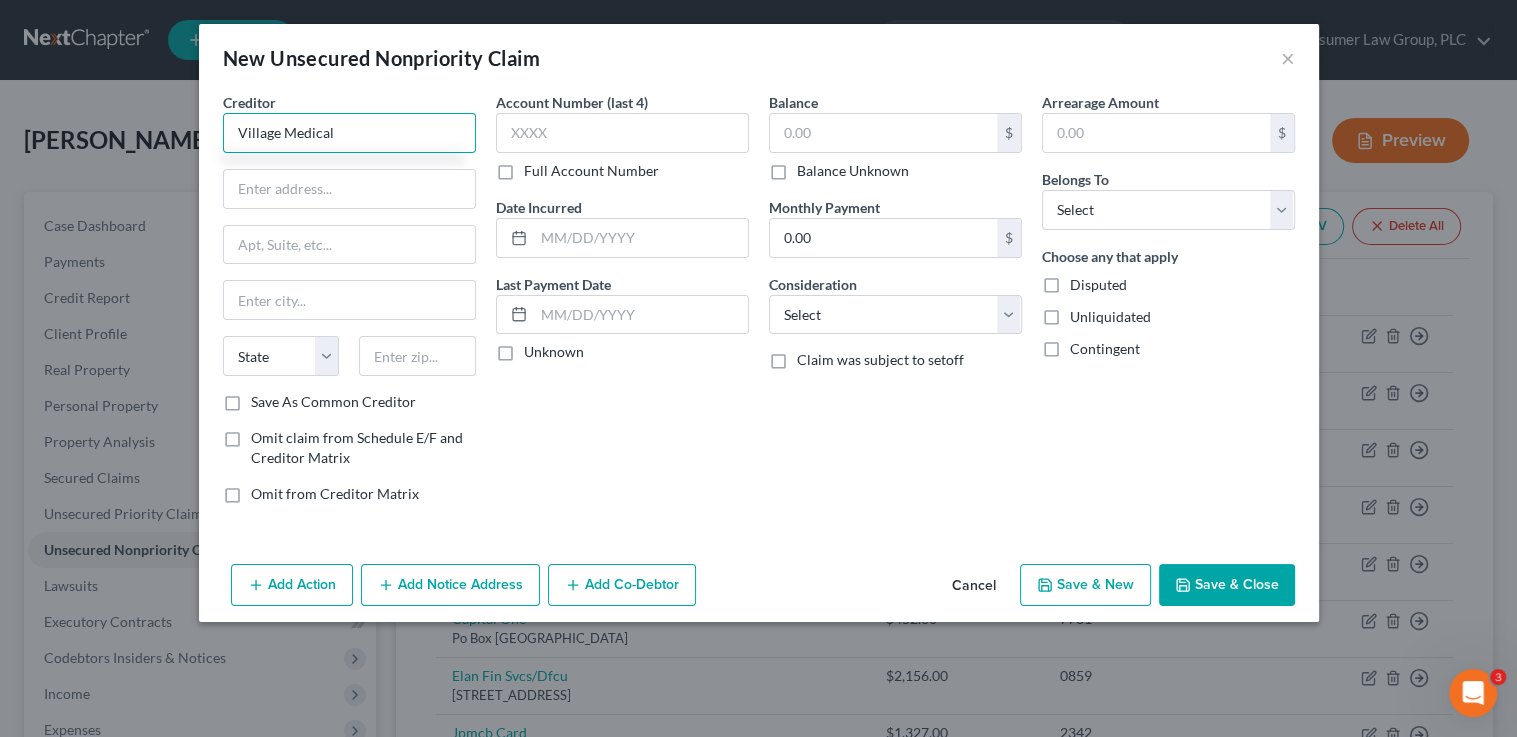 click on "Village Medical" at bounding box center (349, 133) 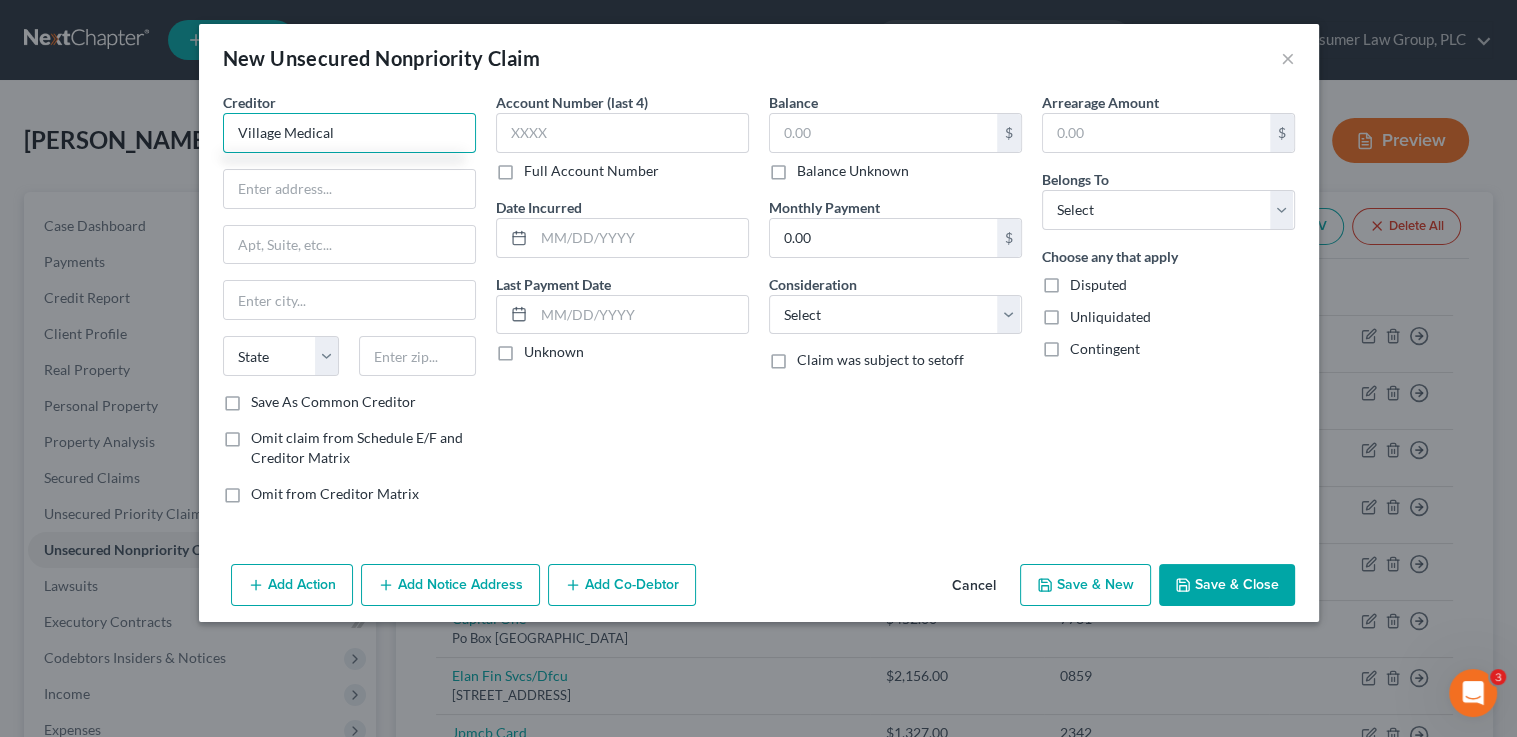 type on "Village Medical" 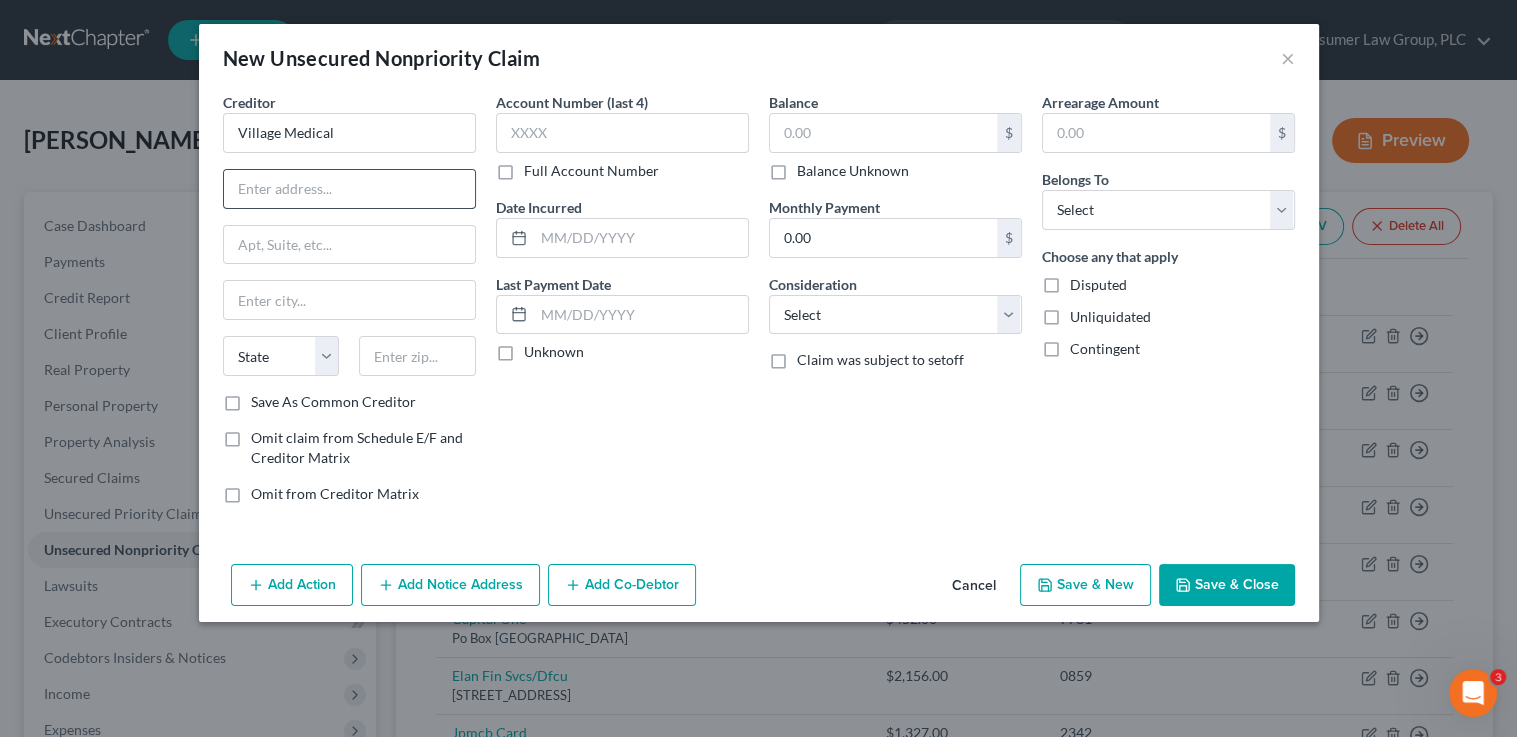 click at bounding box center [349, 189] 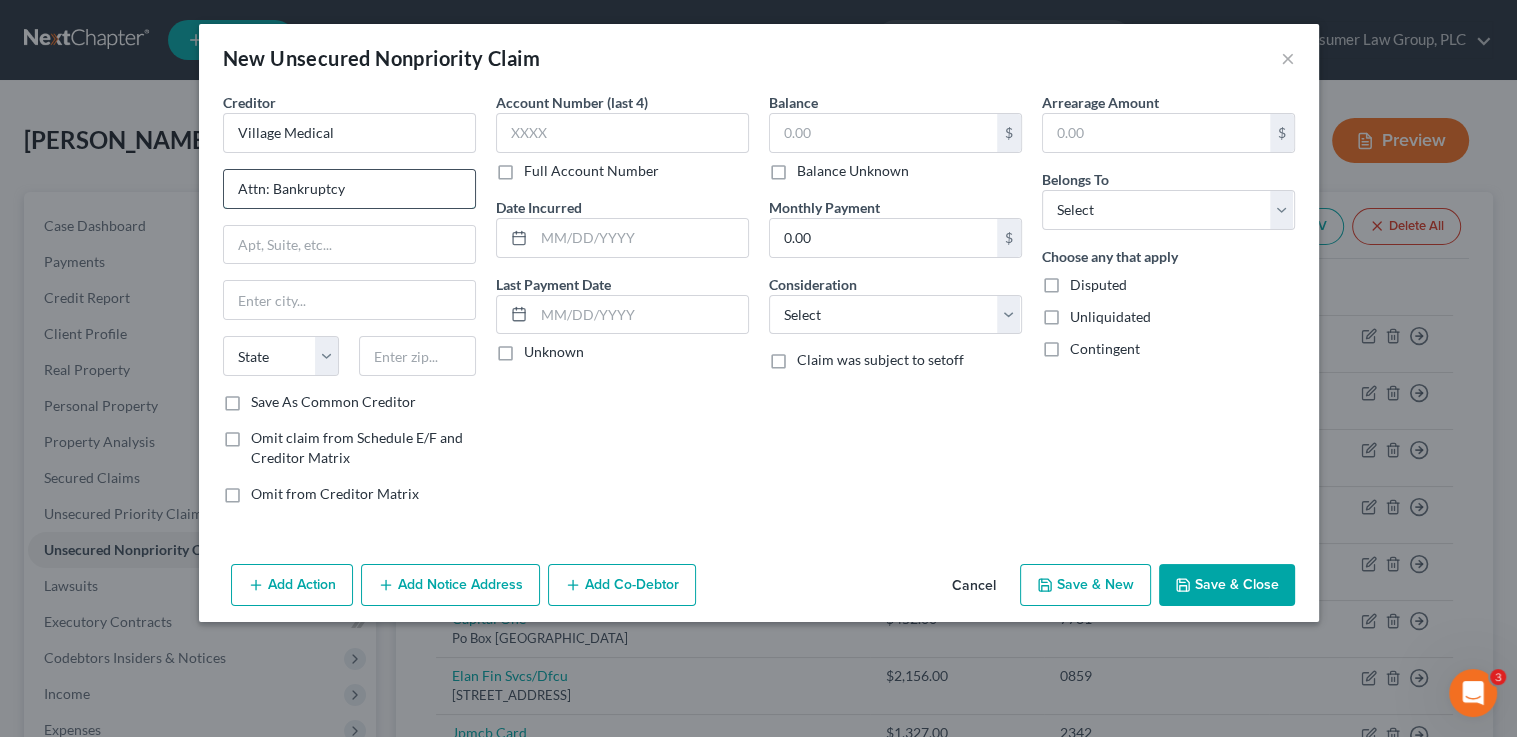 type on "Attn: Bankruptcy" 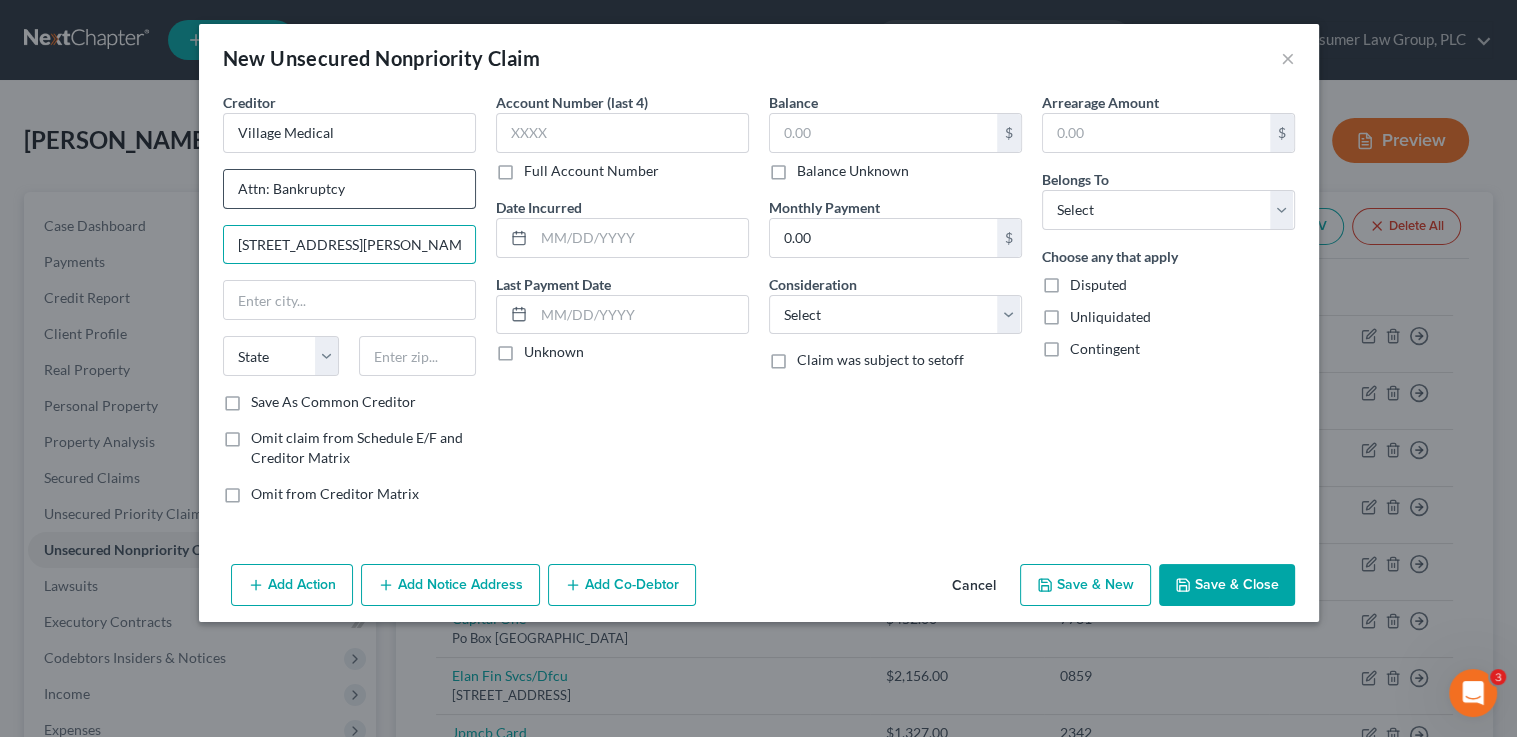 type on "433 W. Van Buren ST., Suite 510S" 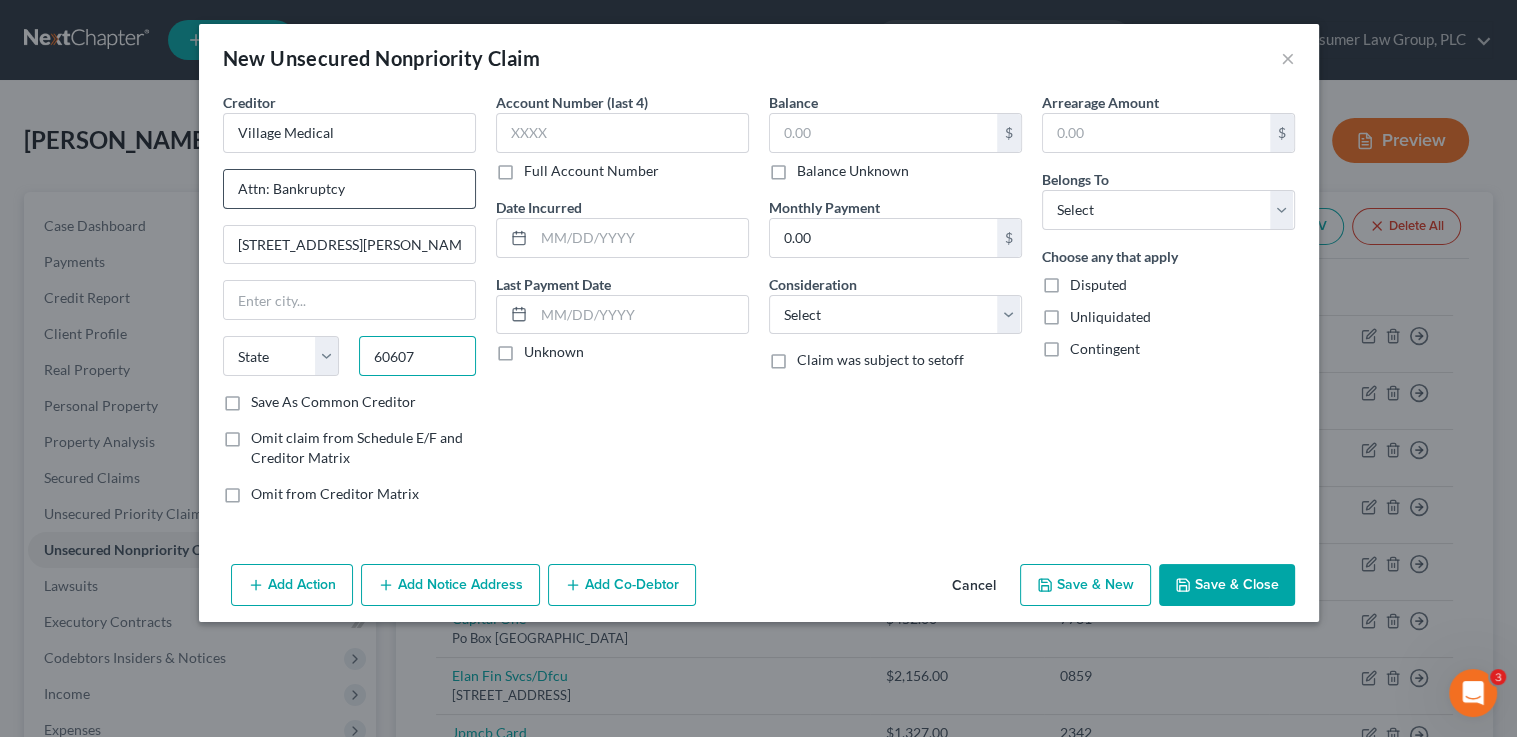type on "60607" 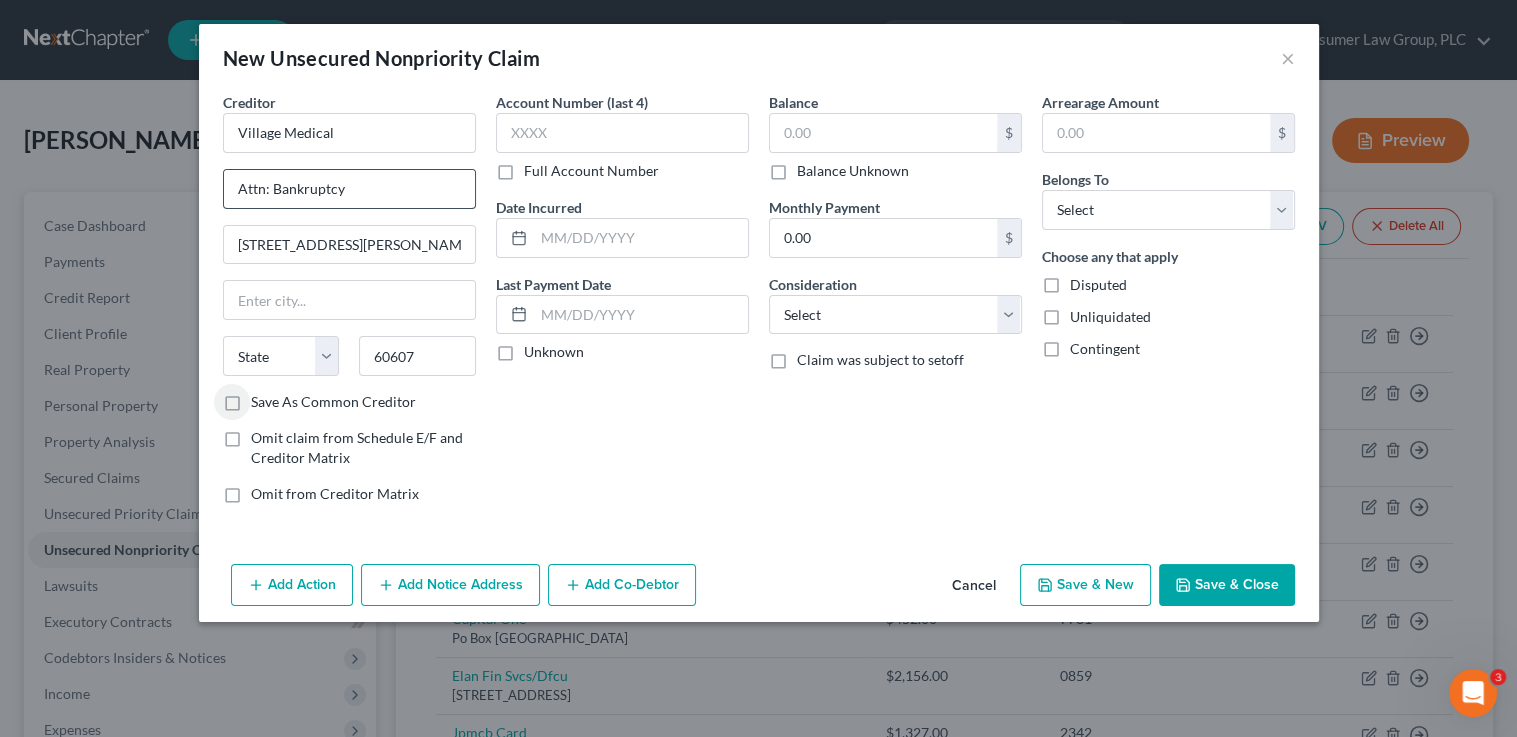 type on "Chicago" 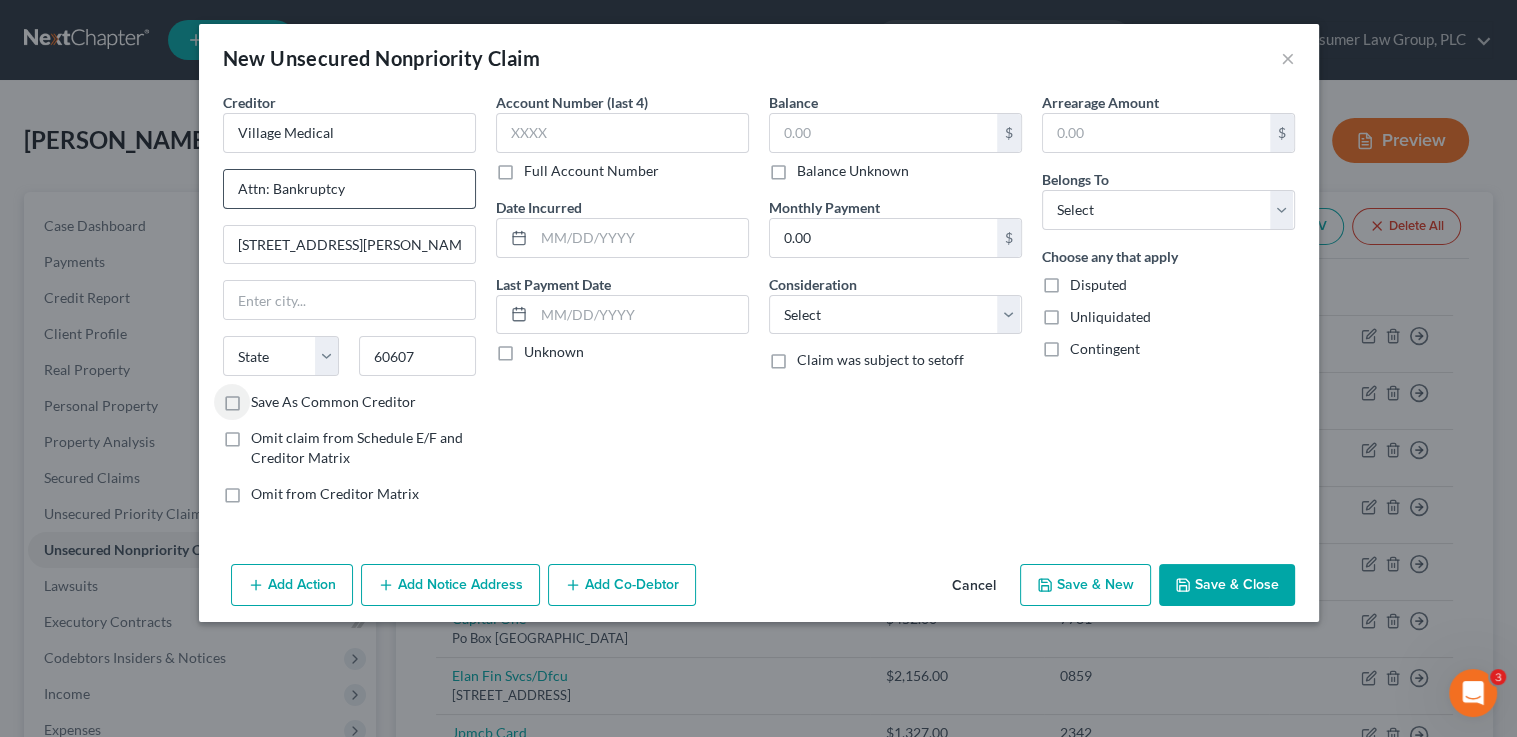 select on "14" 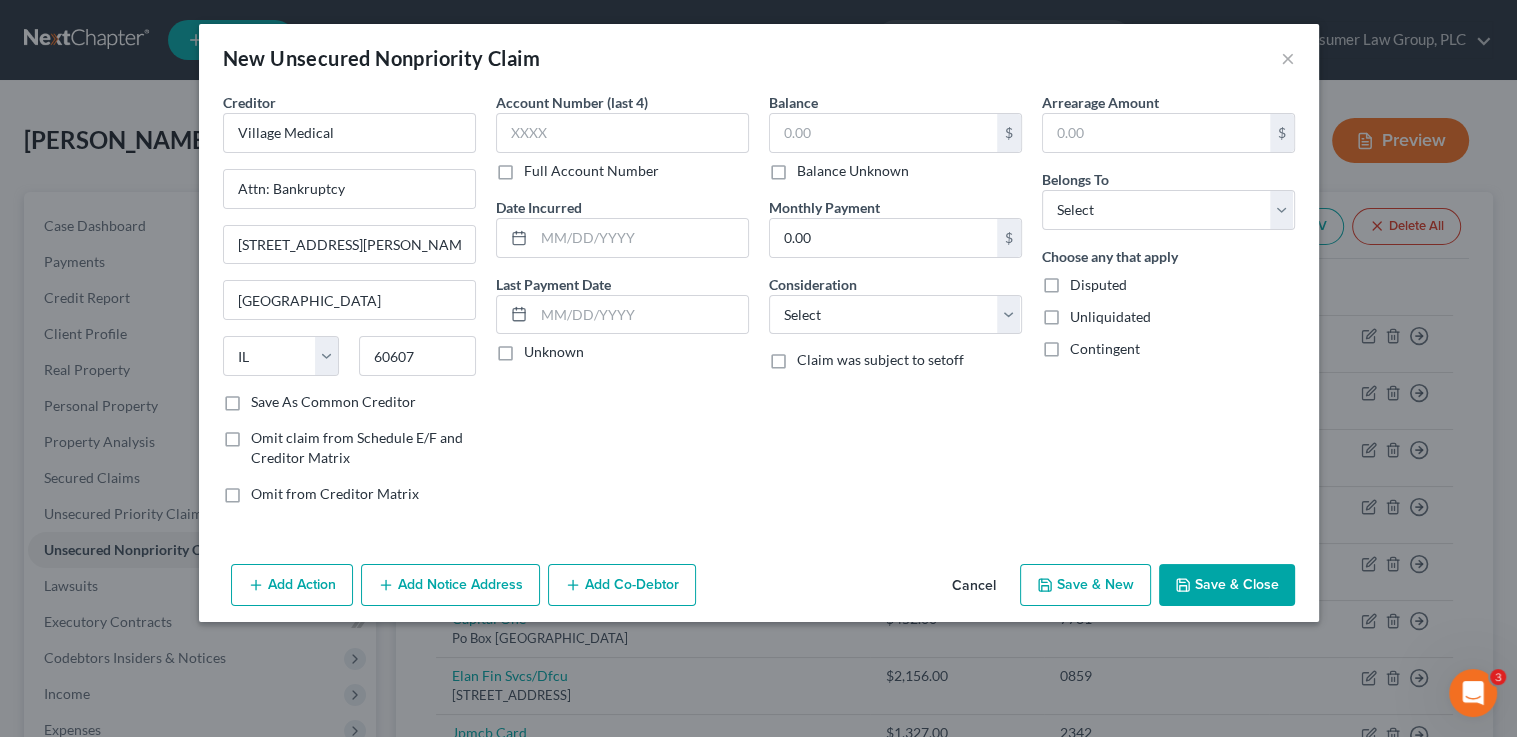 click on "Balance Unknown" at bounding box center (853, 171) 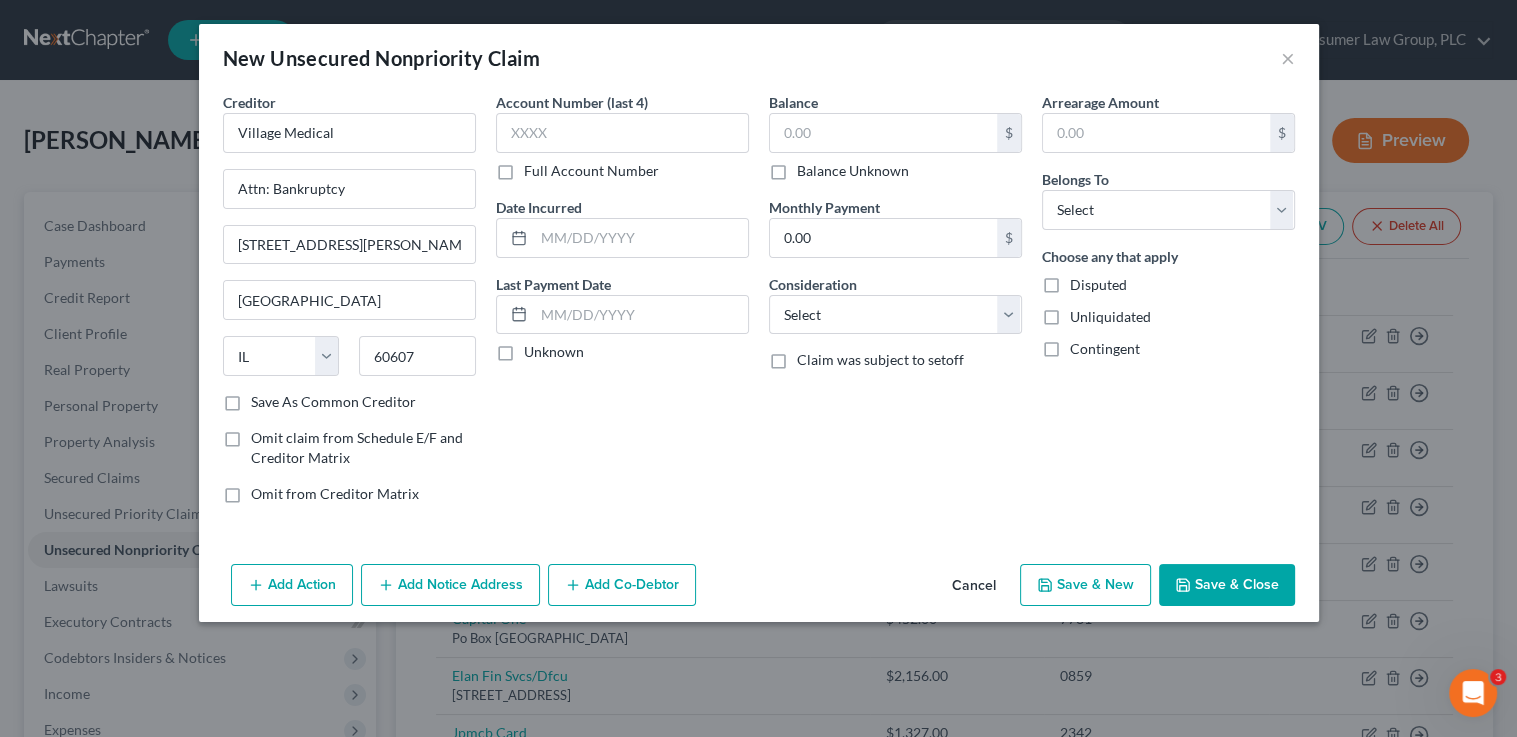 click on "Balance Unknown" at bounding box center [811, 167] 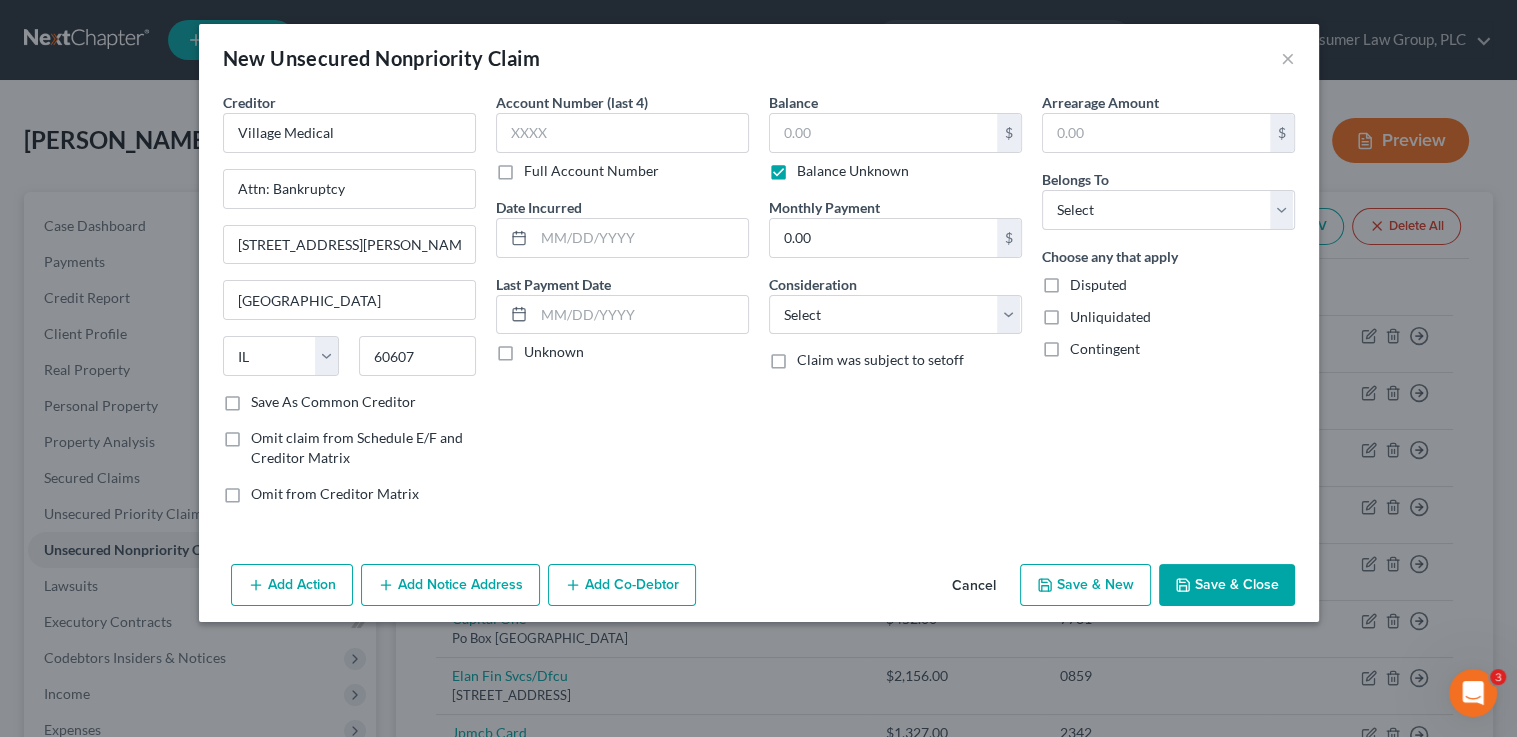 type on "0.00" 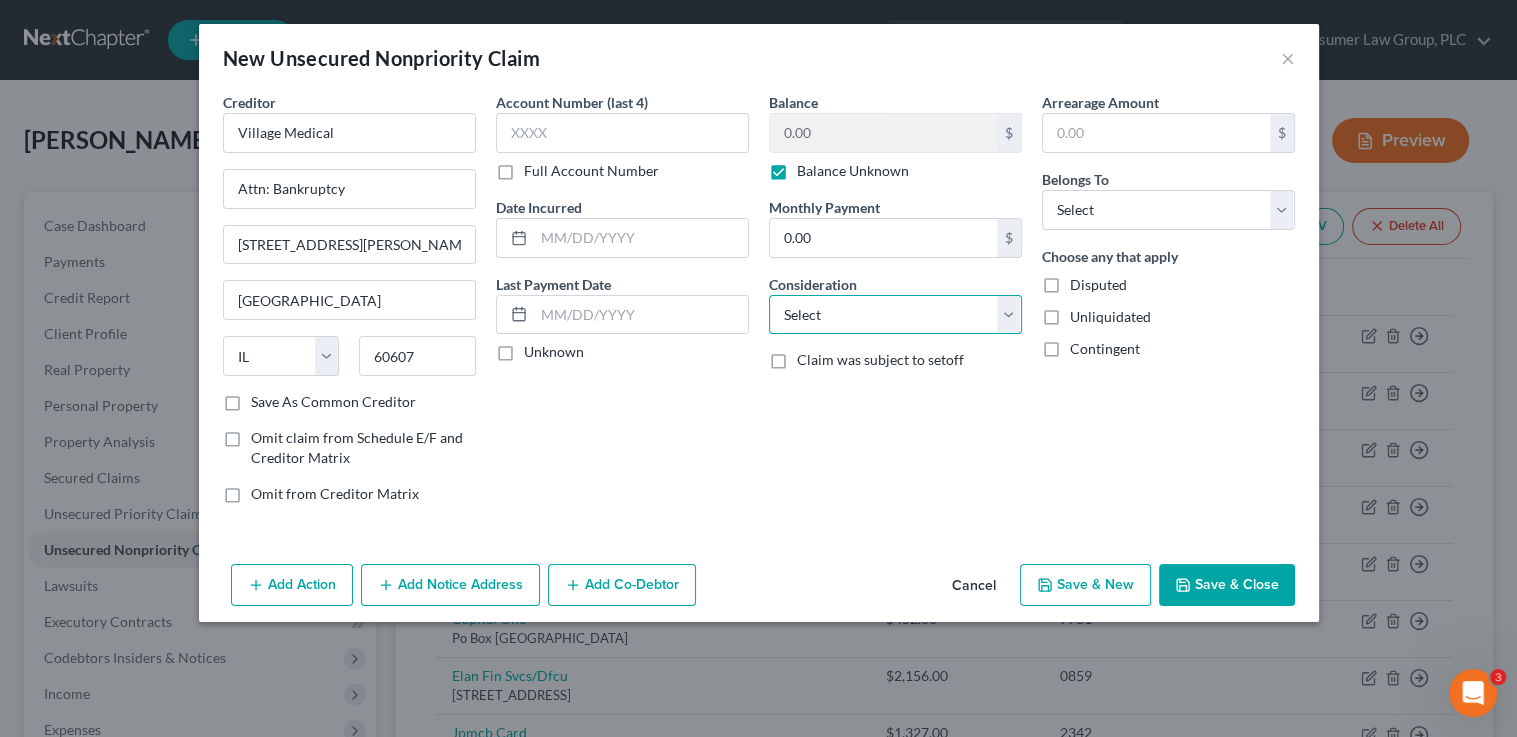 click on "Select Cable / Satellite Services Collection Agency Credit Card Debt Debt Counseling / Attorneys Deficiency Balance Domestic Support Obligations Home / Car Repairs Income Taxes Judgment Liens Medical Services Monies Loaned / Advanced Mortgage Obligation From Divorce Or Separation Obligation To Pensions Other Overdrawn Bank Account Promised To Help Pay Creditors Student Loans Suppliers And Vendors Telephone / Internet Services Utility Services" at bounding box center (895, 315) 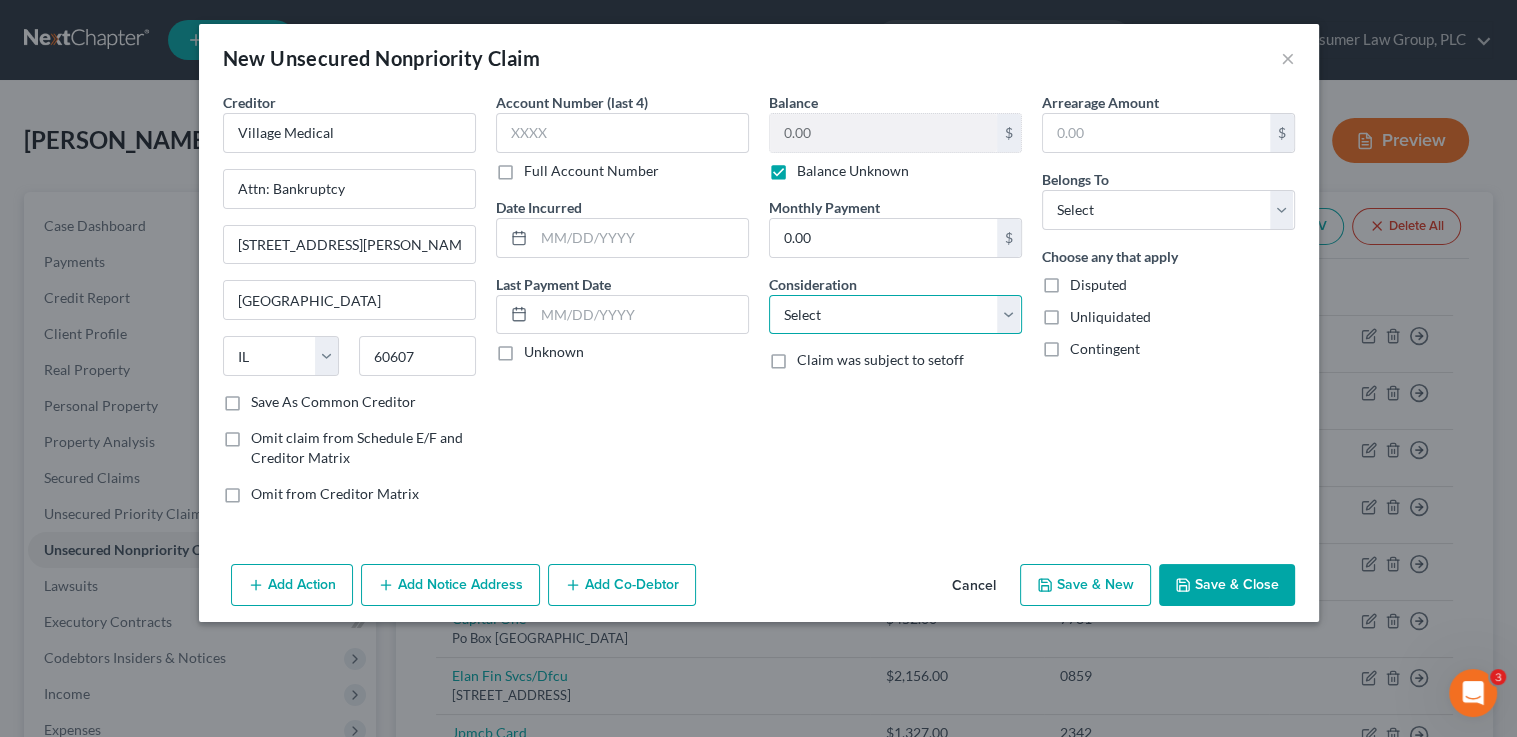 select on "9" 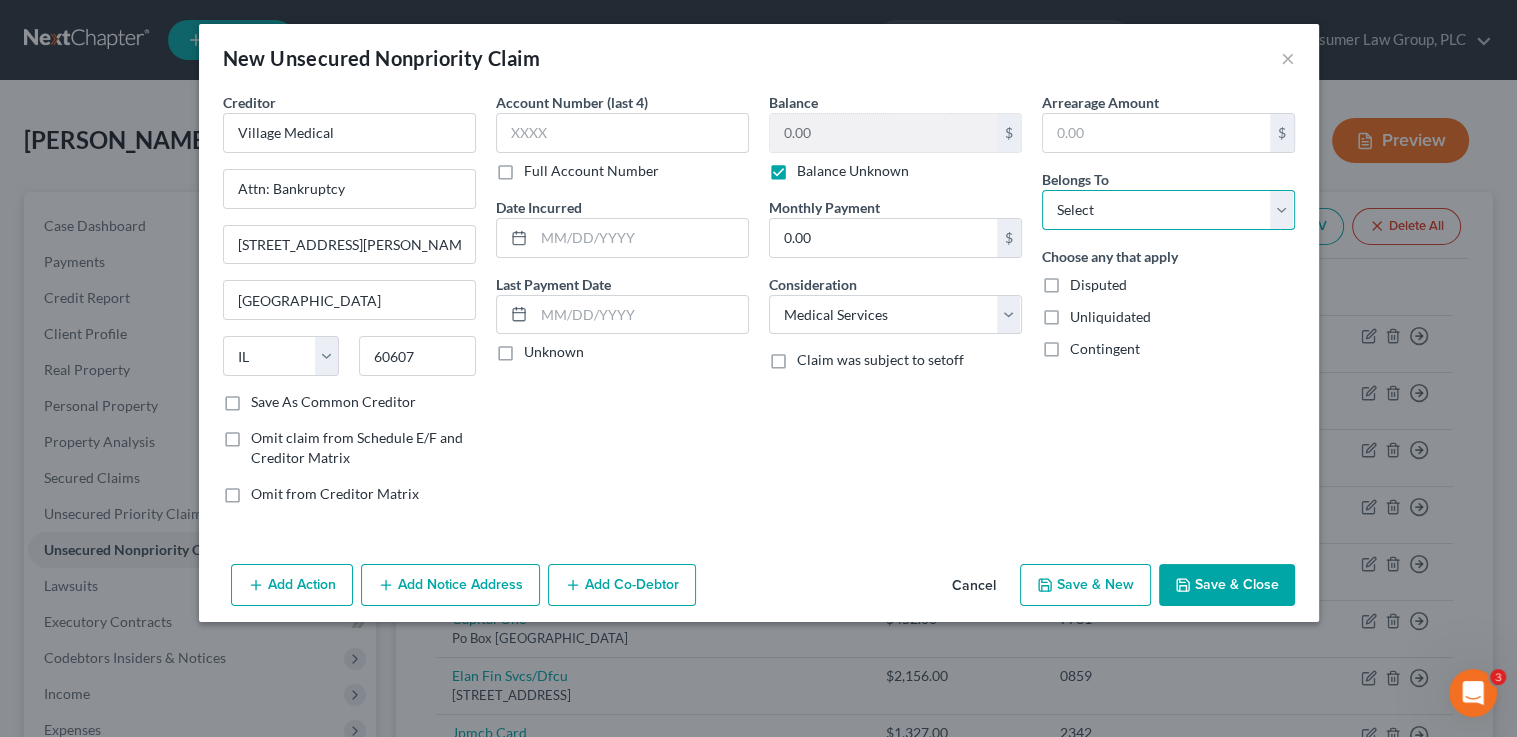 click on "Select Debtor 1 Only Debtor 2 Only Debtor 1 And Debtor 2 Only At Least One Of The Debtors And Another Community Property" at bounding box center (1168, 210) 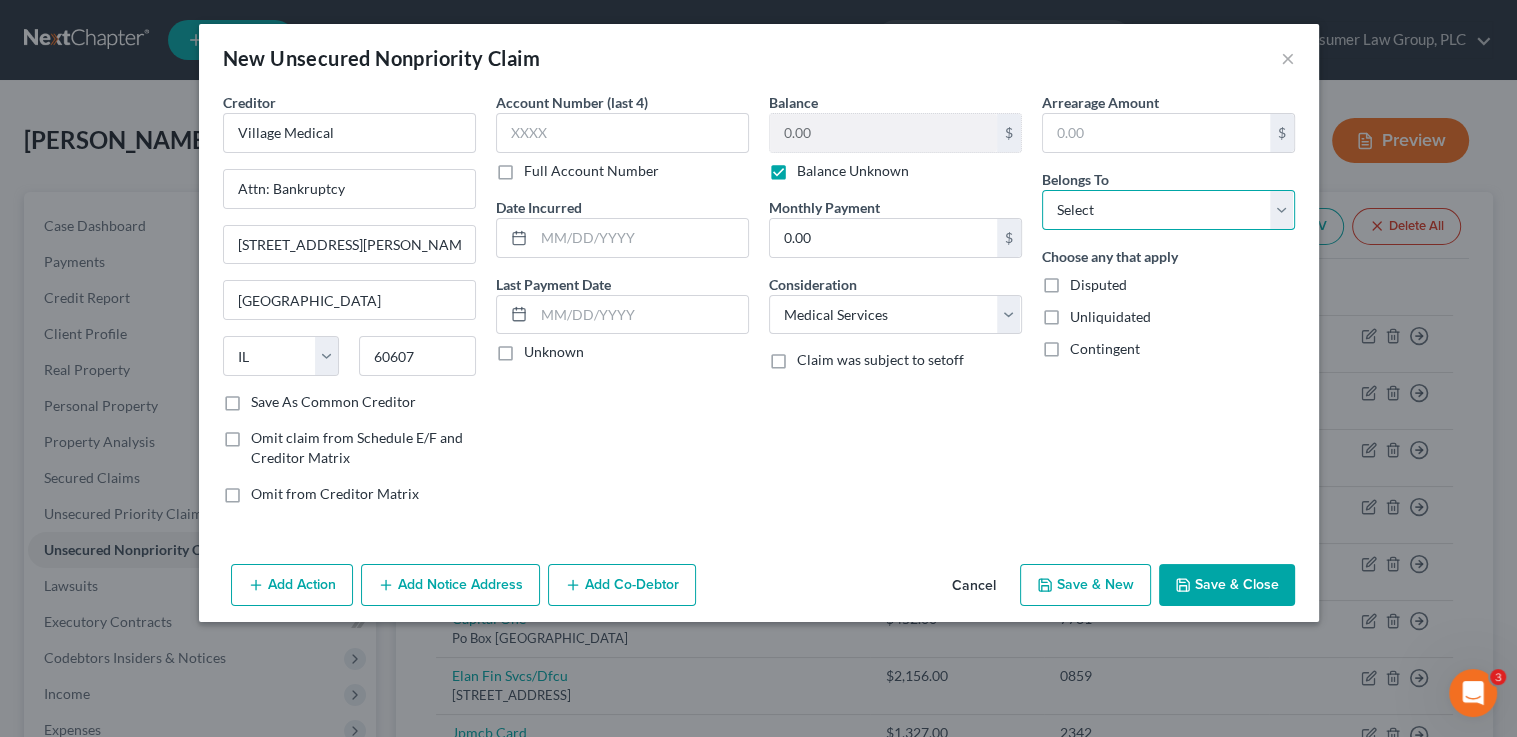 select on "1" 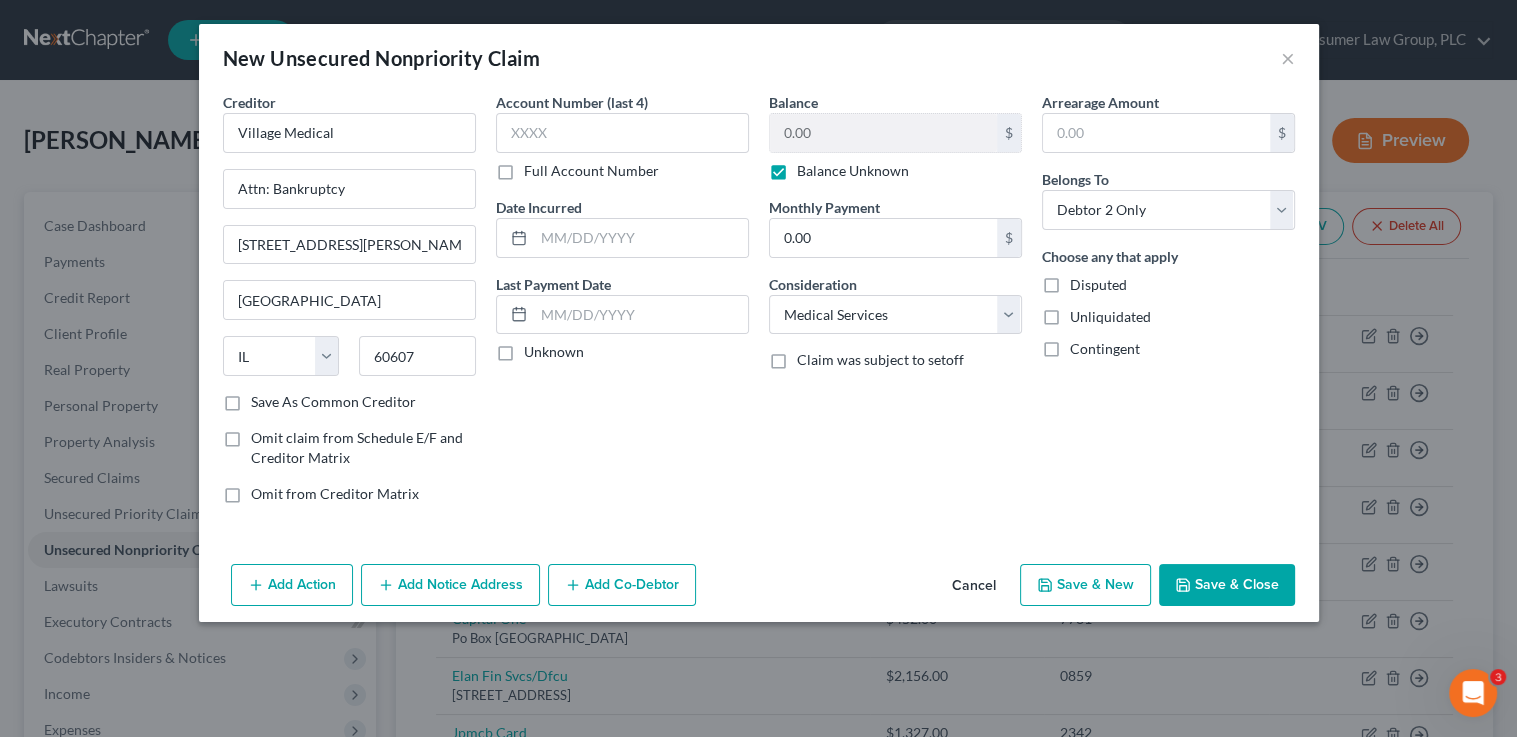 click on "Balance Unknown" at bounding box center (853, 171) 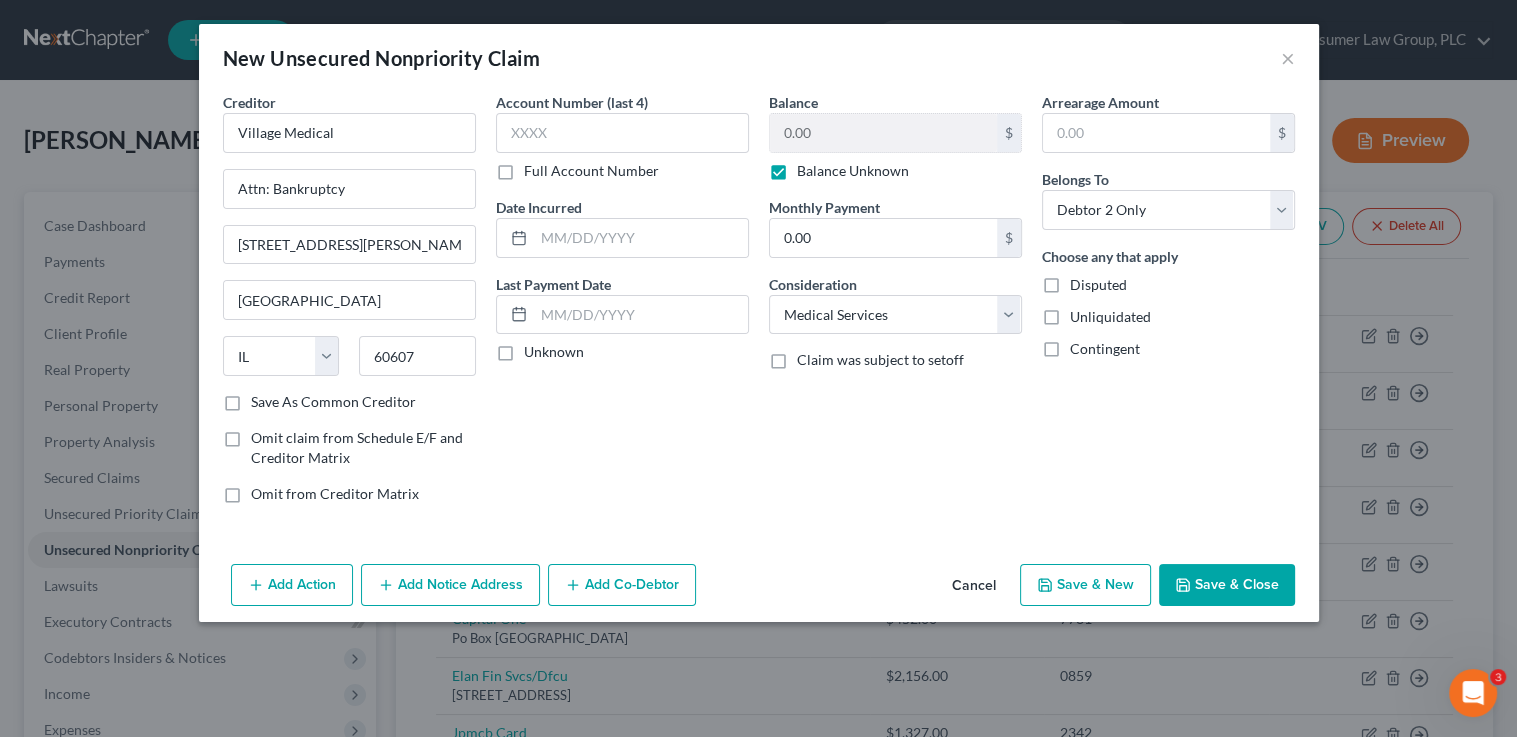 click on "Balance Unknown" at bounding box center [811, 167] 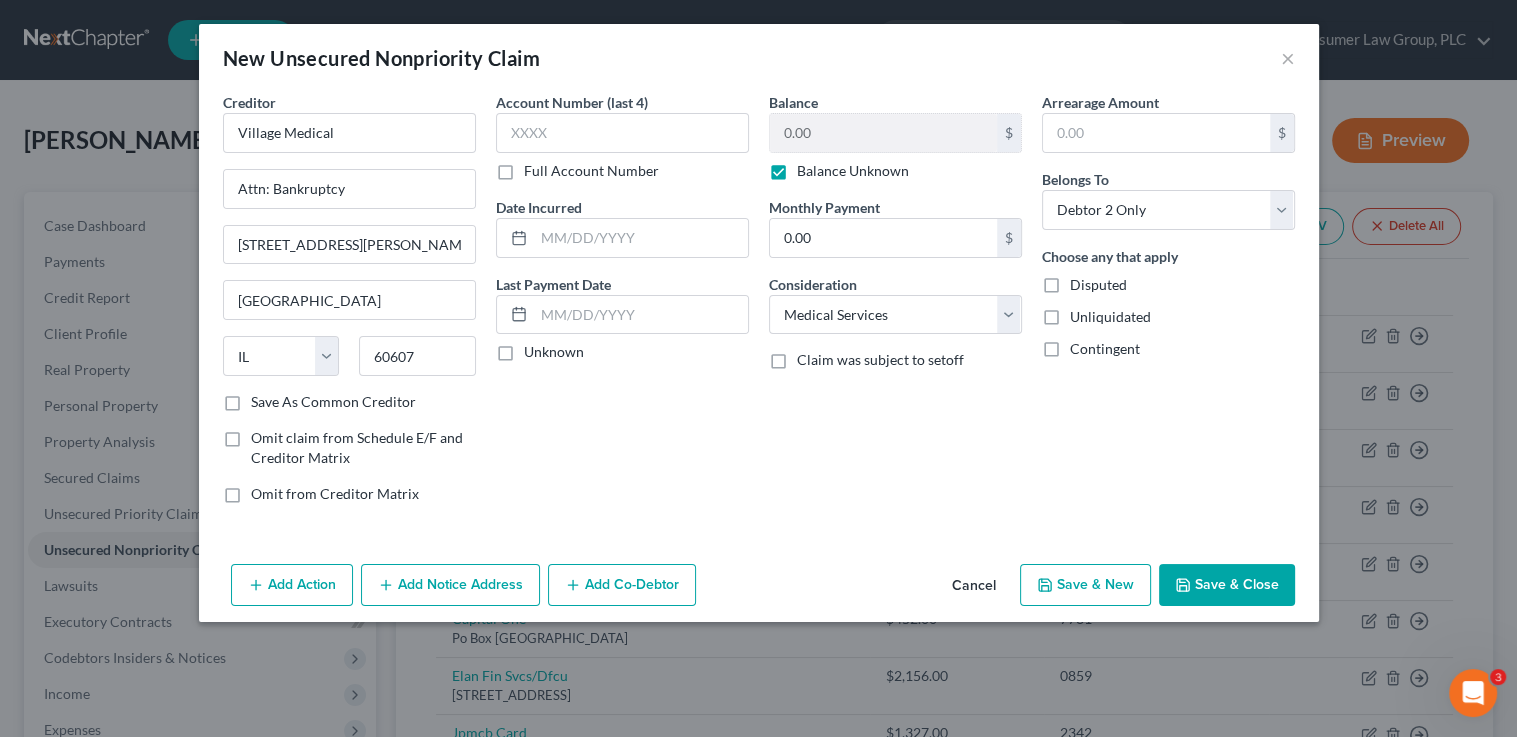 checkbox on "false" 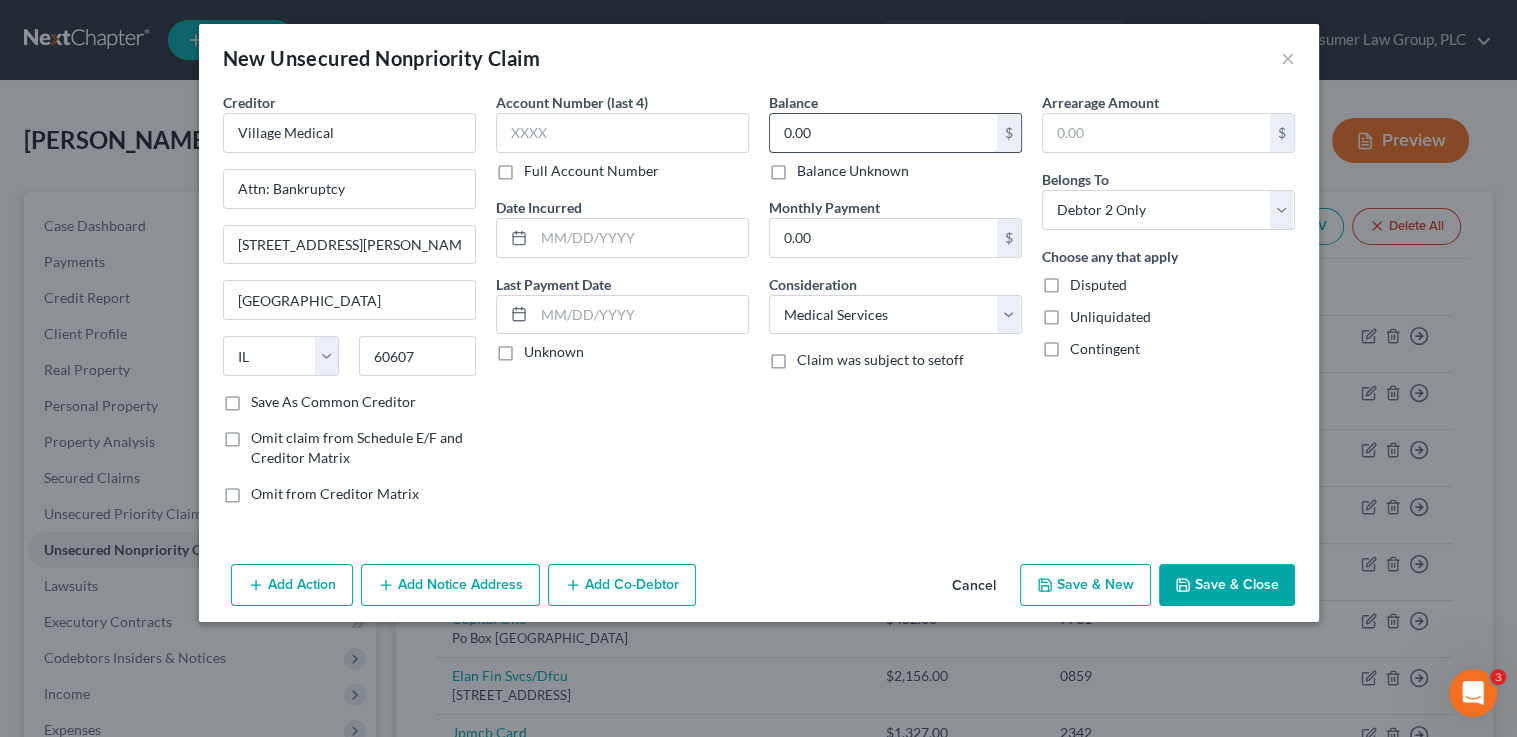click on "0.00" at bounding box center (883, 133) 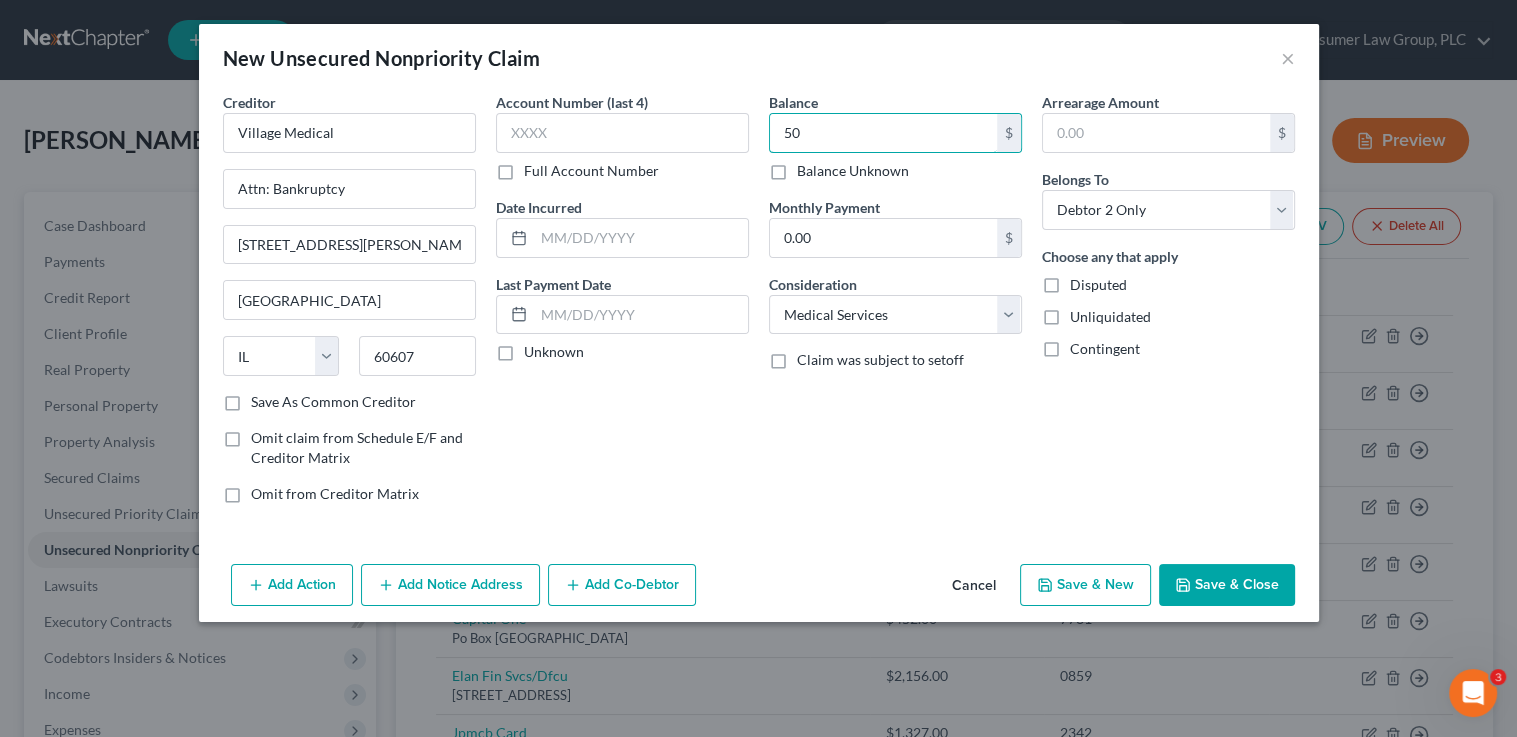type on "50" 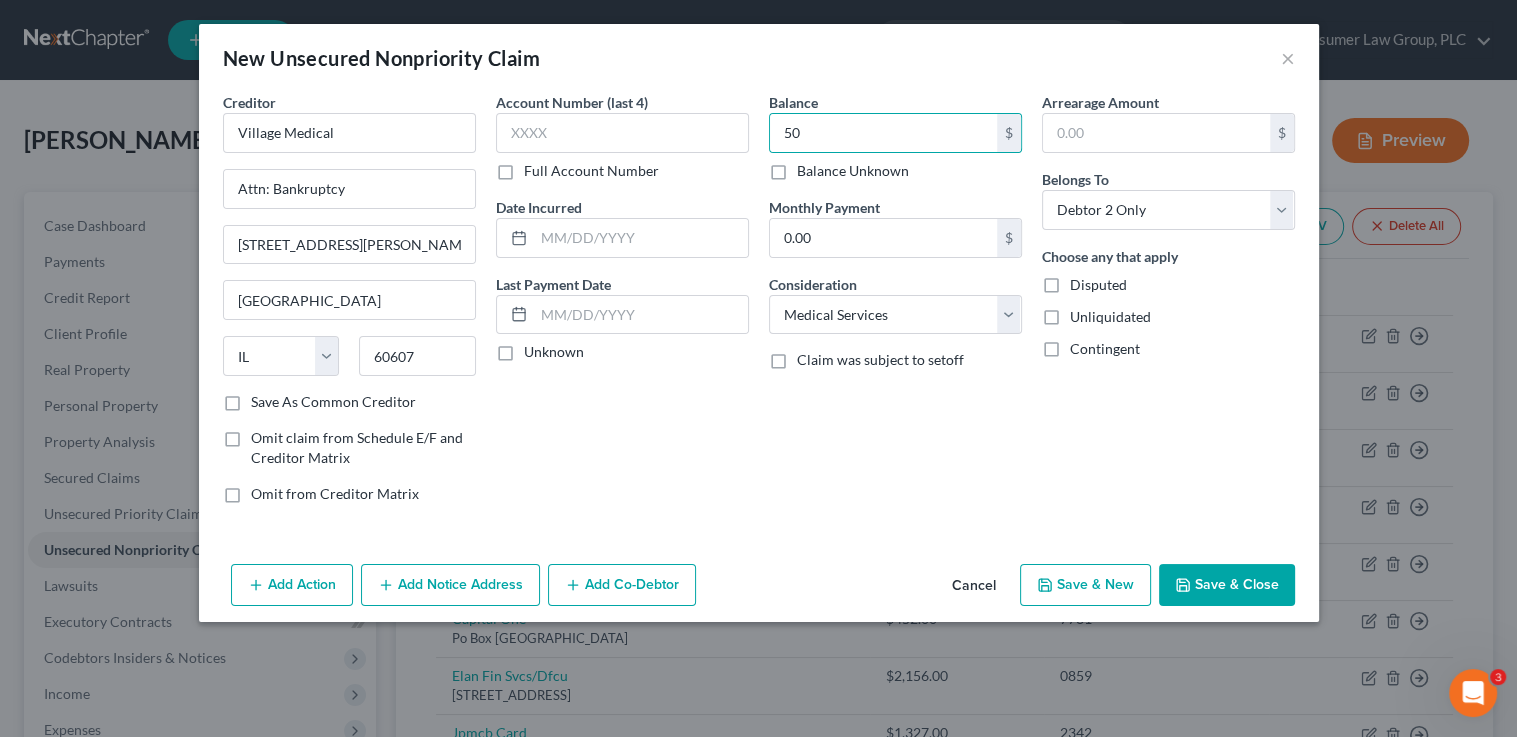 click on "Save & Close" at bounding box center (1227, 585) 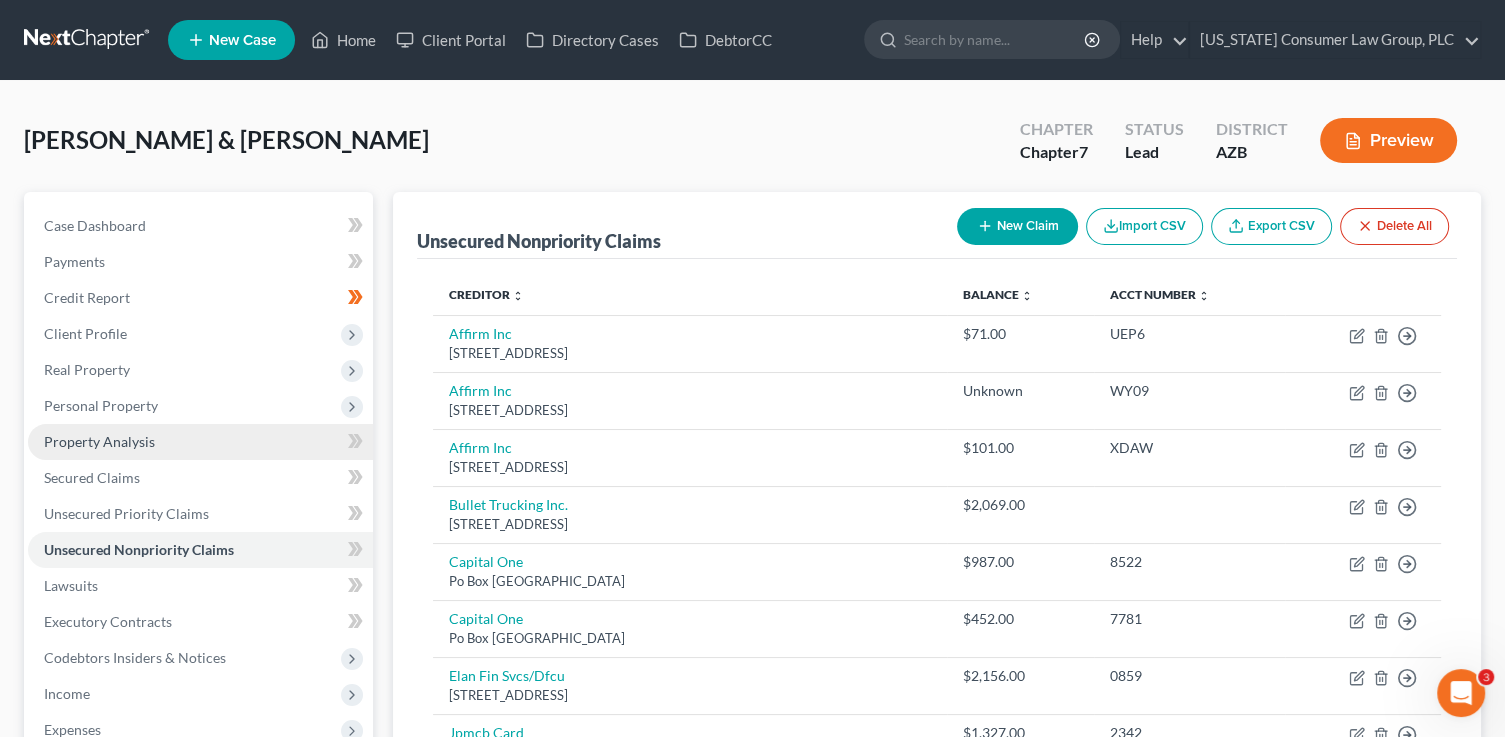 click on "Property Analysis" at bounding box center [99, 441] 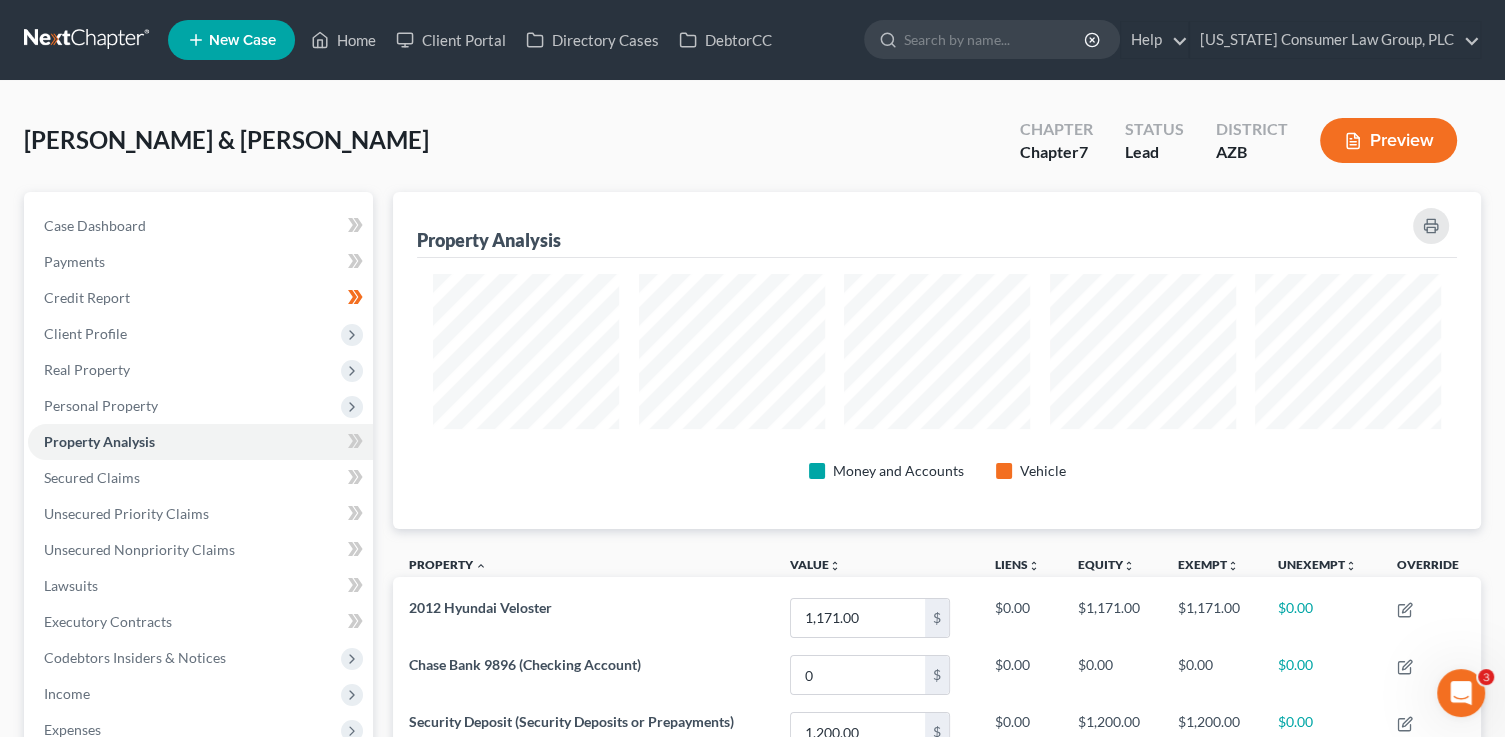scroll, scrollTop: 999663, scrollLeft: 998912, axis: both 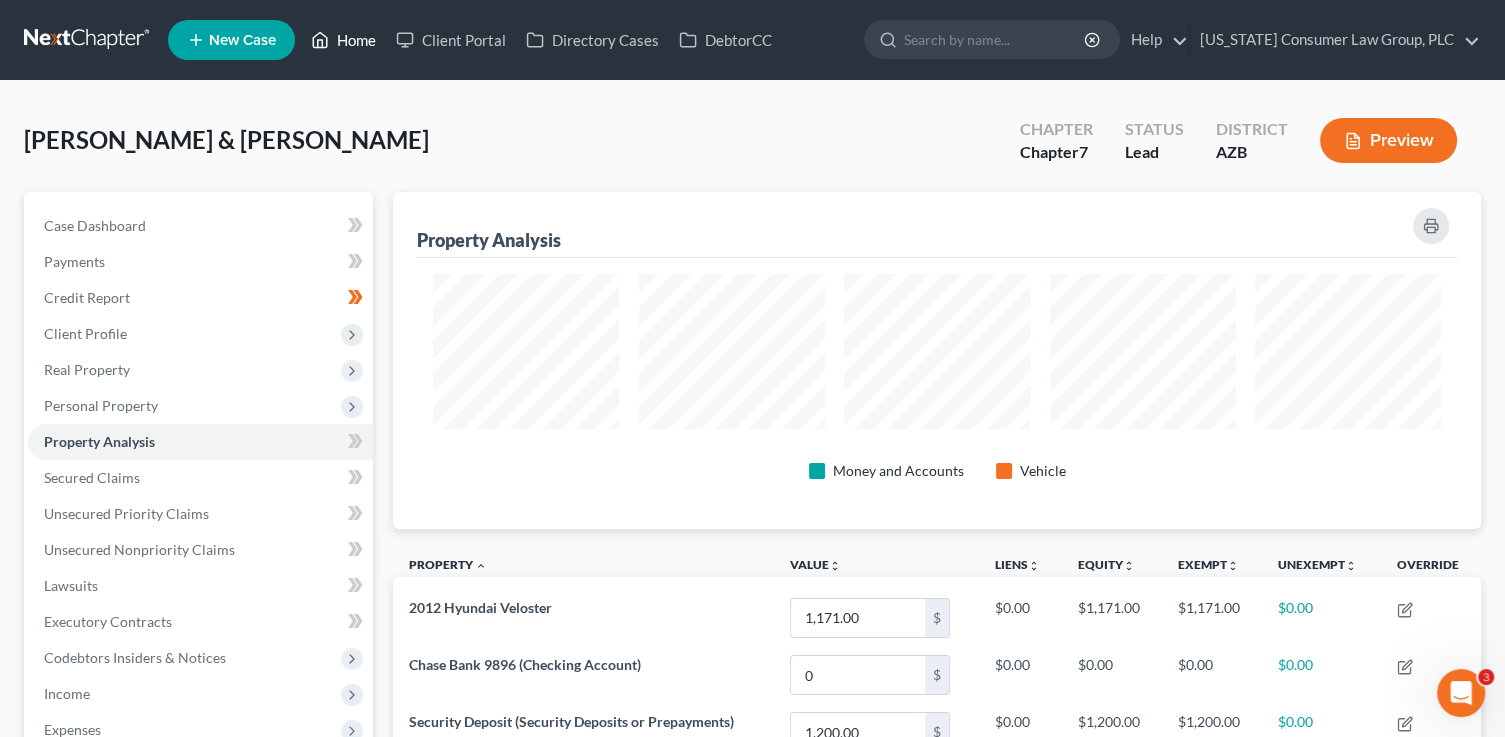 click on "Home" at bounding box center [343, 40] 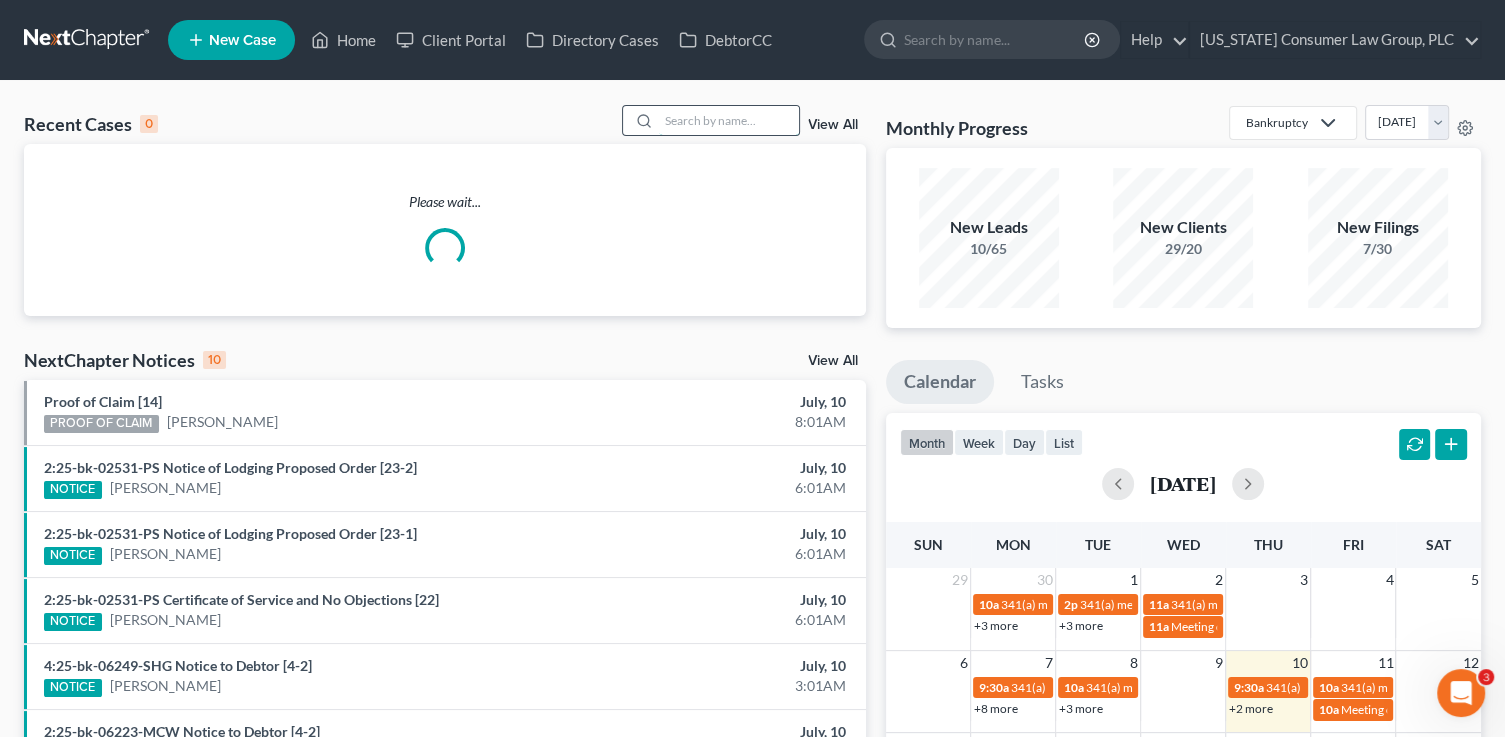 click at bounding box center [729, 120] 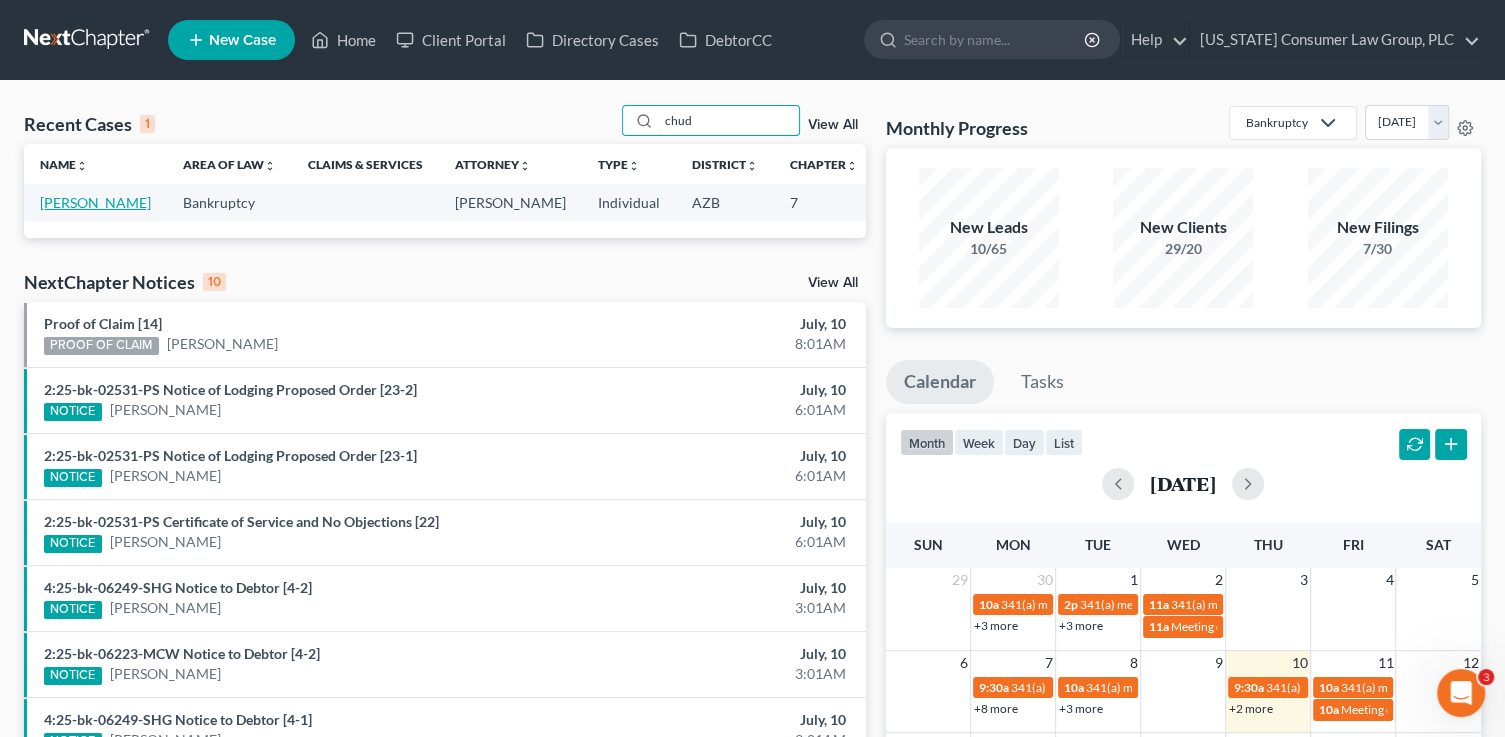 type on "chud" 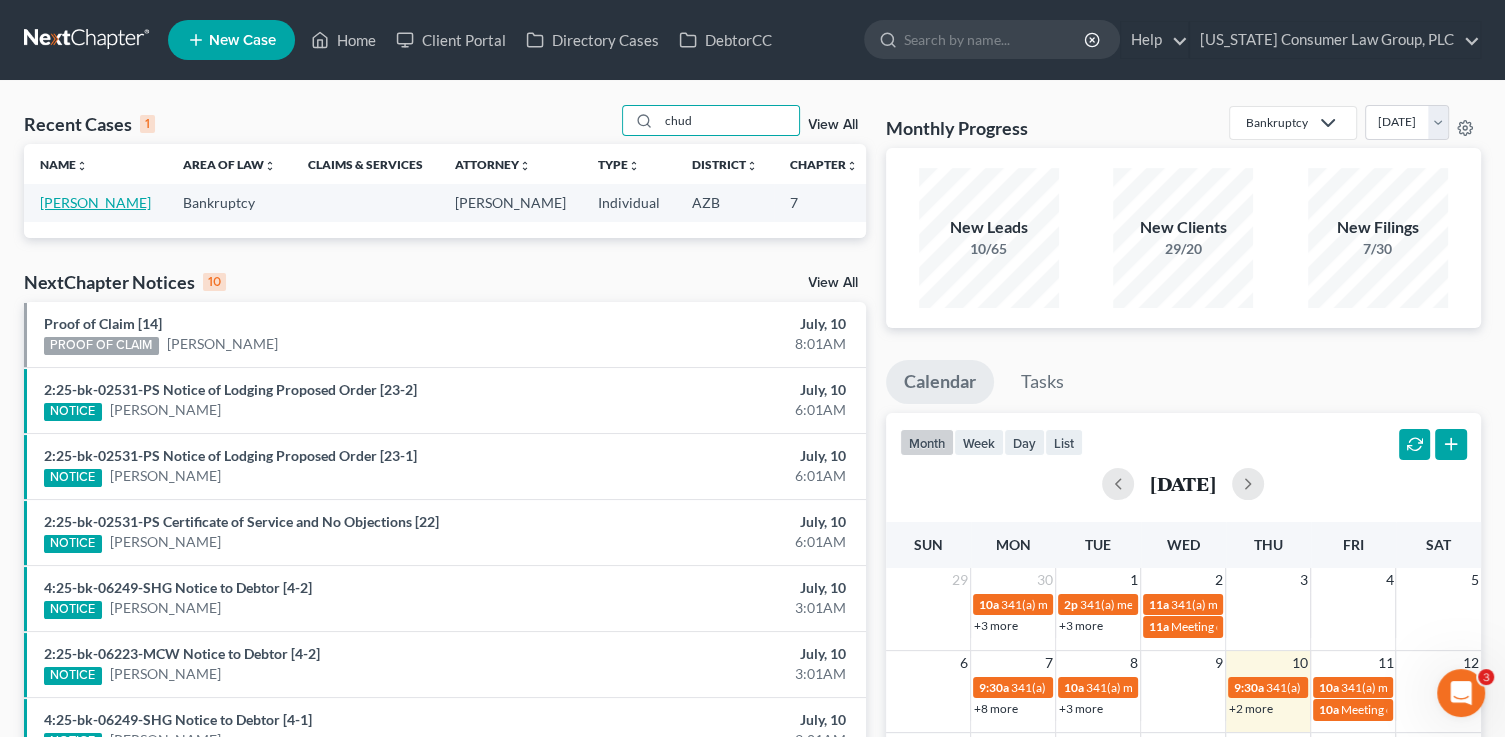 click on "[PERSON_NAME]" at bounding box center [95, 202] 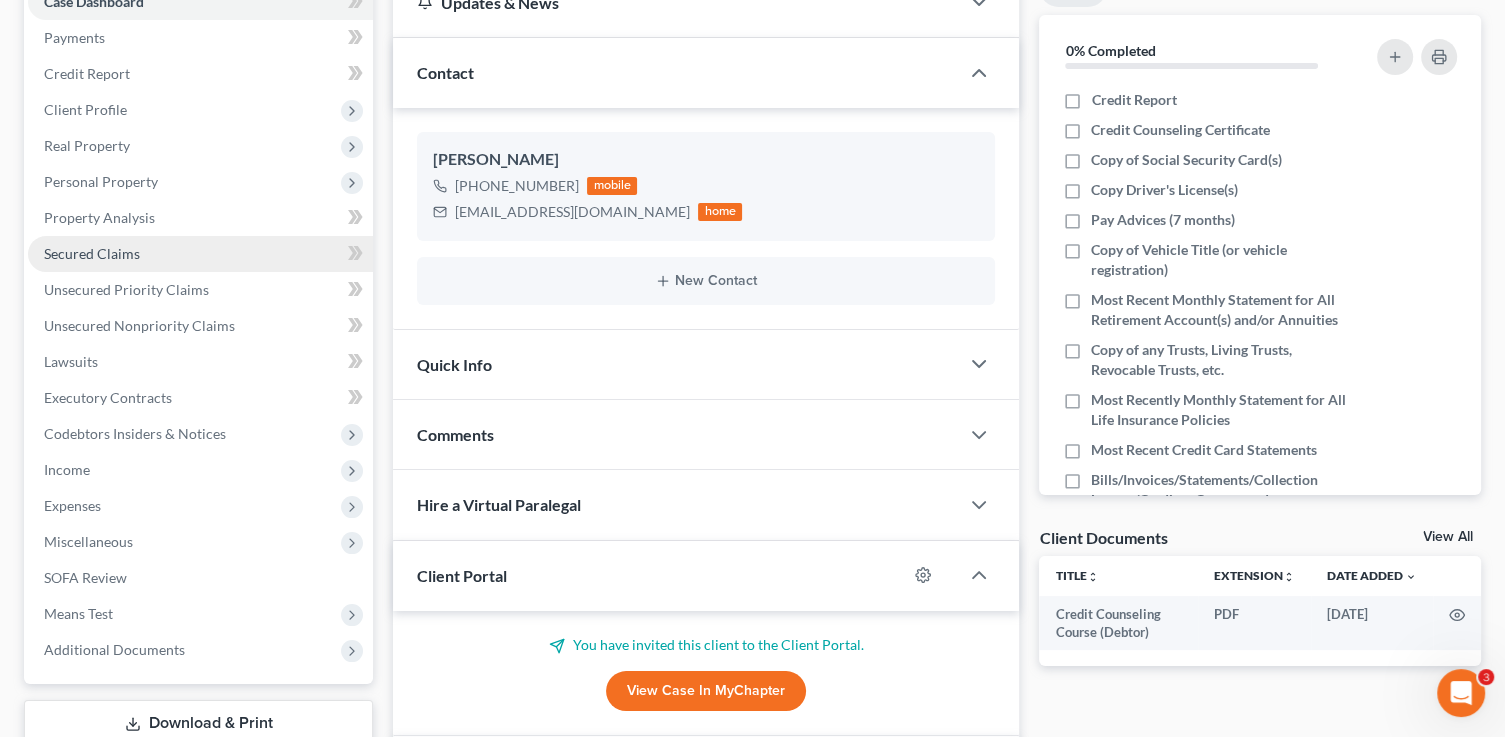 scroll, scrollTop: 297, scrollLeft: 0, axis: vertical 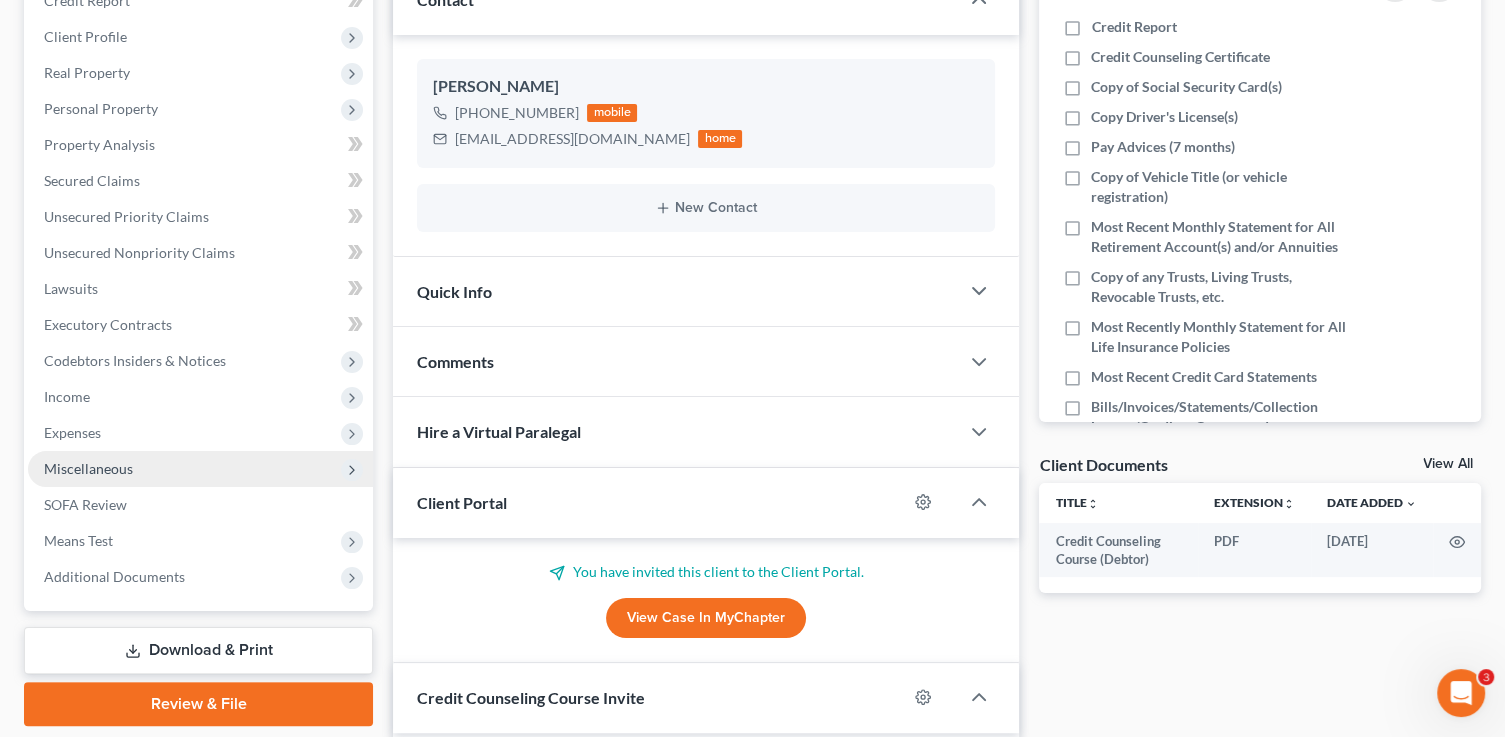 click on "Miscellaneous" at bounding box center [88, 468] 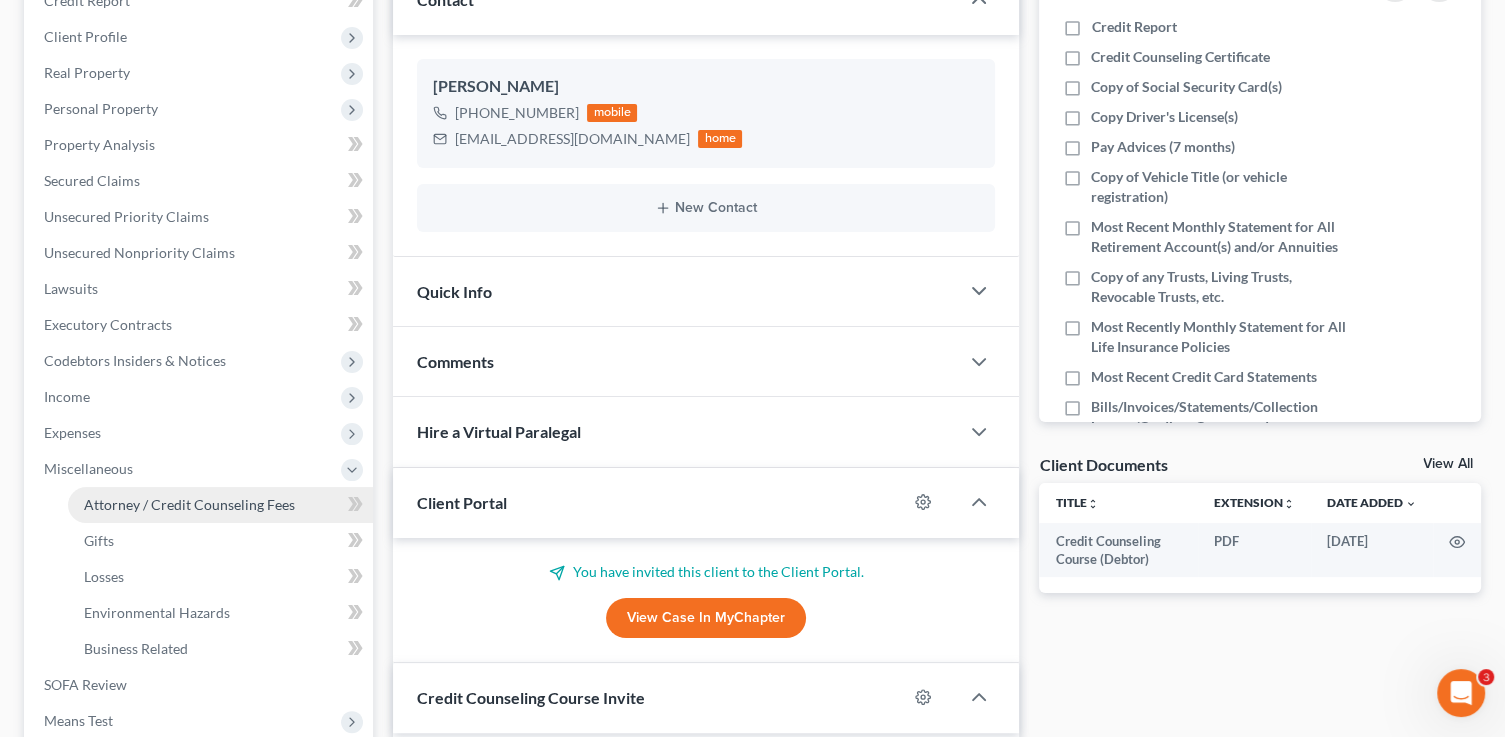 click on "Attorney / Credit Counseling Fees" at bounding box center (189, 504) 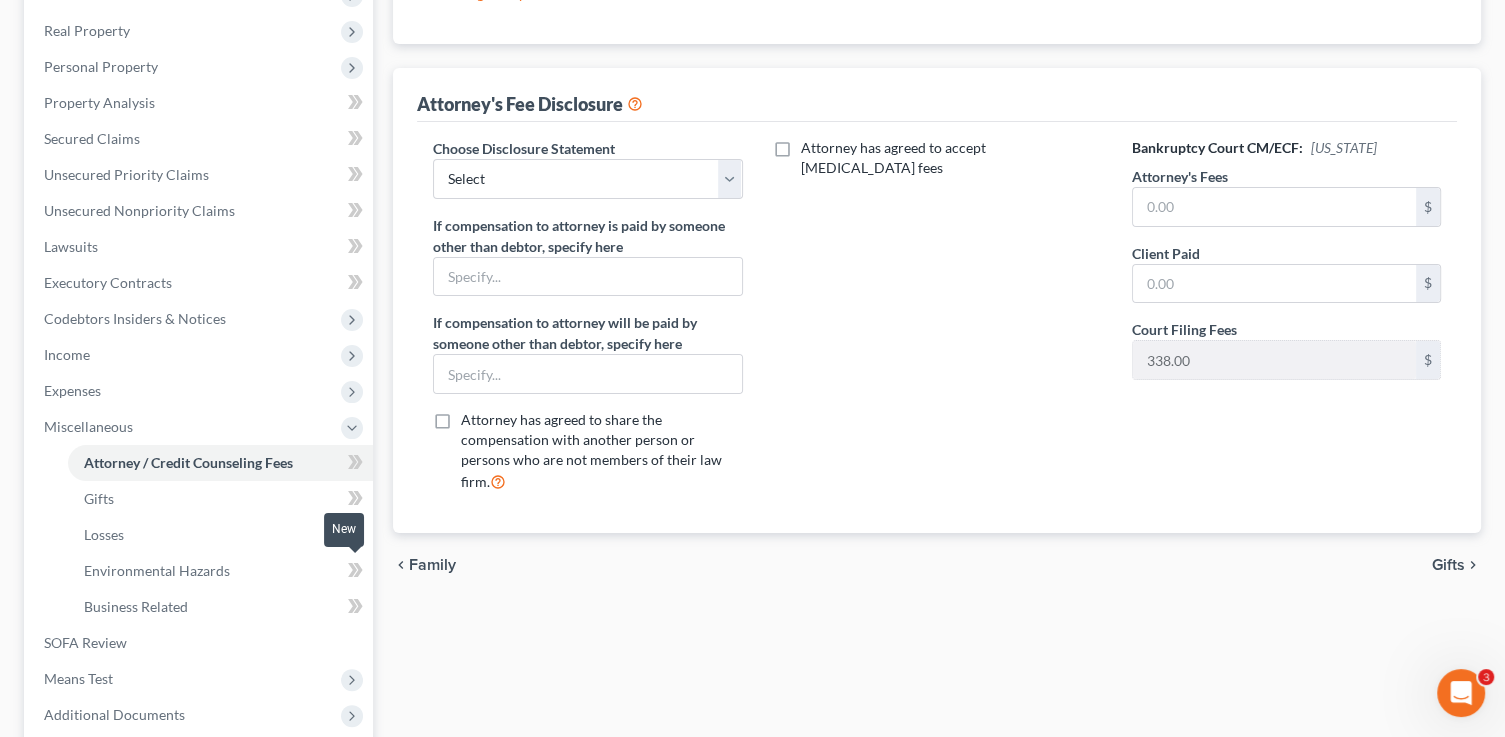 scroll, scrollTop: 384, scrollLeft: 0, axis: vertical 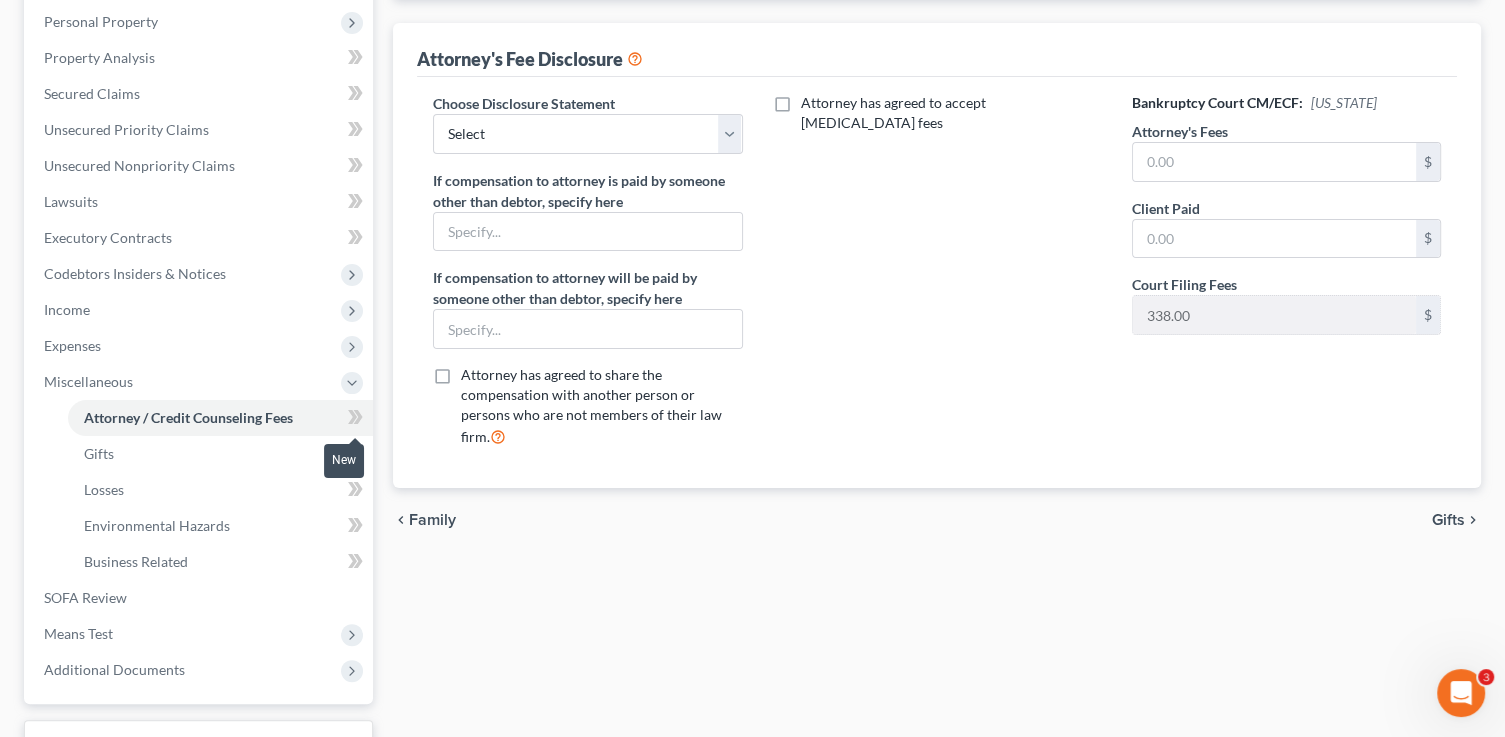 click 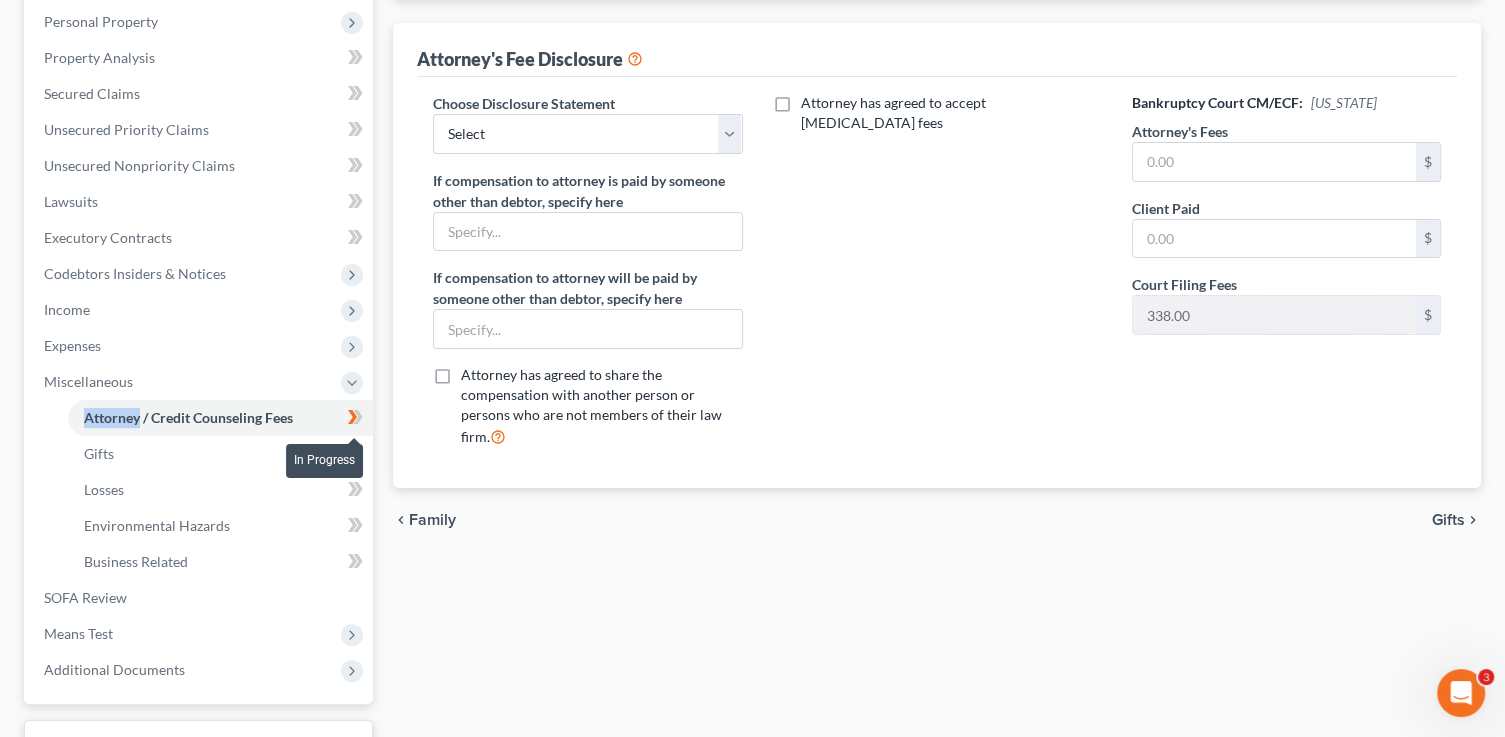 click 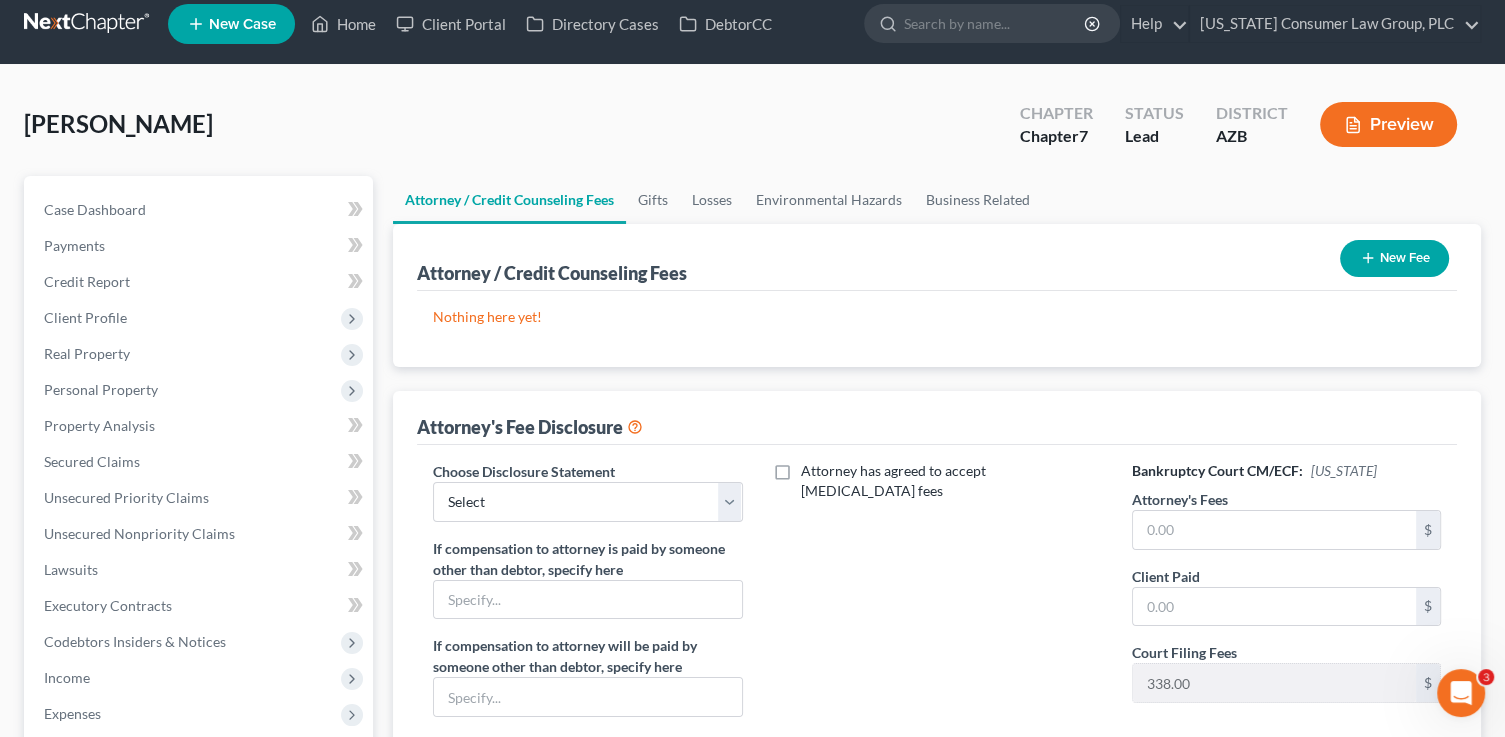 scroll, scrollTop: 0, scrollLeft: 0, axis: both 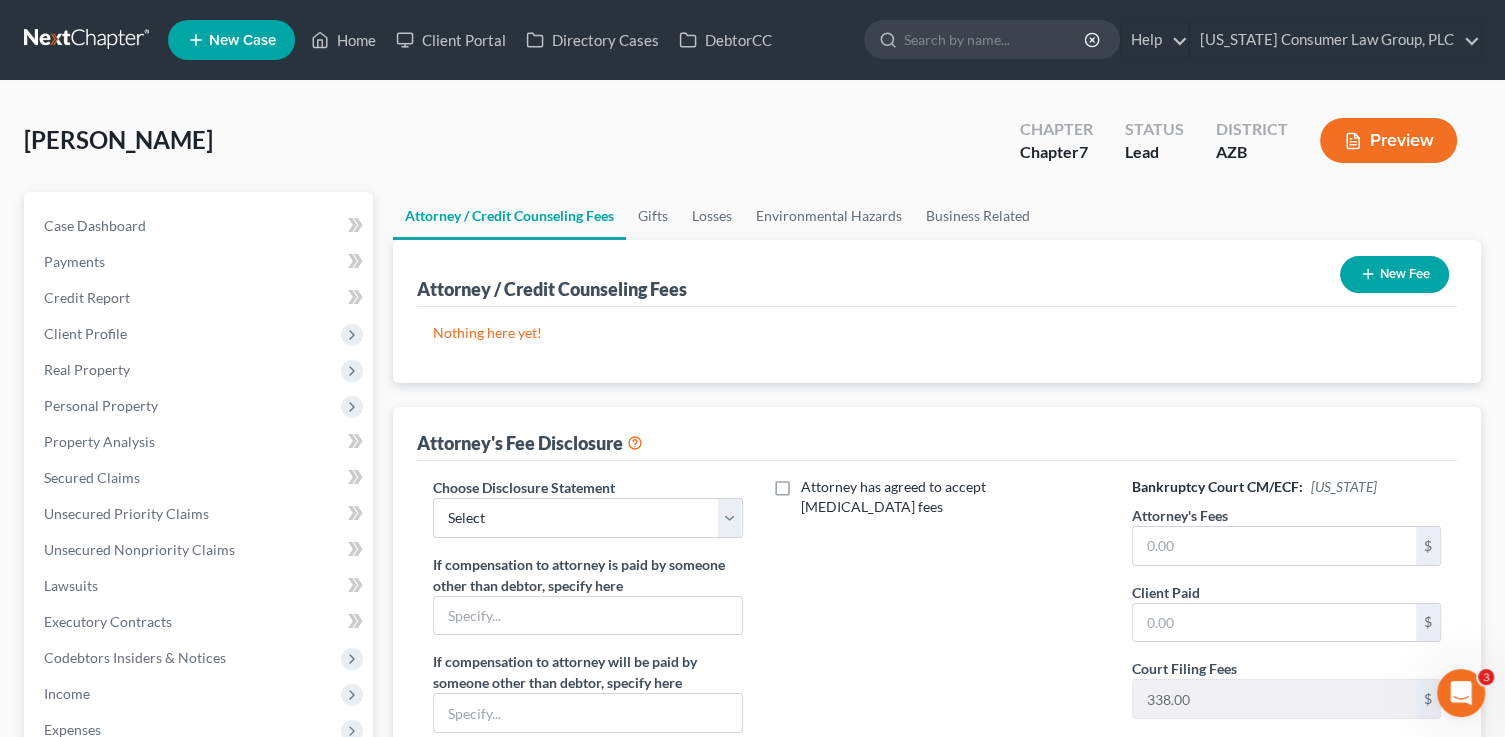 click on "New Fee" at bounding box center (1394, 274) 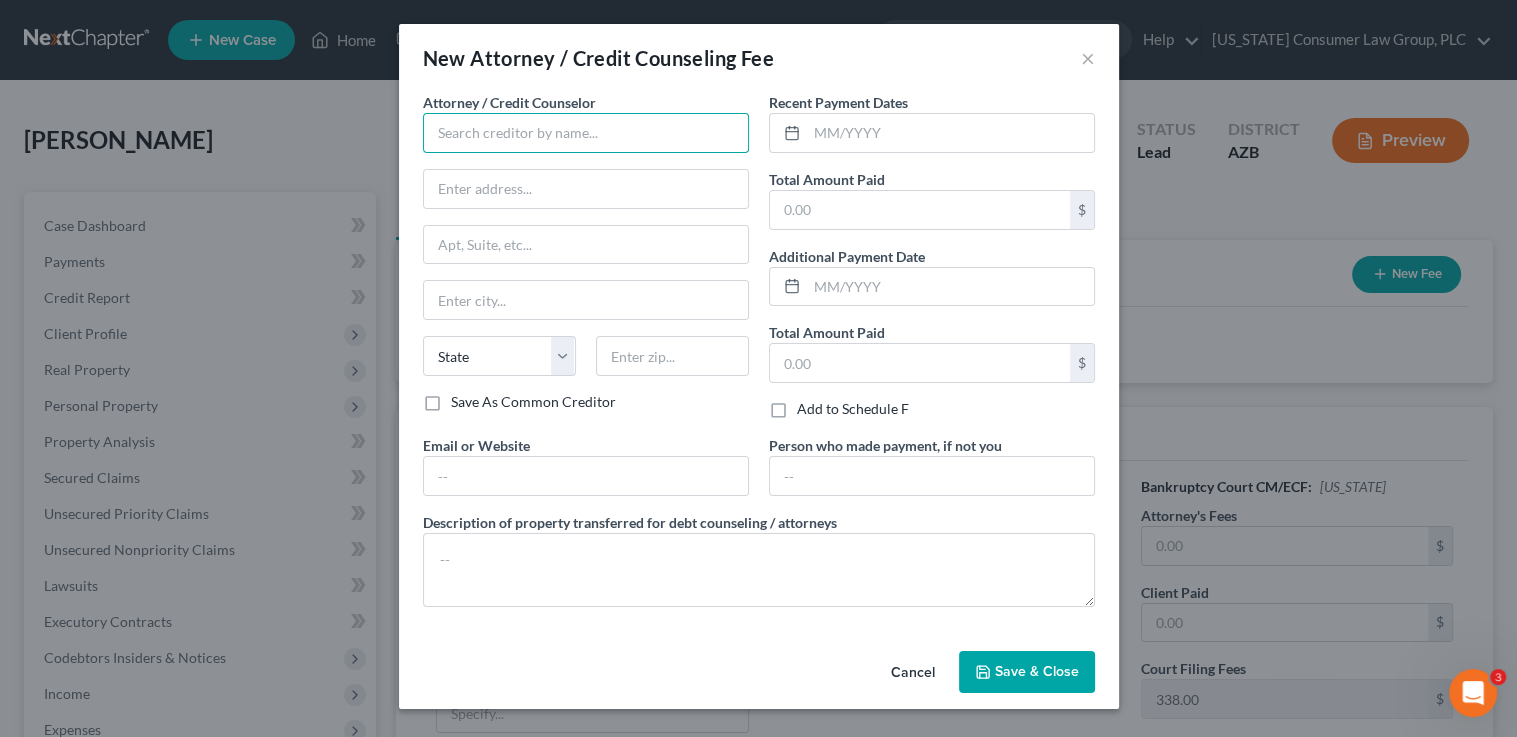 drag, startPoint x: 566, startPoint y: 125, endPoint x: 589, endPoint y: 99, distance: 34.713108 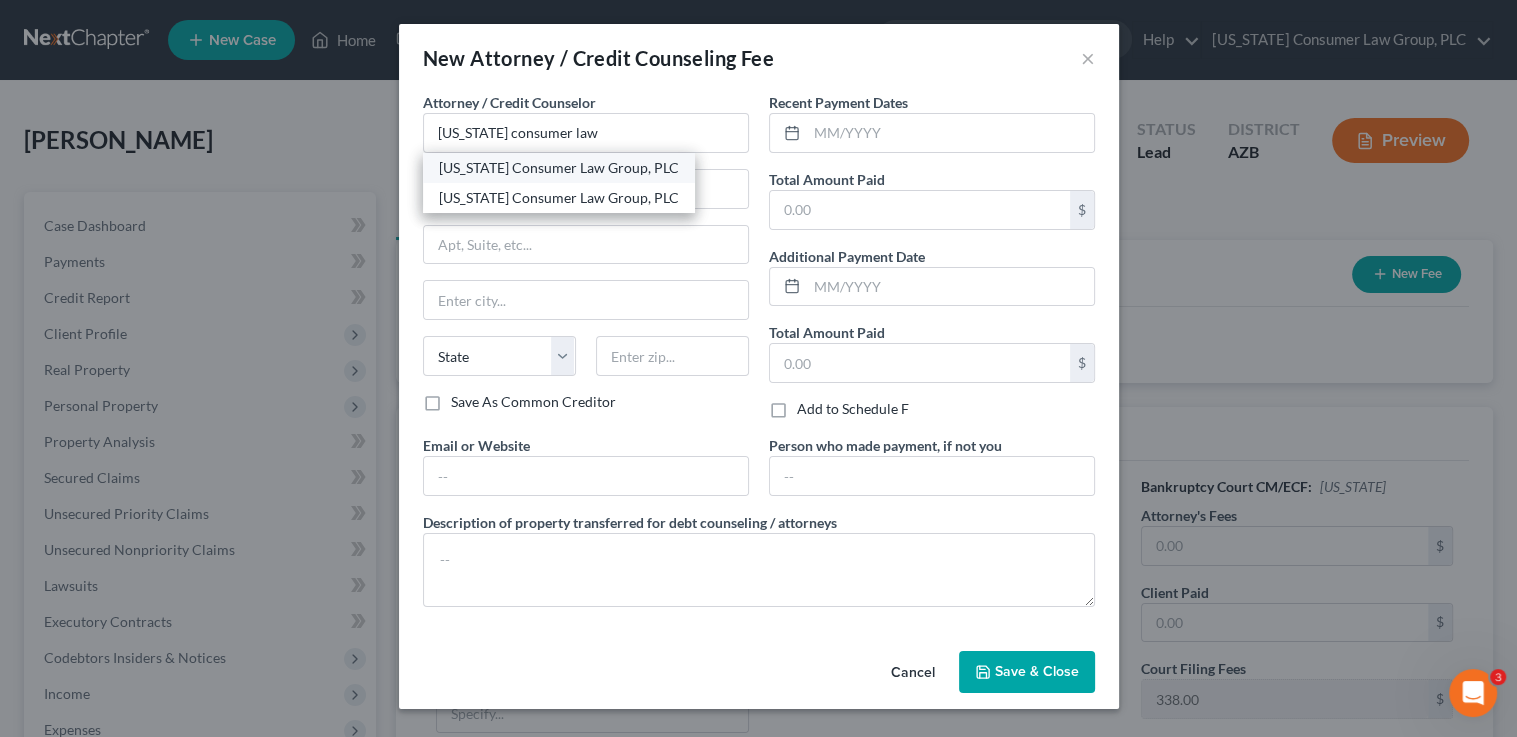 click on "[US_STATE] Consumer Law Group, PLC" at bounding box center [559, 168] 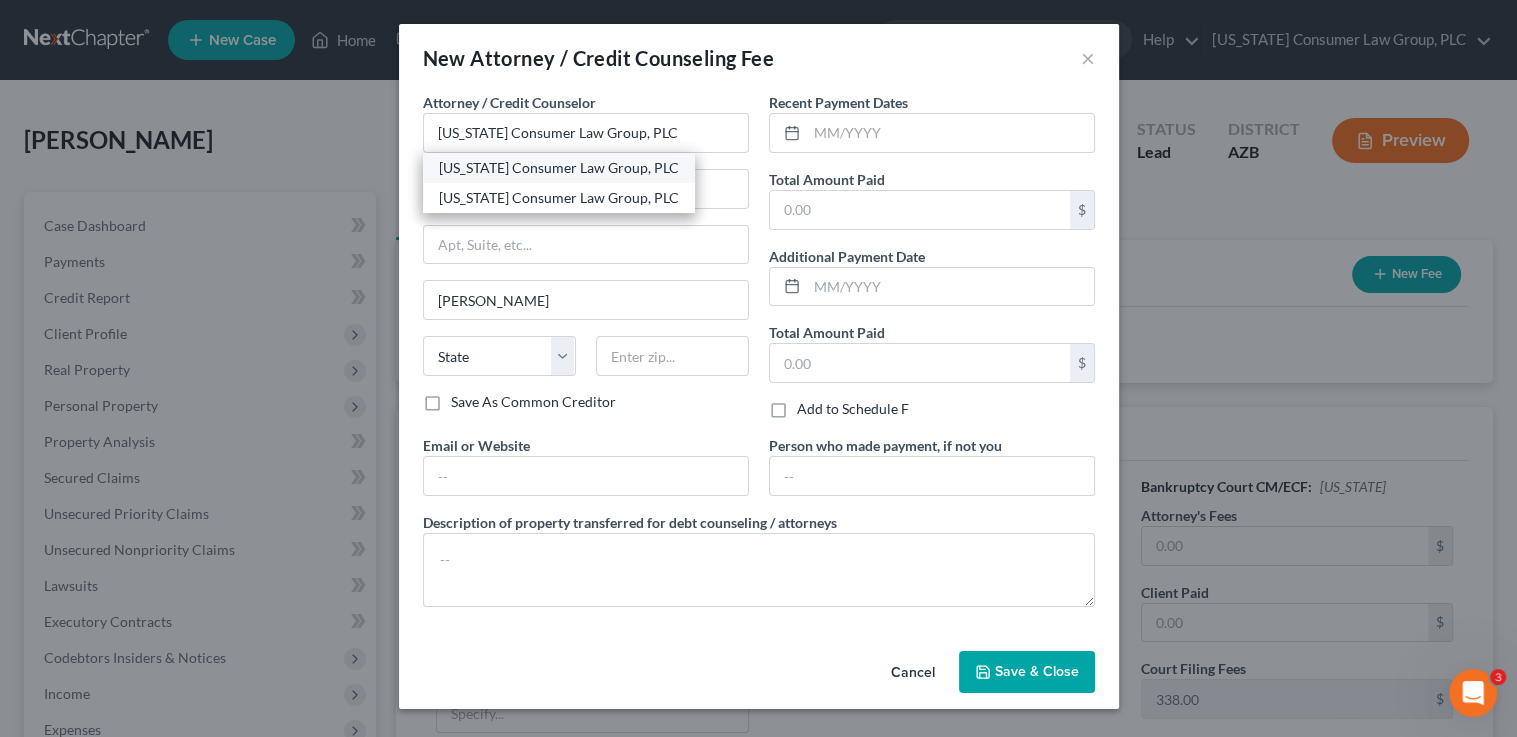 select on "3" 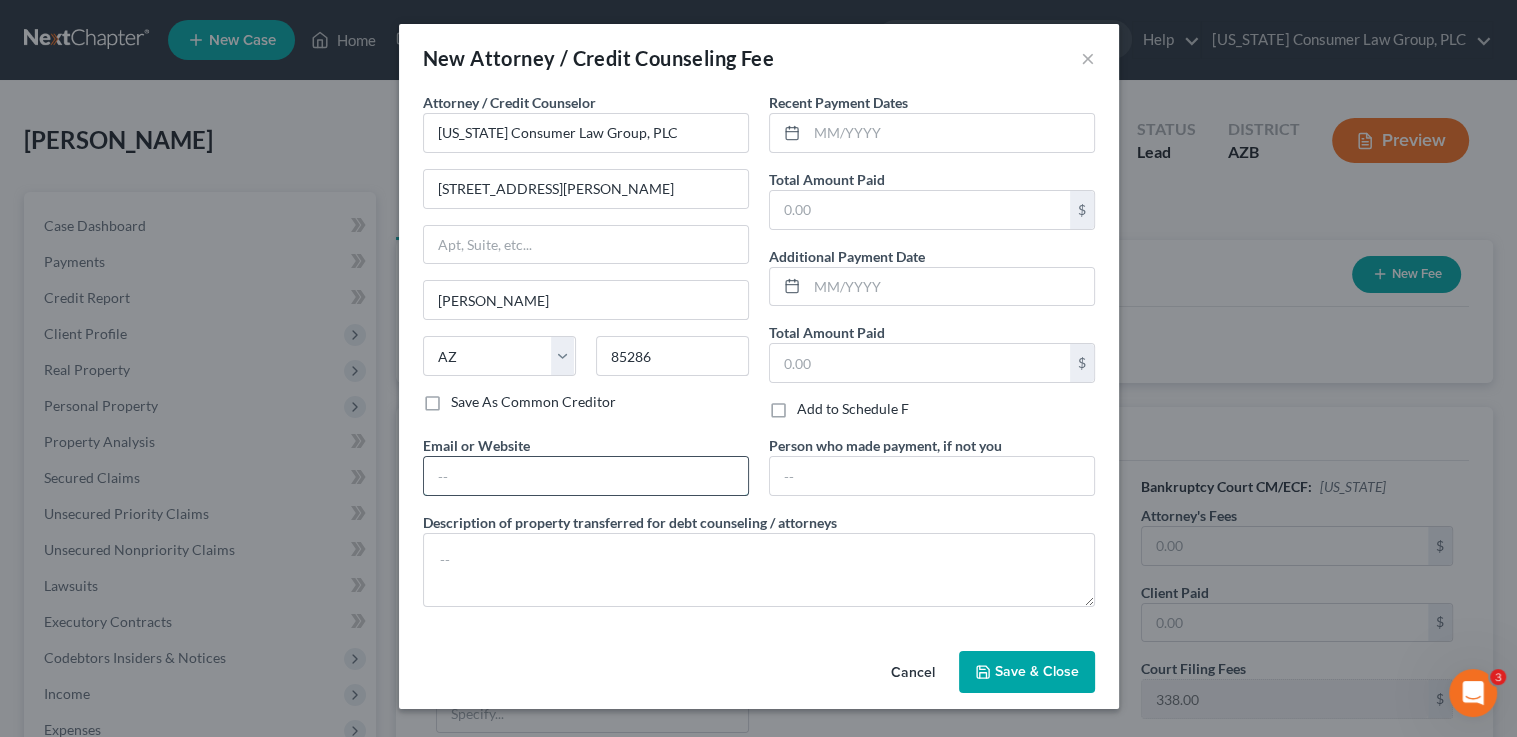 click at bounding box center (586, 476) 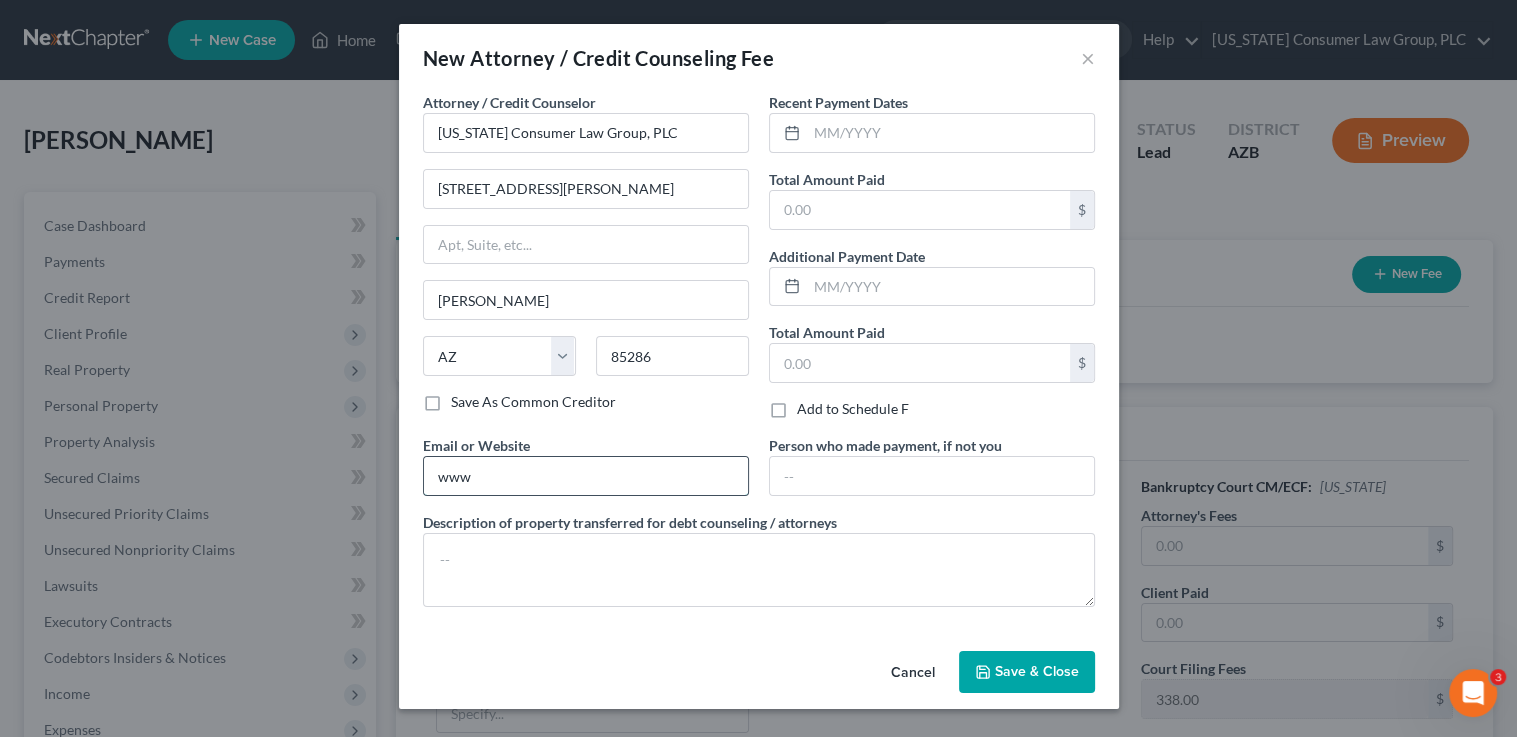 type on "www.skibalaw.com" 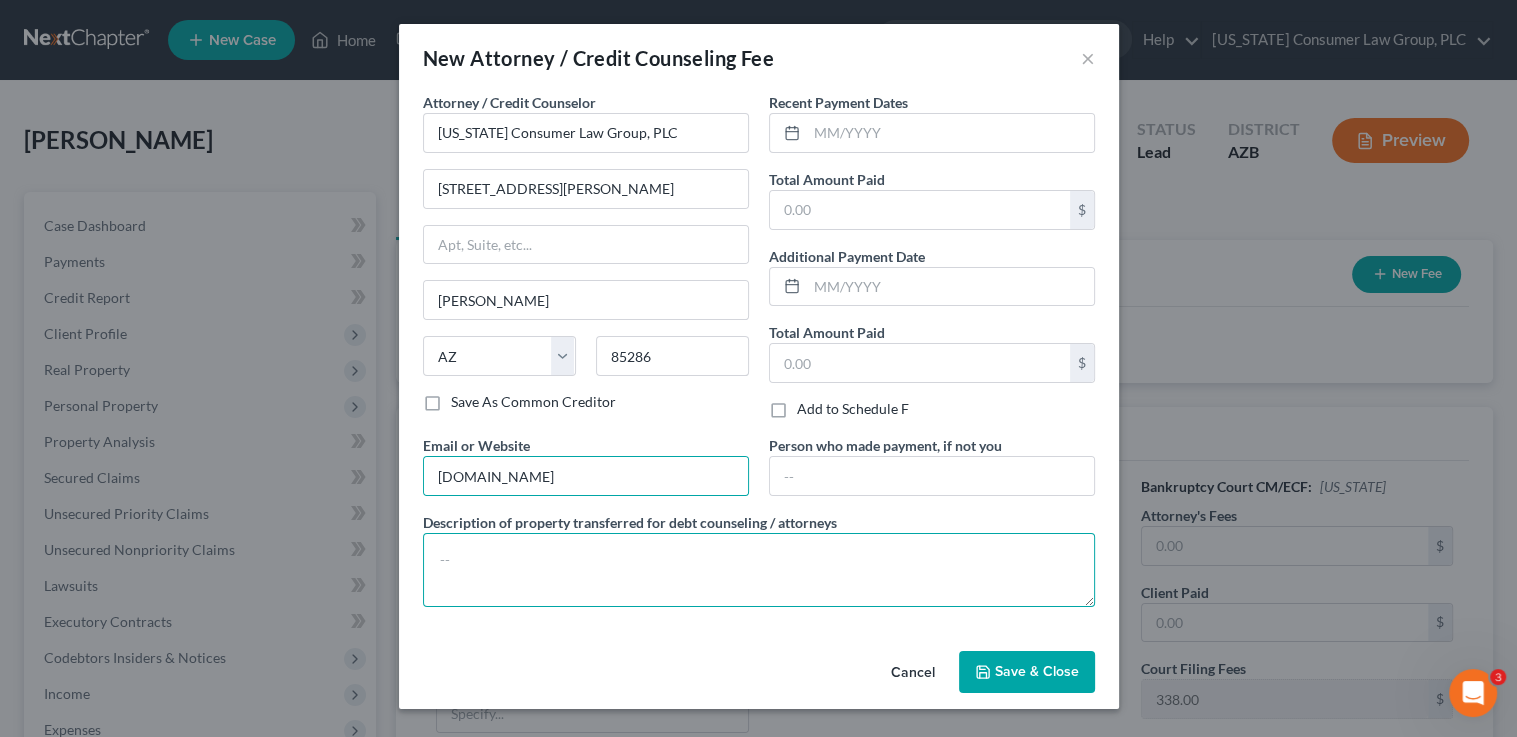 drag, startPoint x: 567, startPoint y: 552, endPoint x: 564, endPoint y: 523, distance: 29.15476 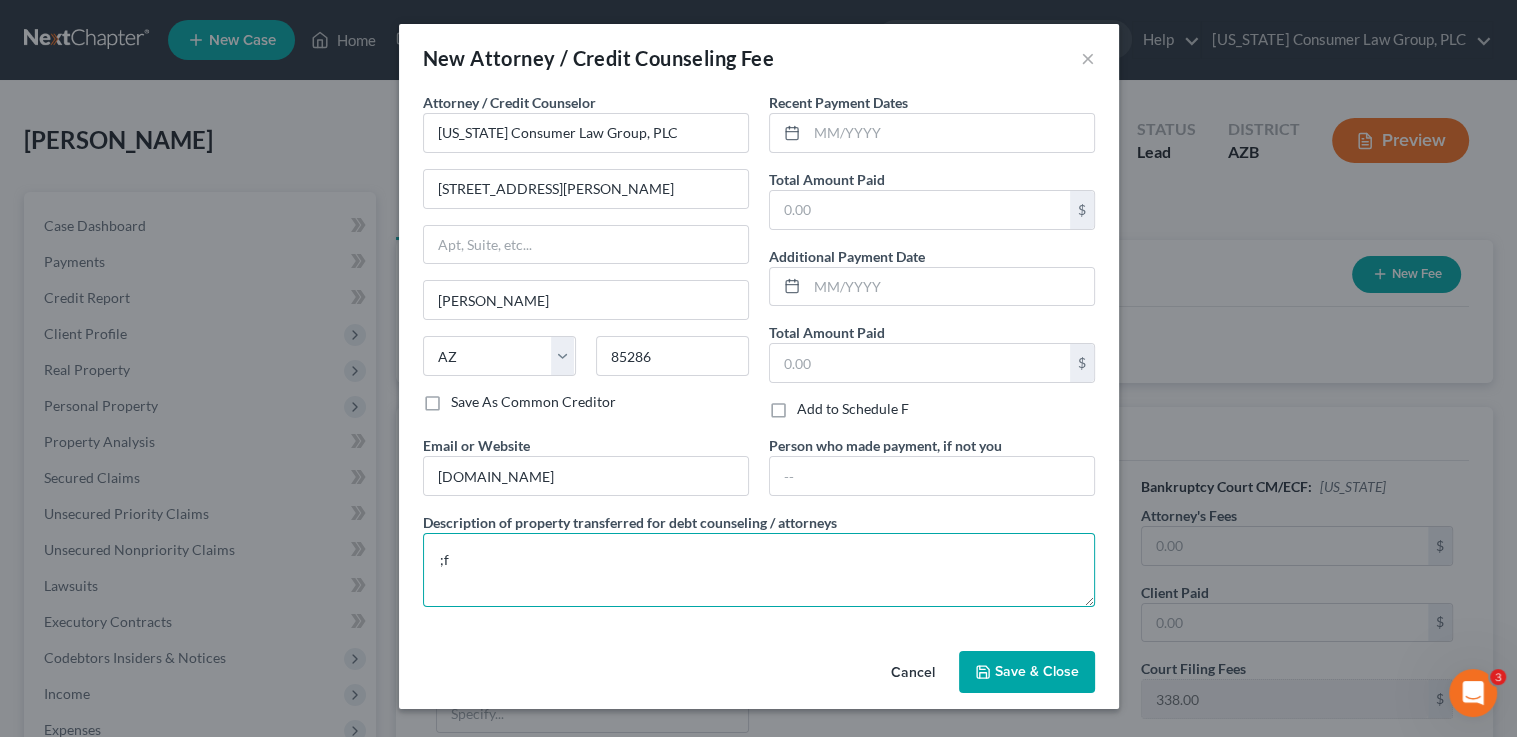 type on ";" 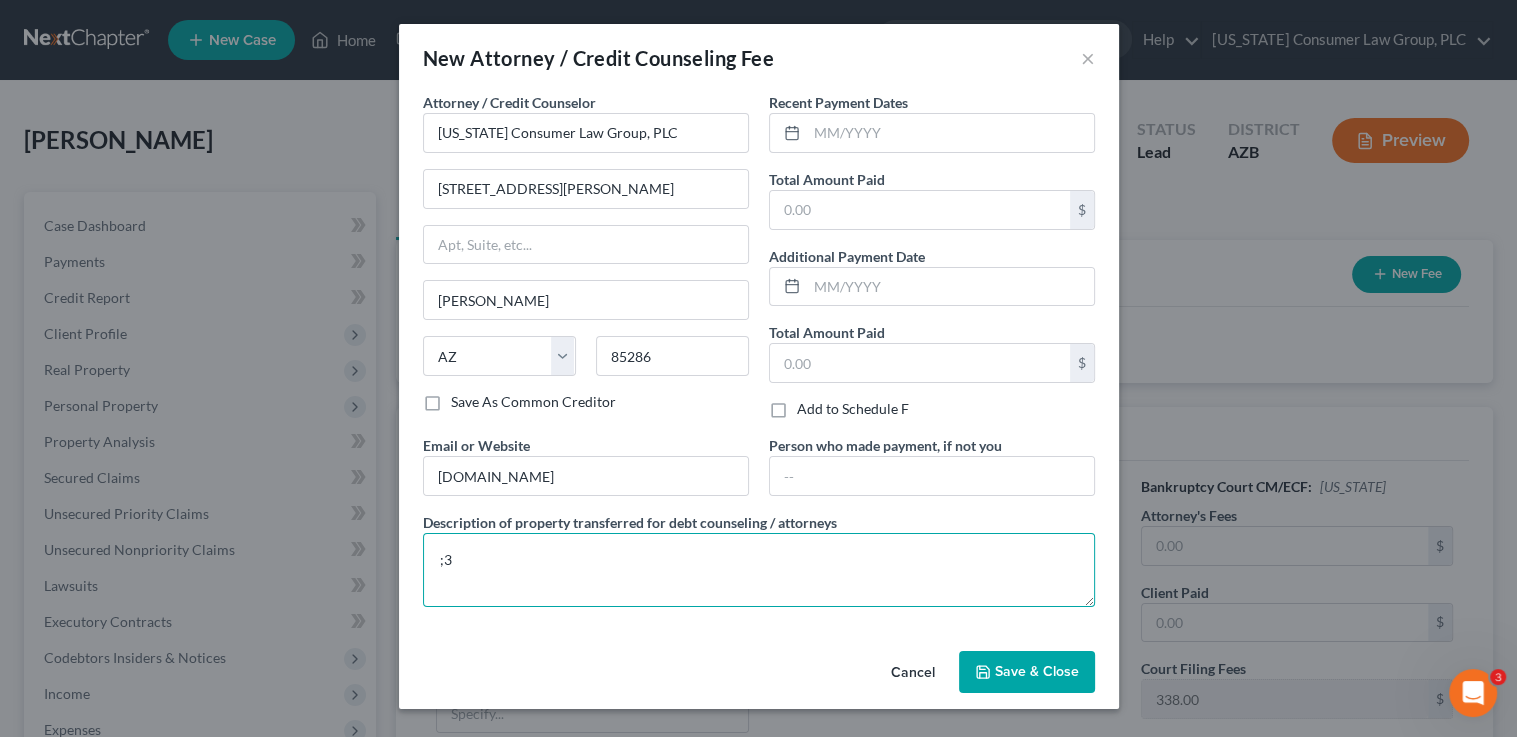 type on ";" 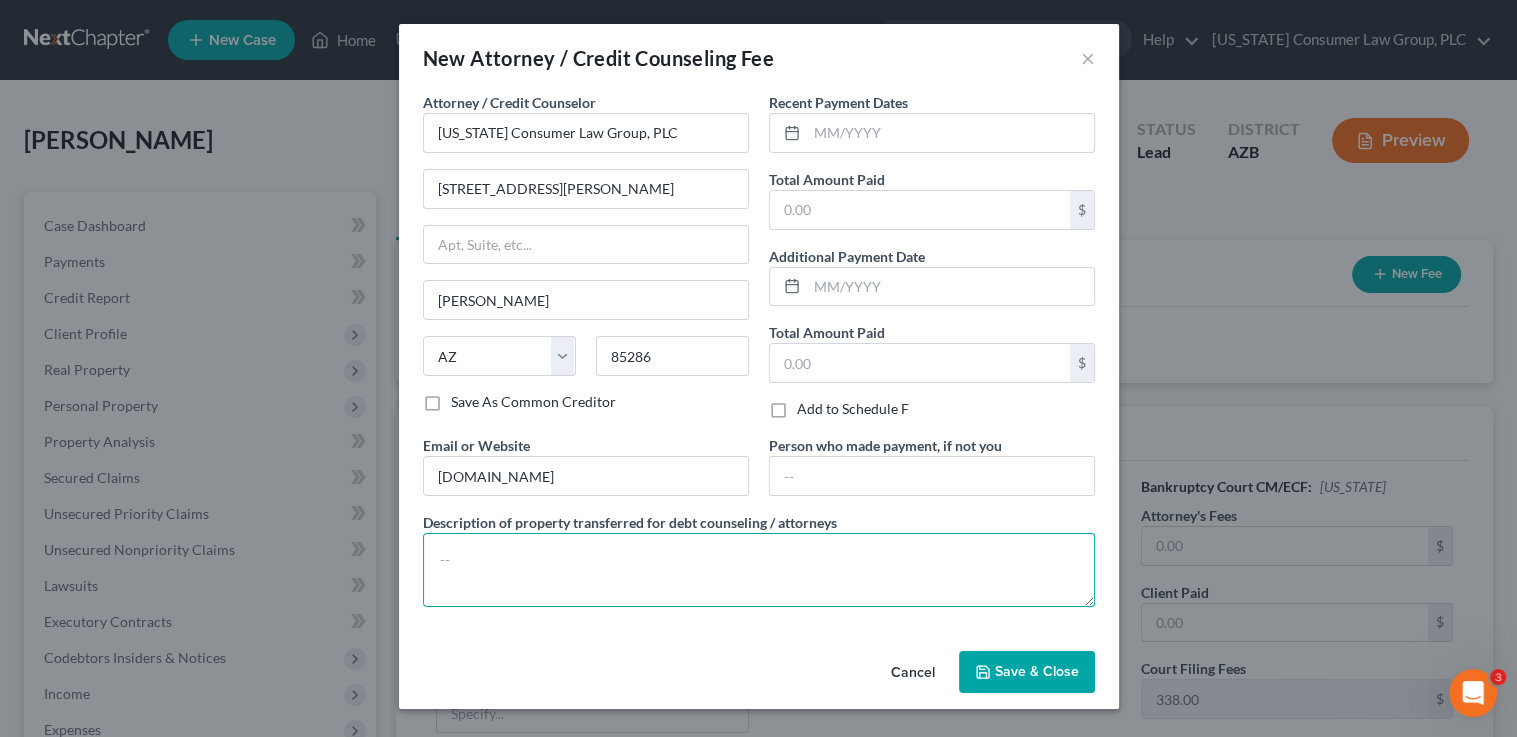 paste on "Filing fee: $338.00" 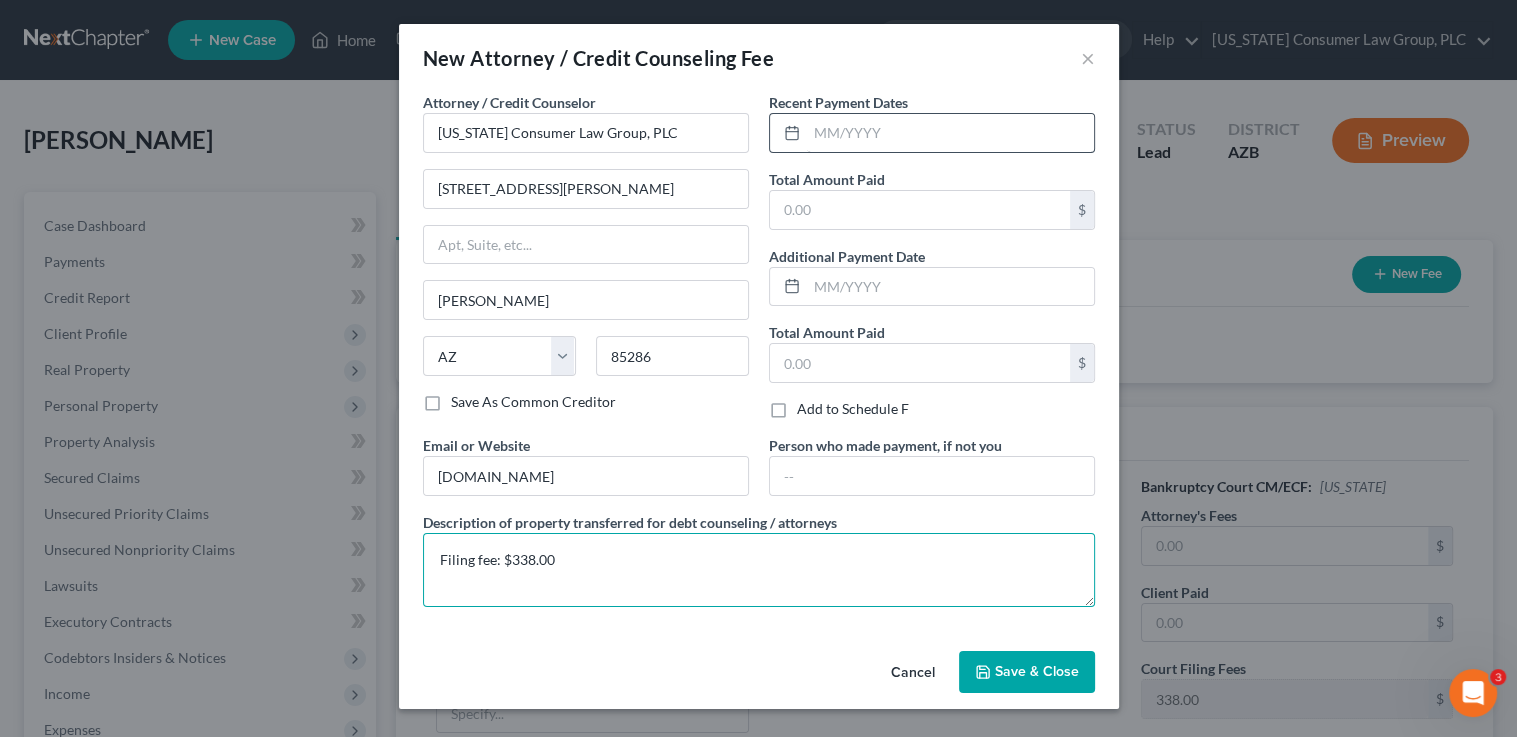 type on "Filing fee: $338.00" 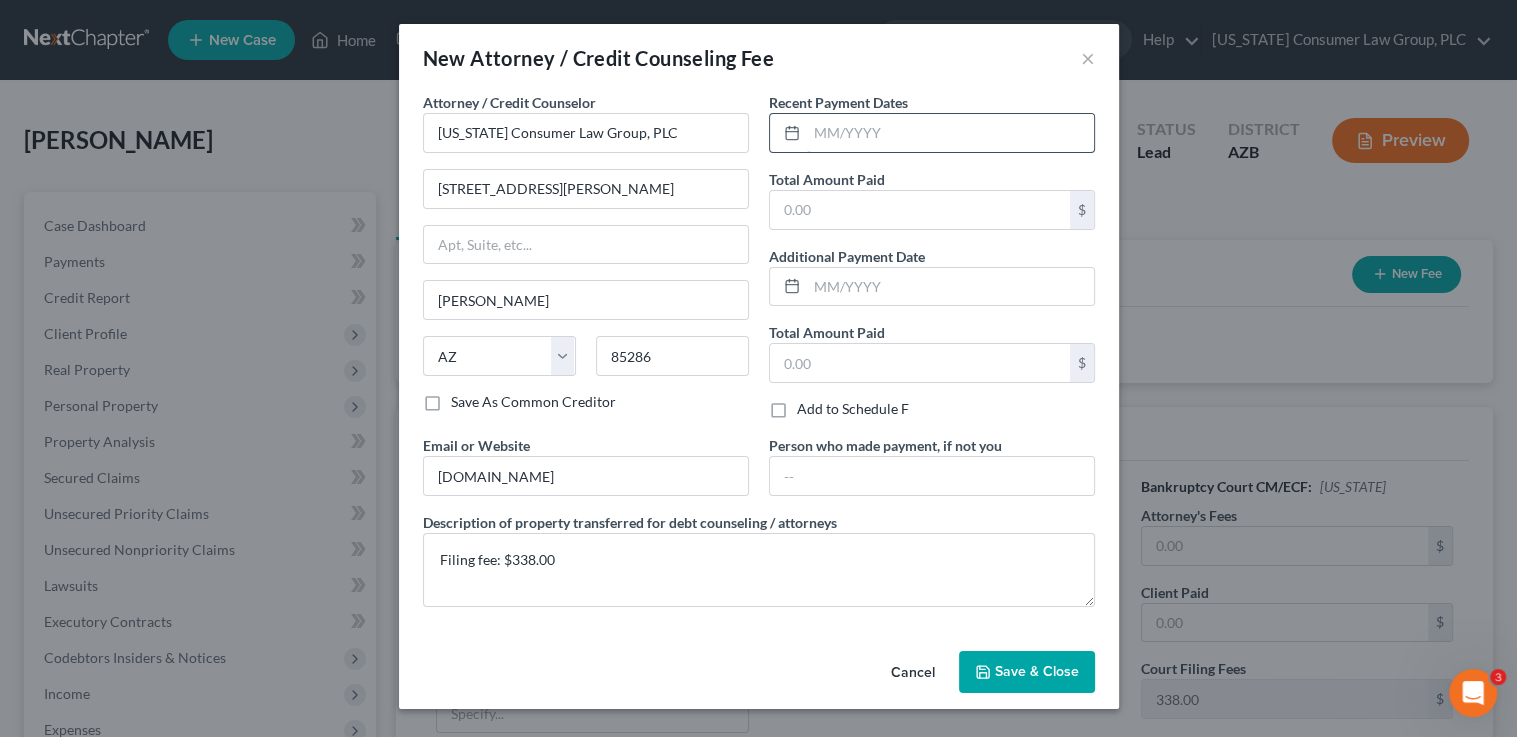 click at bounding box center (950, 133) 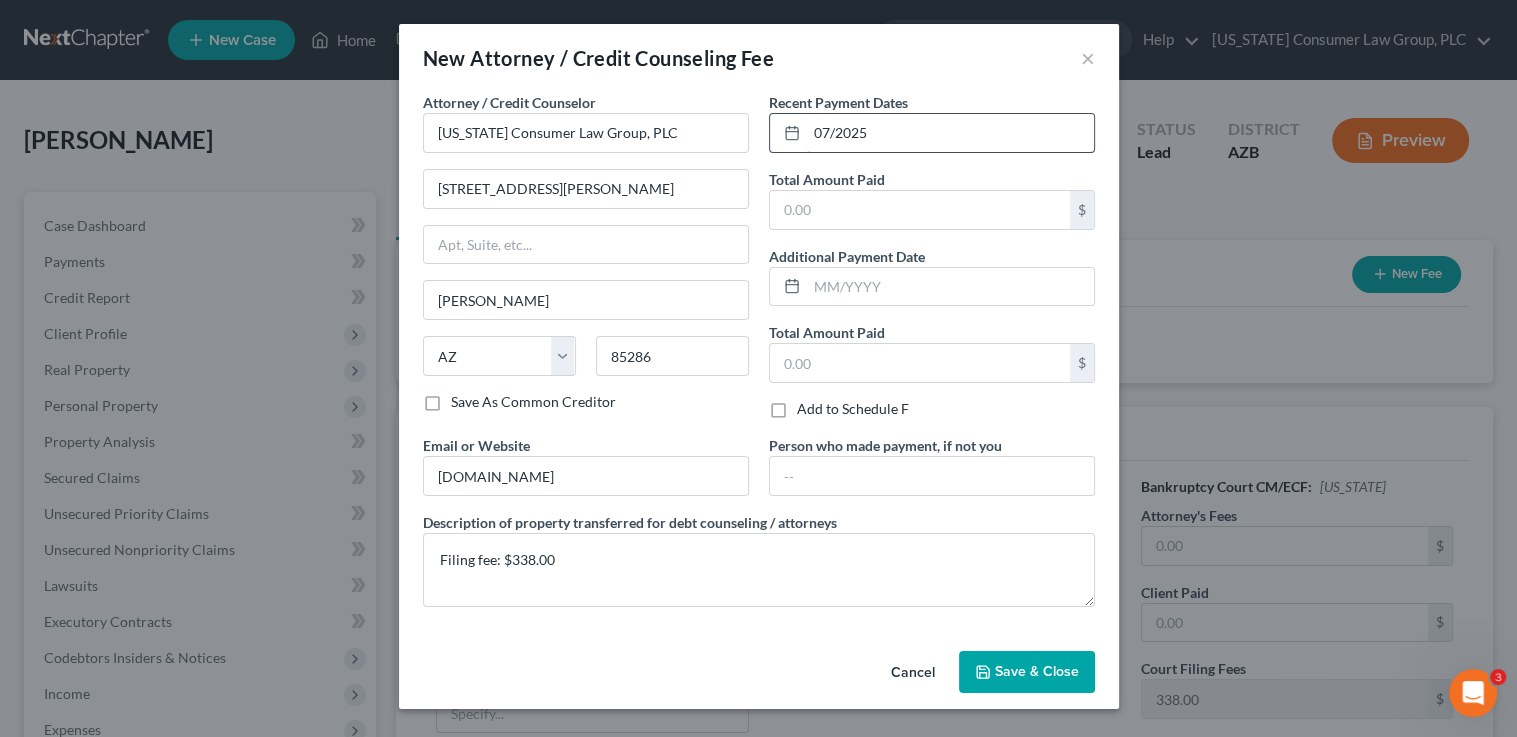 type on "07/2025" 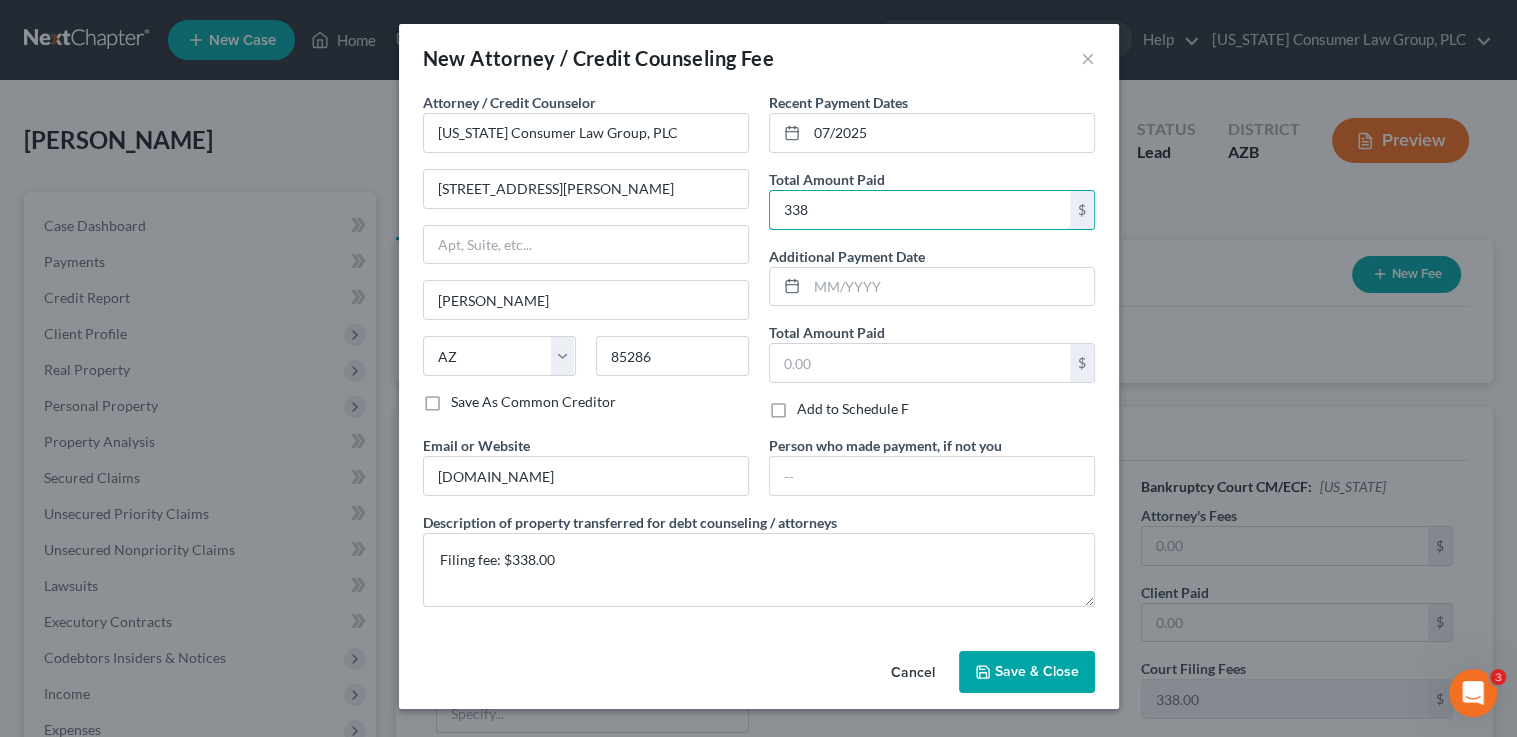 type on "338" 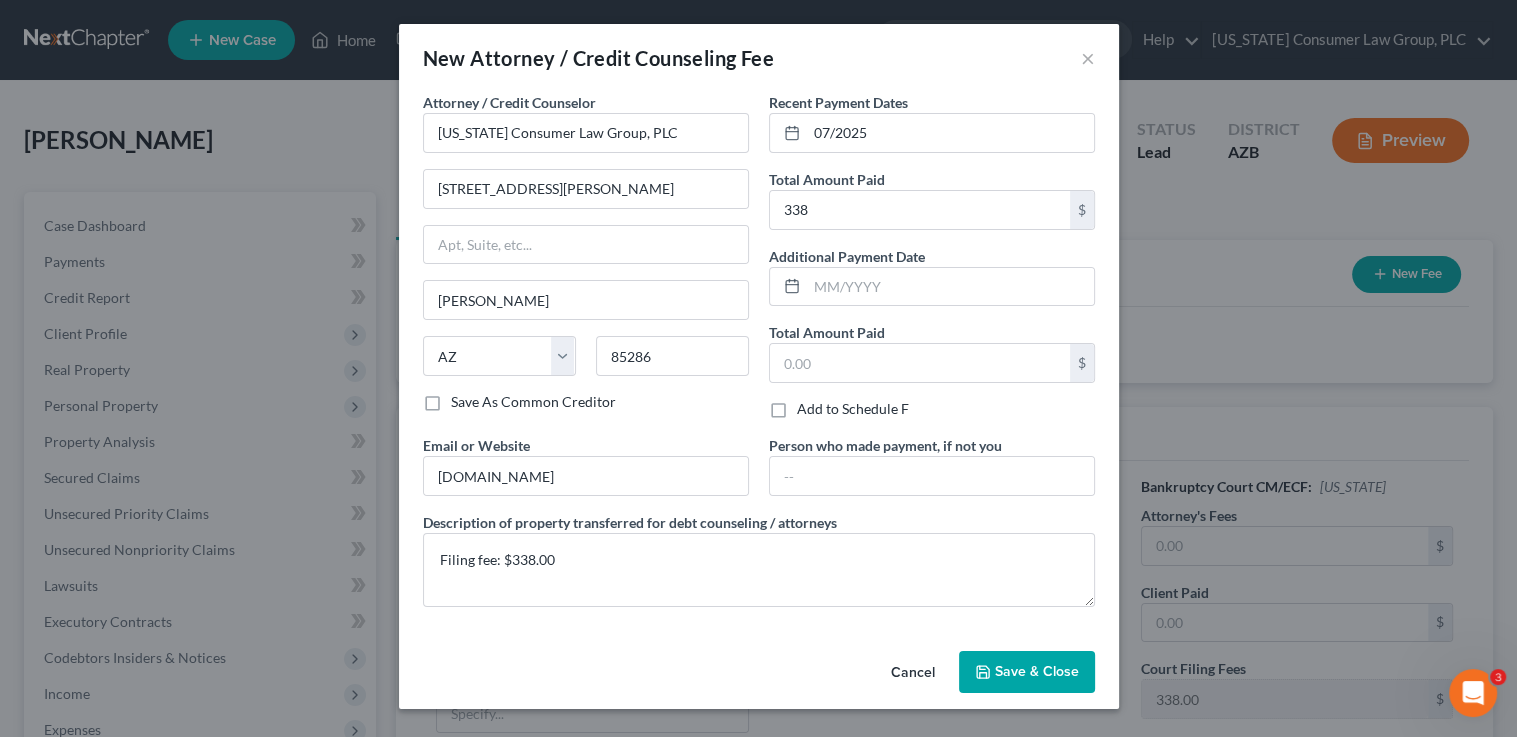 click on "Save & Close" at bounding box center [1037, 671] 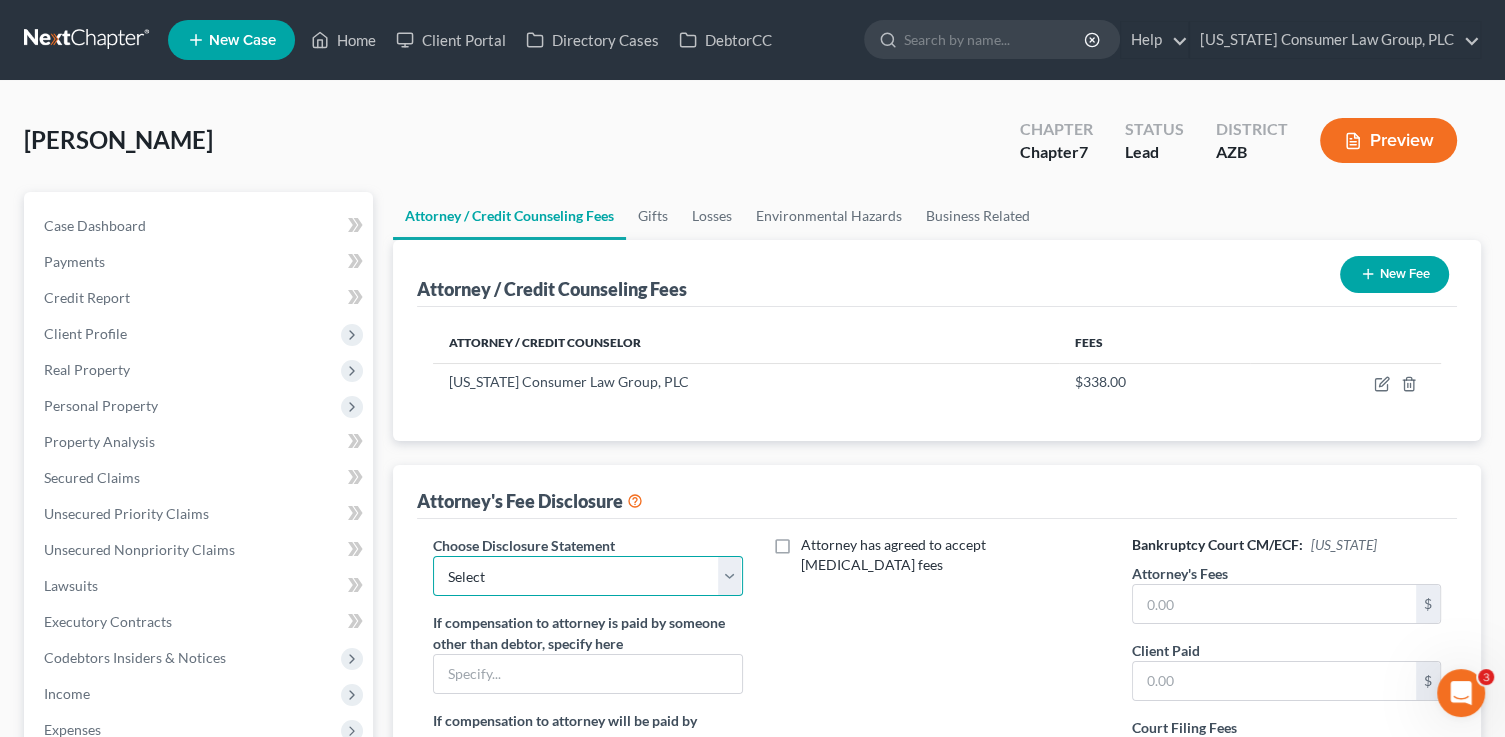 click on "Select Hurtado Disclosure Mendoza Booth Disclosure Farmer Disclosure Manesh Disclosure Viscardi Disclosure McCarty Disclosure Hernandez Ashlock - Disclosure Hout - Disclosure Mike Palomino Disclosure Hourly Chapter 13 Cases Perkins Bifurcated with Filing Fee Paid Pre-Filing Radu Kooiman Disclosure Chapter 7 (prepaid) & 13 Disclosure Dillman Disclosure $0 Down Bifurcated Internal" at bounding box center (587, 576) 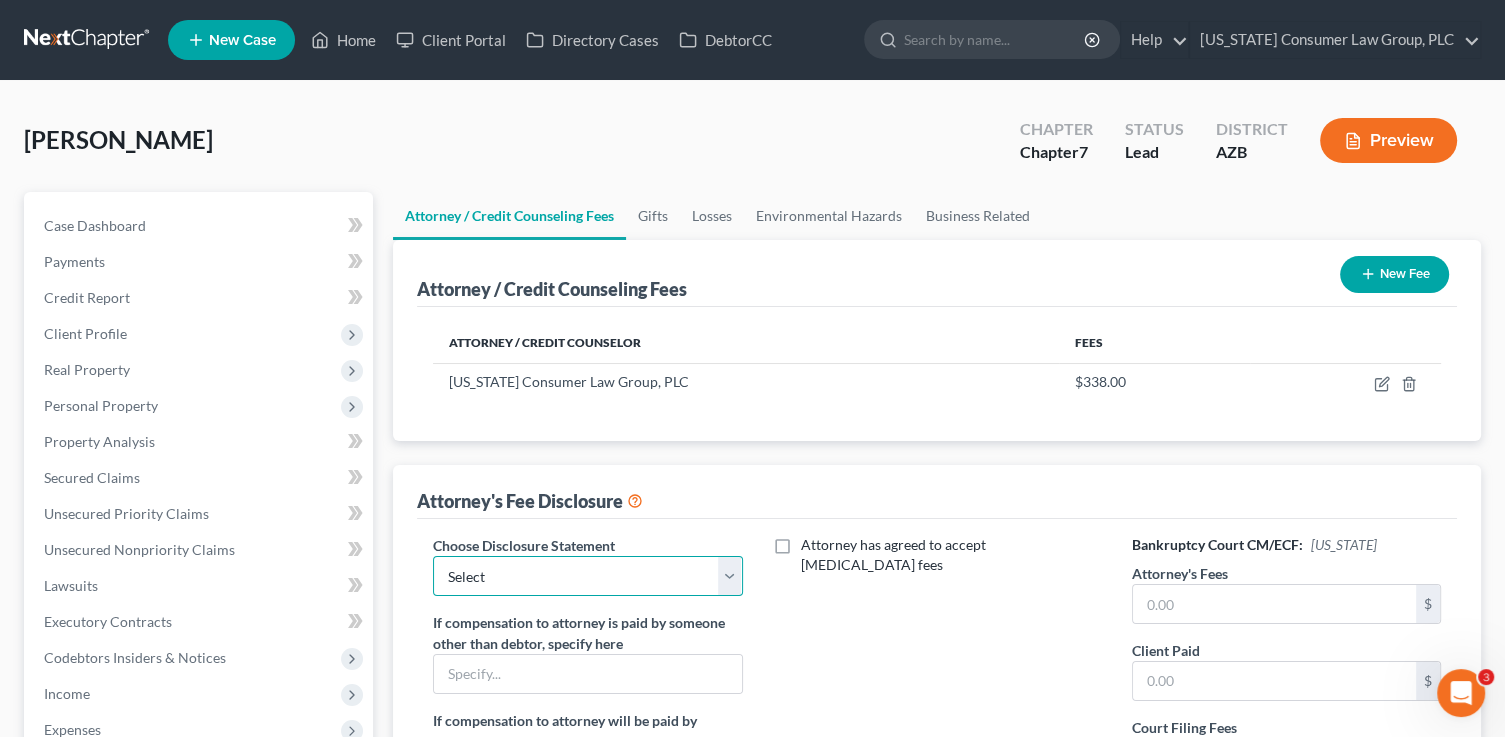 select on "13" 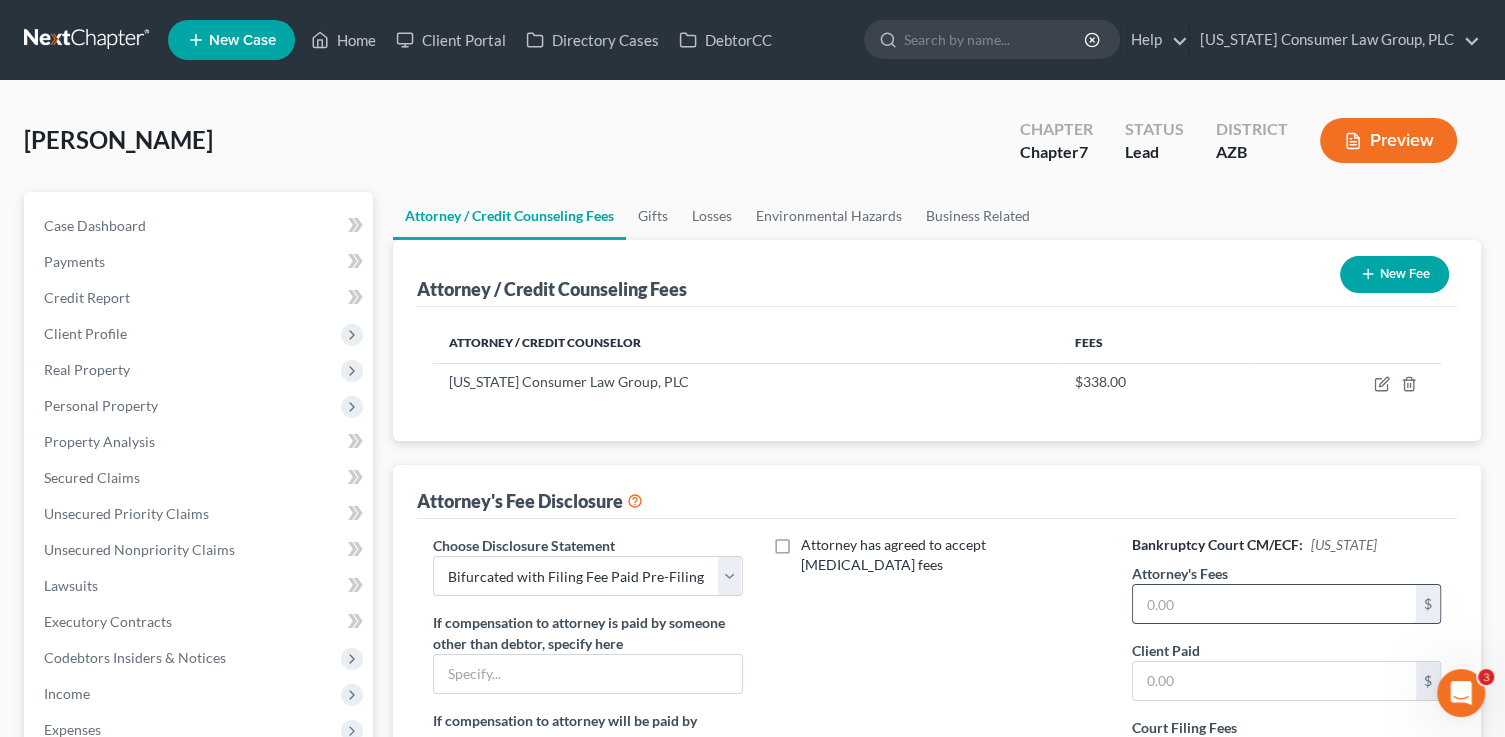 click at bounding box center (1274, 604) 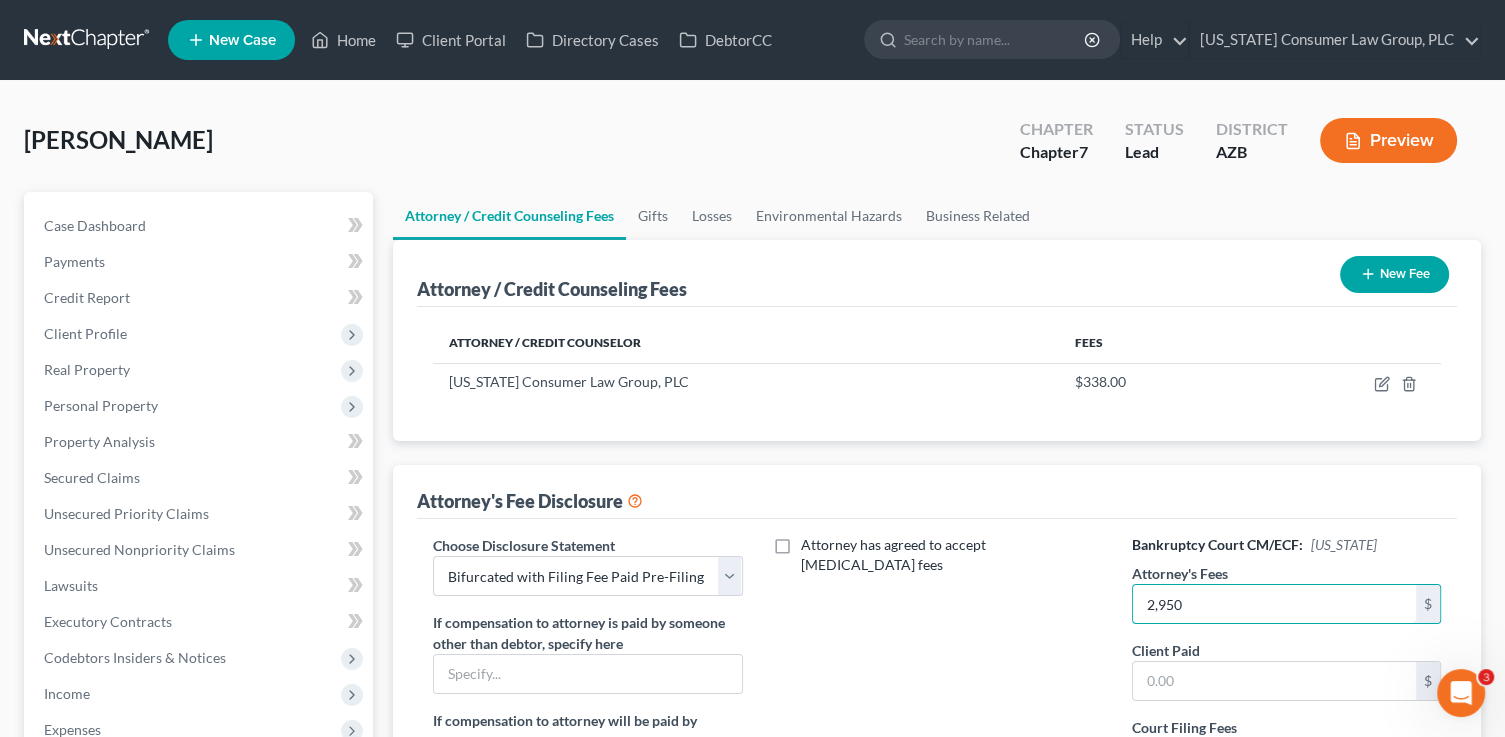 type on "2,950" 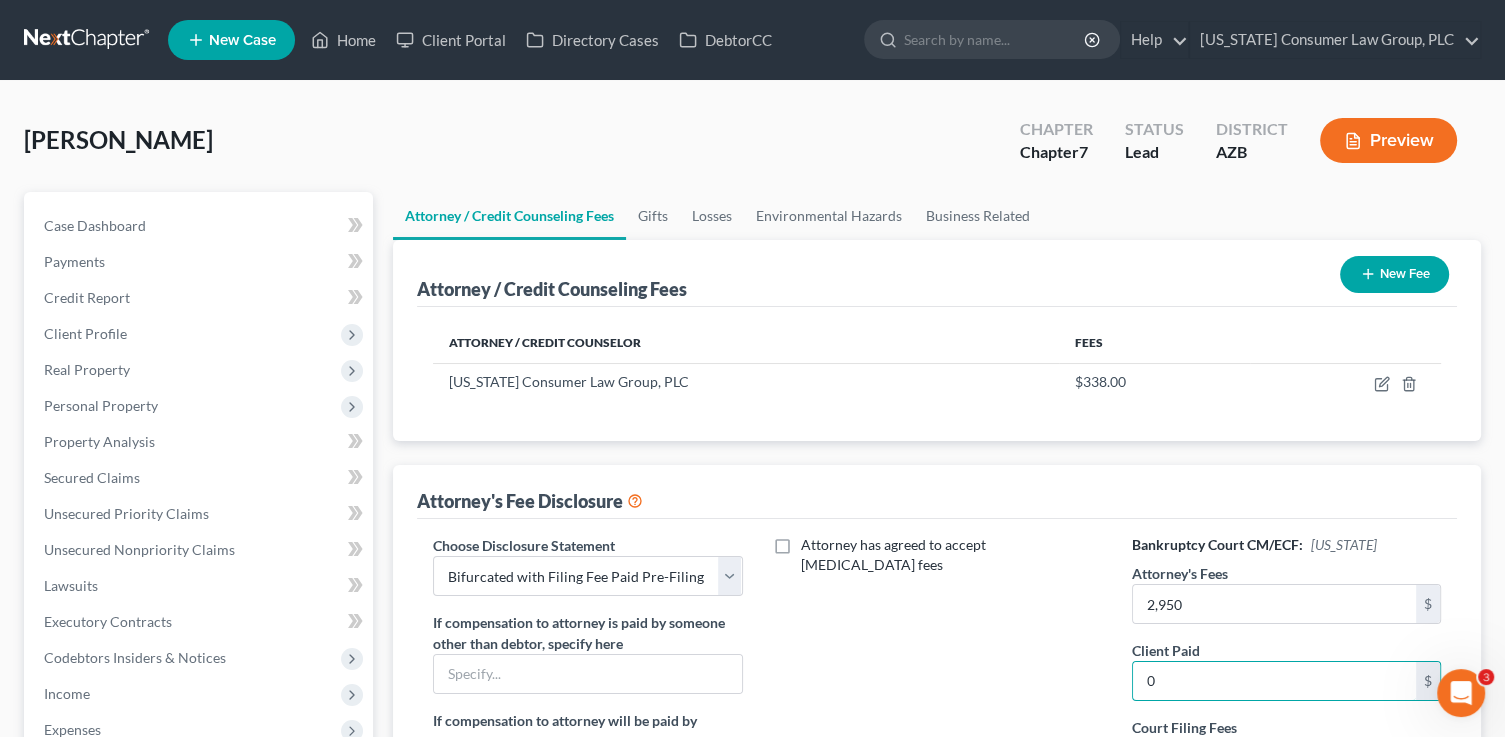 type on "0" 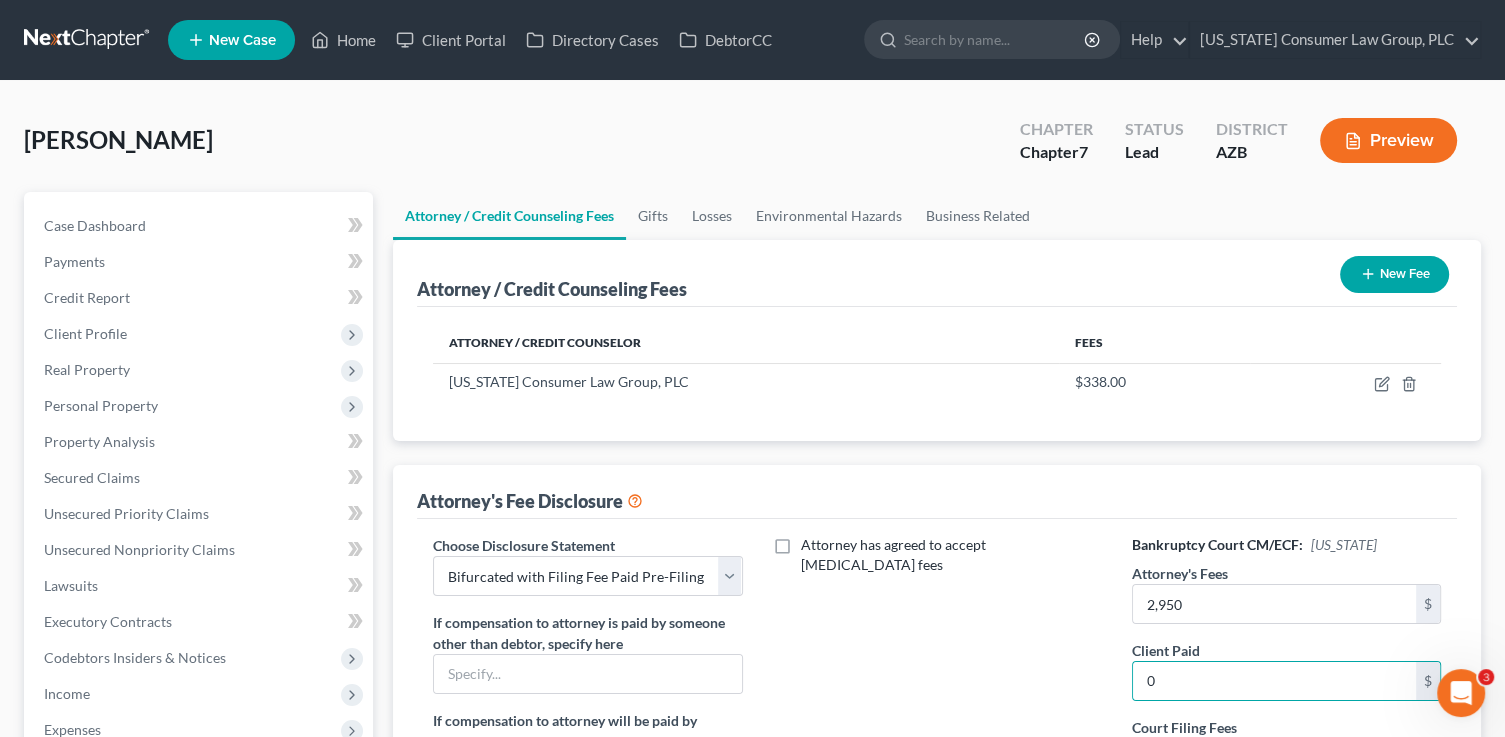 scroll, scrollTop: 540, scrollLeft: 0, axis: vertical 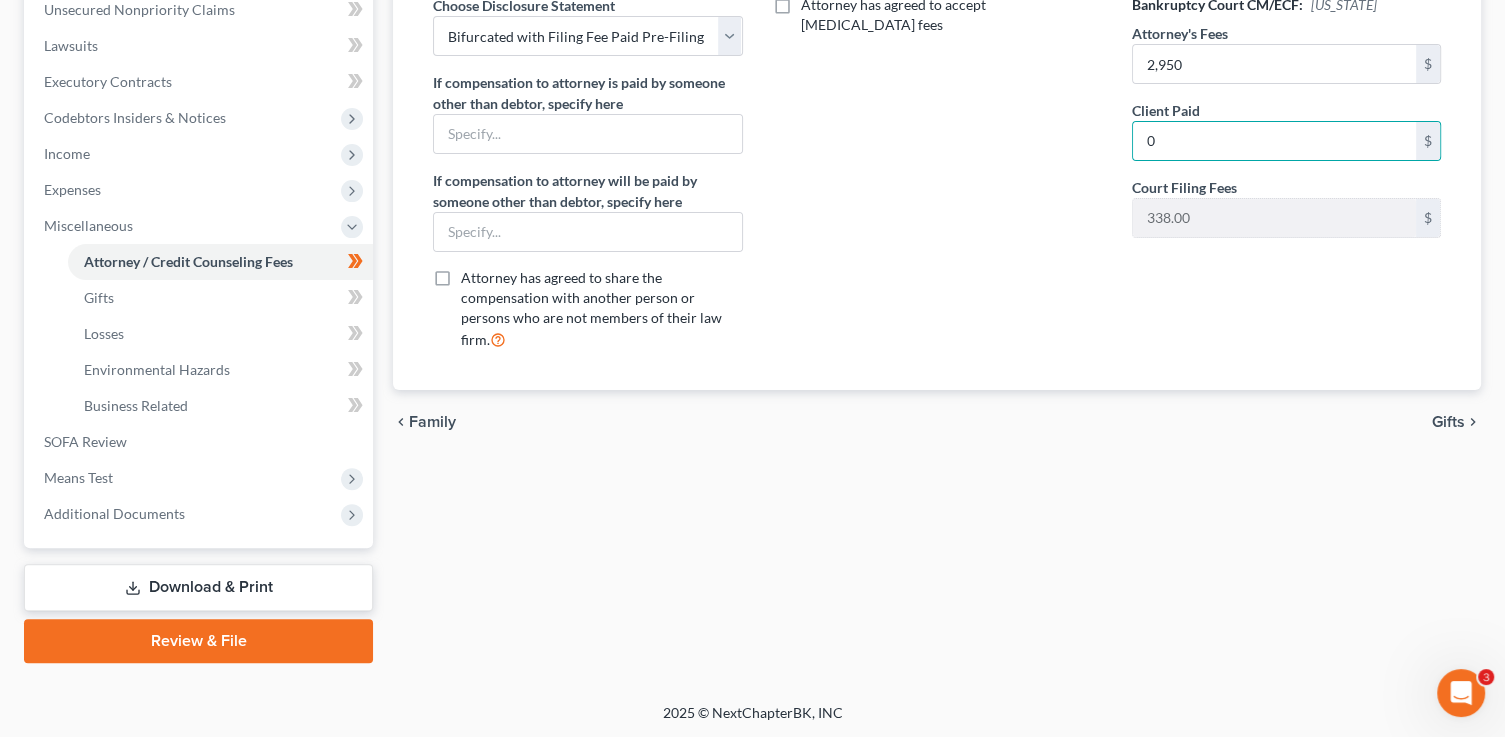 type 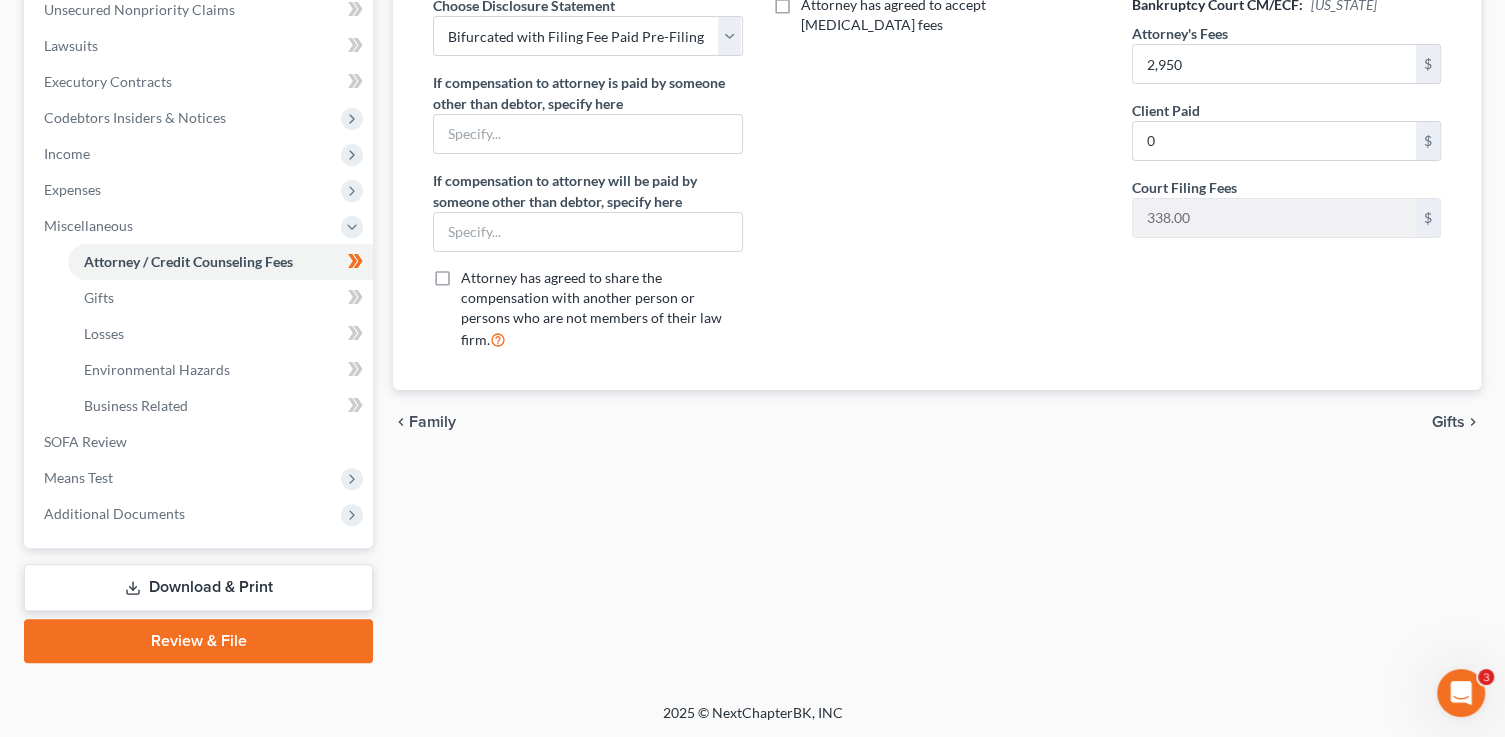 click on "Gifts" at bounding box center [1448, 422] 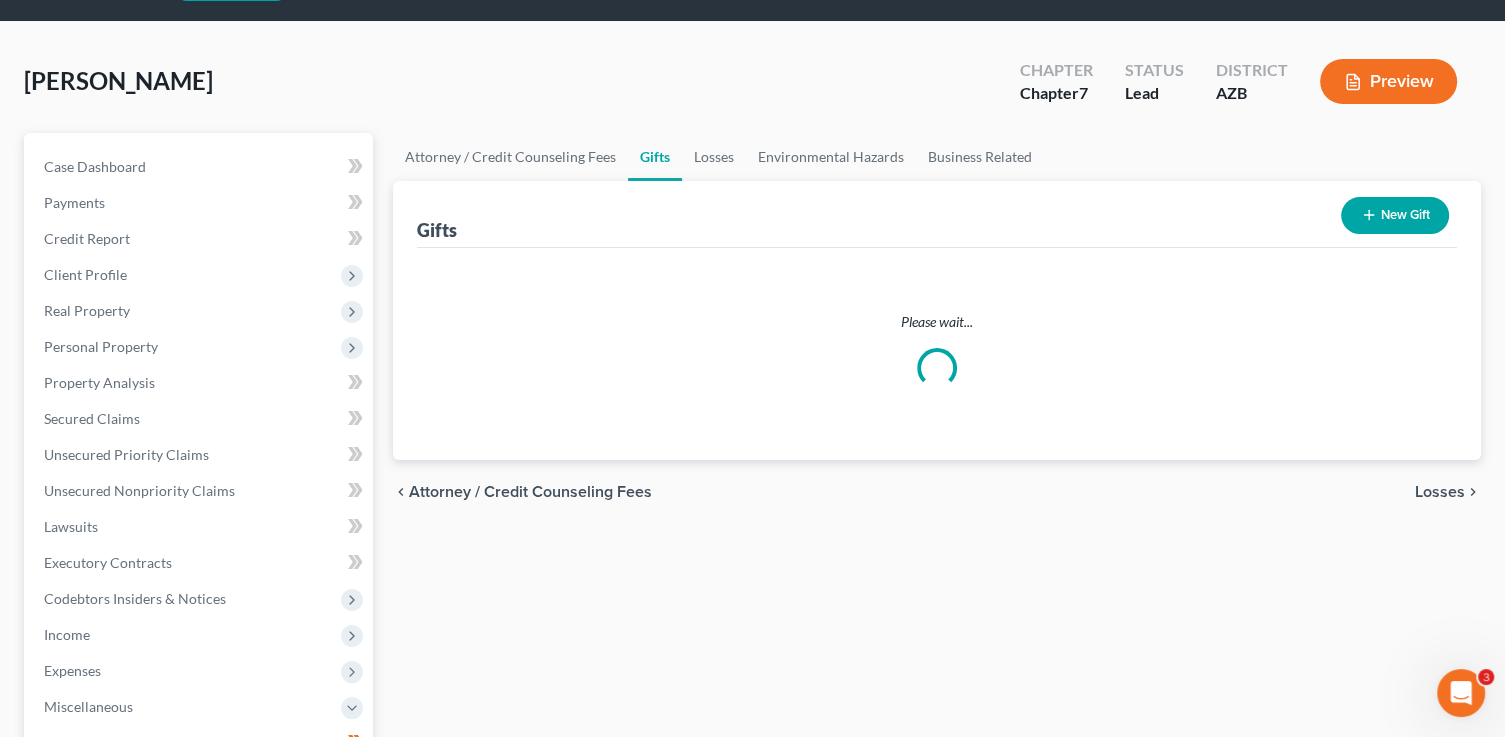 scroll, scrollTop: 0, scrollLeft: 0, axis: both 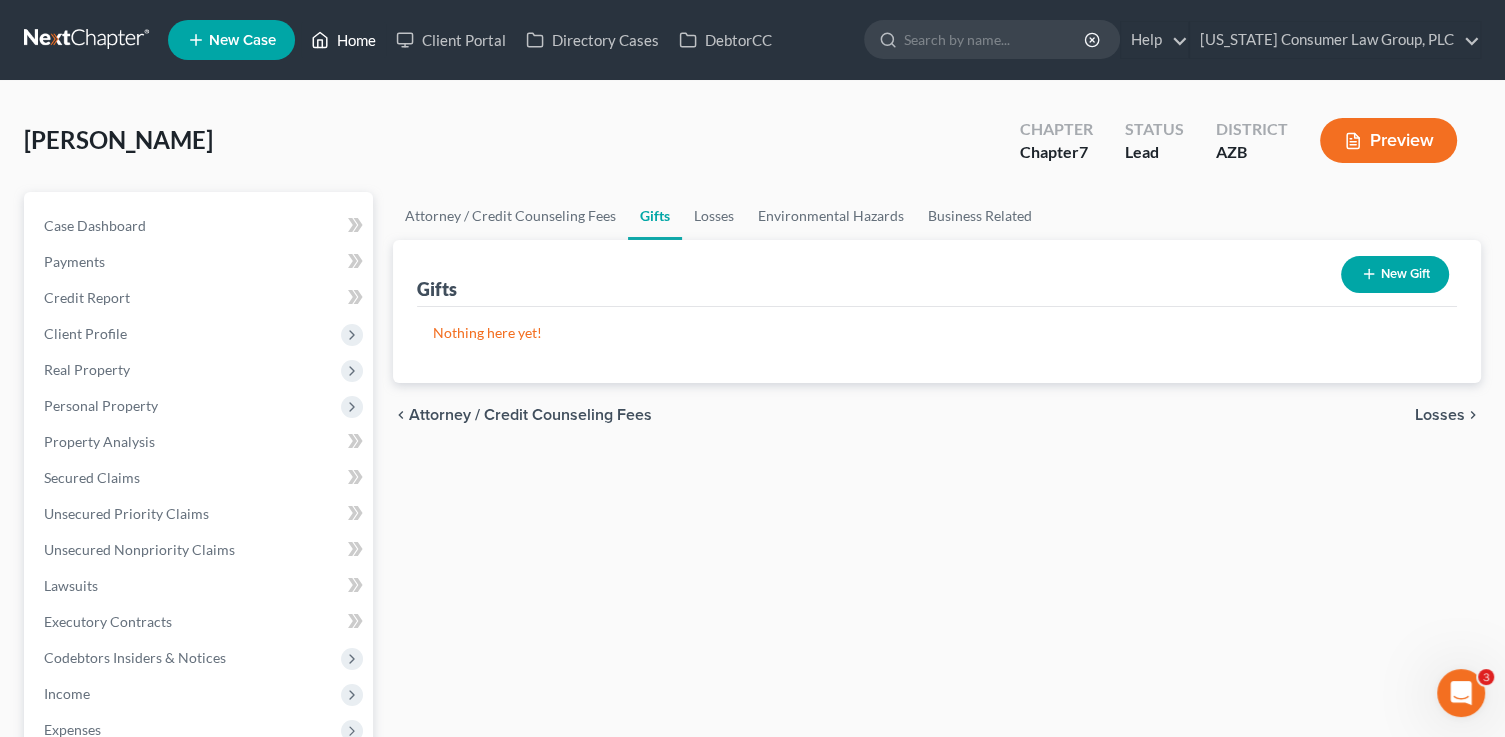 click on "Home" at bounding box center [343, 40] 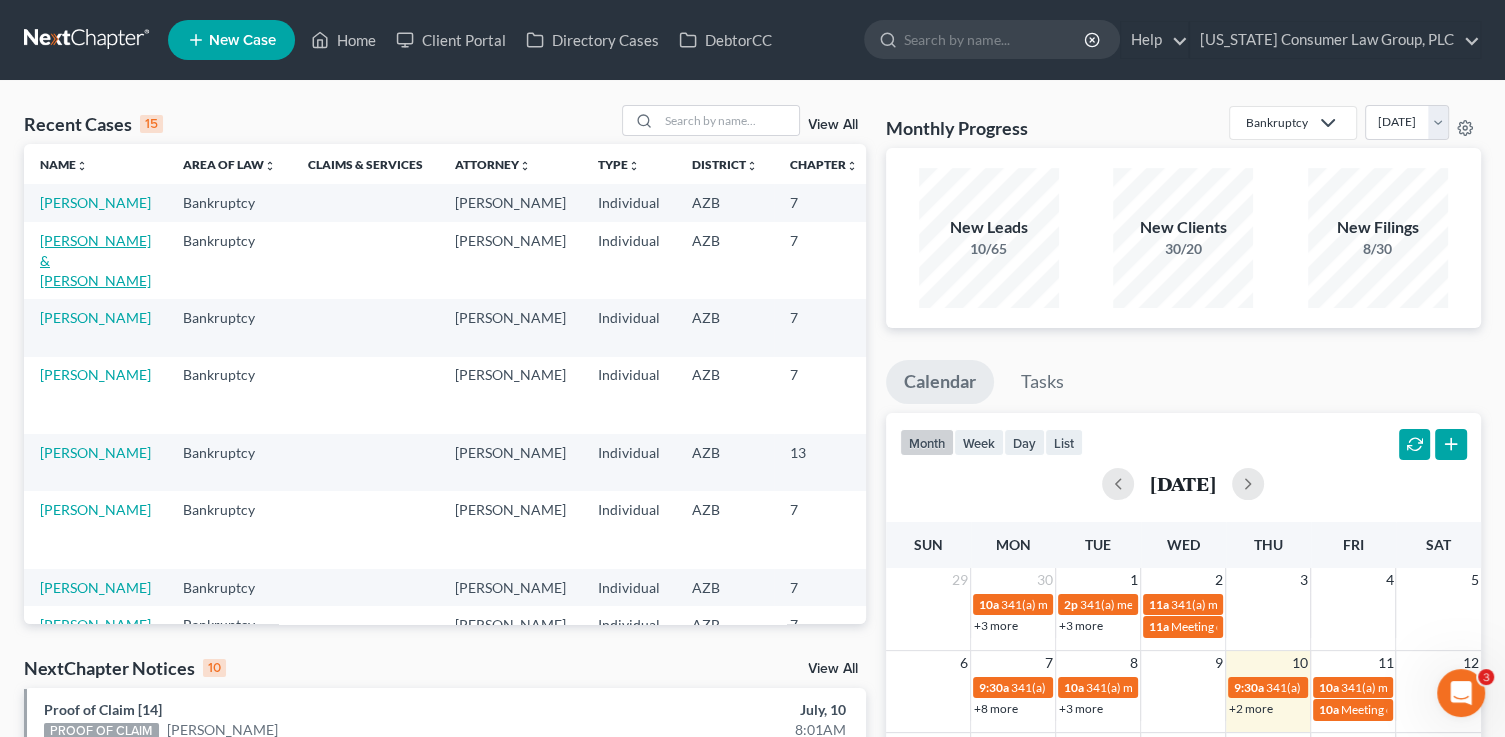 click on "[PERSON_NAME] & [PERSON_NAME]" at bounding box center (95, 260) 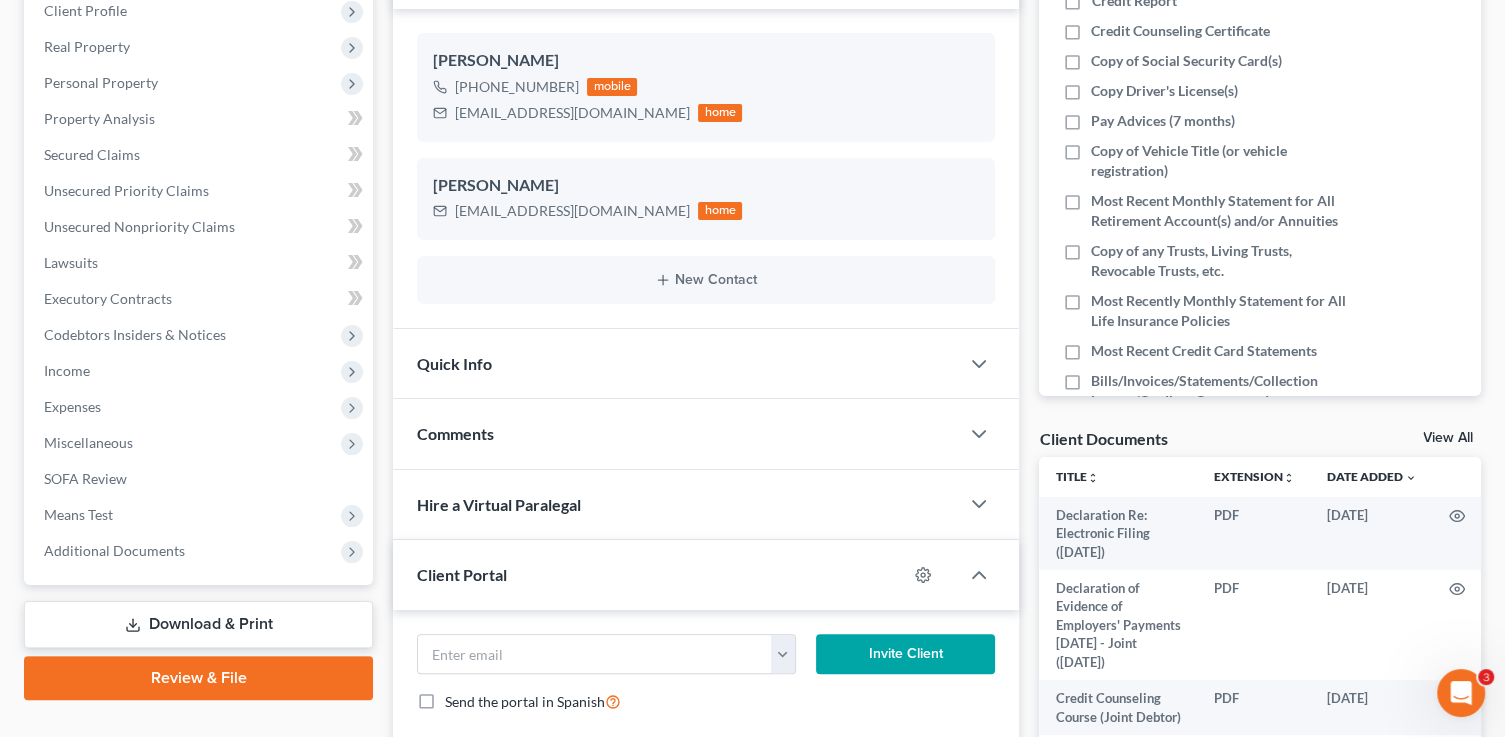 scroll, scrollTop: 342, scrollLeft: 0, axis: vertical 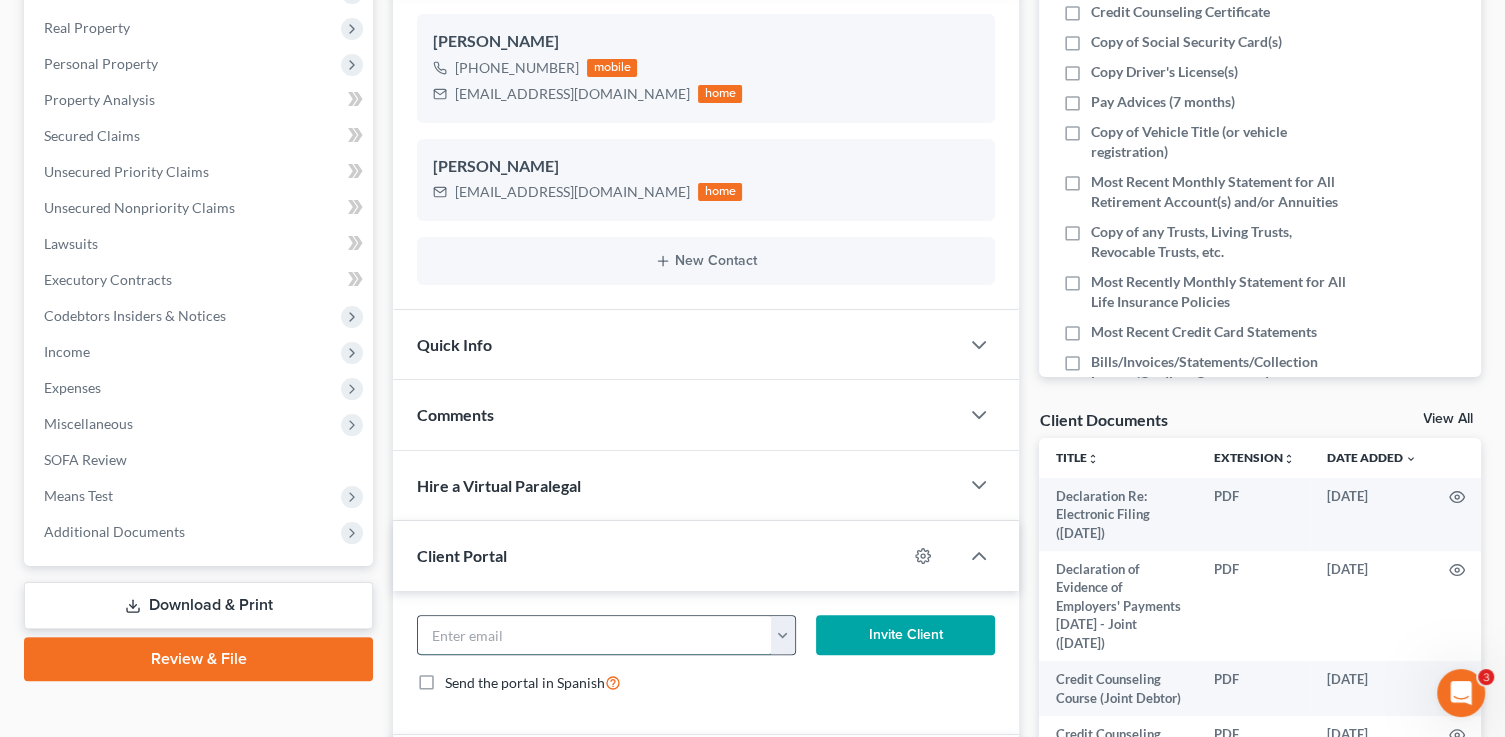 click at bounding box center [594, 635] 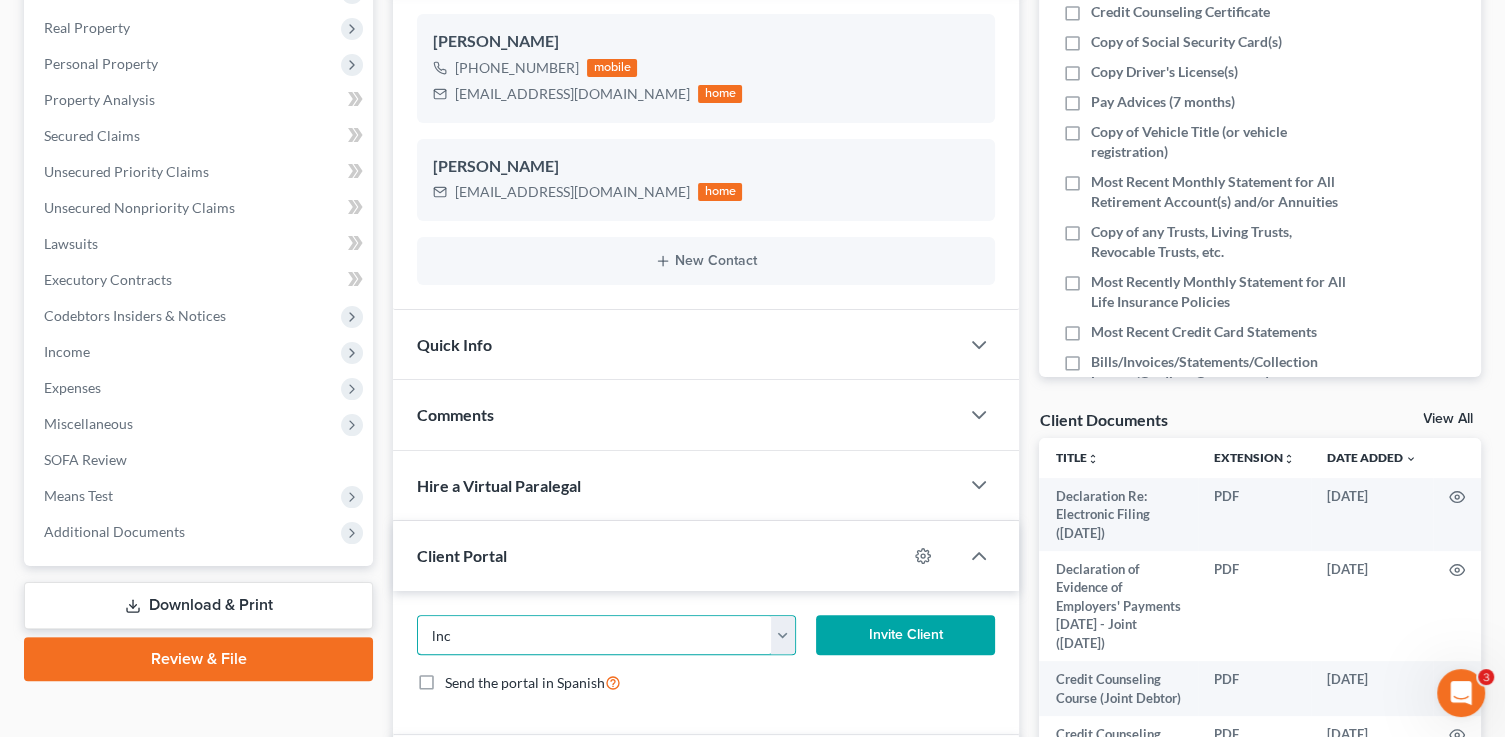 type on "[EMAIL_ADDRESS][DOMAIN_NAME]" 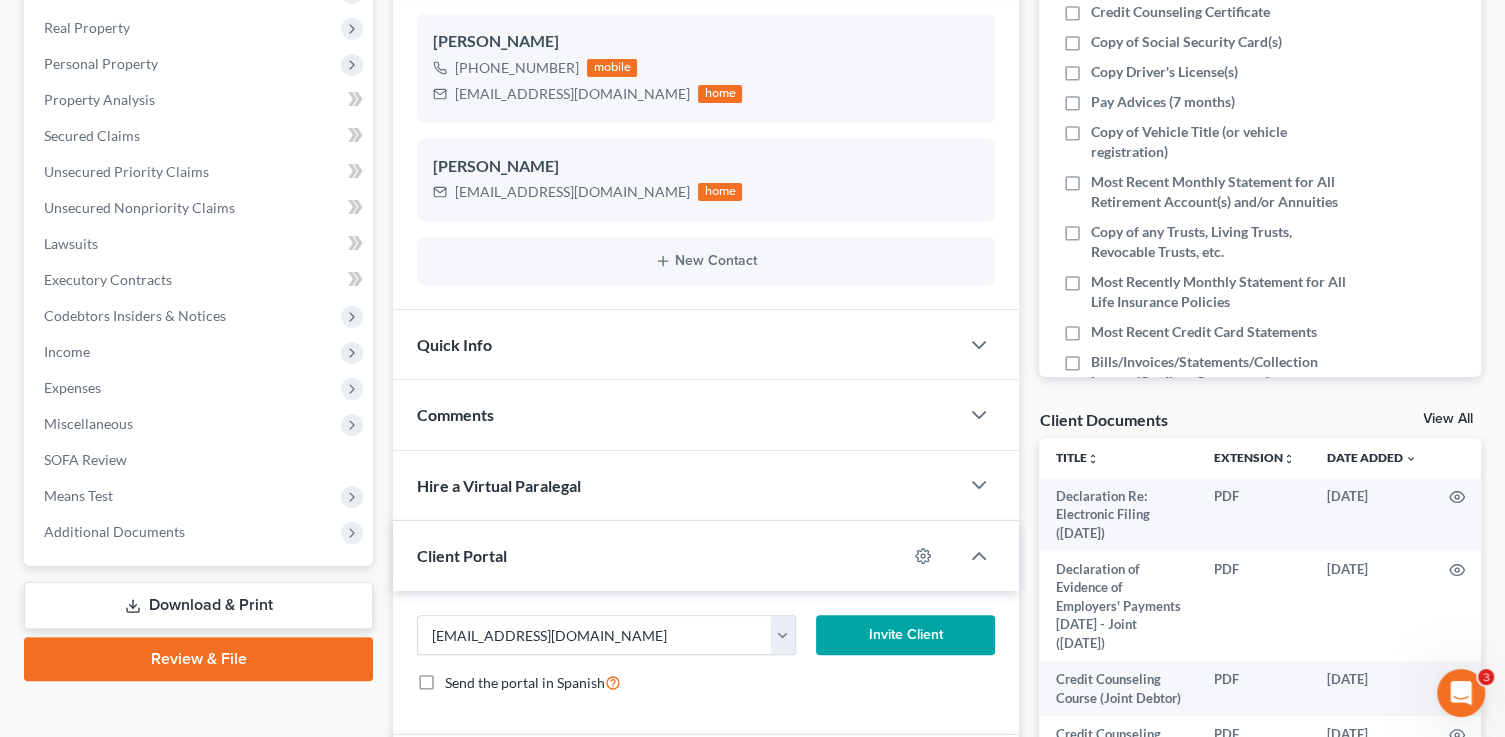 type 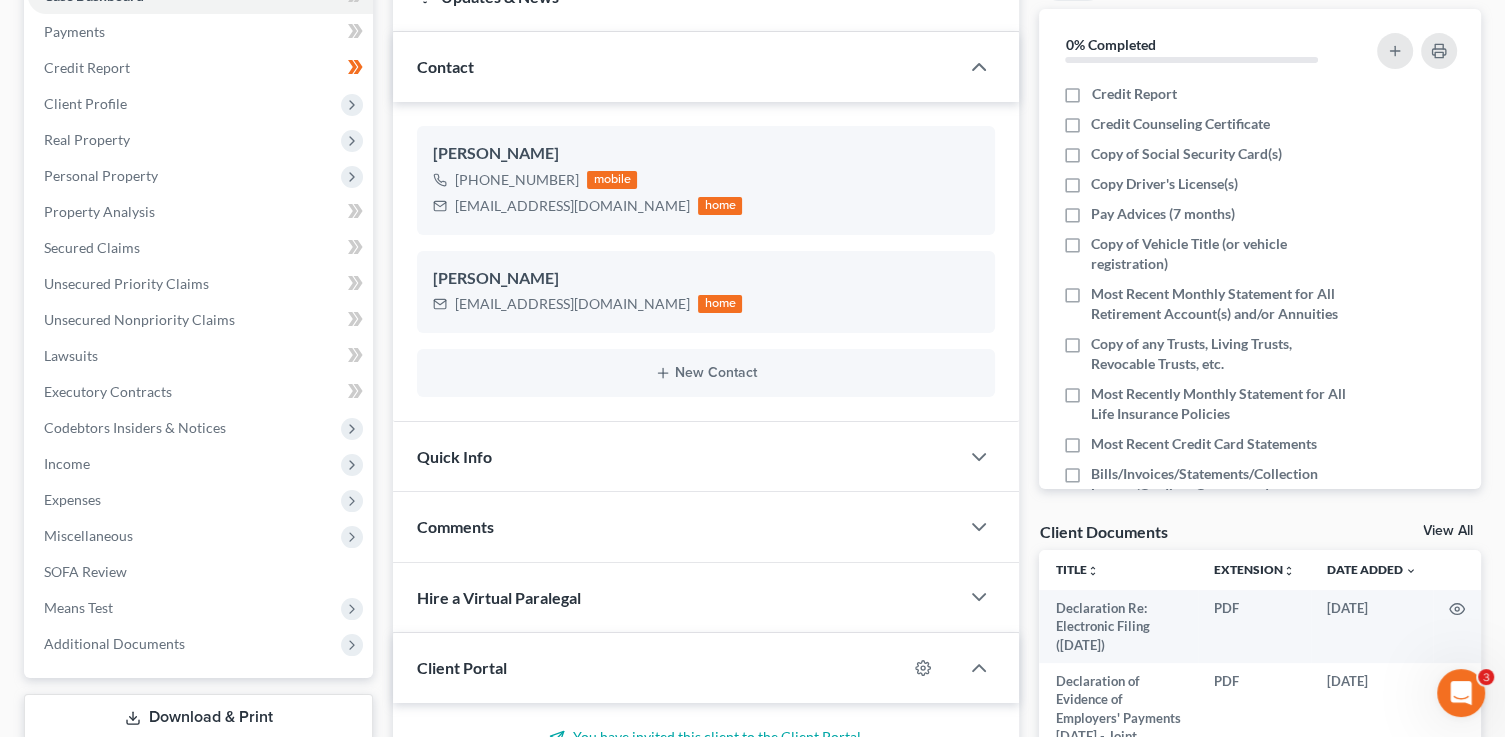 scroll, scrollTop: 0, scrollLeft: 0, axis: both 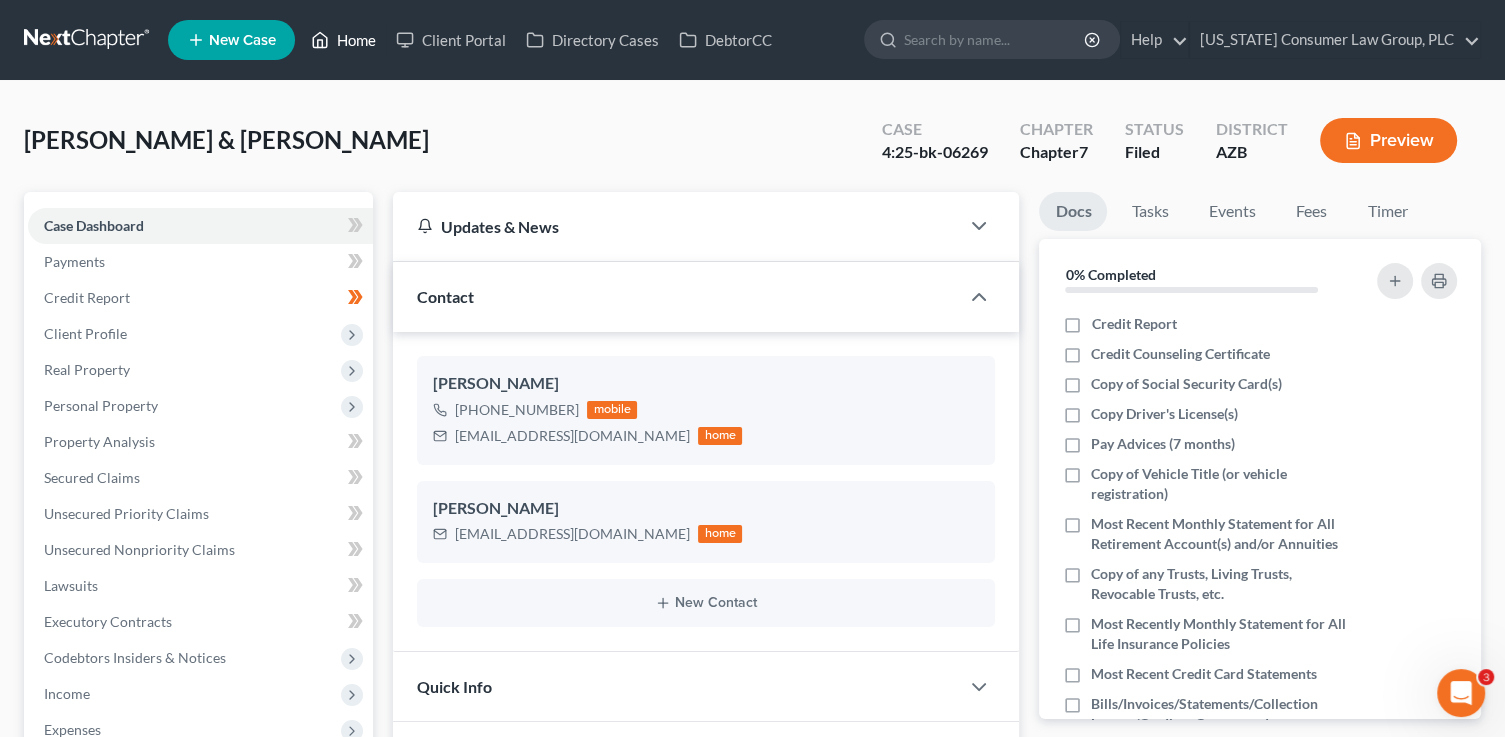 click on "Home" at bounding box center (343, 40) 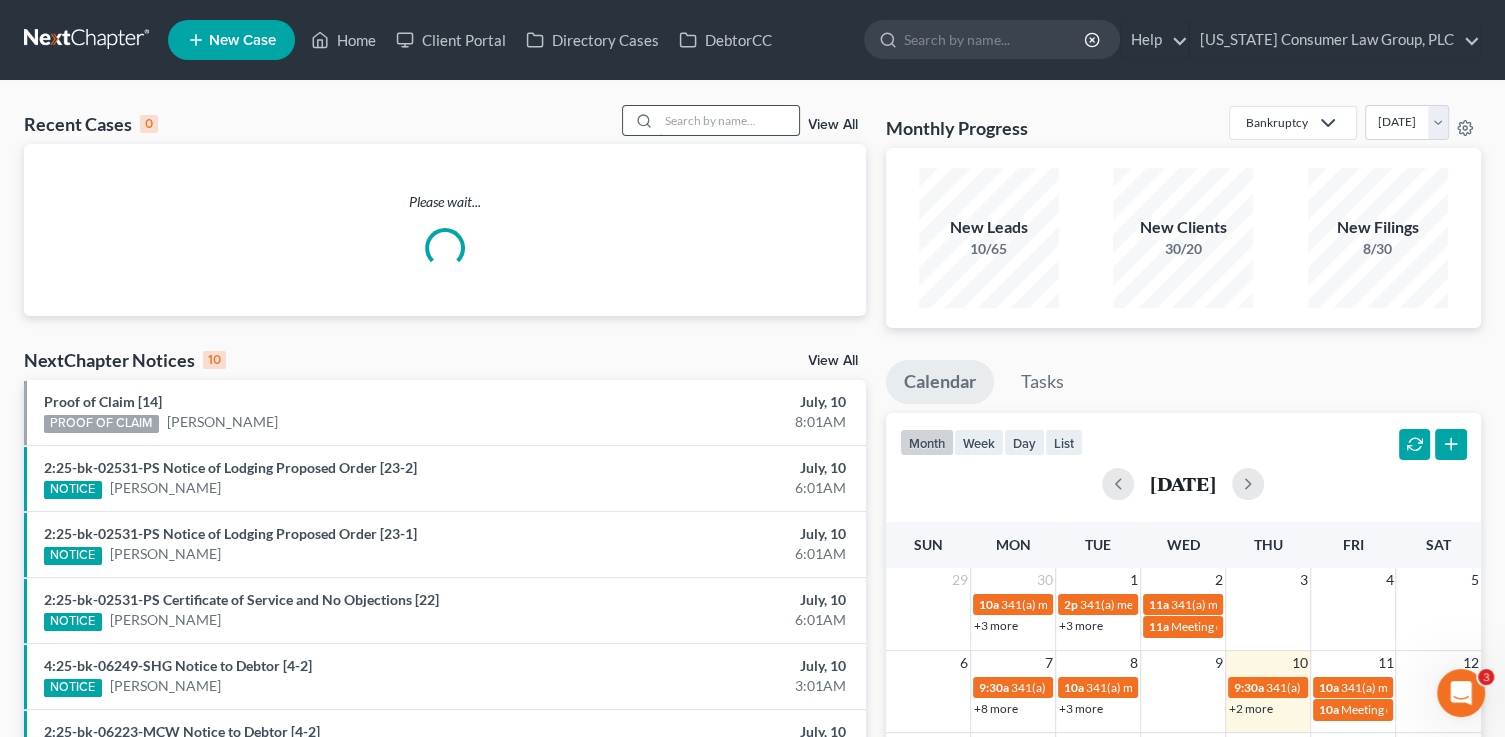 click at bounding box center [729, 120] 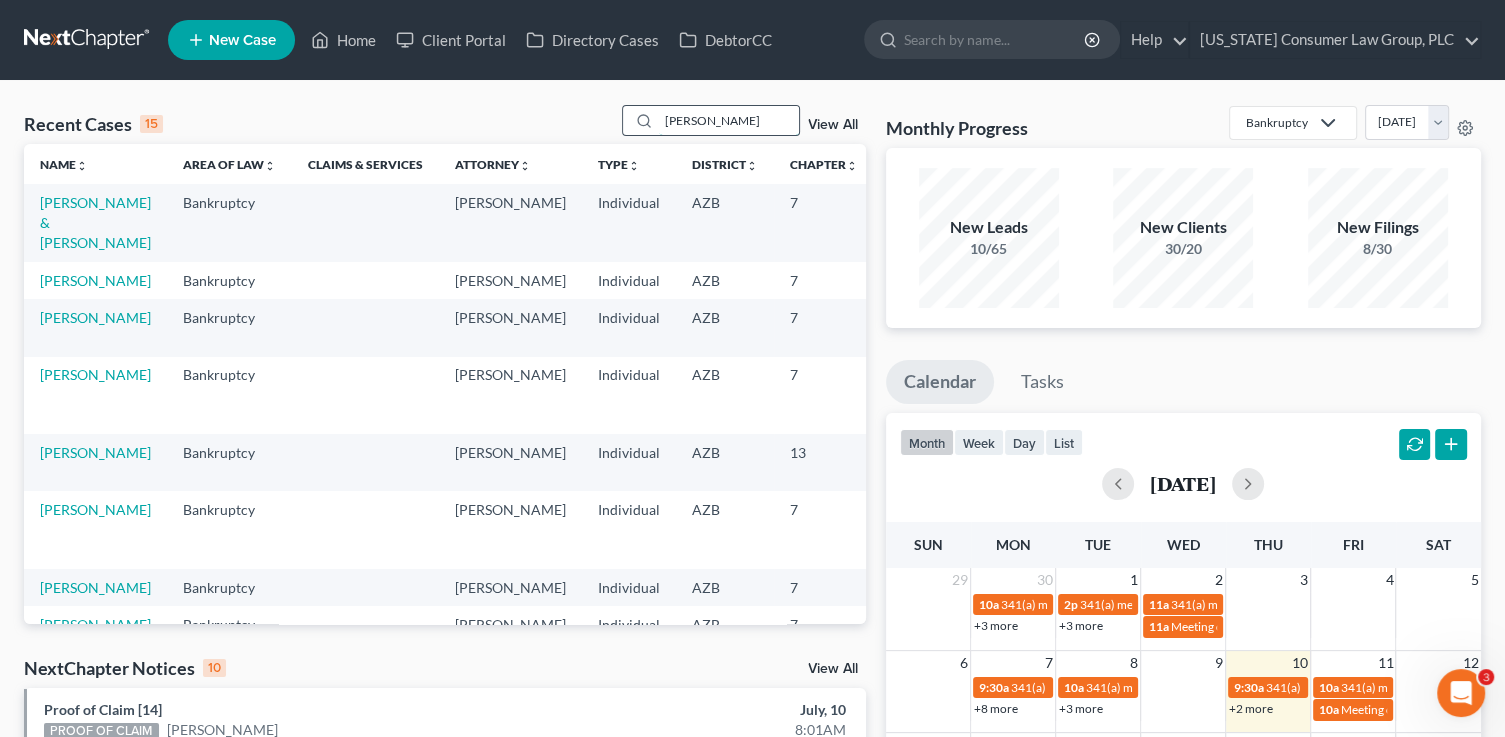 type on "larson" 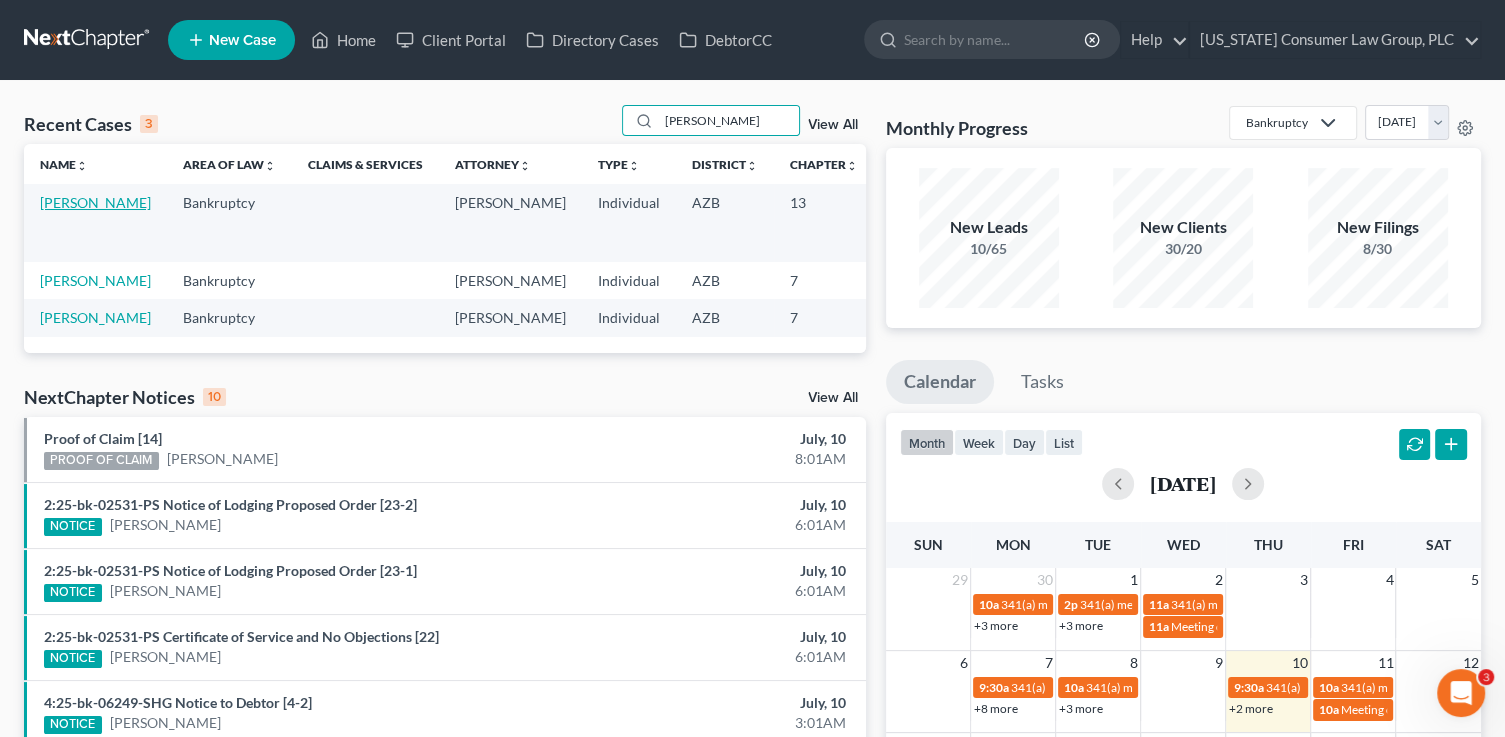 click on "[PERSON_NAME]" at bounding box center (95, 202) 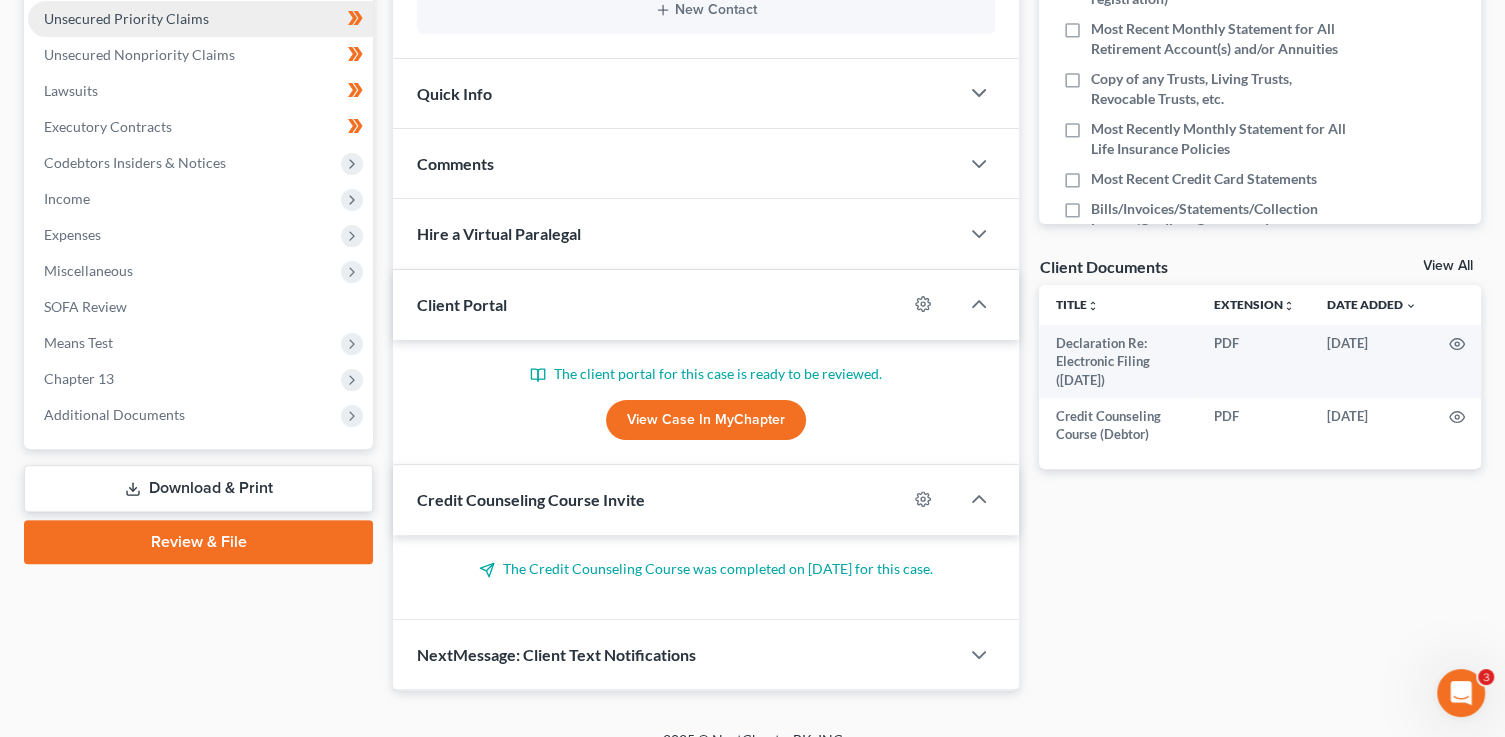 scroll, scrollTop: 521, scrollLeft: 0, axis: vertical 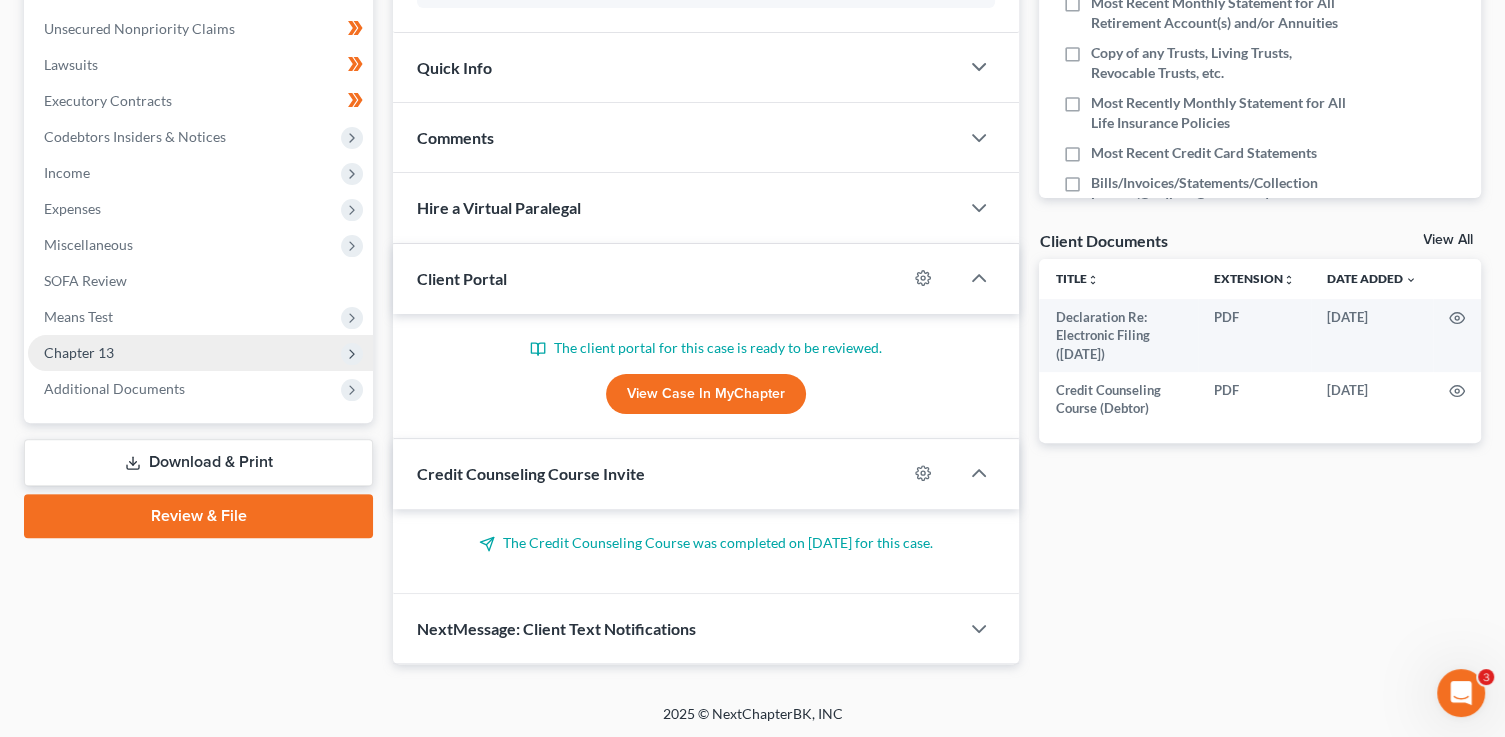 click on "Chapter 13" at bounding box center (200, 353) 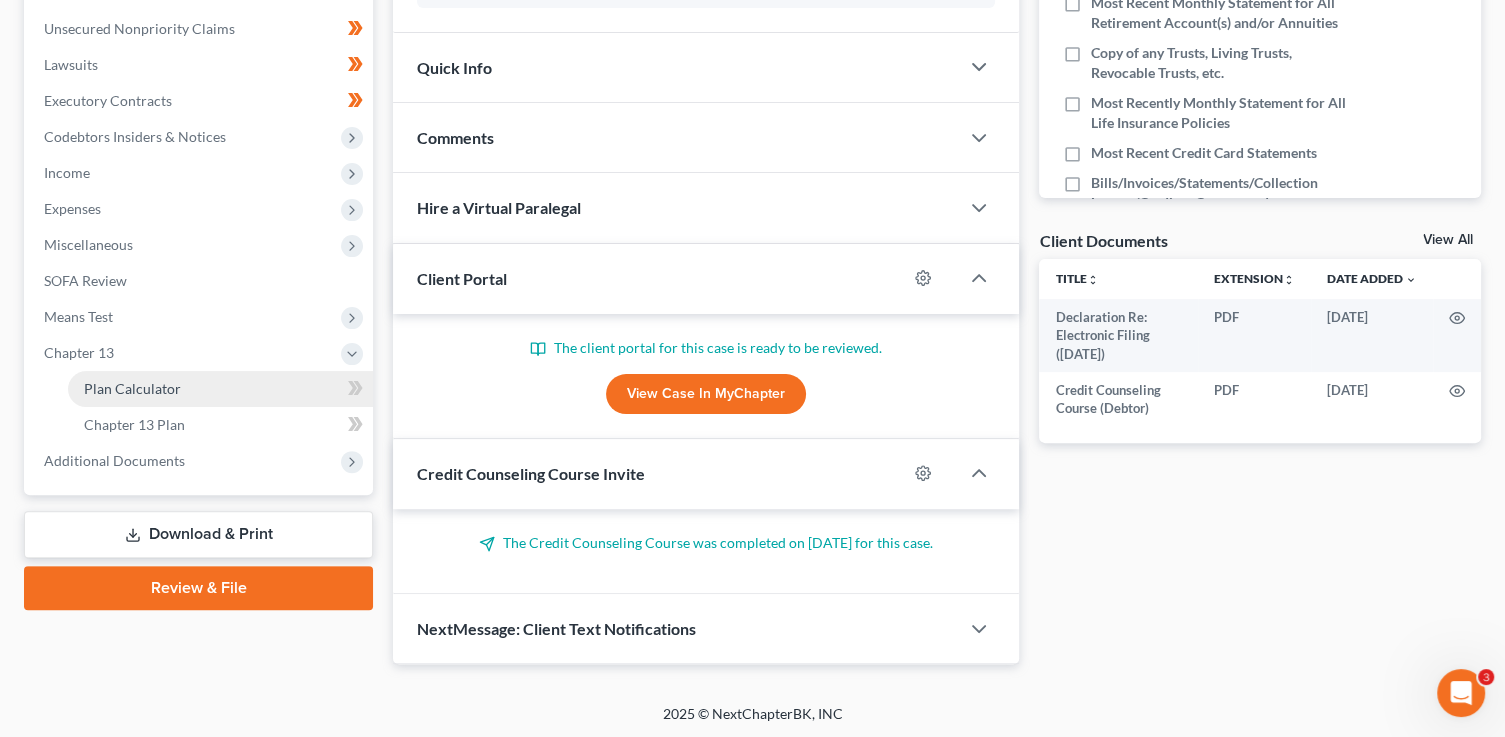 click on "Plan Calculator" at bounding box center [132, 388] 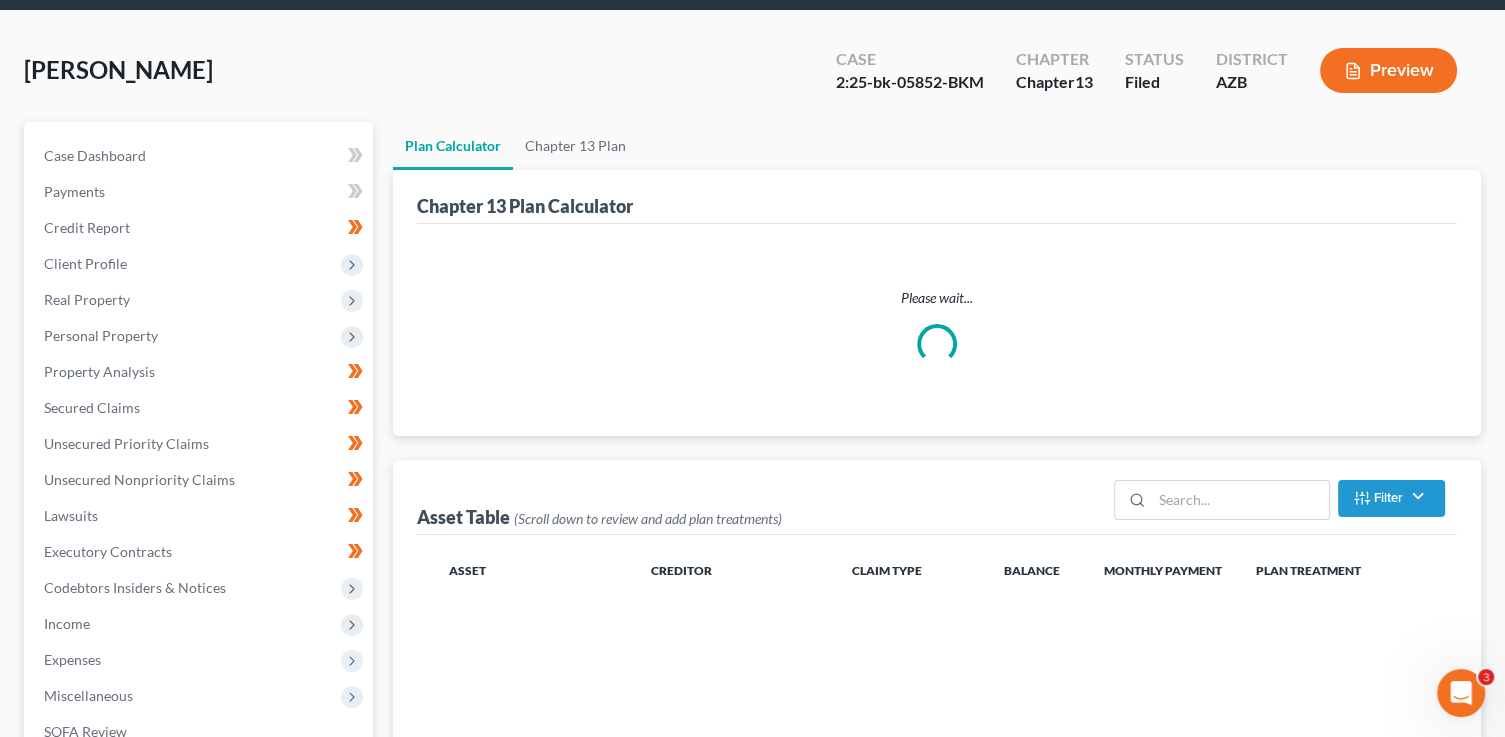 scroll, scrollTop: 0, scrollLeft: 0, axis: both 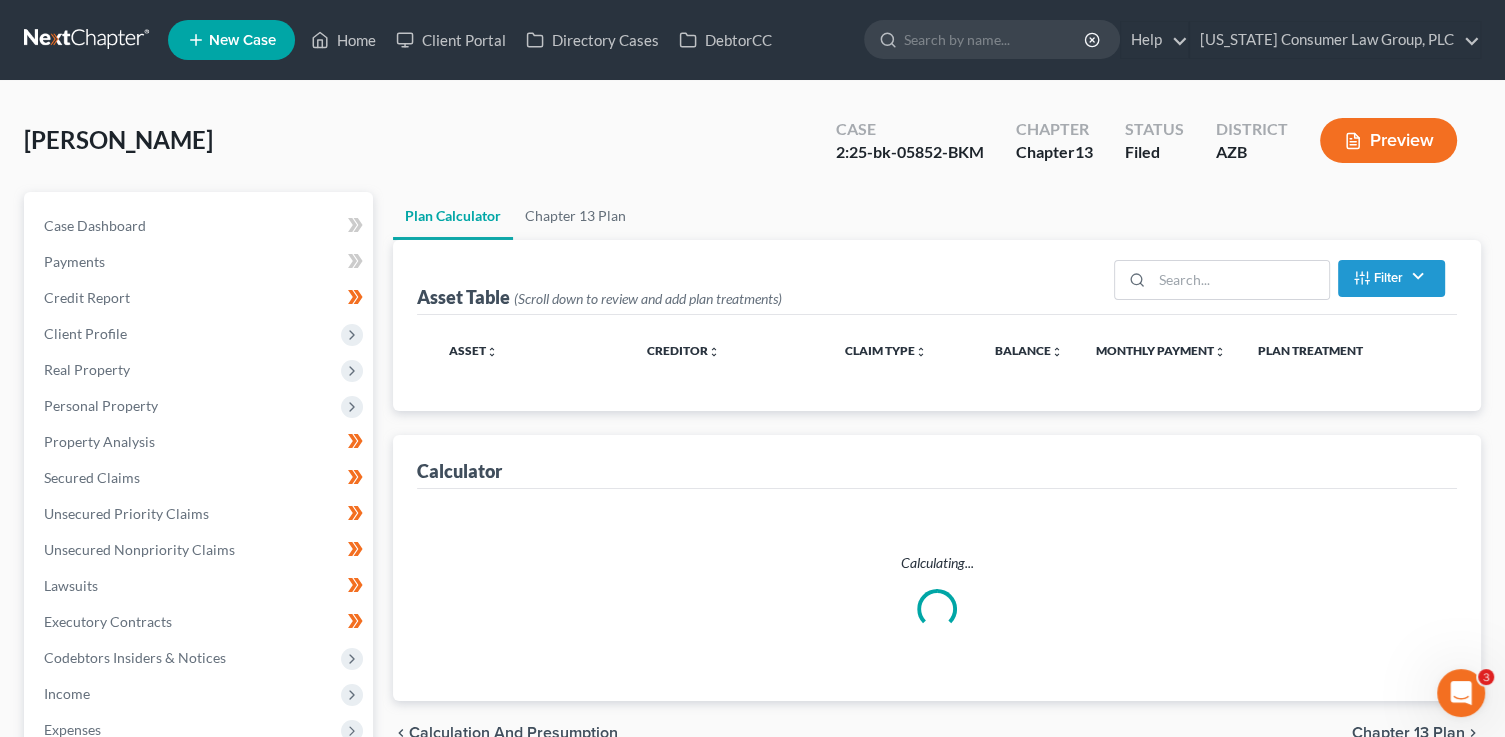 select on "59" 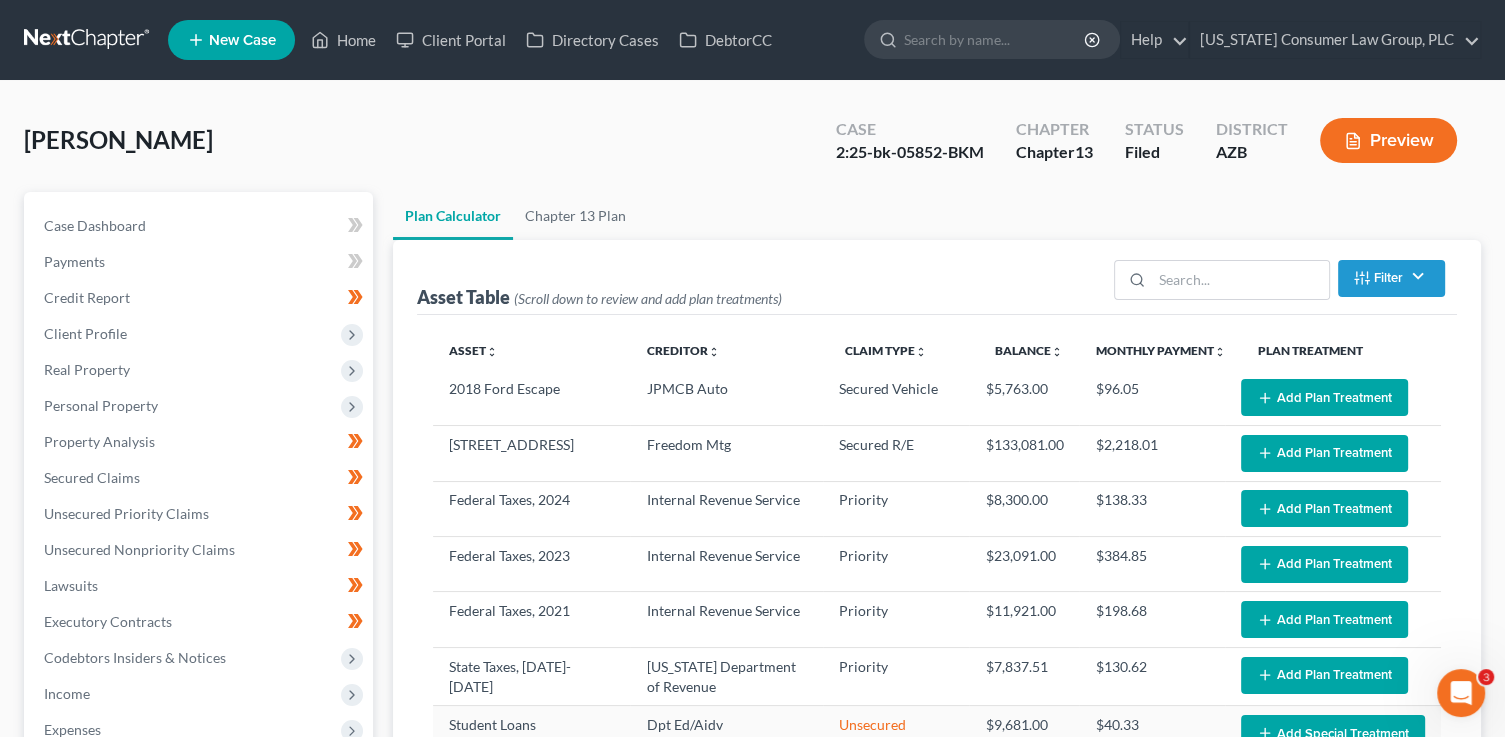 click on "Add Plan Treatment" at bounding box center [1324, 397] 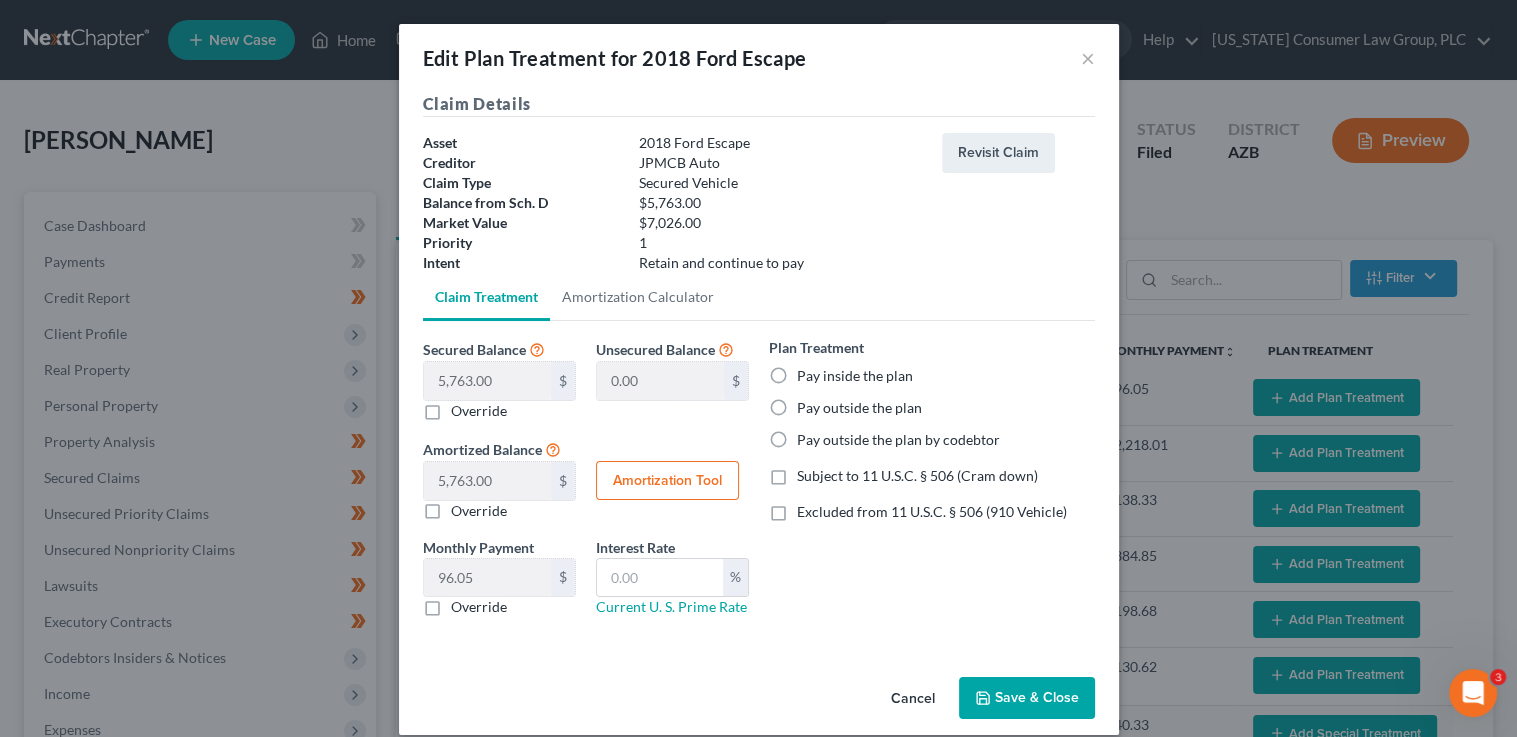 click on "Pay inside the plan" at bounding box center [855, 376] 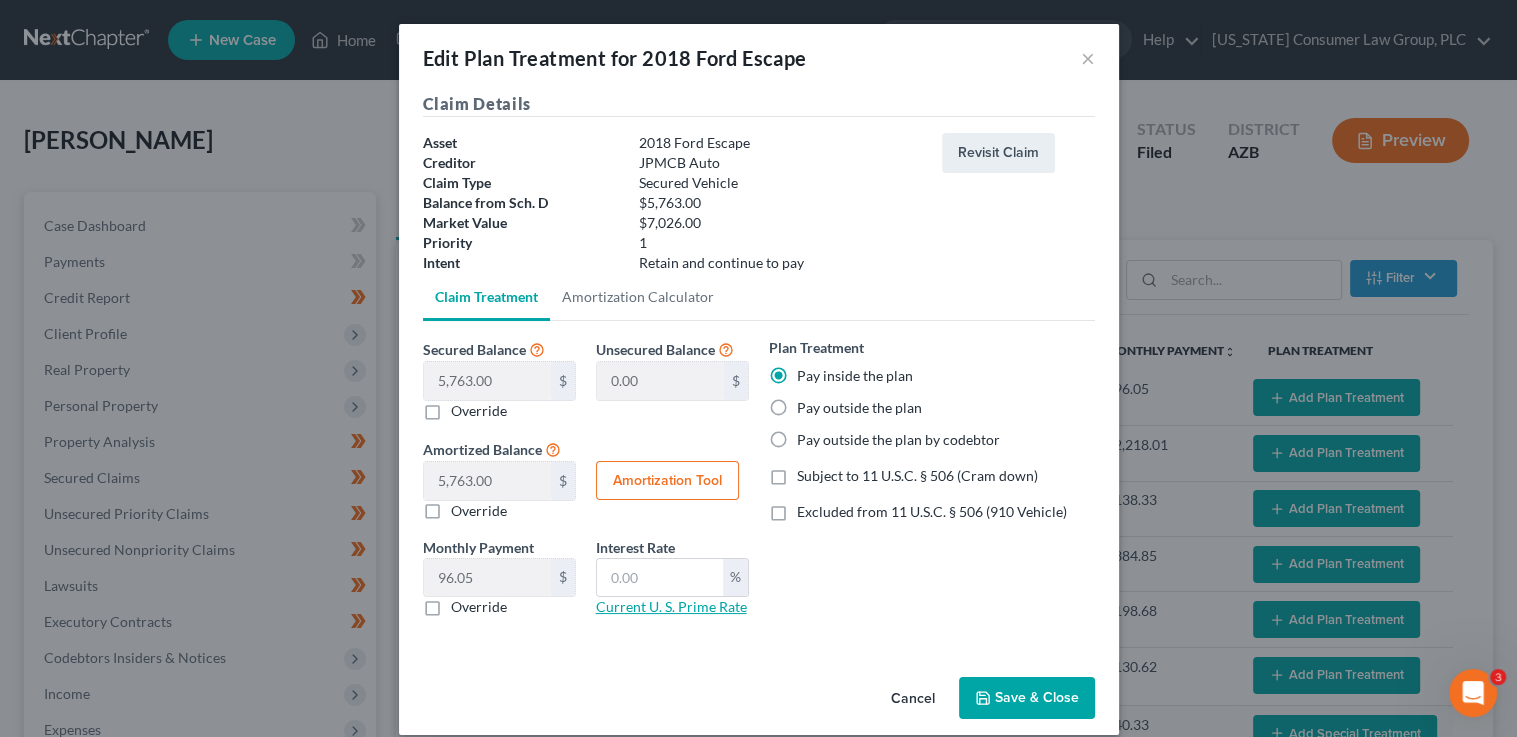 click on "Current U. S. Prime Rate" at bounding box center (671, 606) 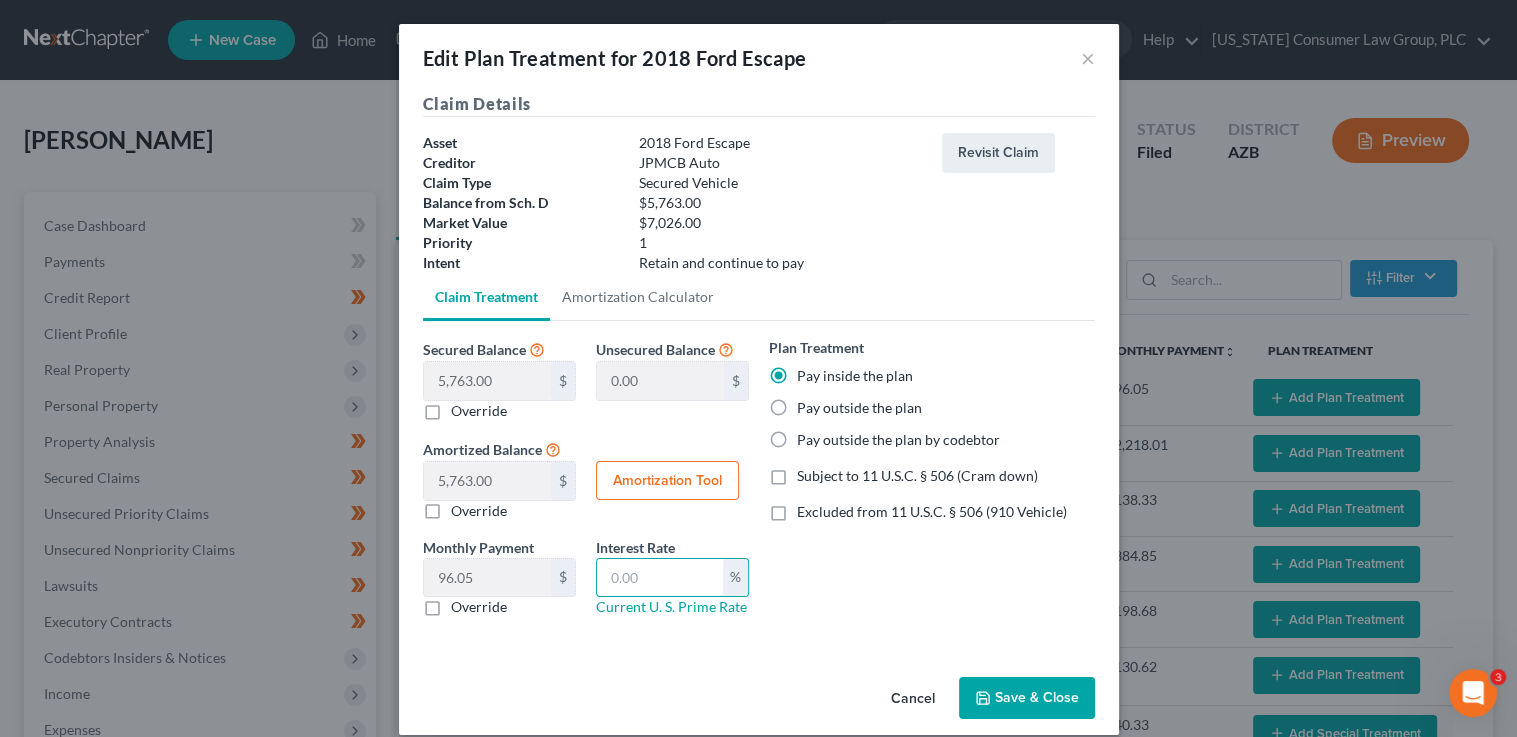 drag, startPoint x: 648, startPoint y: 577, endPoint x: 658, endPoint y: 555, distance: 24.166092 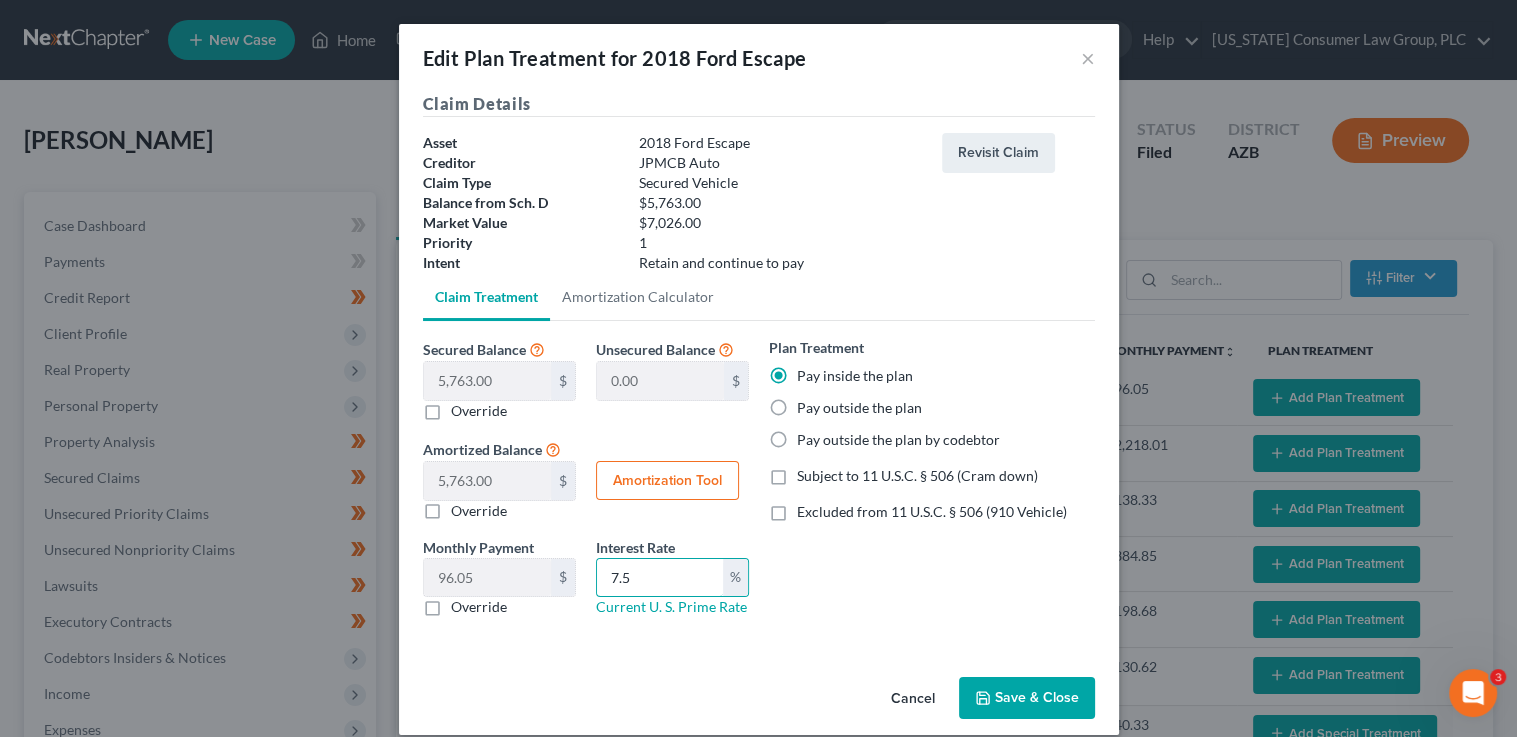 type on "7.5" 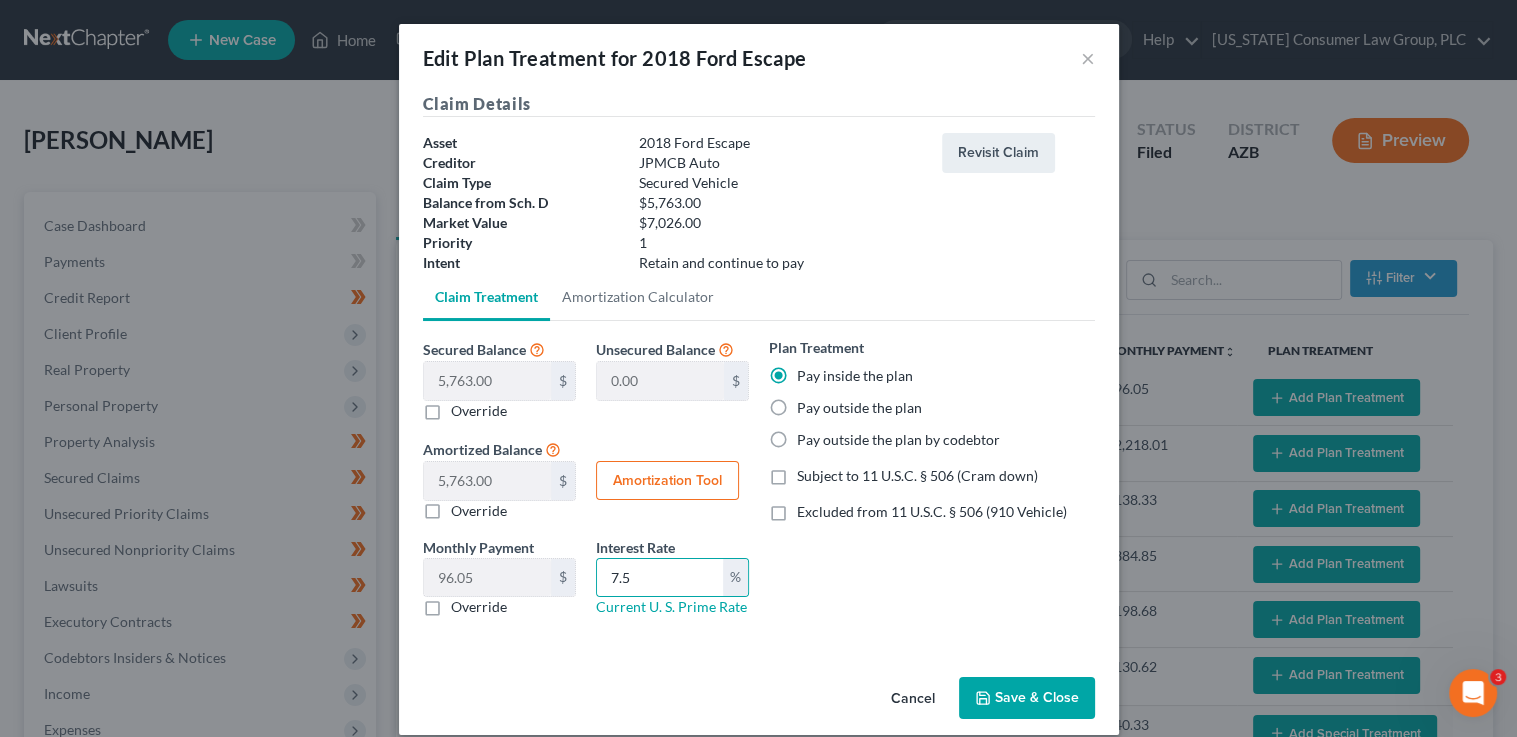 click on "Amortization Tool" at bounding box center [667, 481] 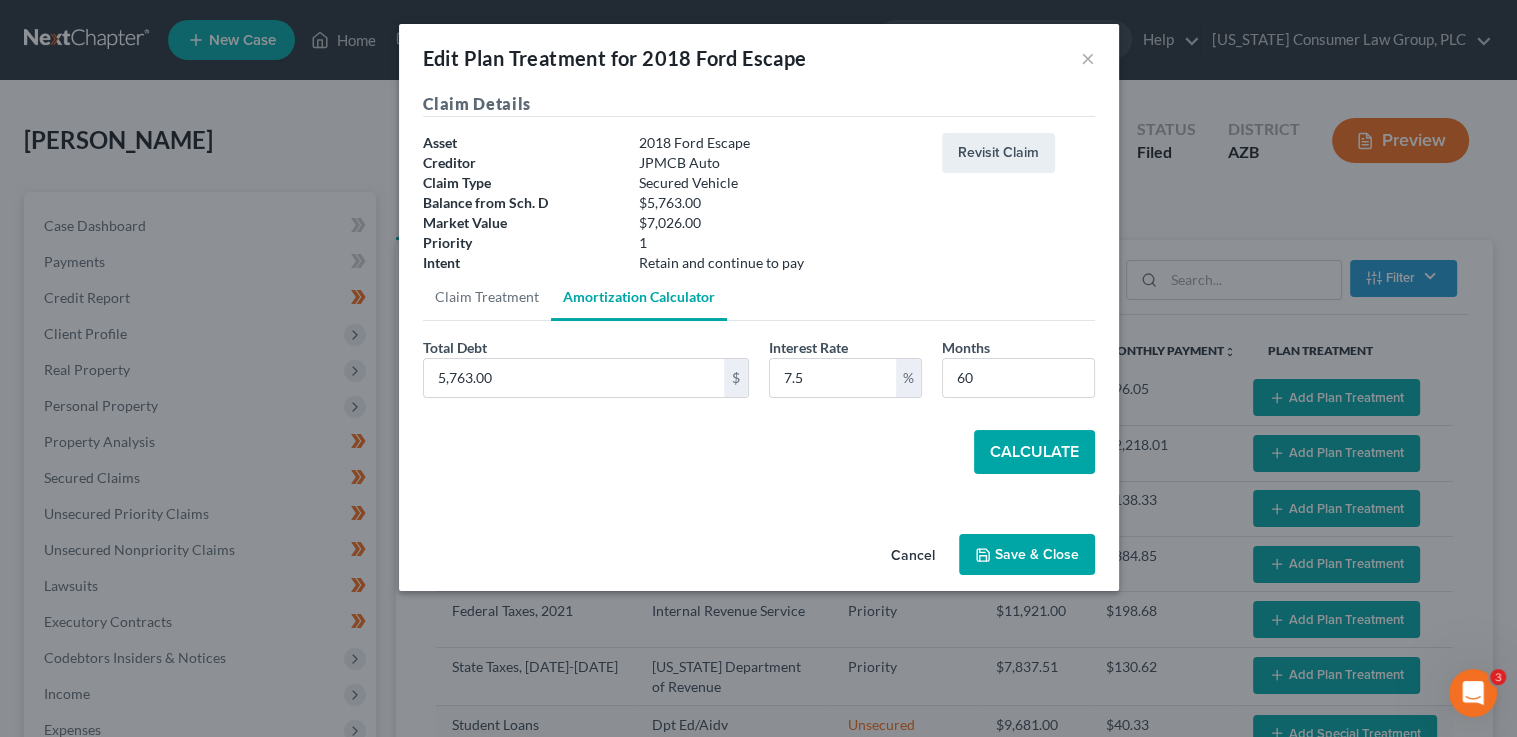 click on "Calculate" at bounding box center (1034, 452) 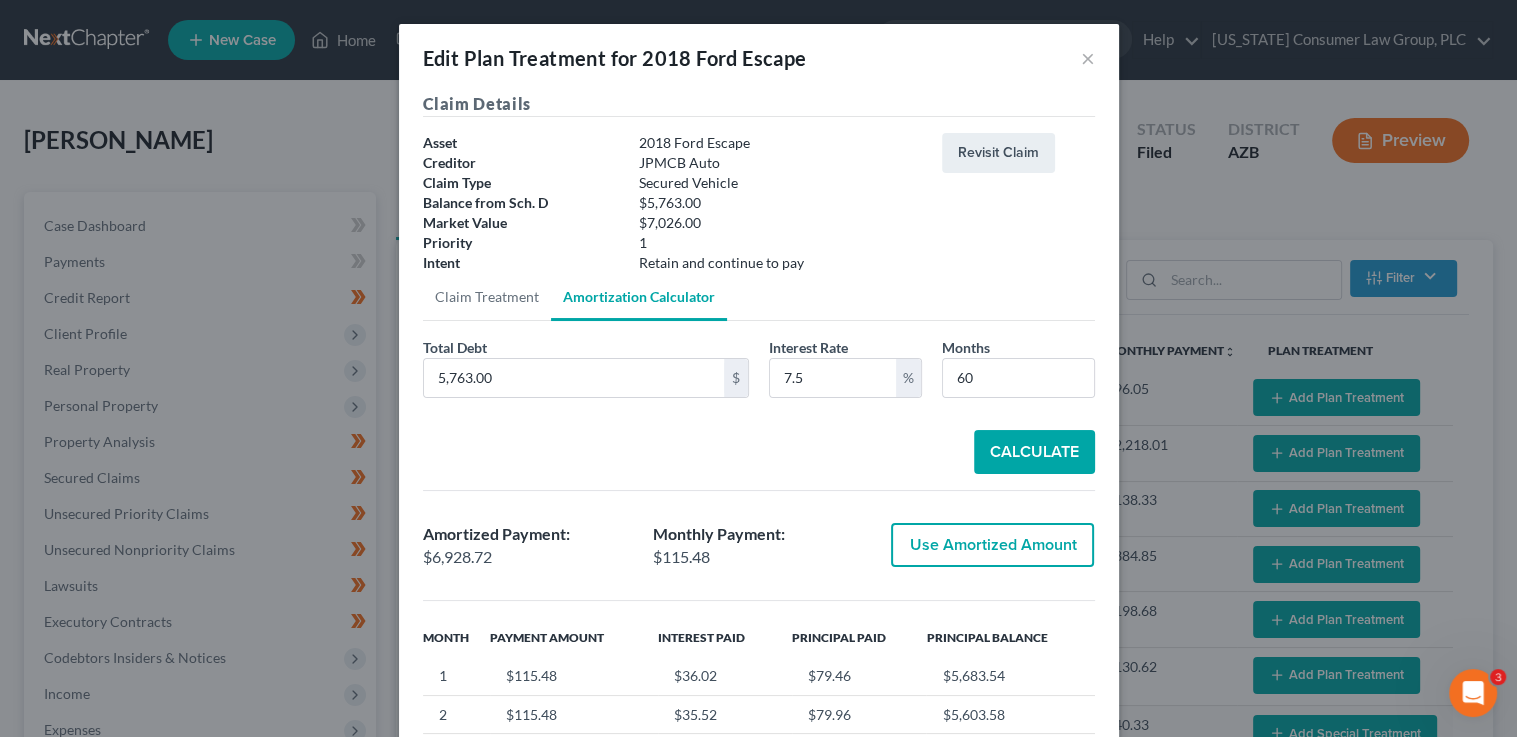 click on "Use Amortized Amount" at bounding box center [992, 545] 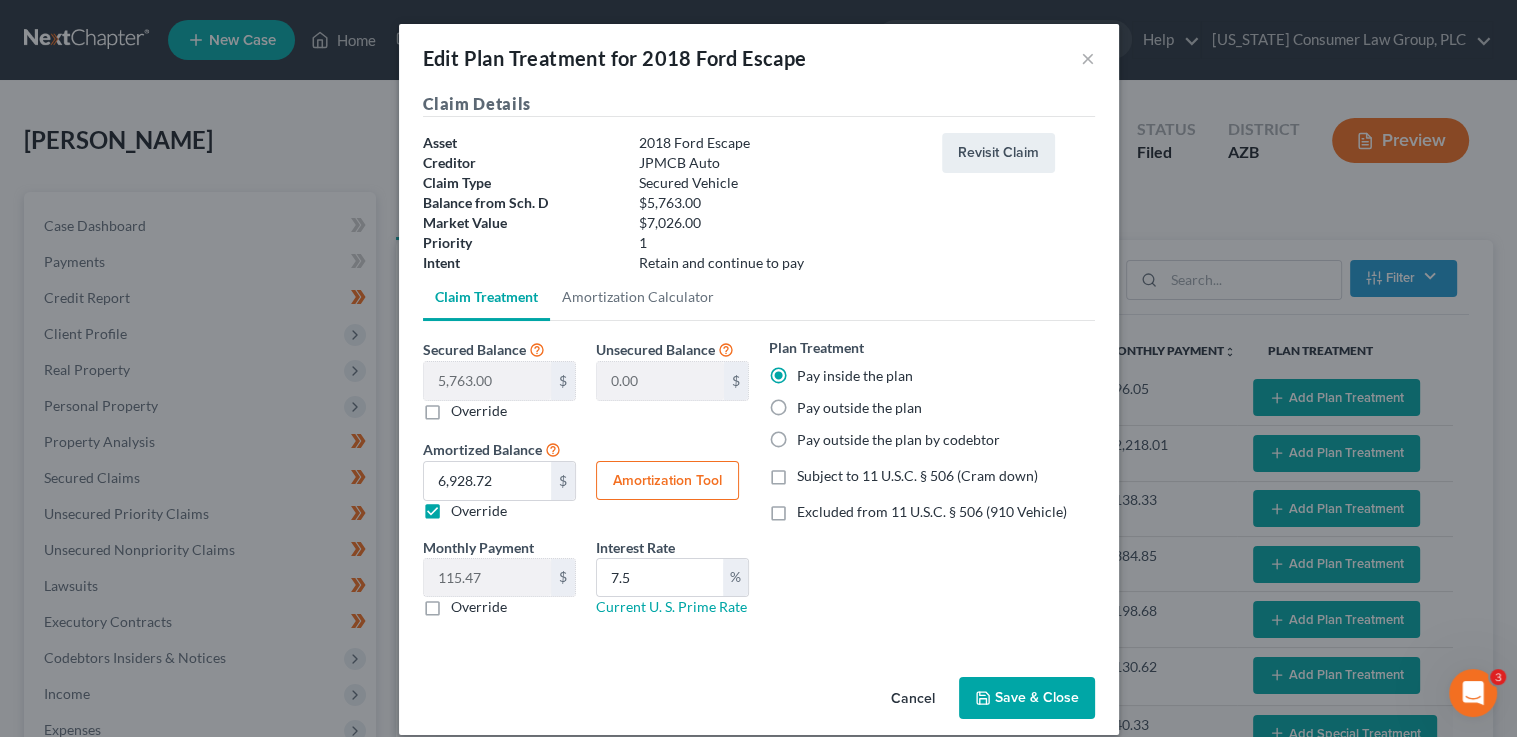 click on "Save & Close" at bounding box center (1027, 698) 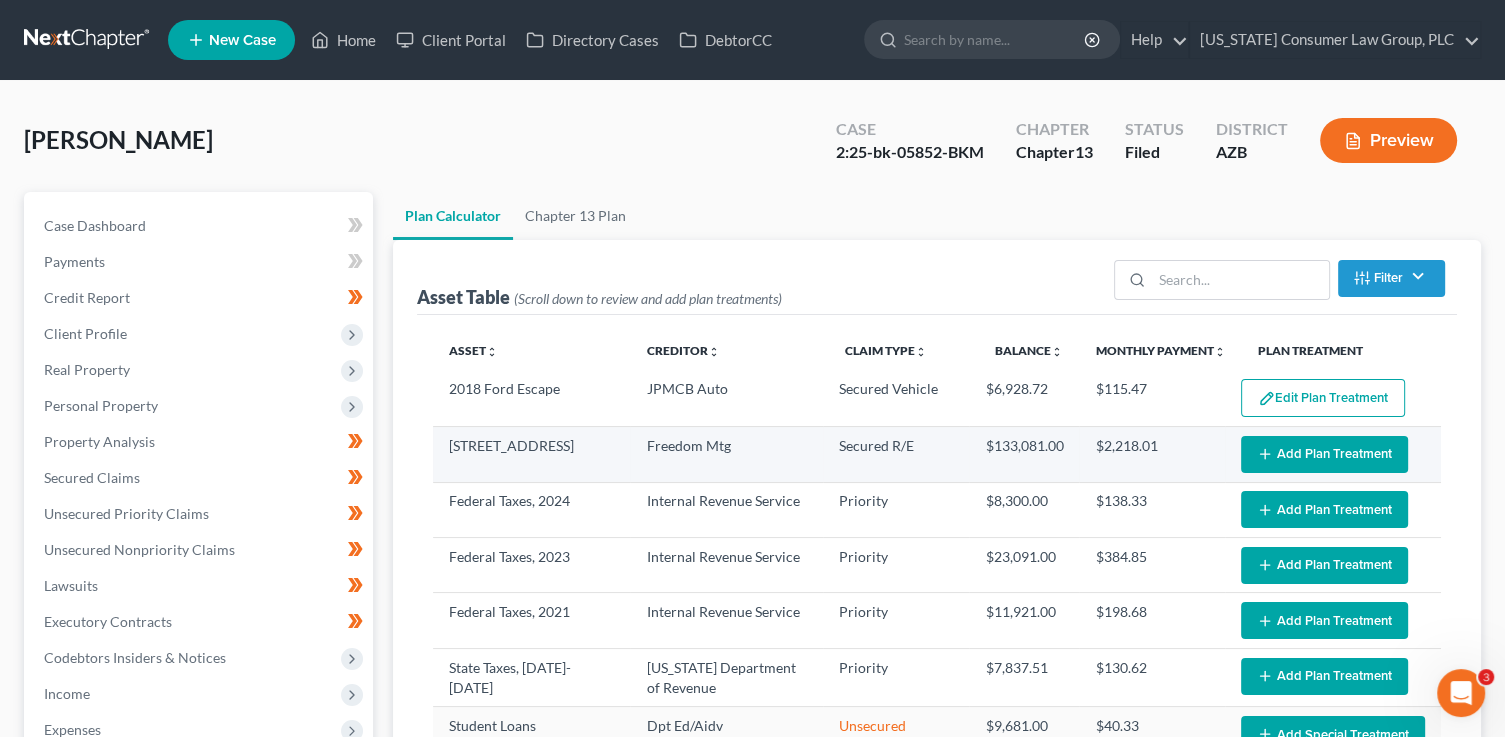 click 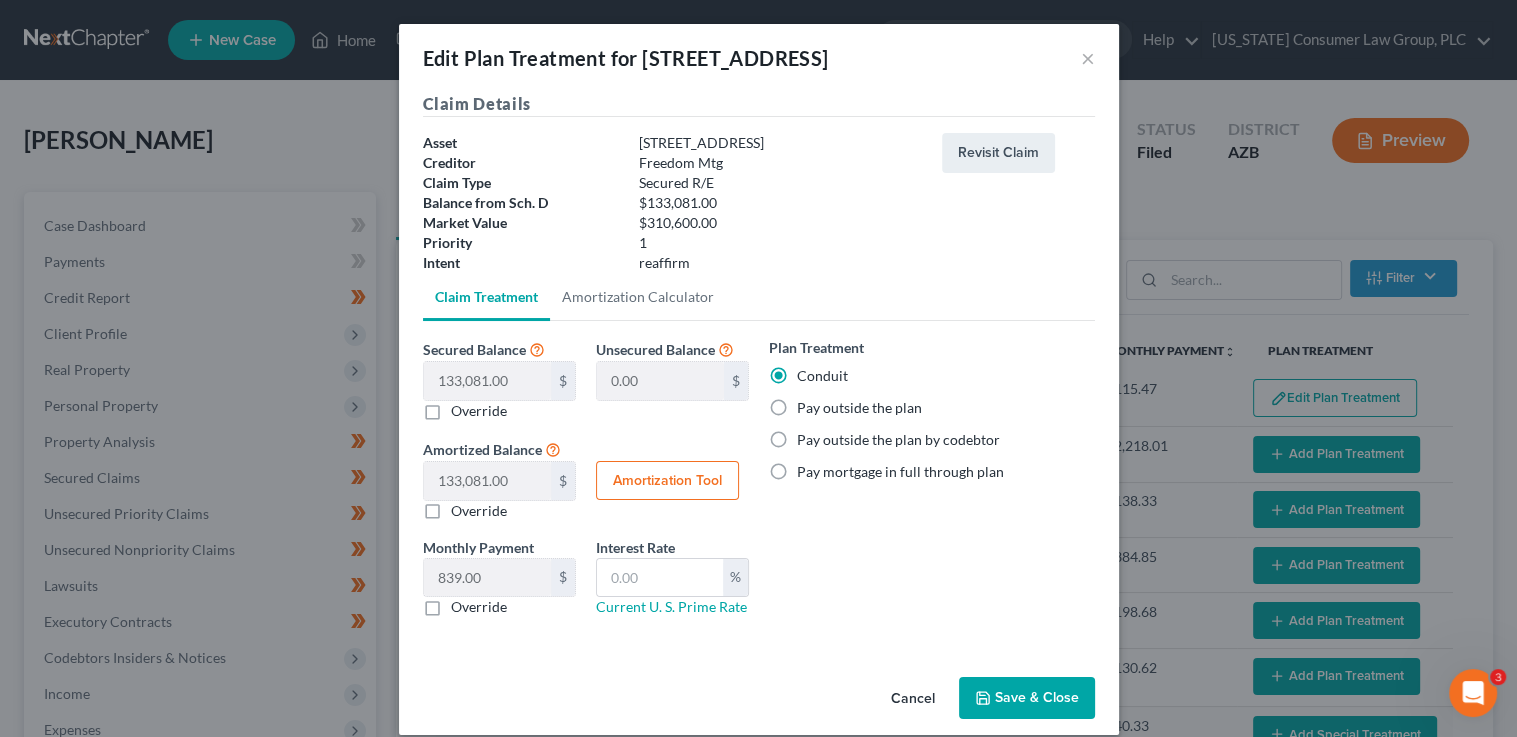 click on "Pay outside the plan" at bounding box center [859, 408] 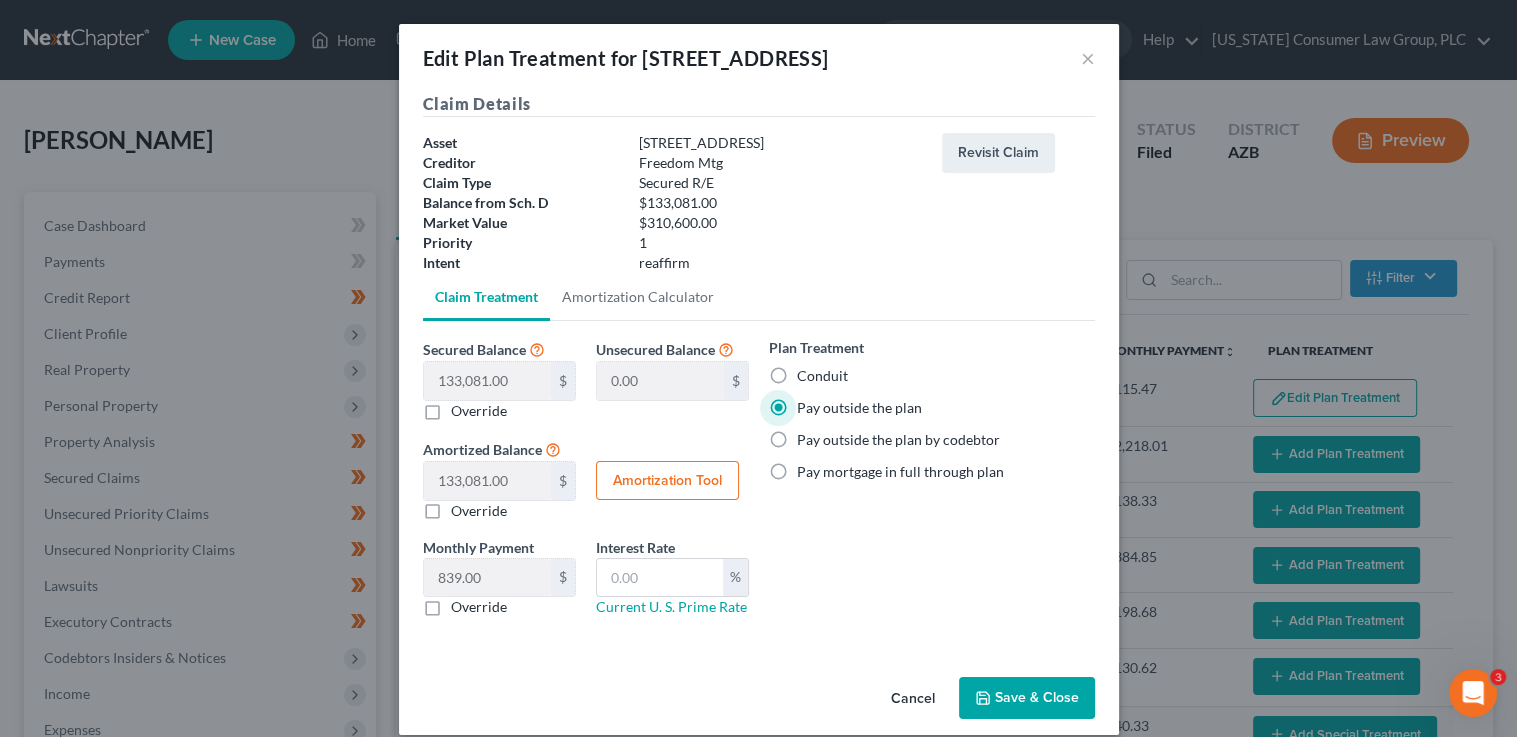 click on "Save & Close" at bounding box center (1027, 698) 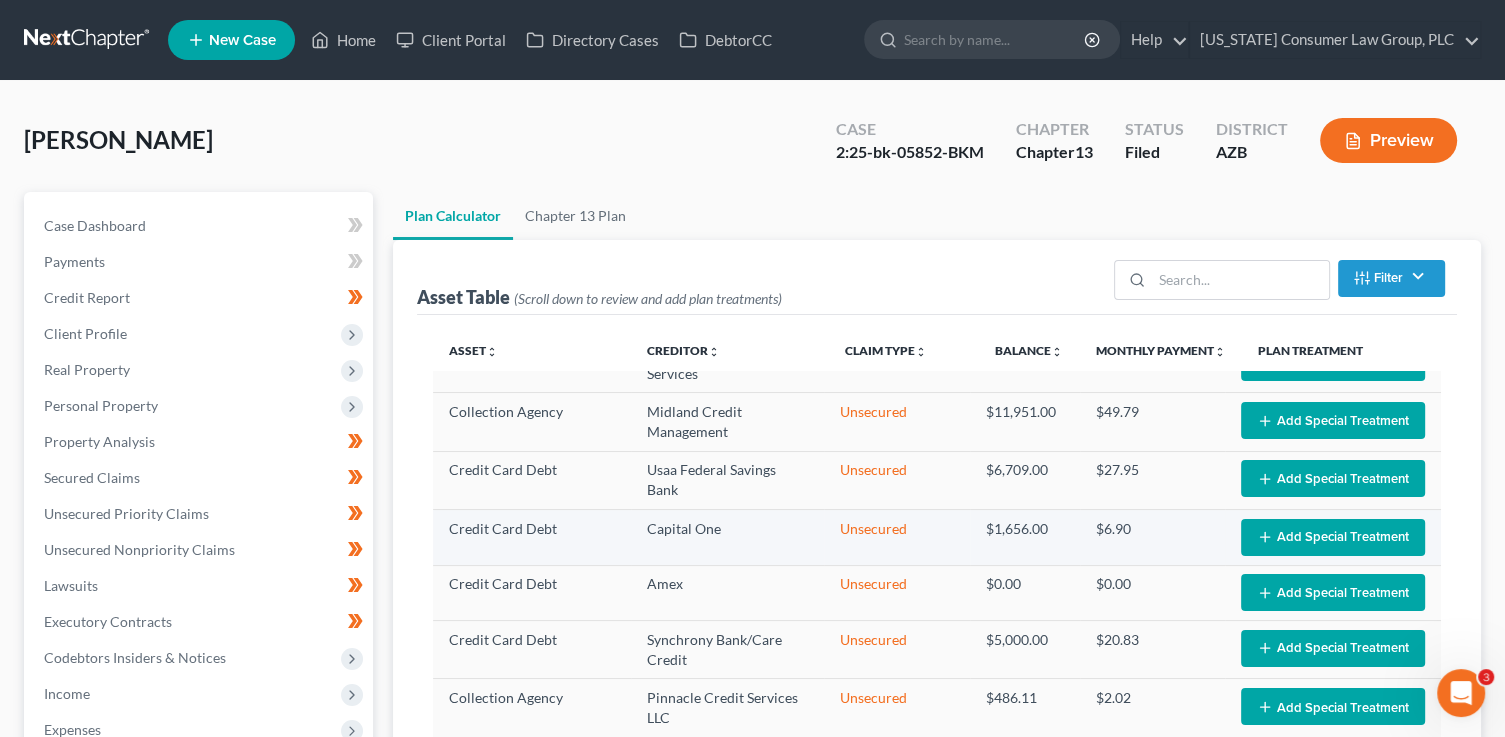 scroll, scrollTop: 1437, scrollLeft: 0, axis: vertical 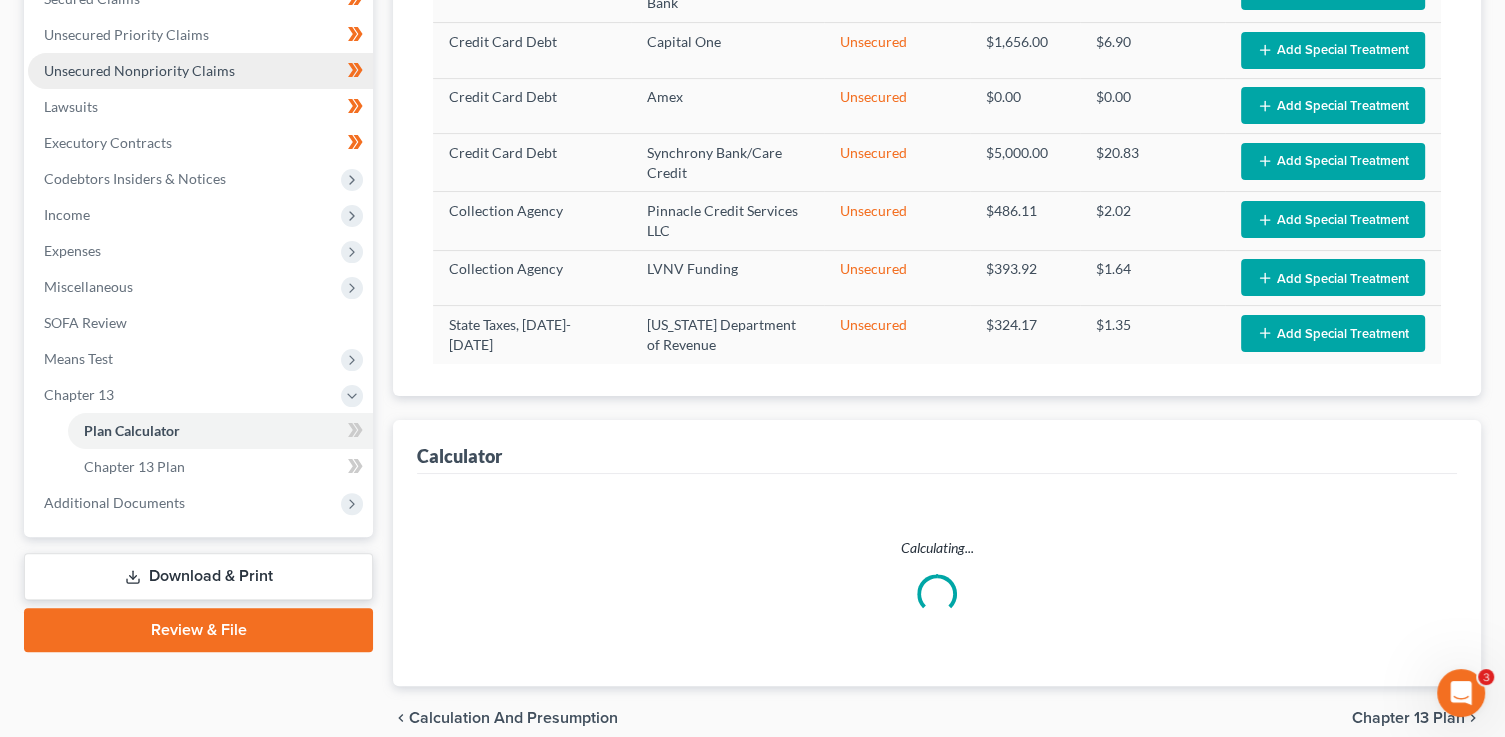 click on "Unsecured Nonpriority Claims" at bounding box center (139, 70) 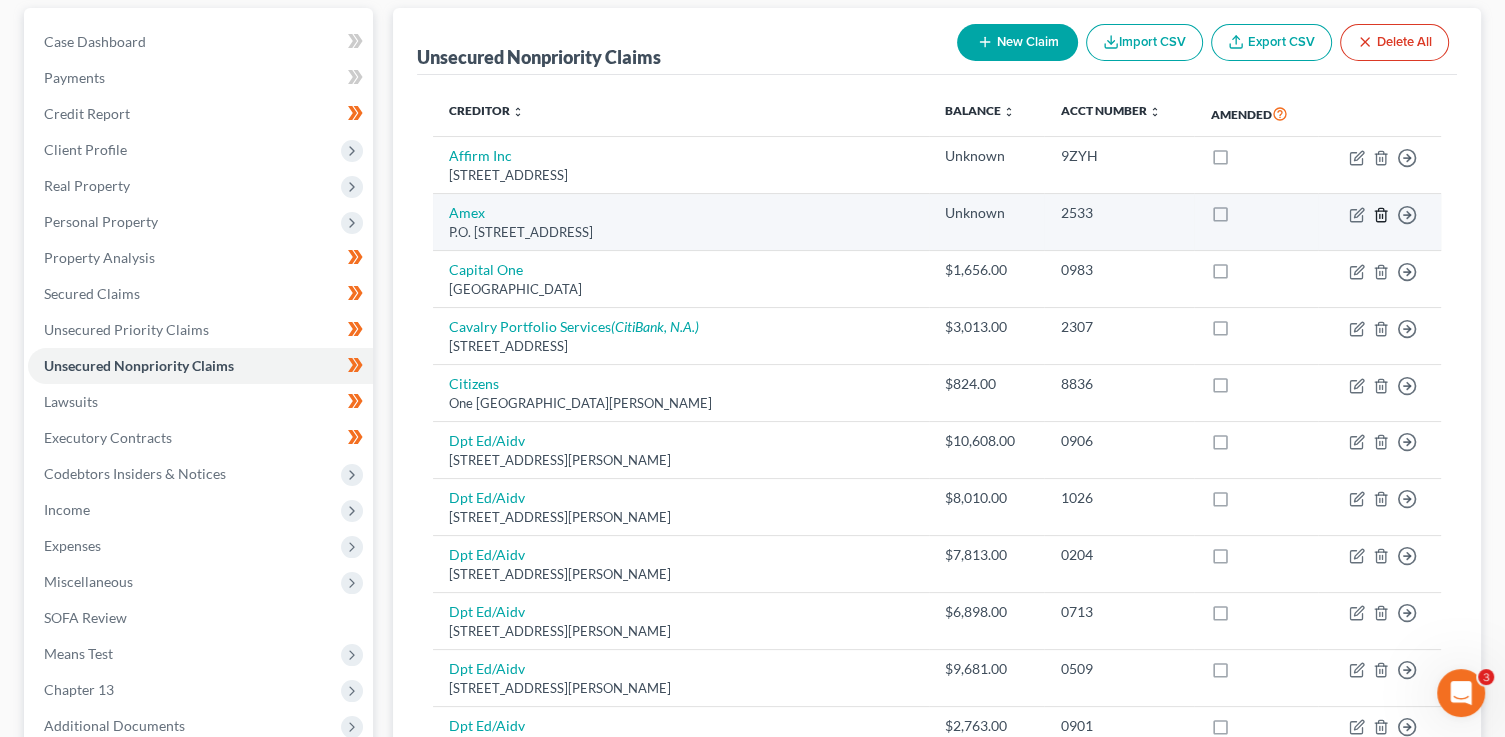 scroll, scrollTop: 180, scrollLeft: 0, axis: vertical 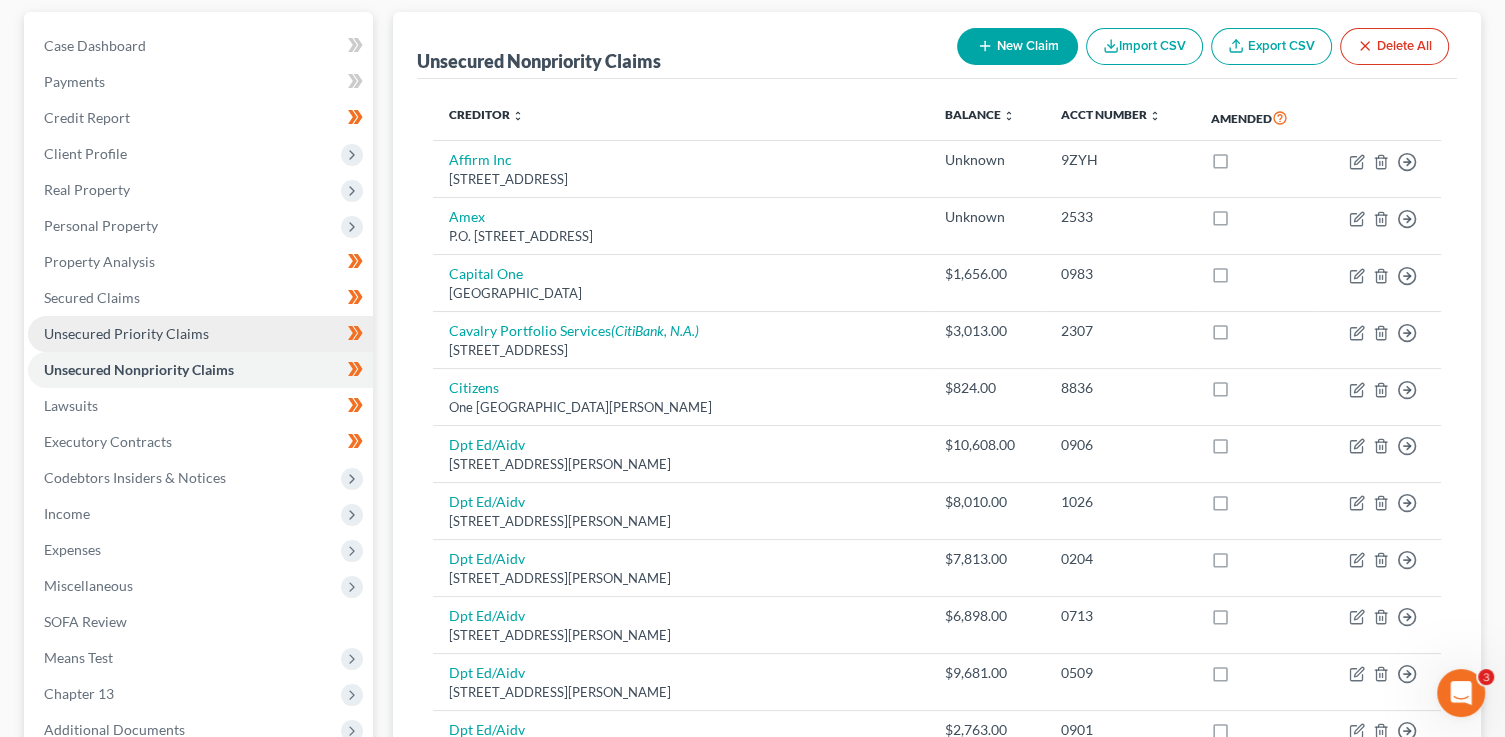 click on "Unsecured Priority Claims" at bounding box center (126, 333) 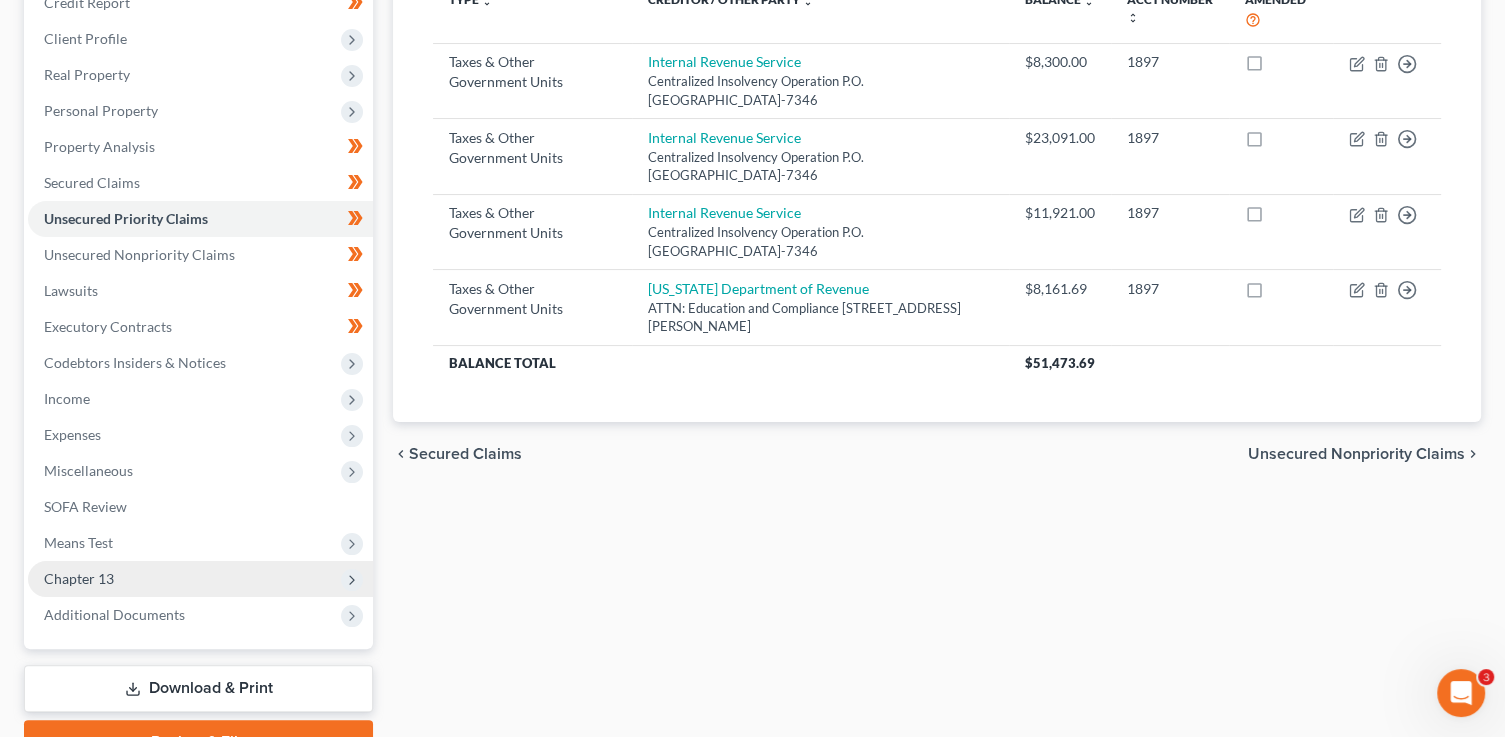 scroll, scrollTop: 396, scrollLeft: 0, axis: vertical 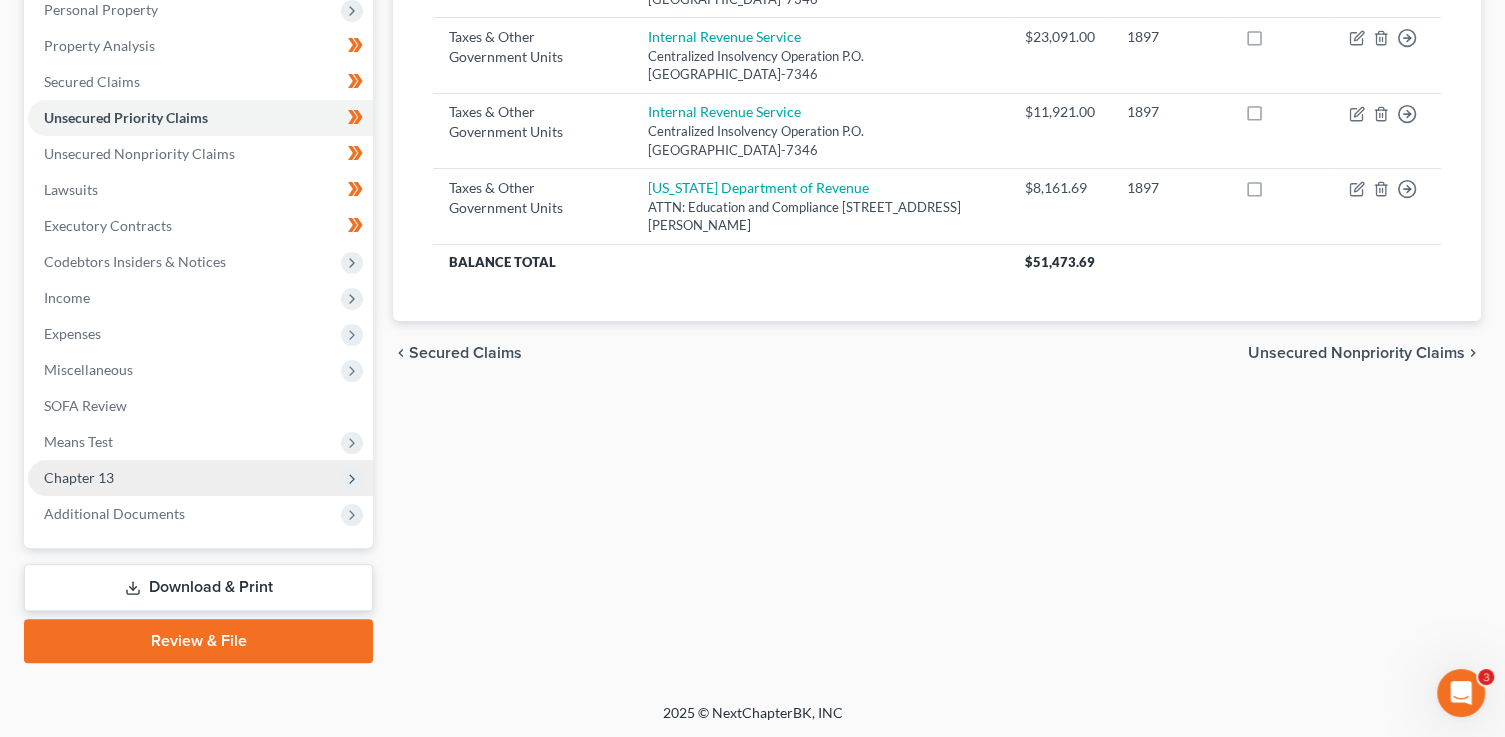 click on "Chapter 13" at bounding box center (200, 478) 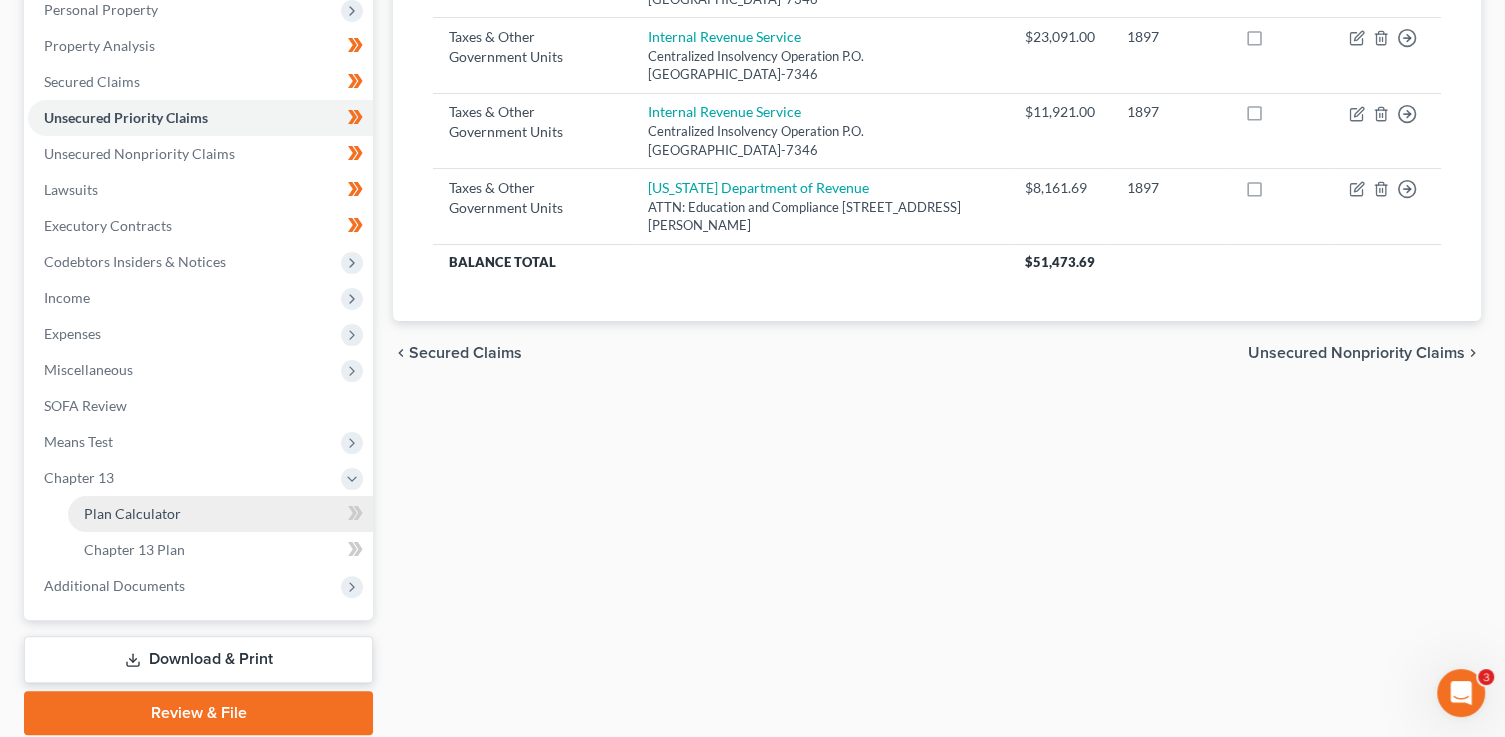 click on "Plan Calculator" at bounding box center (220, 514) 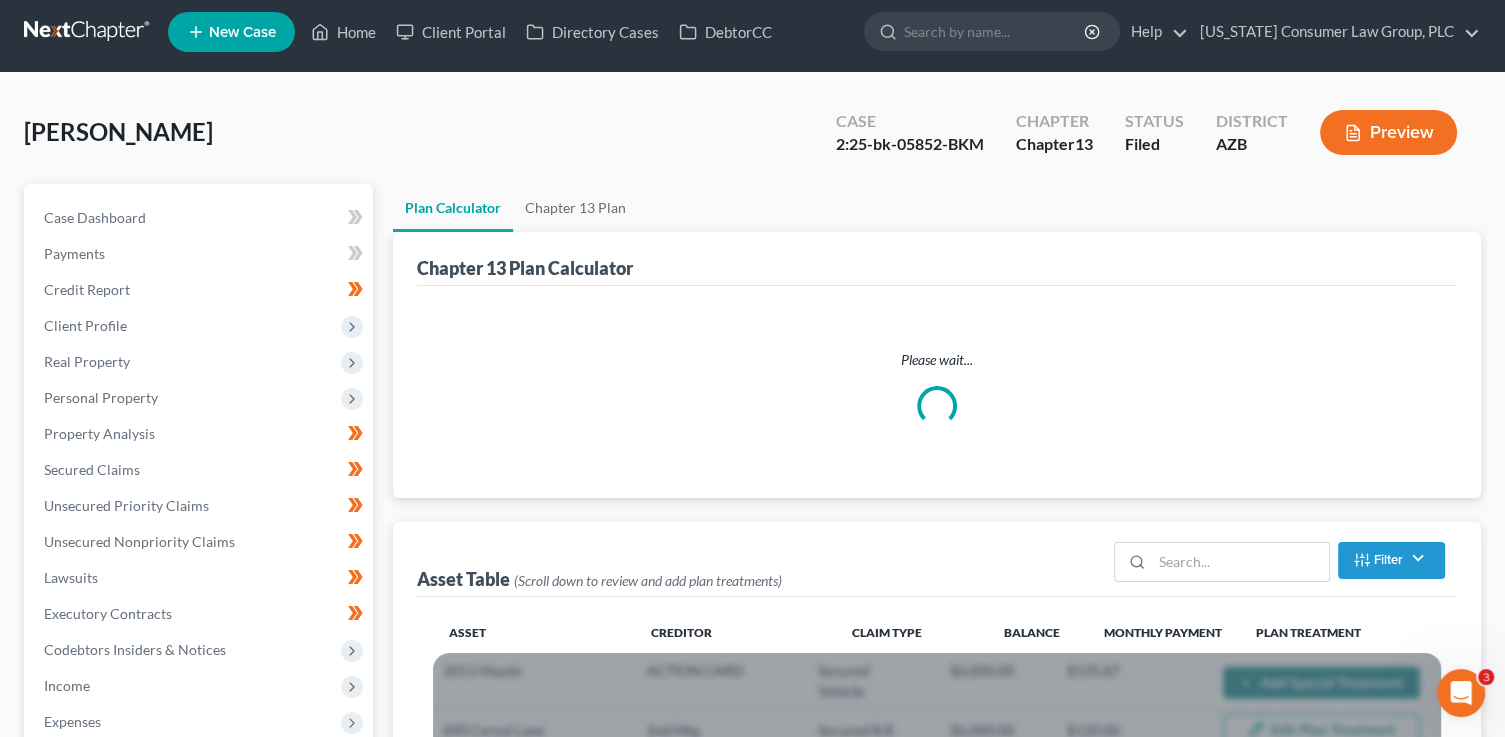 scroll, scrollTop: 0, scrollLeft: 0, axis: both 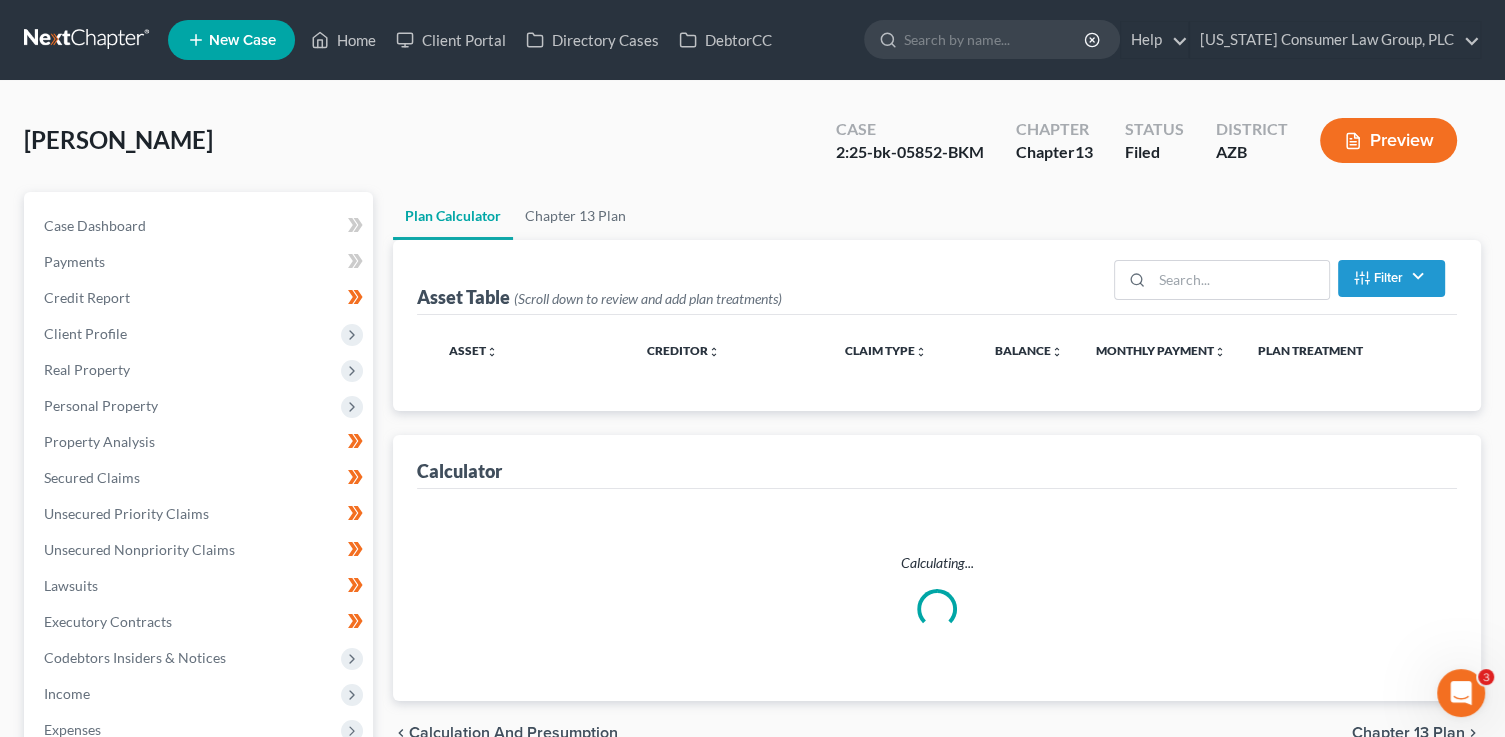 select on "59" 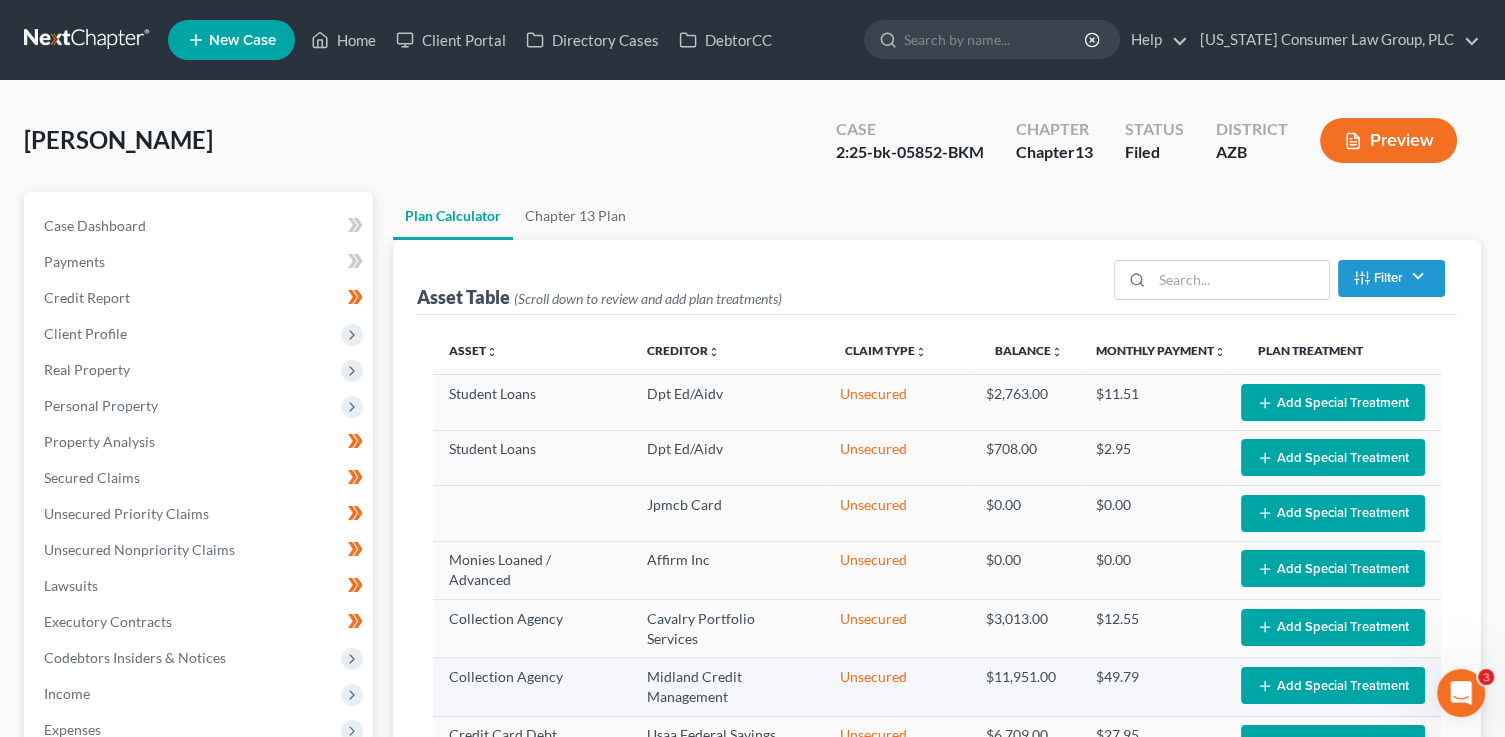 scroll, scrollTop: 1437, scrollLeft: 0, axis: vertical 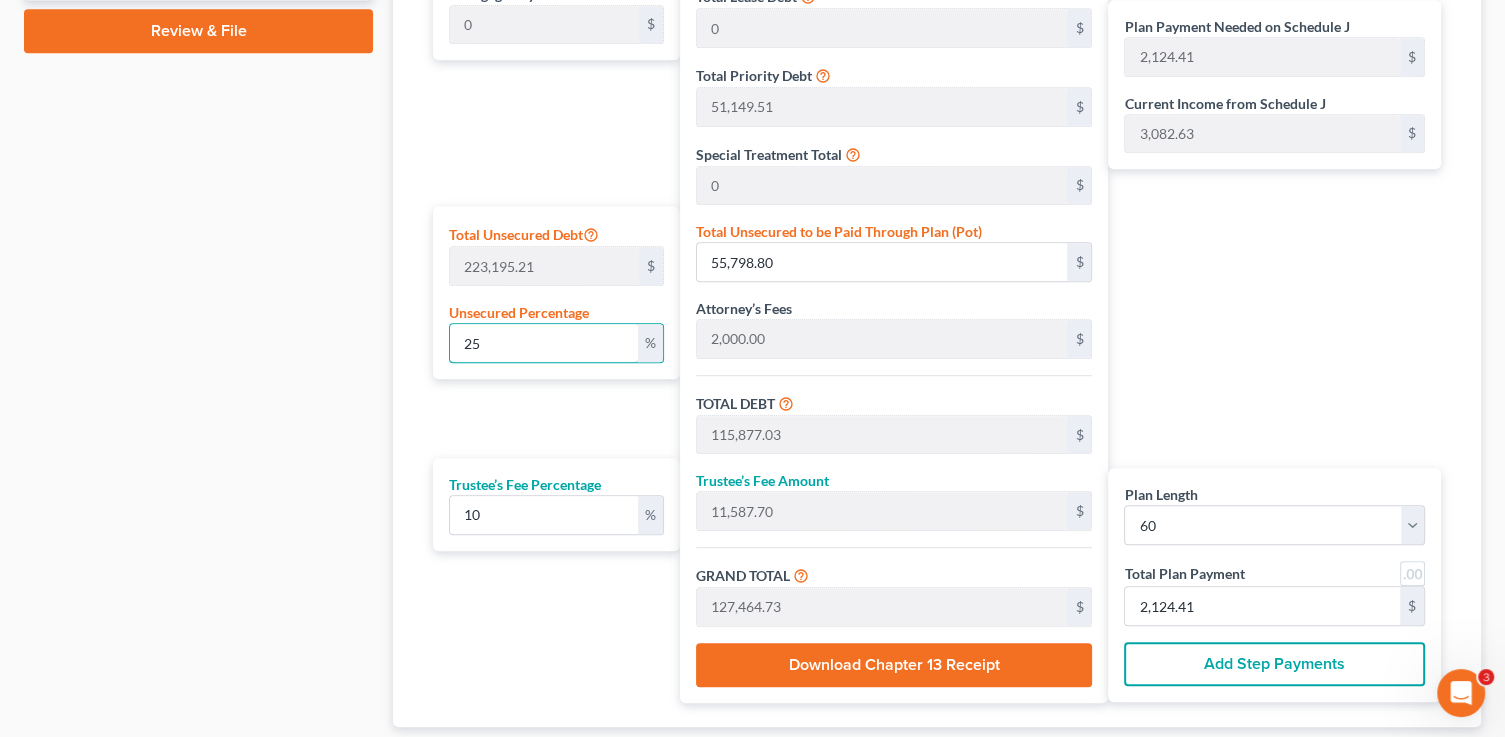 drag, startPoint x: 509, startPoint y: 346, endPoint x: 417, endPoint y: 342, distance: 92.086914 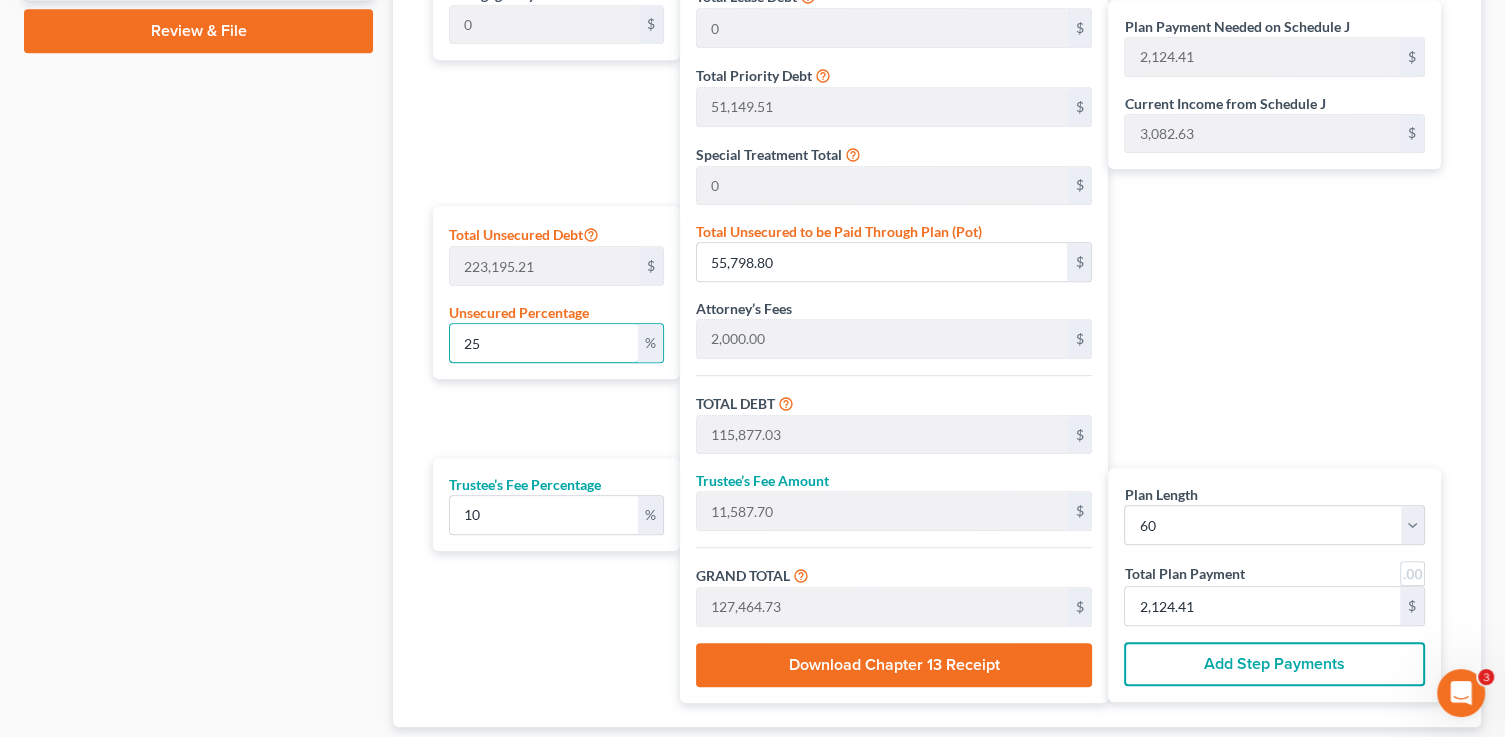 click on "Plan Length  1 2 3 4 5 6 7 8 9 10 11 12 13 14 15 16 17 18 19 20 21 22 23 24 25 26 27 28 29 30 31 32 33 34 35 36 37 38 39 40 41 42 43 44 45 46 47 48 49 50 51 52 53 54 55 56 57 58 59 60 61 62 63 64 65 66 67 68 69 70 71 72 73 74 75 76 77 78 79 80 81 82 83 84 Mortgage Payment 0 $ Total Unsecured Debt  223,195.21 $ Unsecured Percentage 25 % Trustee’s Fee Percentage 10 % Total Secured Debt   6,928.72 $ Total Lease Debt   0 $ Total Priority Debt   51,149.51 $ Special Treatment Total   0 $ Total Unsecured to be Paid Through Plan (Pot) 55,798.80 $ Attorney’s Fees 2,000.00 $ TOTAL DEBT   115,877.03 $ Trustee’s Fee Amount 11,587.70 $ GRAND TOTAL   127,464.73 $ Download Chapter 13 Receipt Plan Payment Needed on Schedule J 2,124.41 $ Current Income from Schedule J 3,082.63 $ Plan Length  1 2 3 4 5 6 7 8 9 10 11 12 13 14 15 16 17 18 19 20 21 22 23 24 25 26 27 28 29 30 31 32 33 34 35 36 37 38 39 40 41 42 43 44 45 46 47 48 49 50 51 52 53 54 55 56 57 58 59 60 61 62 63 64 65 66 67 68 69 70 71 72 73 74 75 76 77 78" at bounding box center (937, 301) 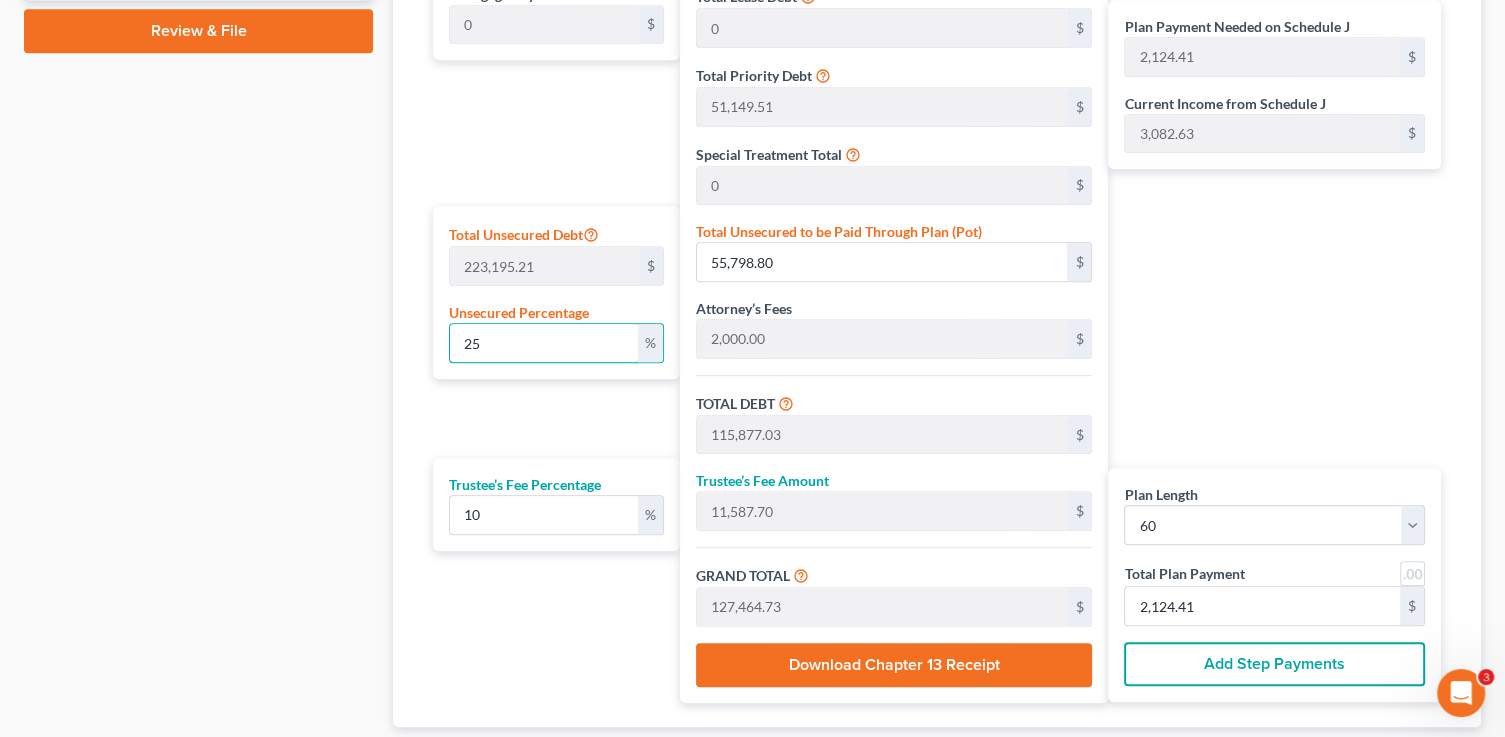 type on "4" 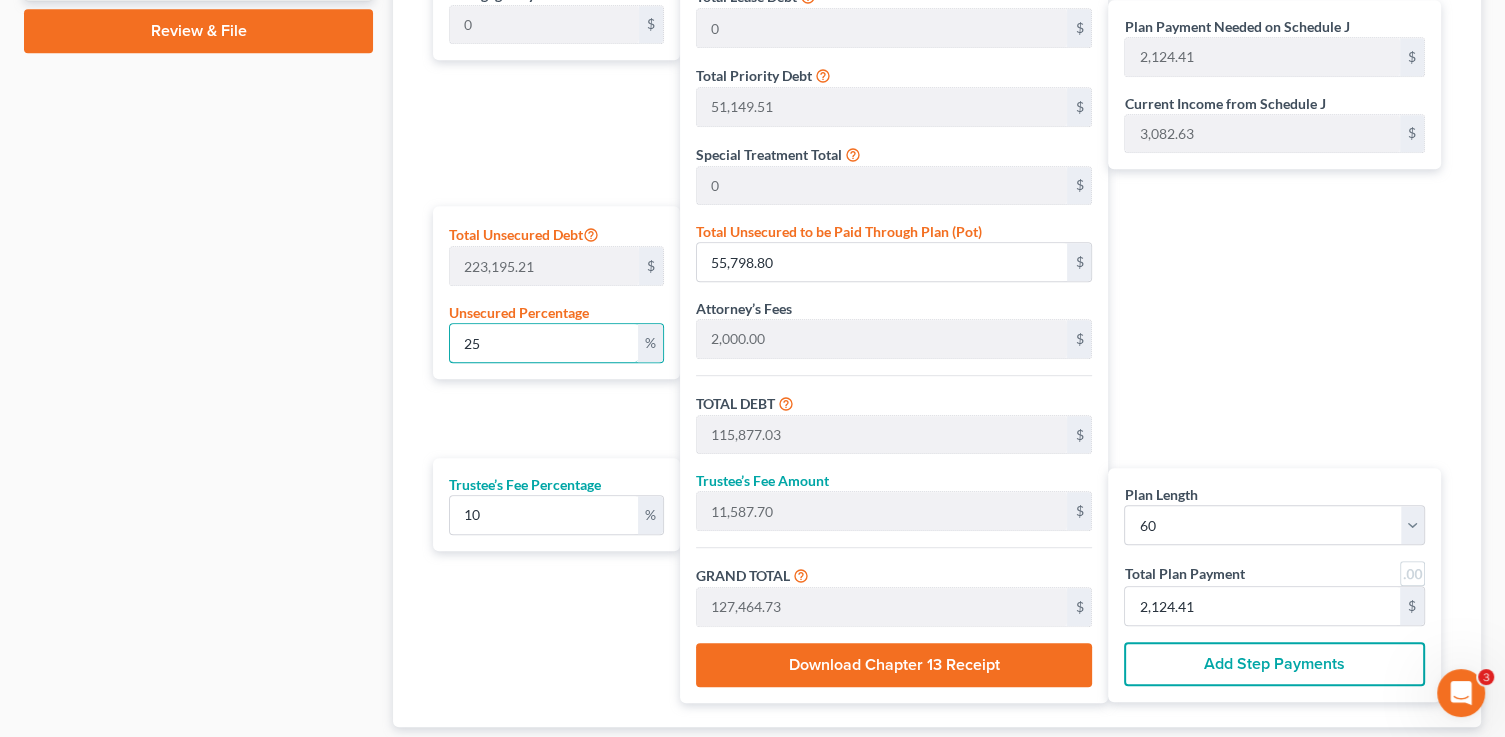 type on "8,927.80" 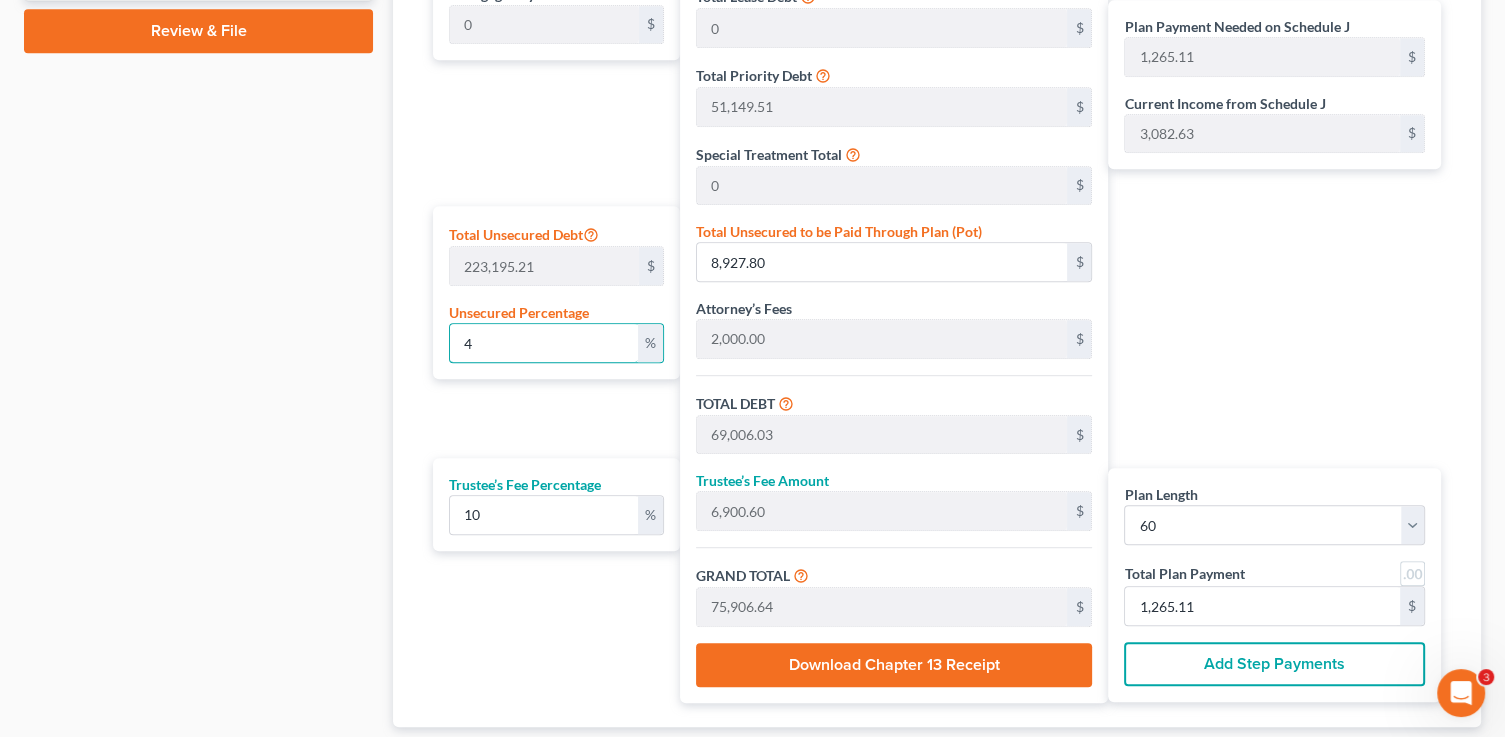 type on "40" 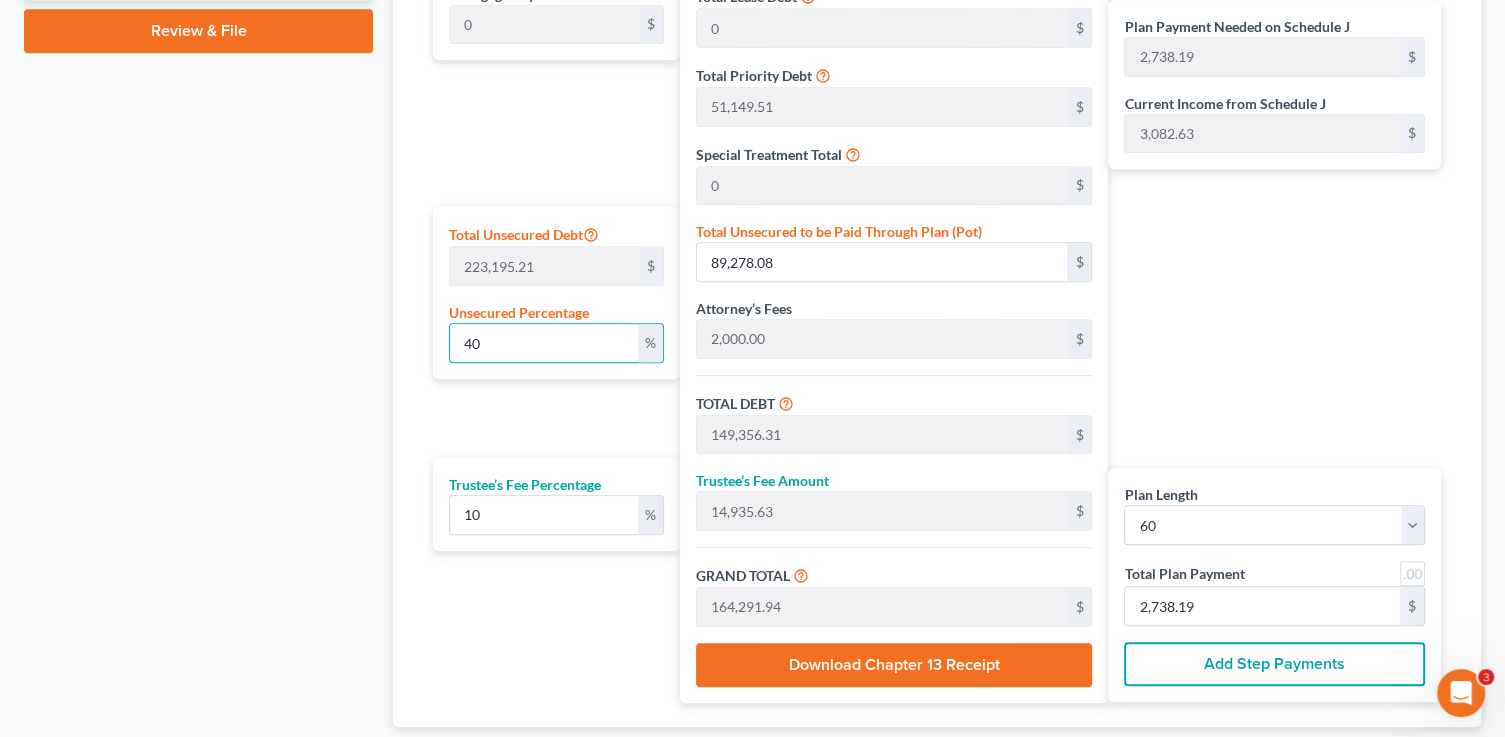 type on "4" 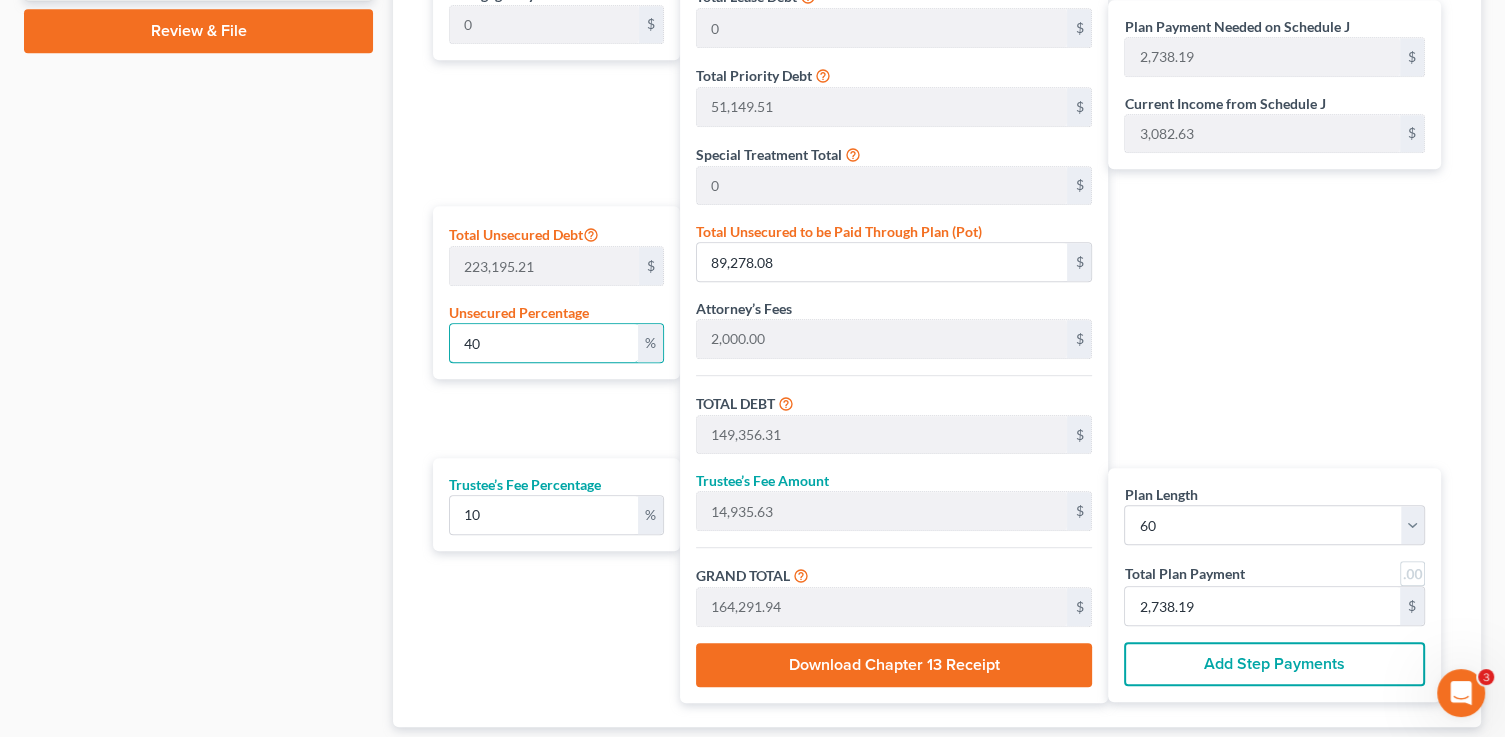 type on "8,927.80" 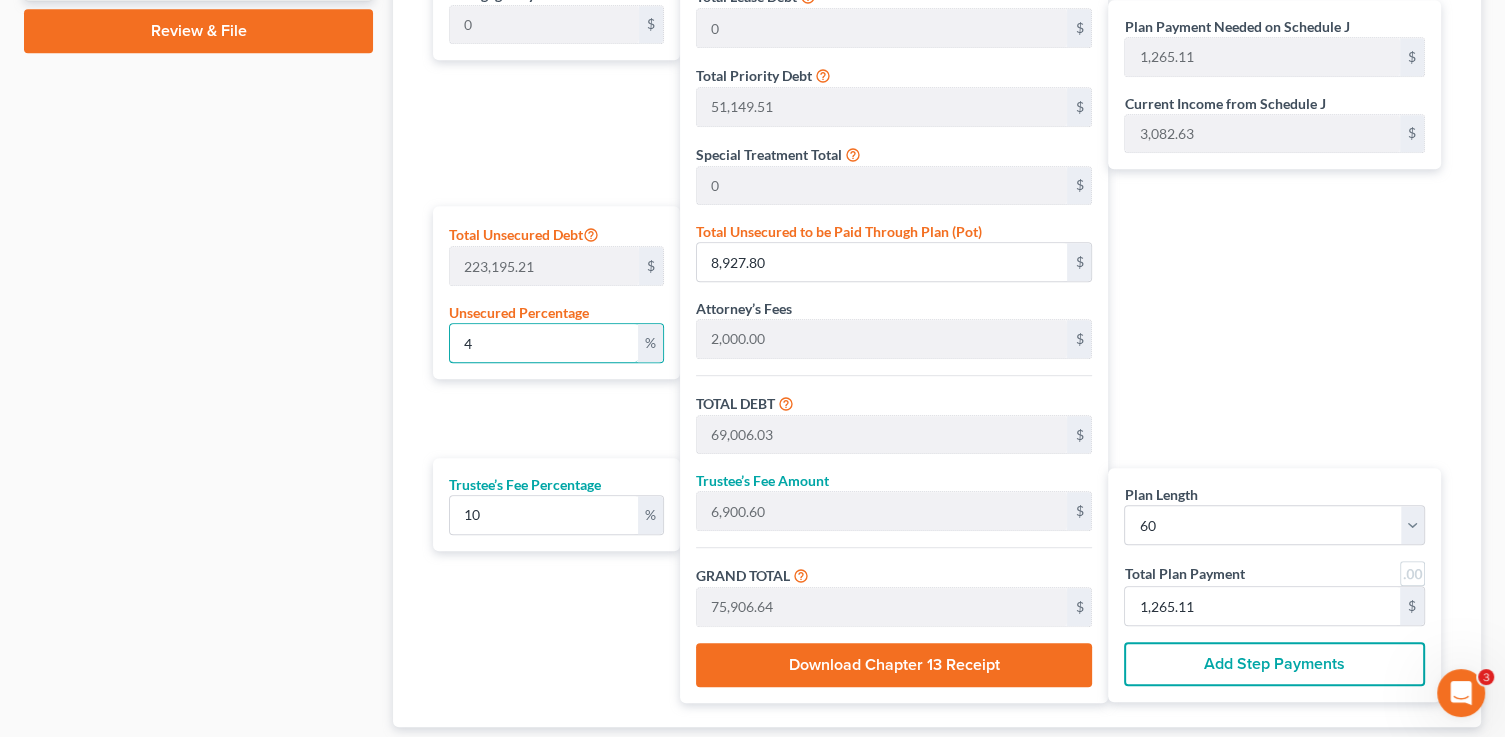 type 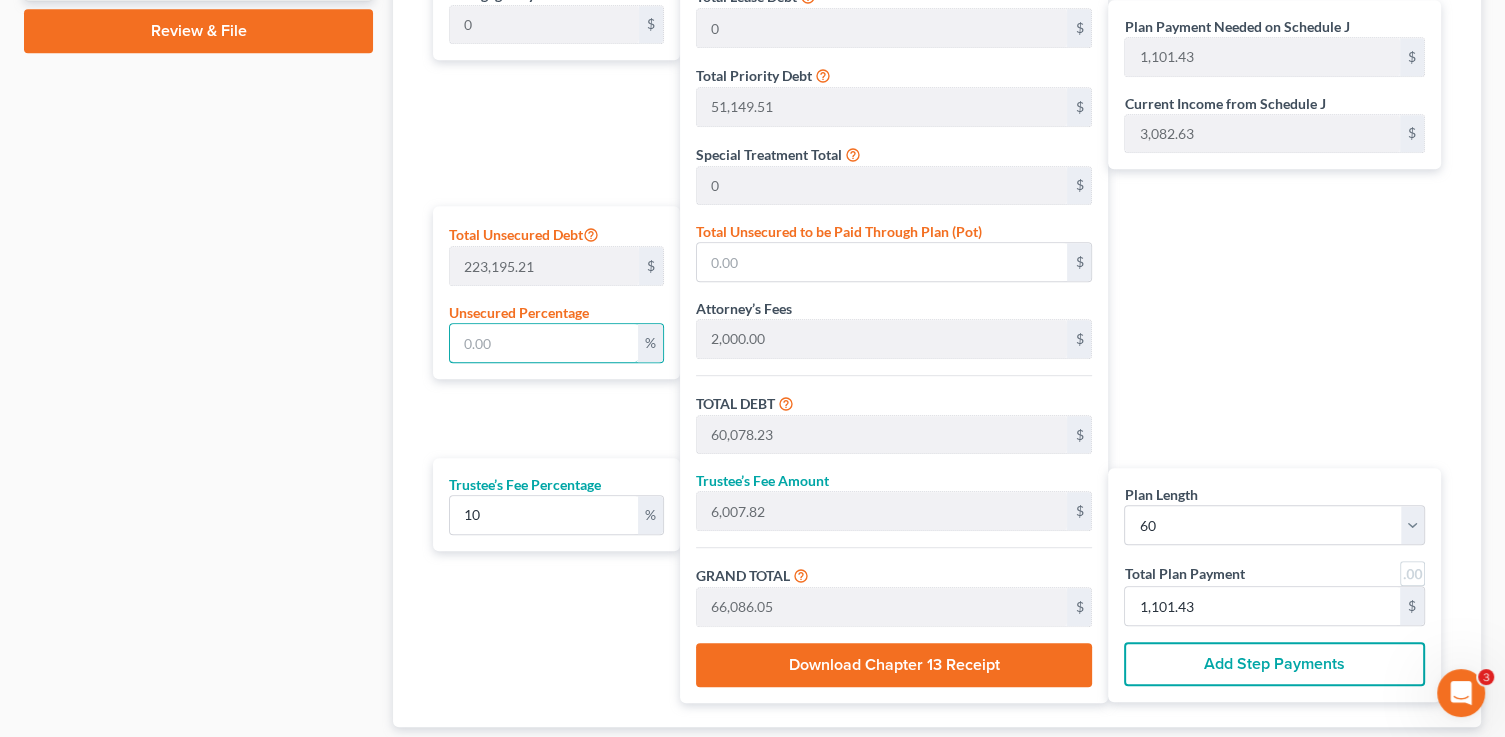 type on "5" 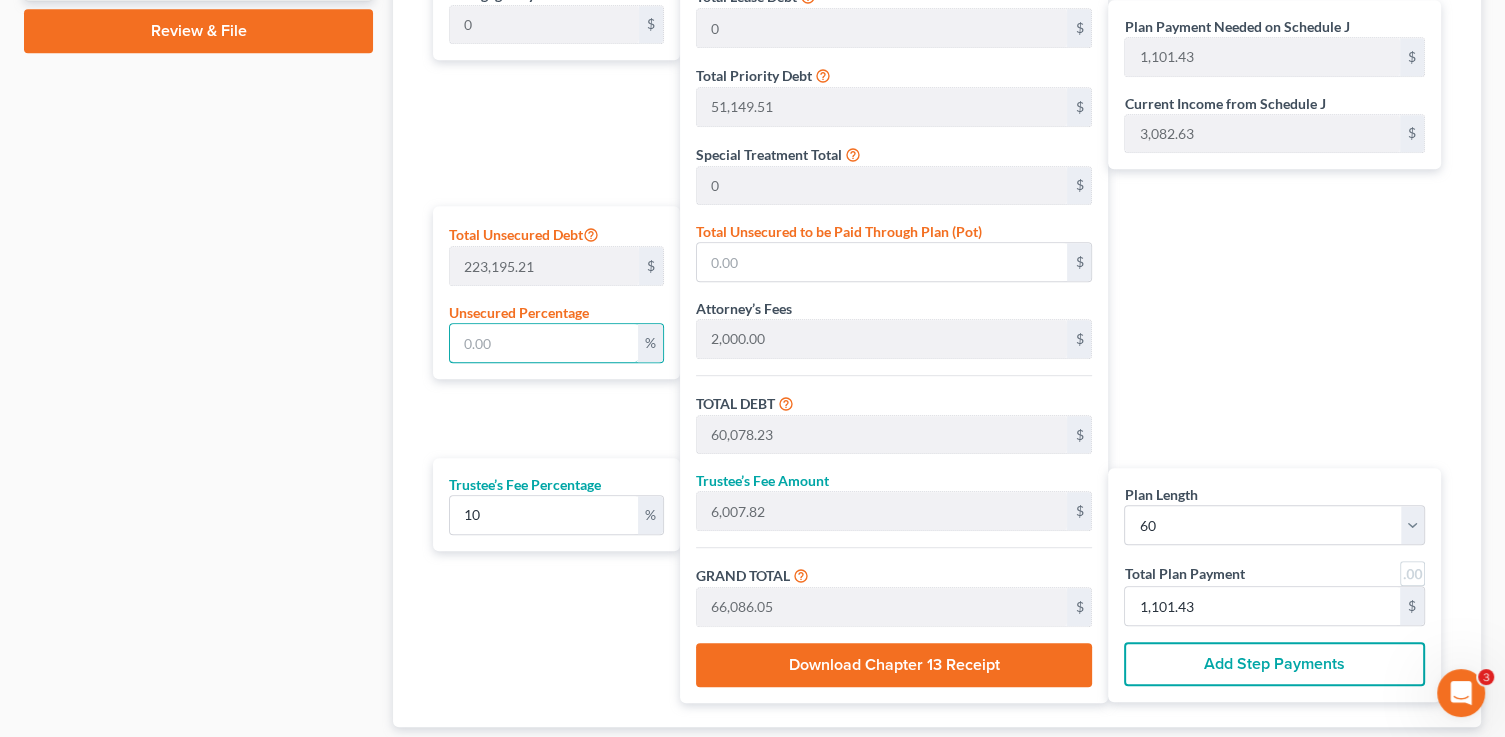 type on "11,159.76" 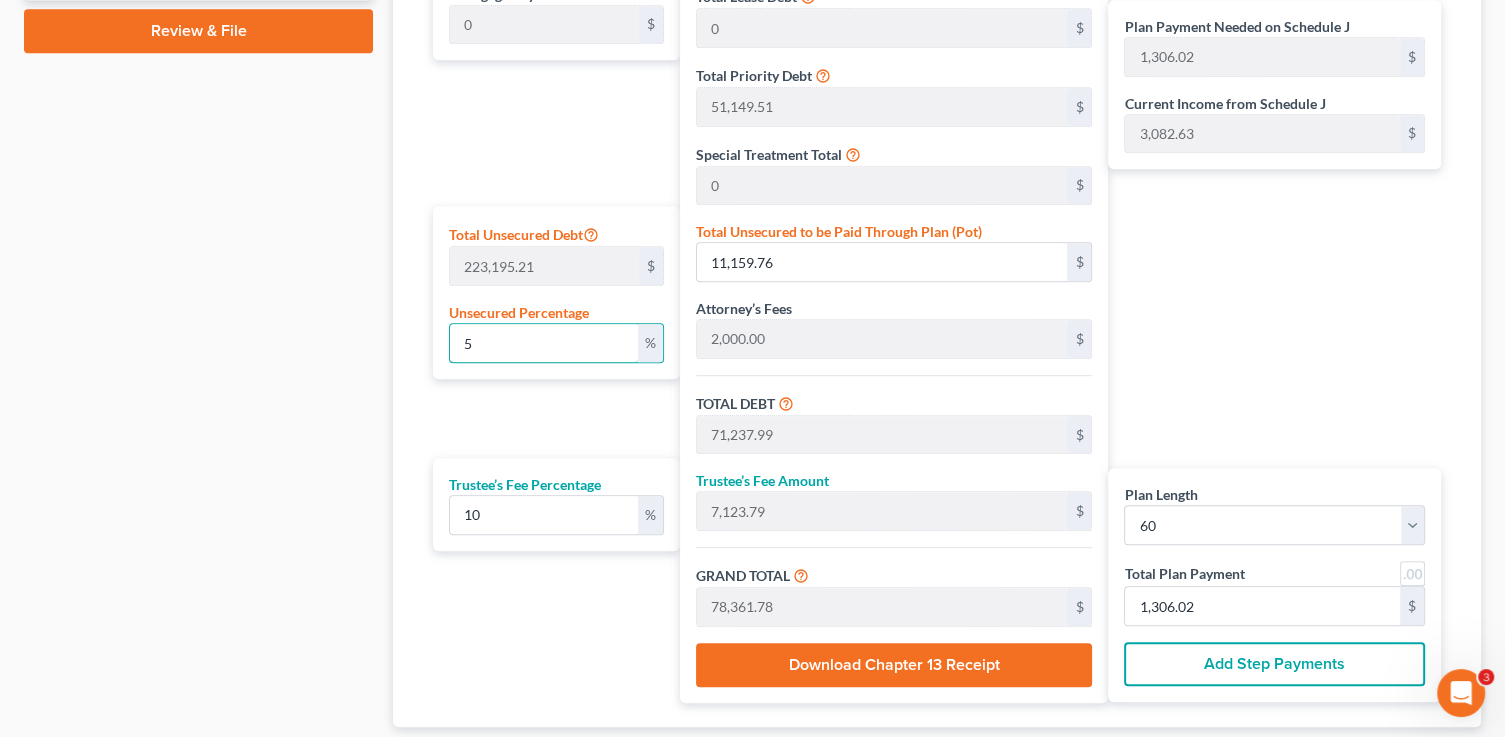 type on "50" 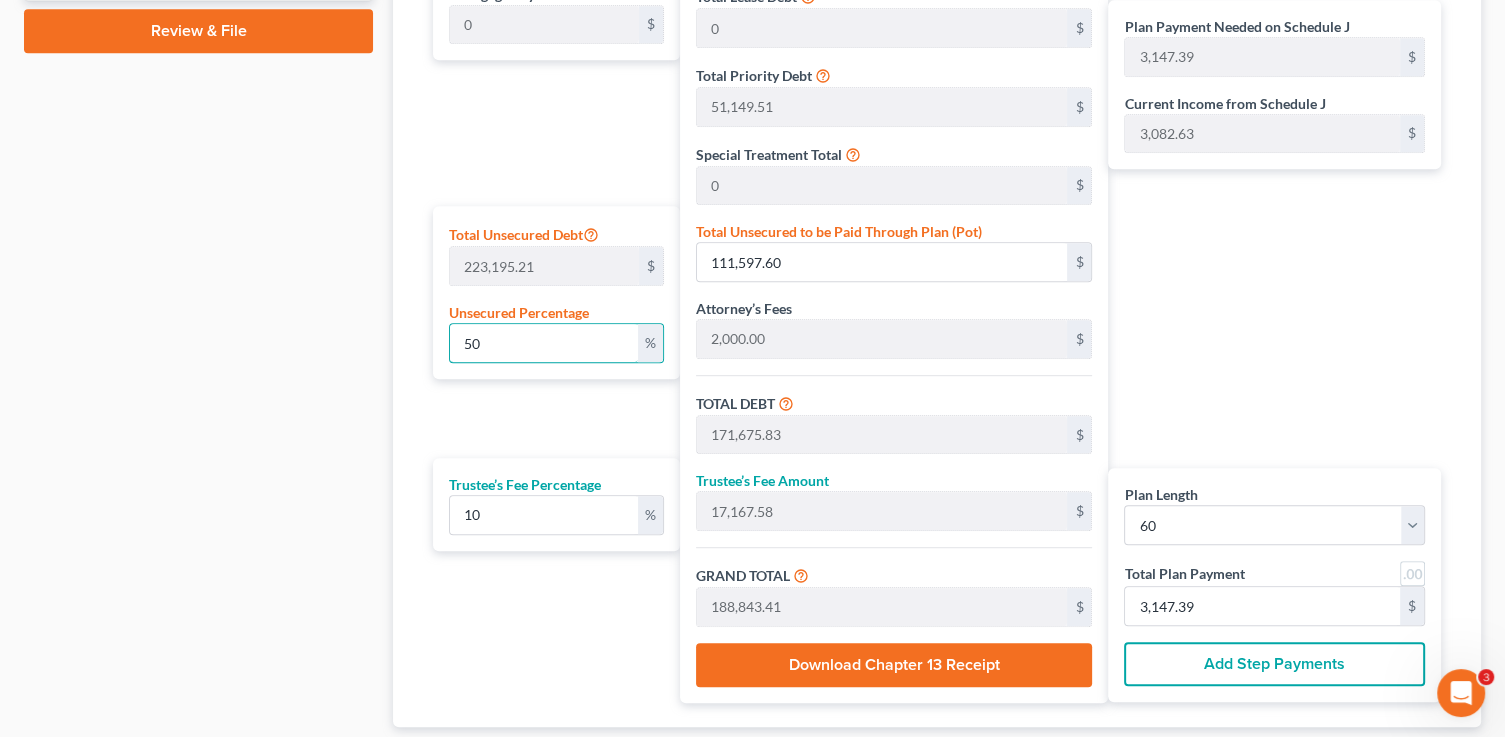 type on "5" 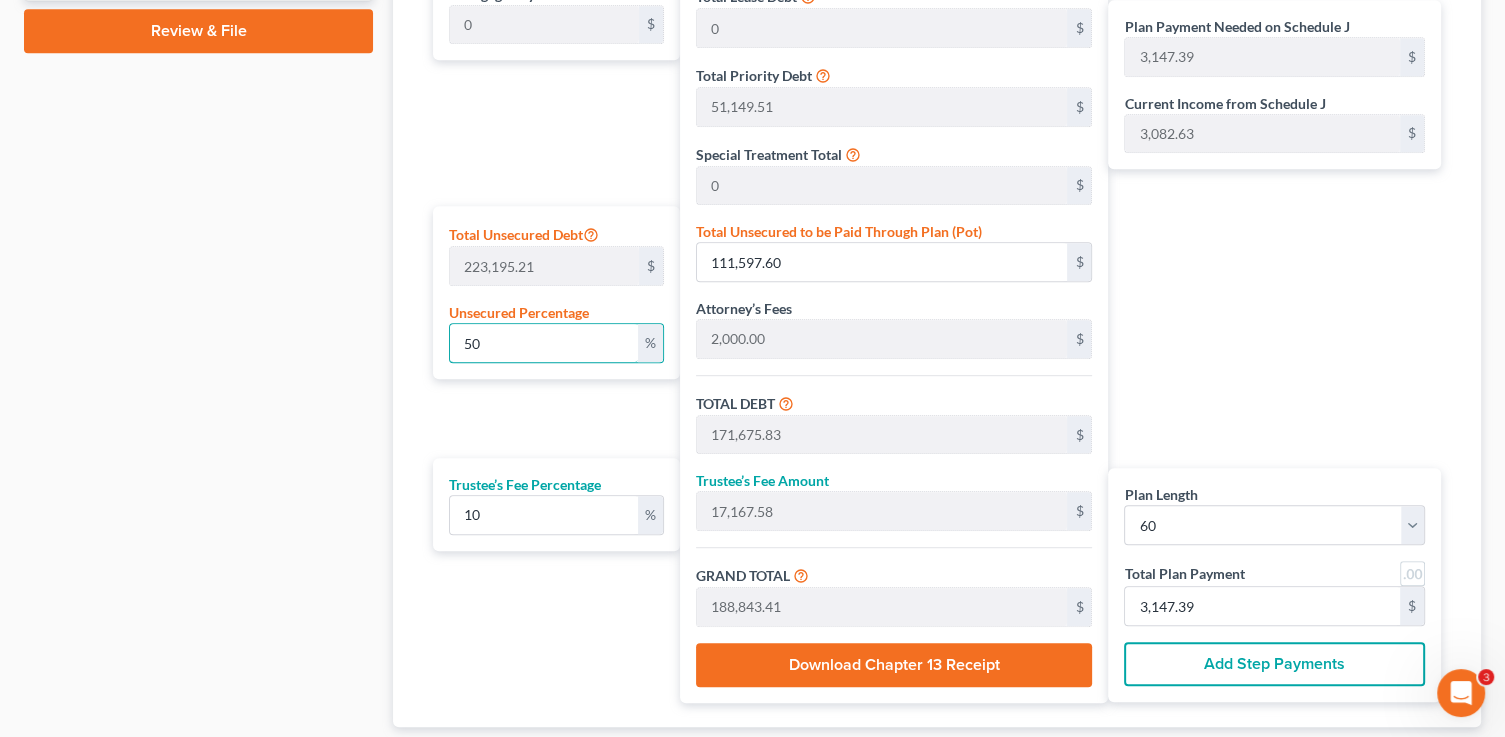 type on "11,159.76" 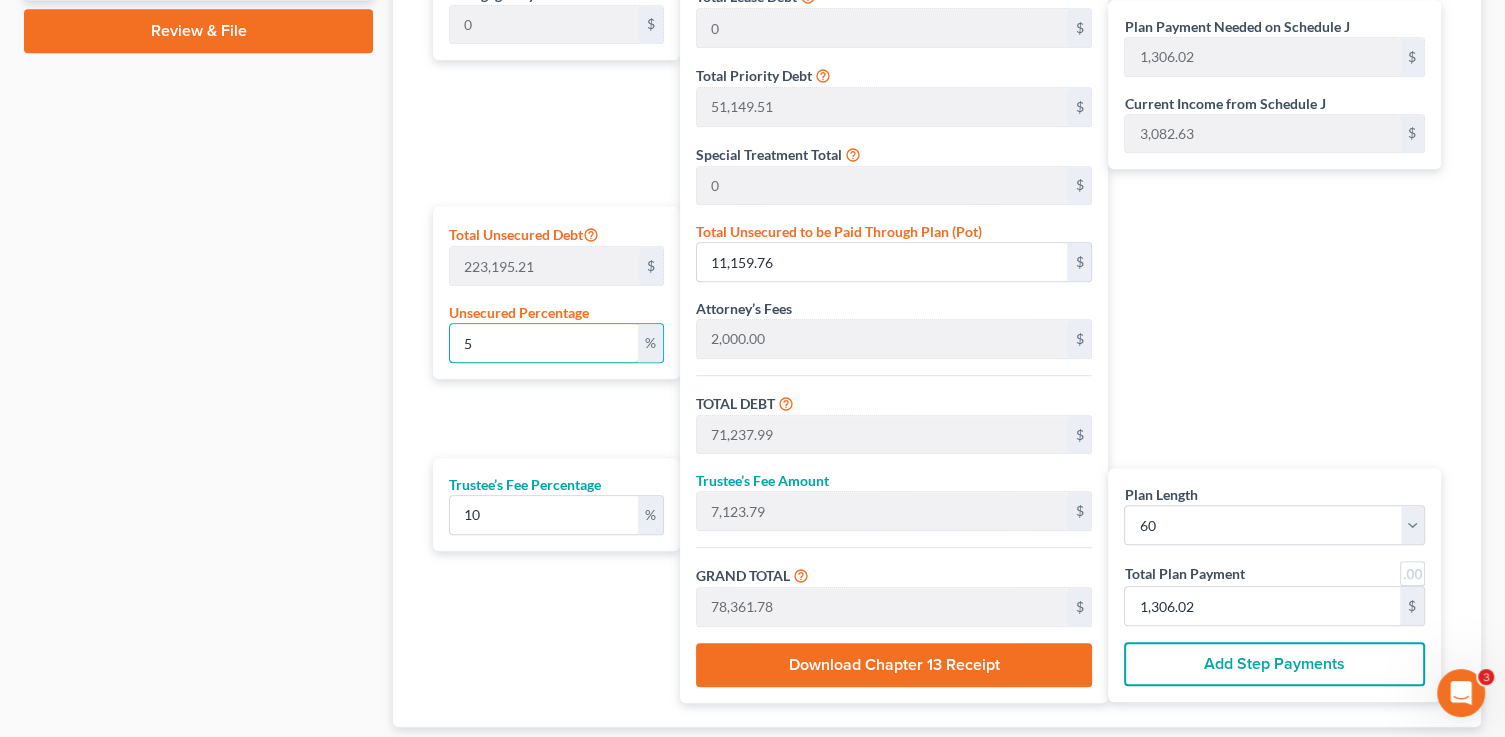 type 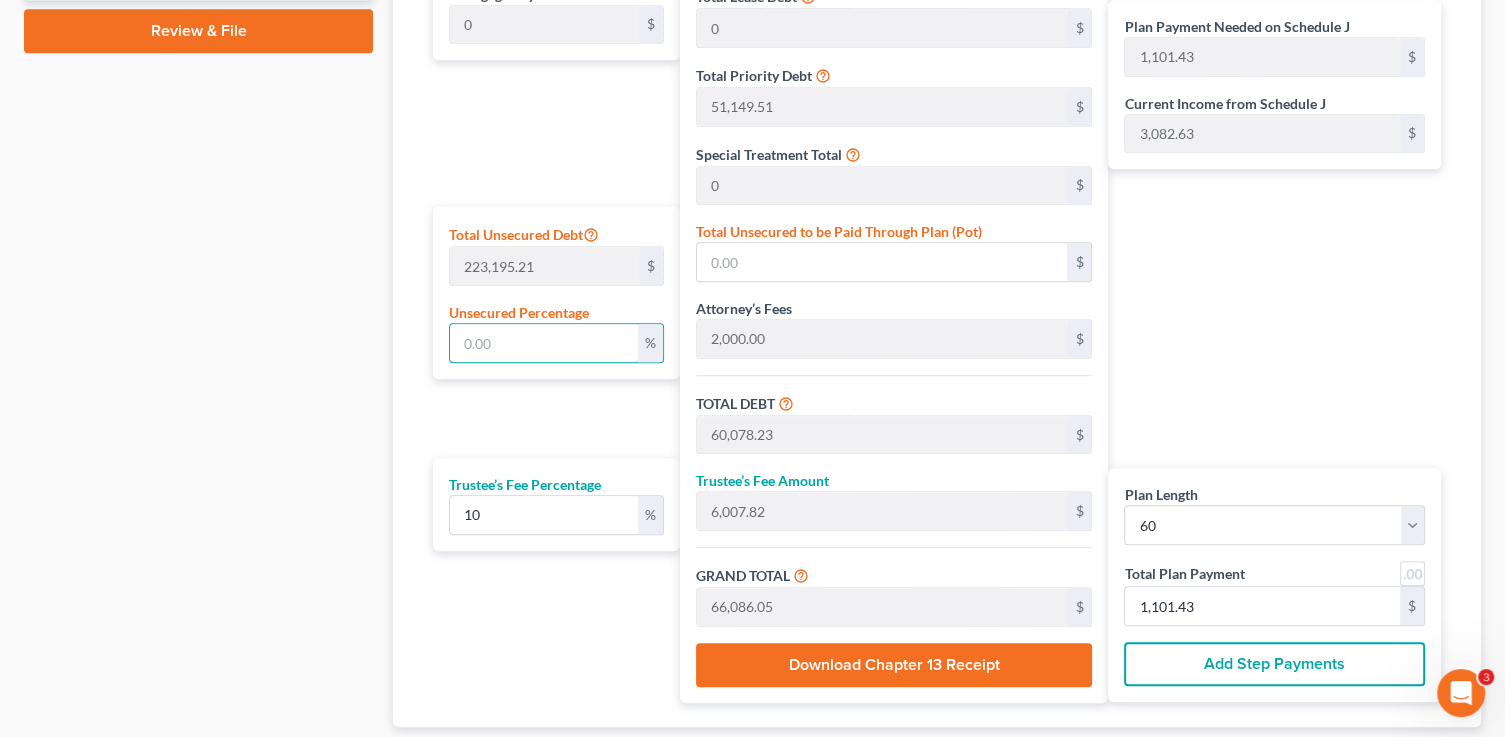 type on "4" 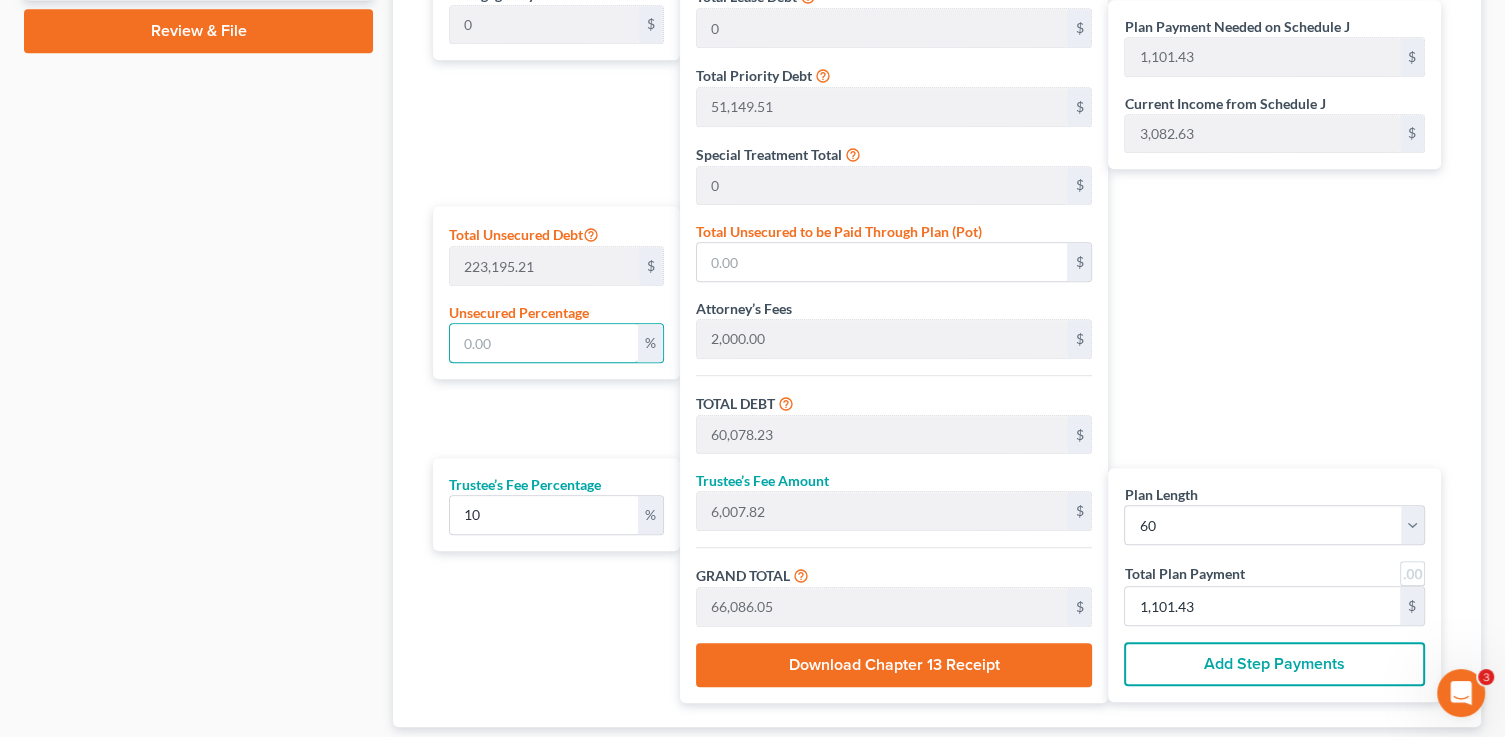 type on "8,927.80" 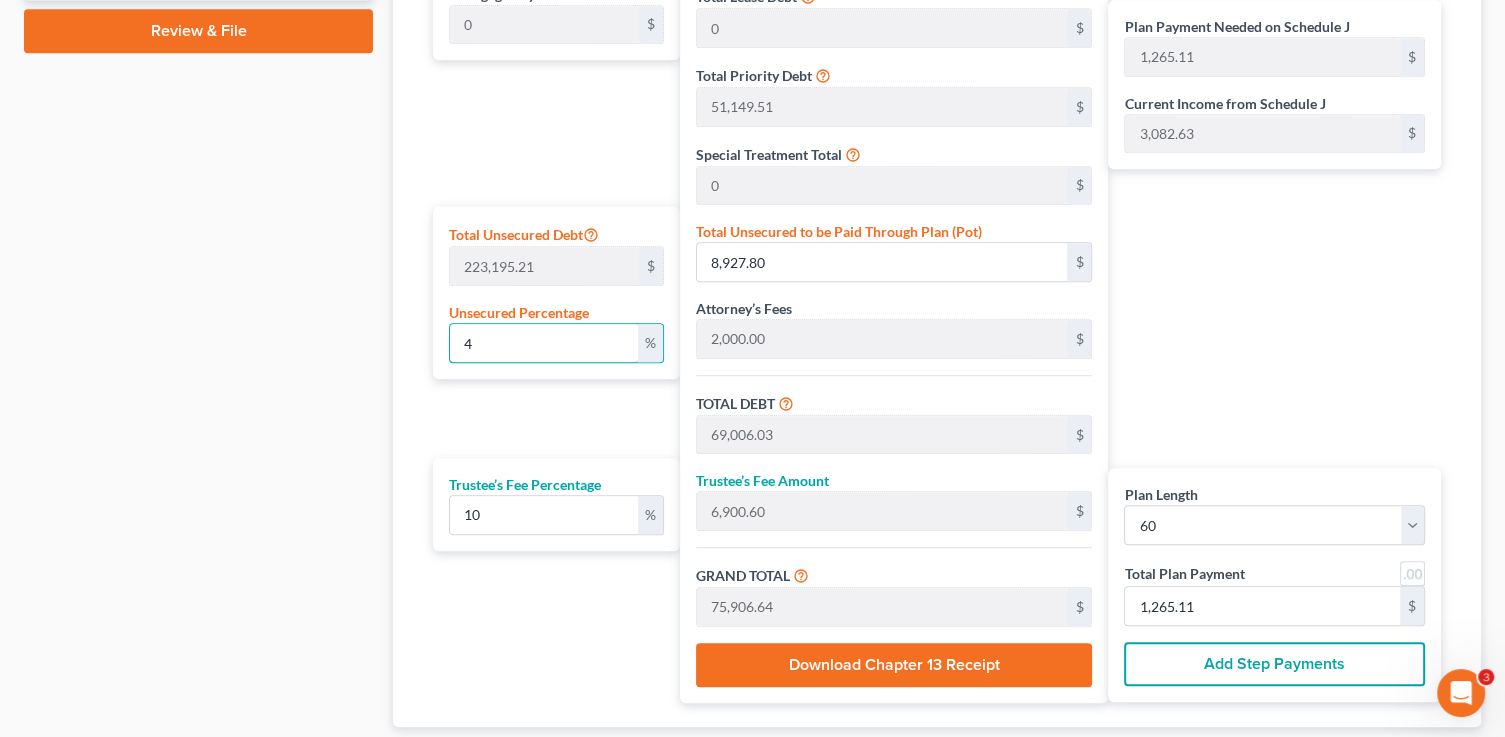 type on "45" 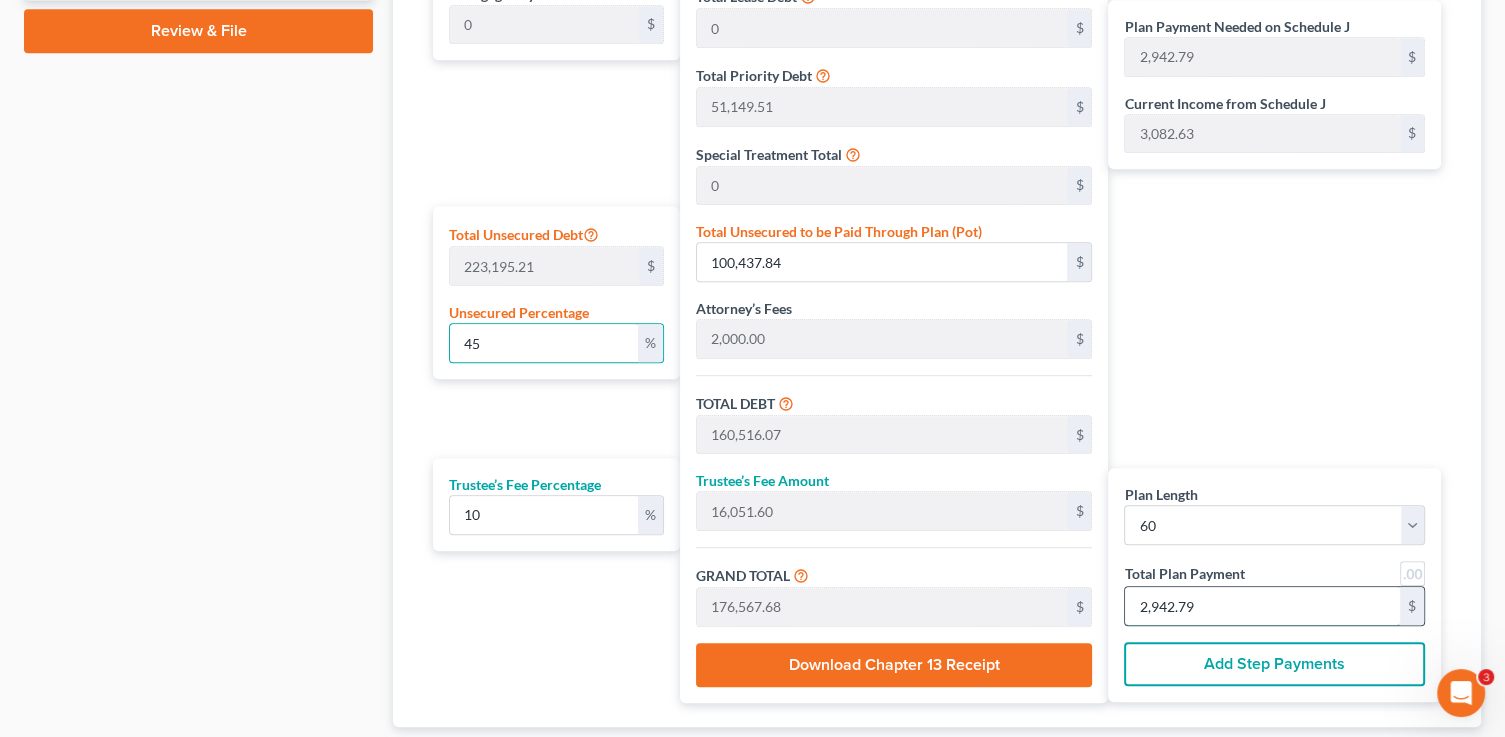 click on "2,942.79" at bounding box center (1262, 606) 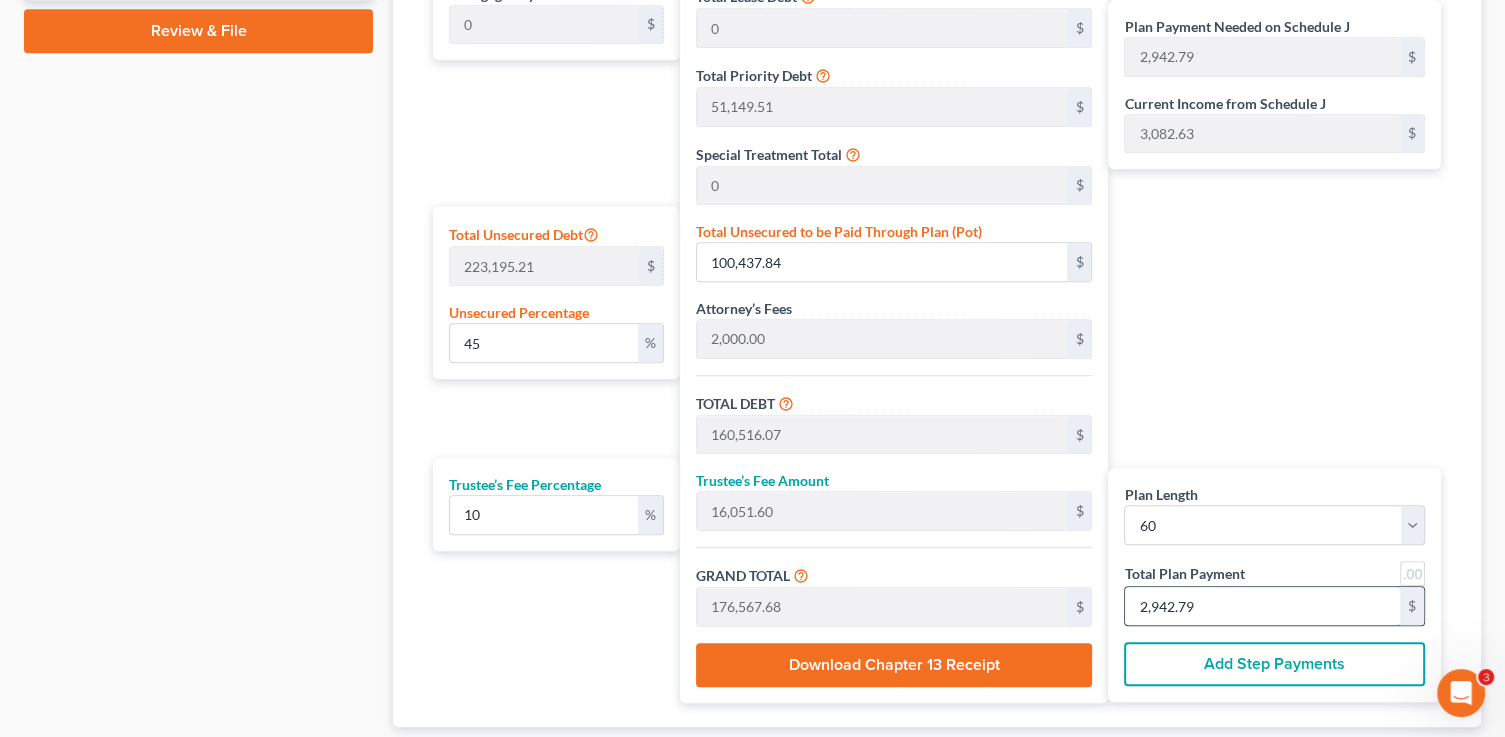 type on "0" 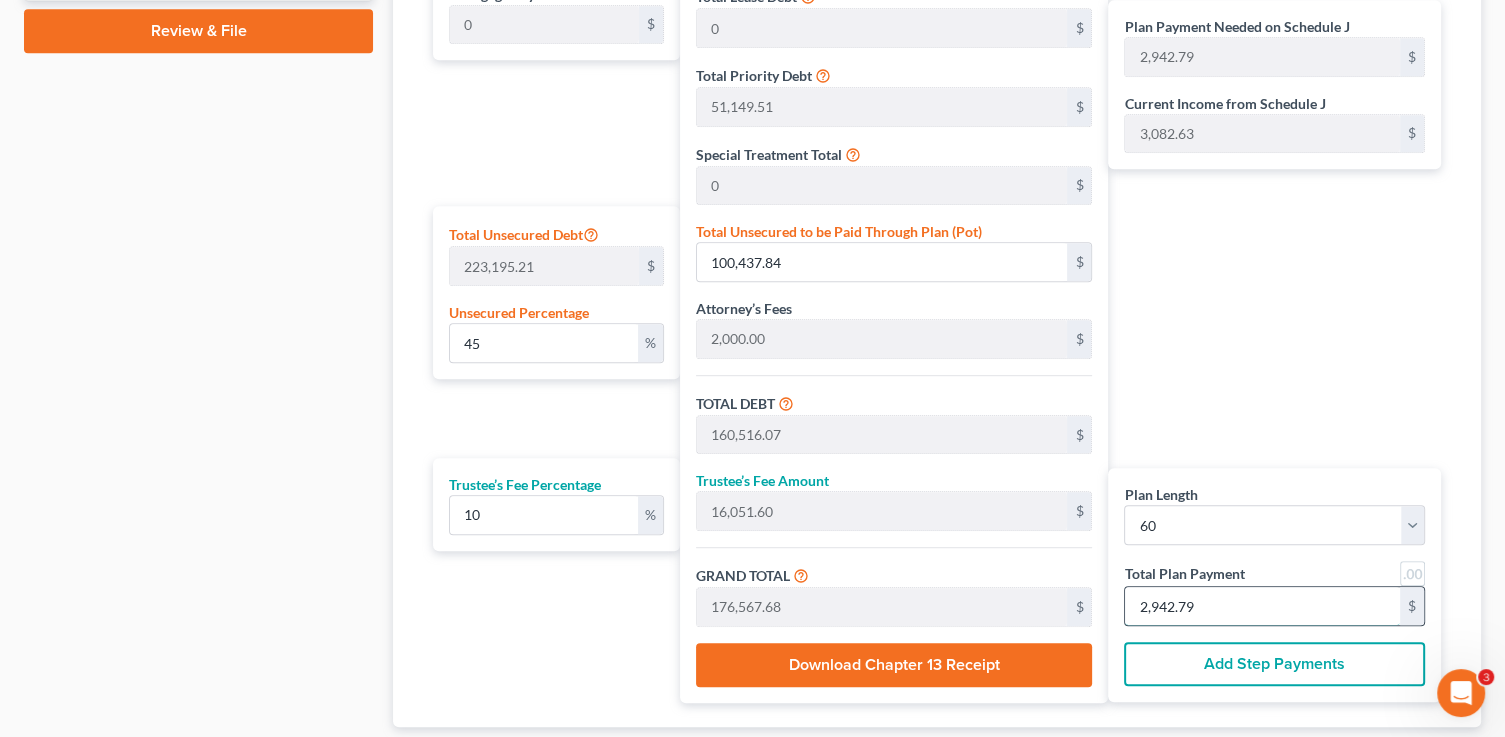 type on "0" 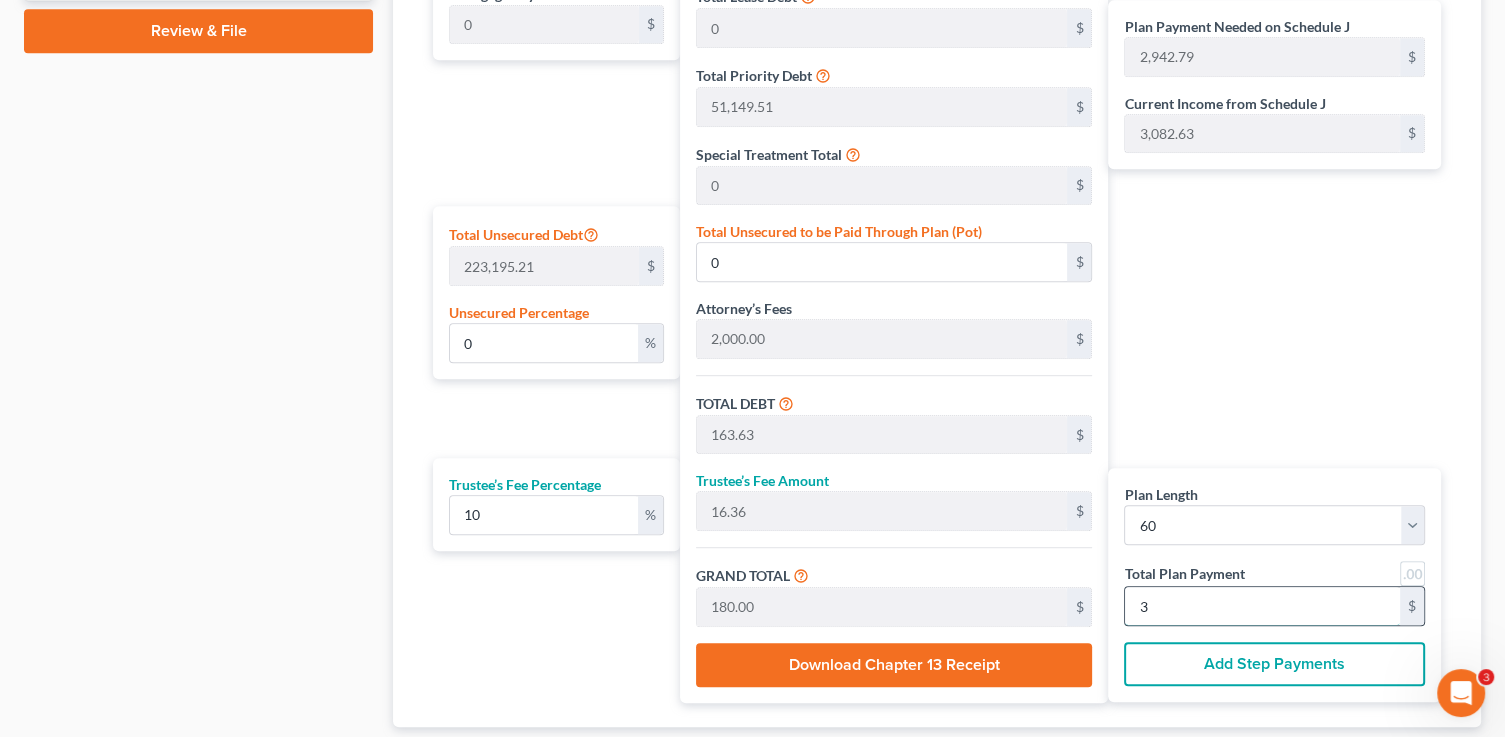 type on "1,636.36" 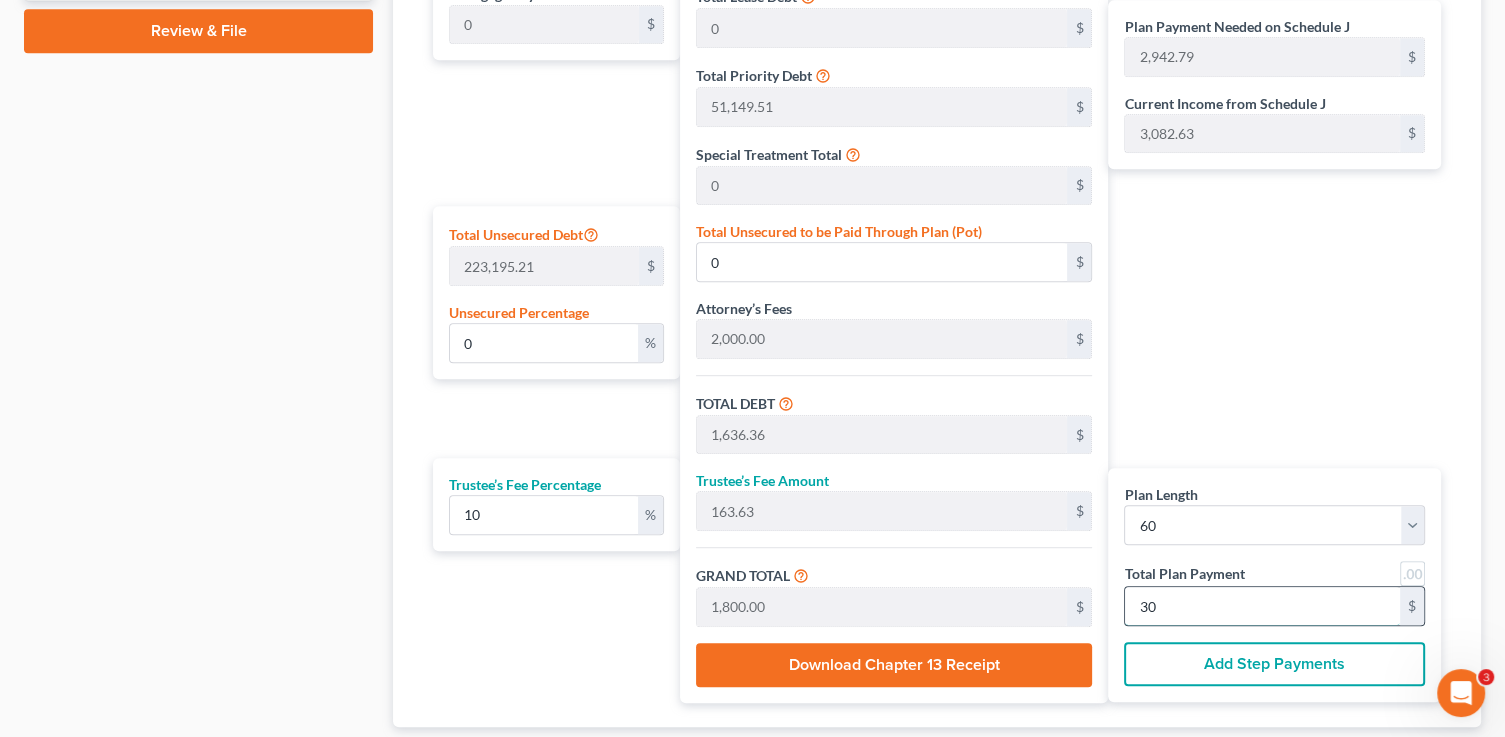 type on "16,363.63" 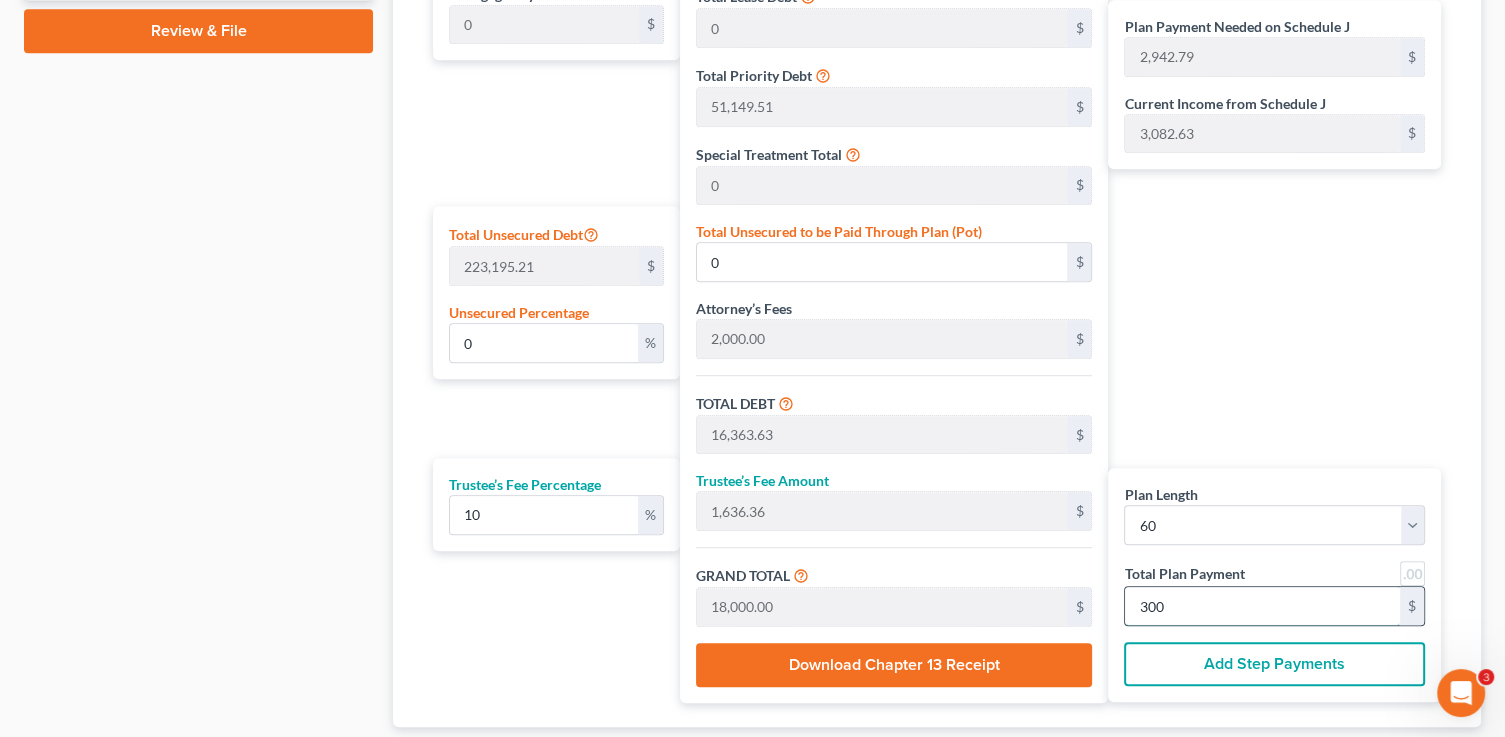type on "46.40" 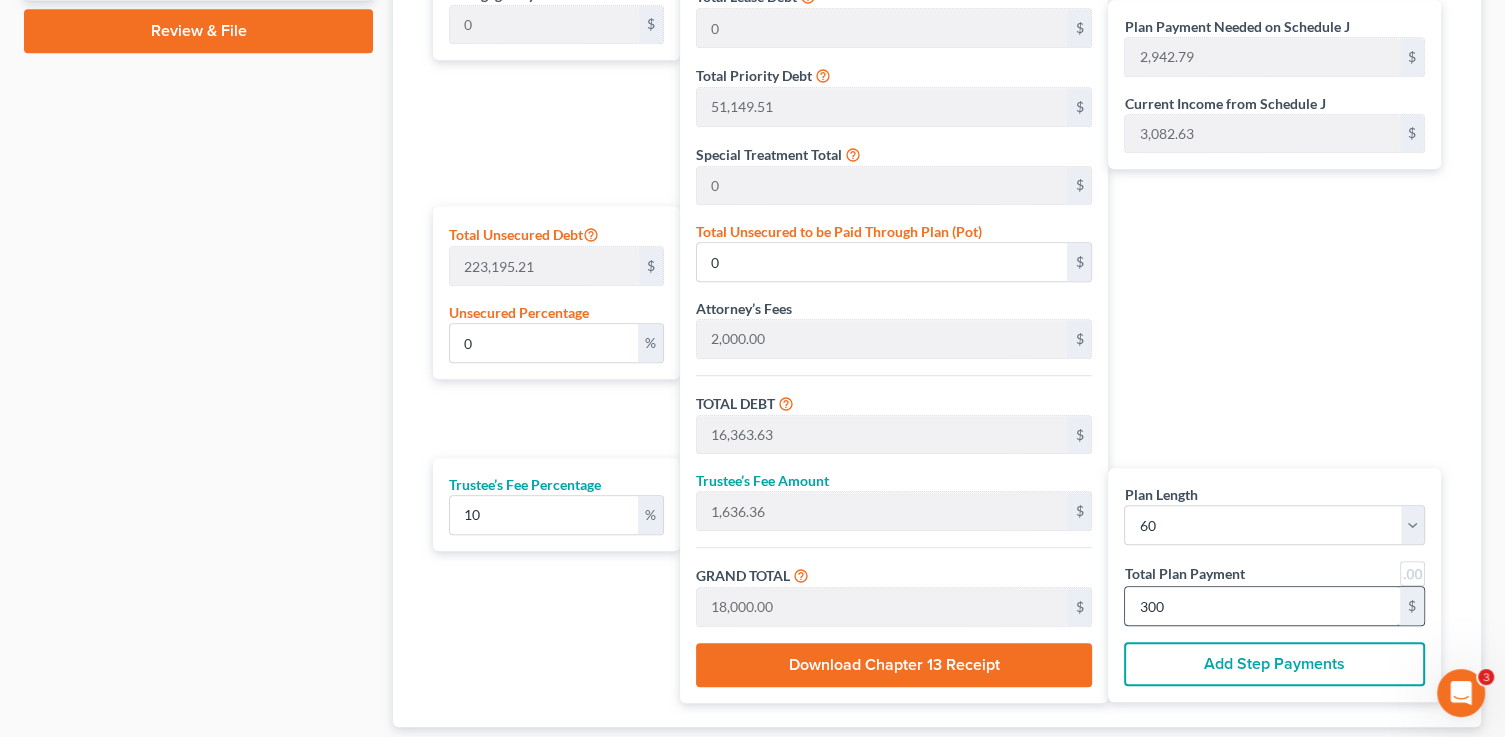 type on "103,558.13" 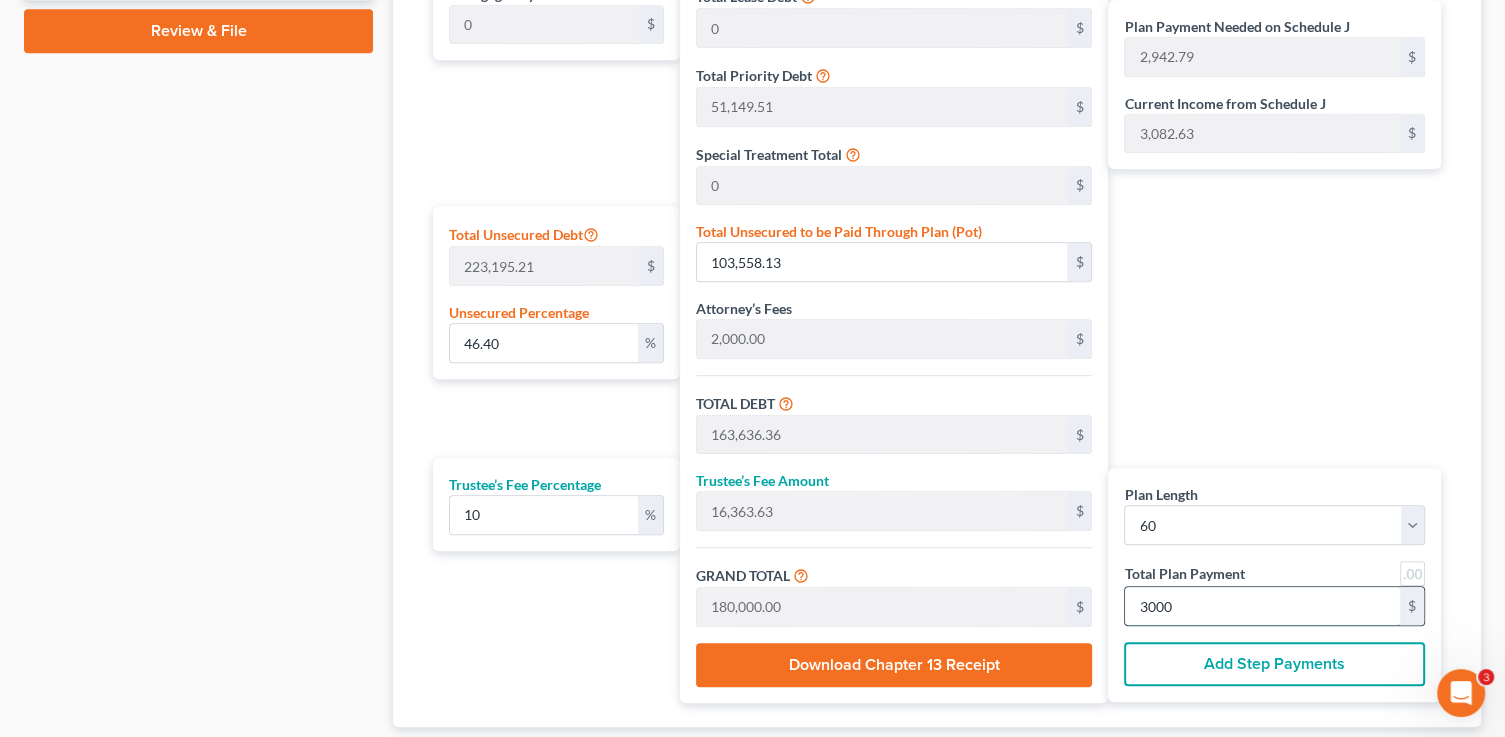 type on "3,000" 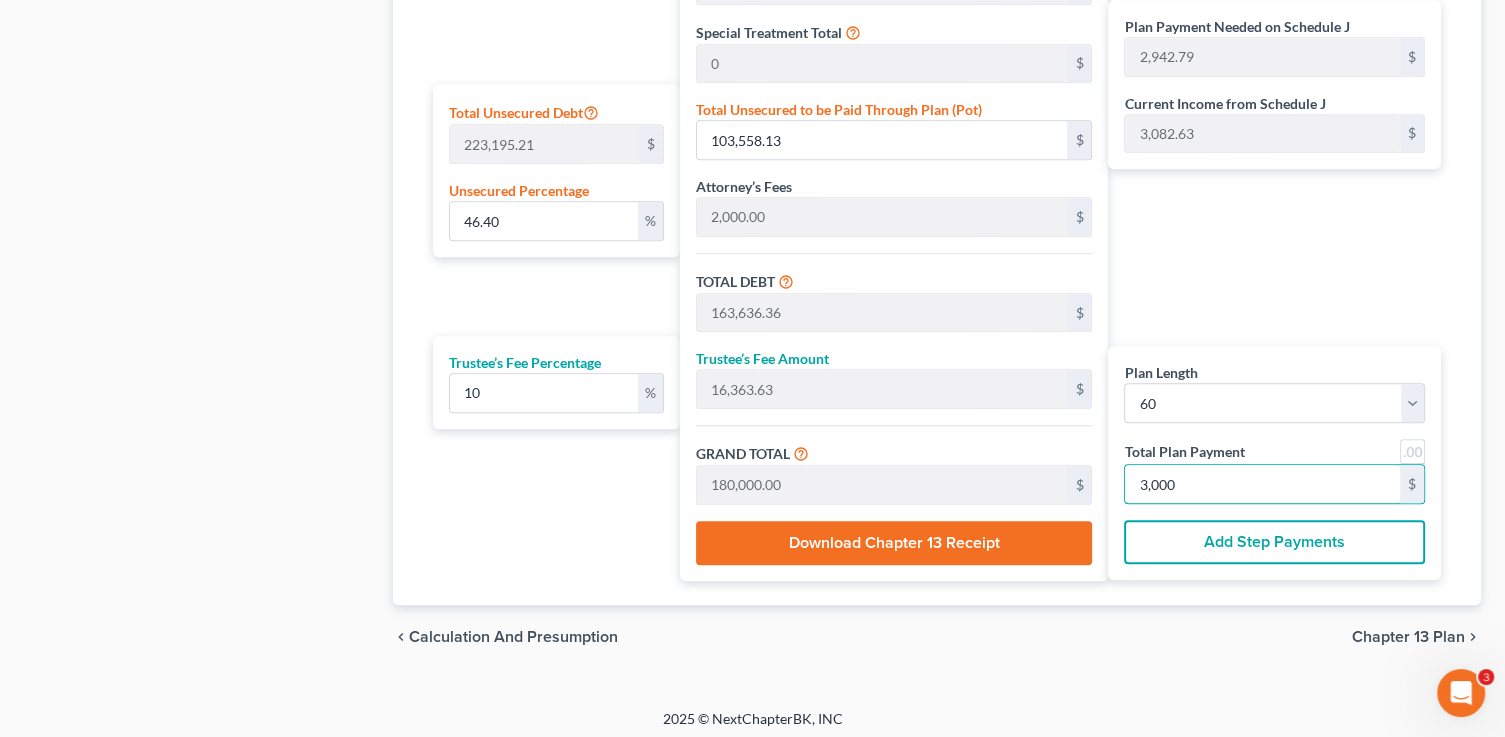 scroll, scrollTop: 1206, scrollLeft: 0, axis: vertical 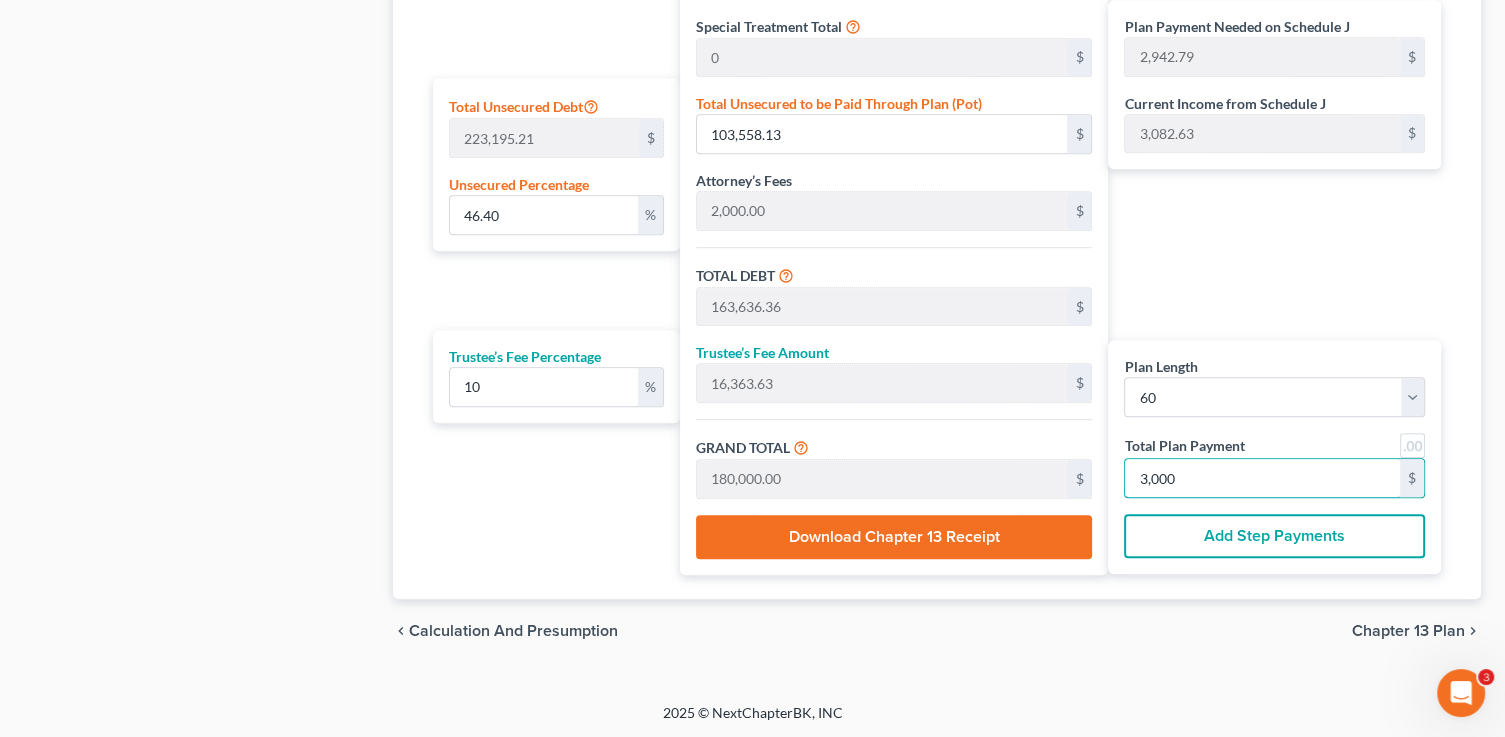 drag, startPoint x: 1178, startPoint y: 480, endPoint x: 1131, endPoint y: 453, distance: 54.20332 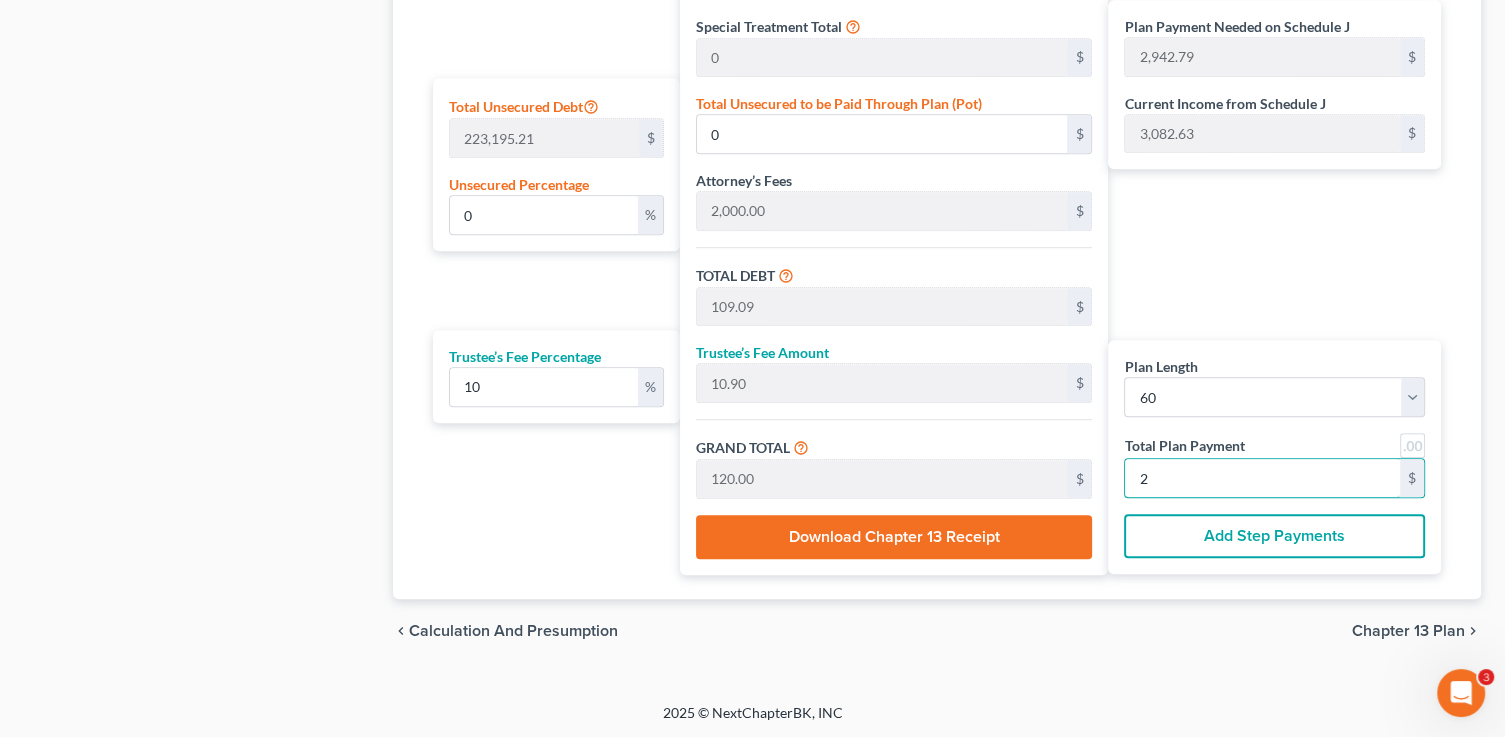 type on "1,581.81" 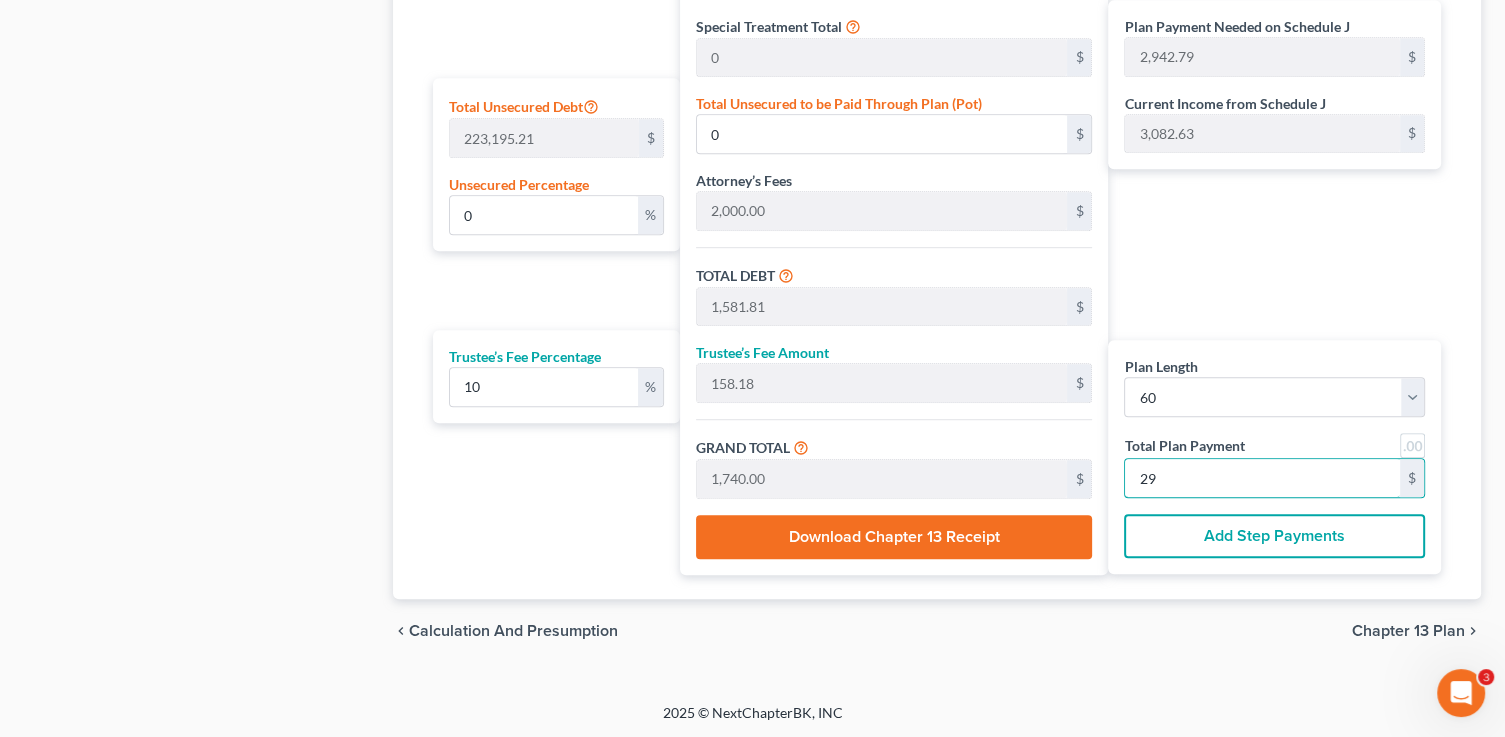 type on "15,818.18" 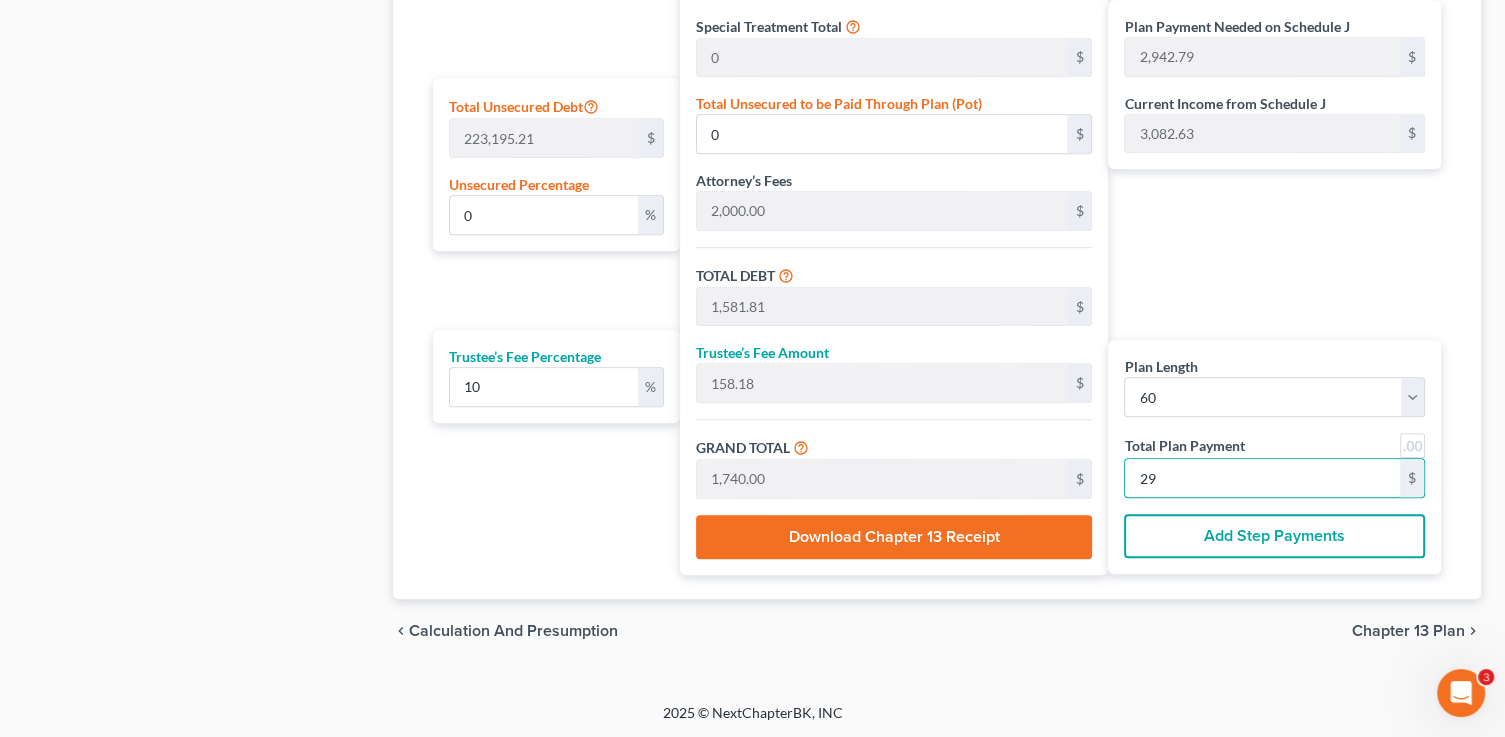 type on "1,581.81" 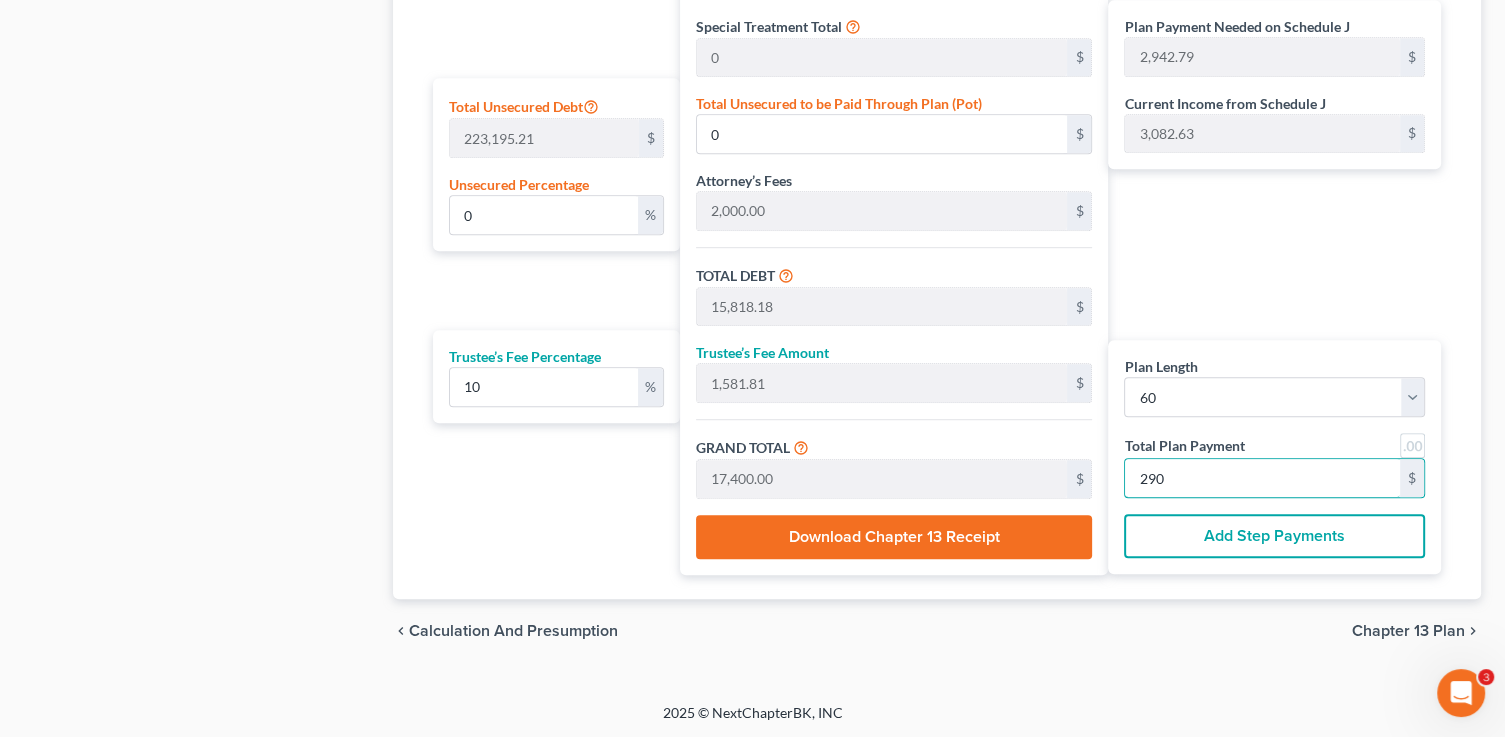 type on "43.95" 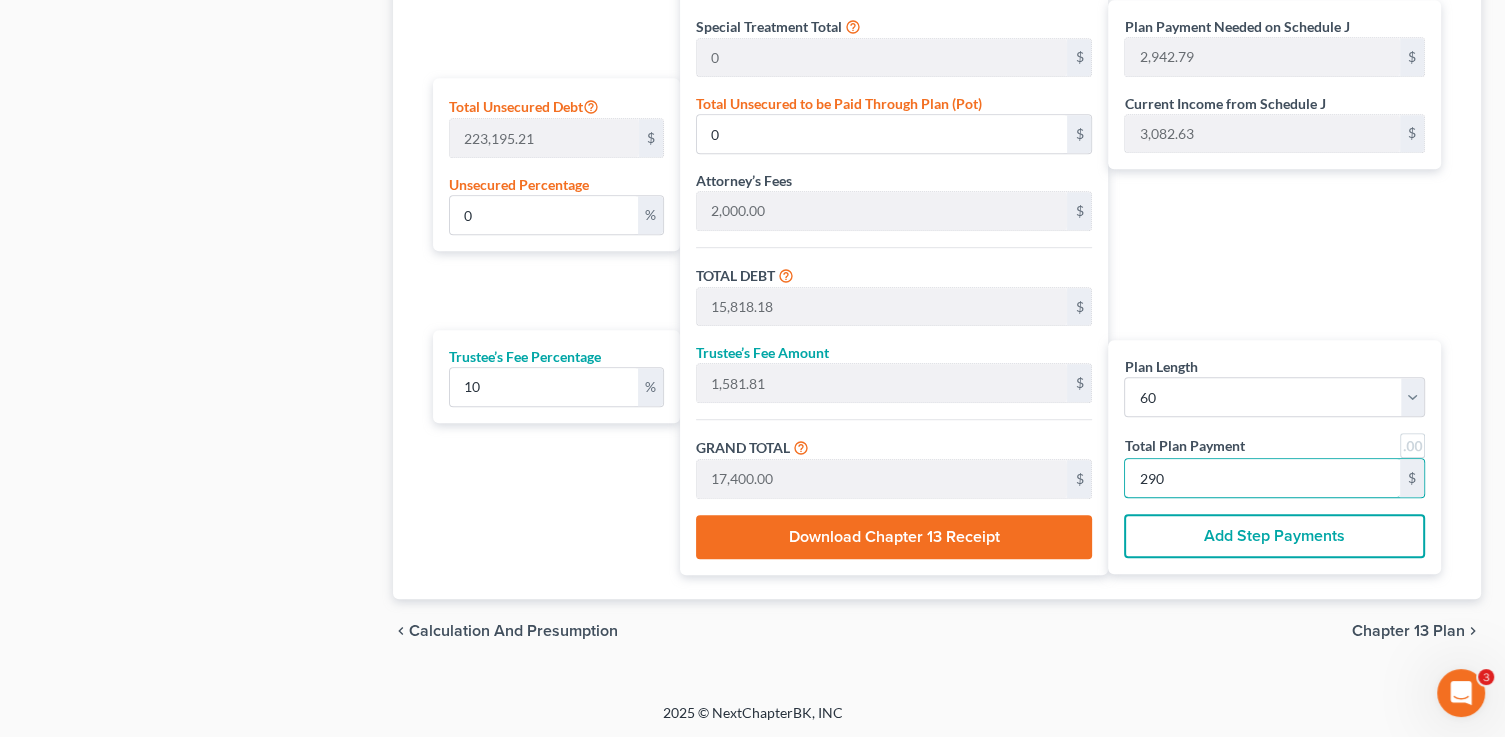 type on "98,103.58" 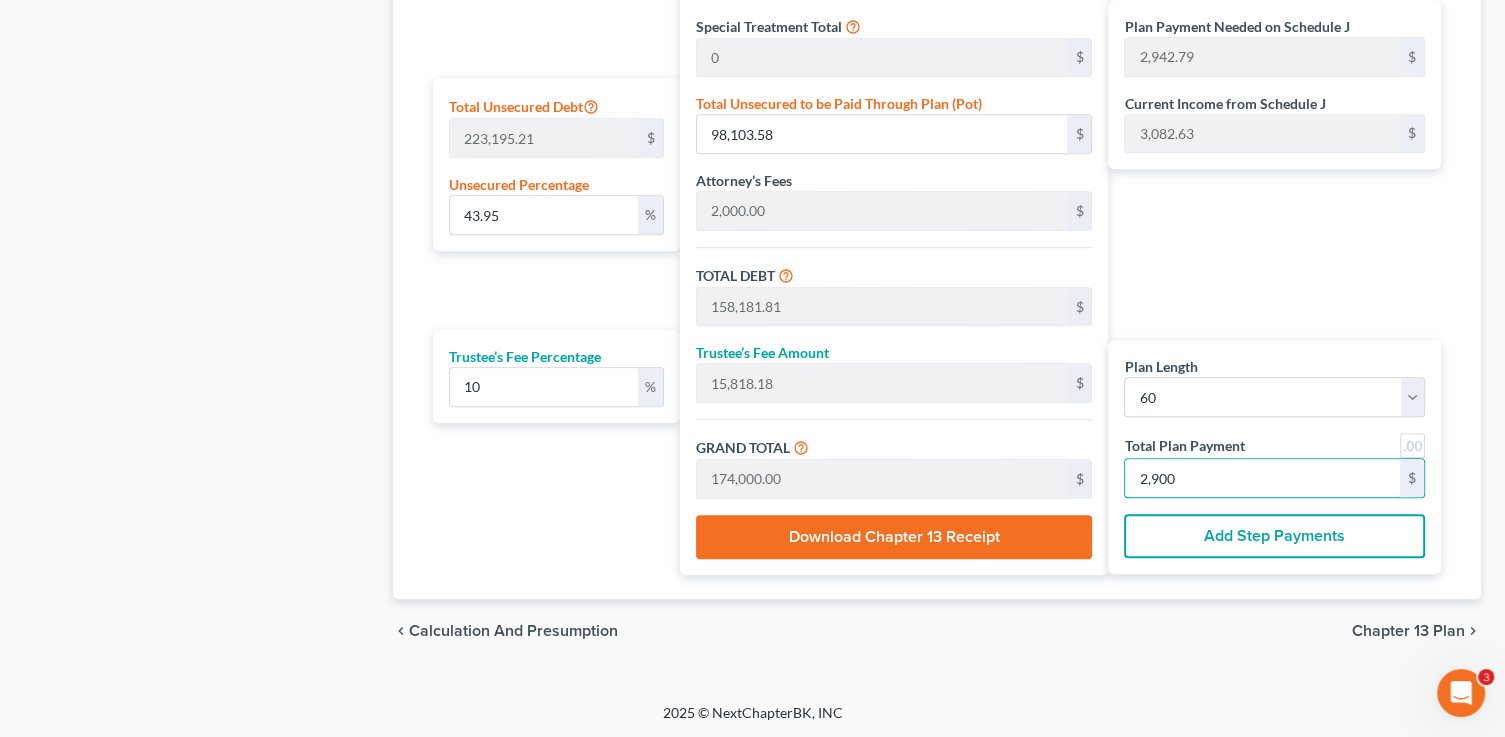 type on "2,900" 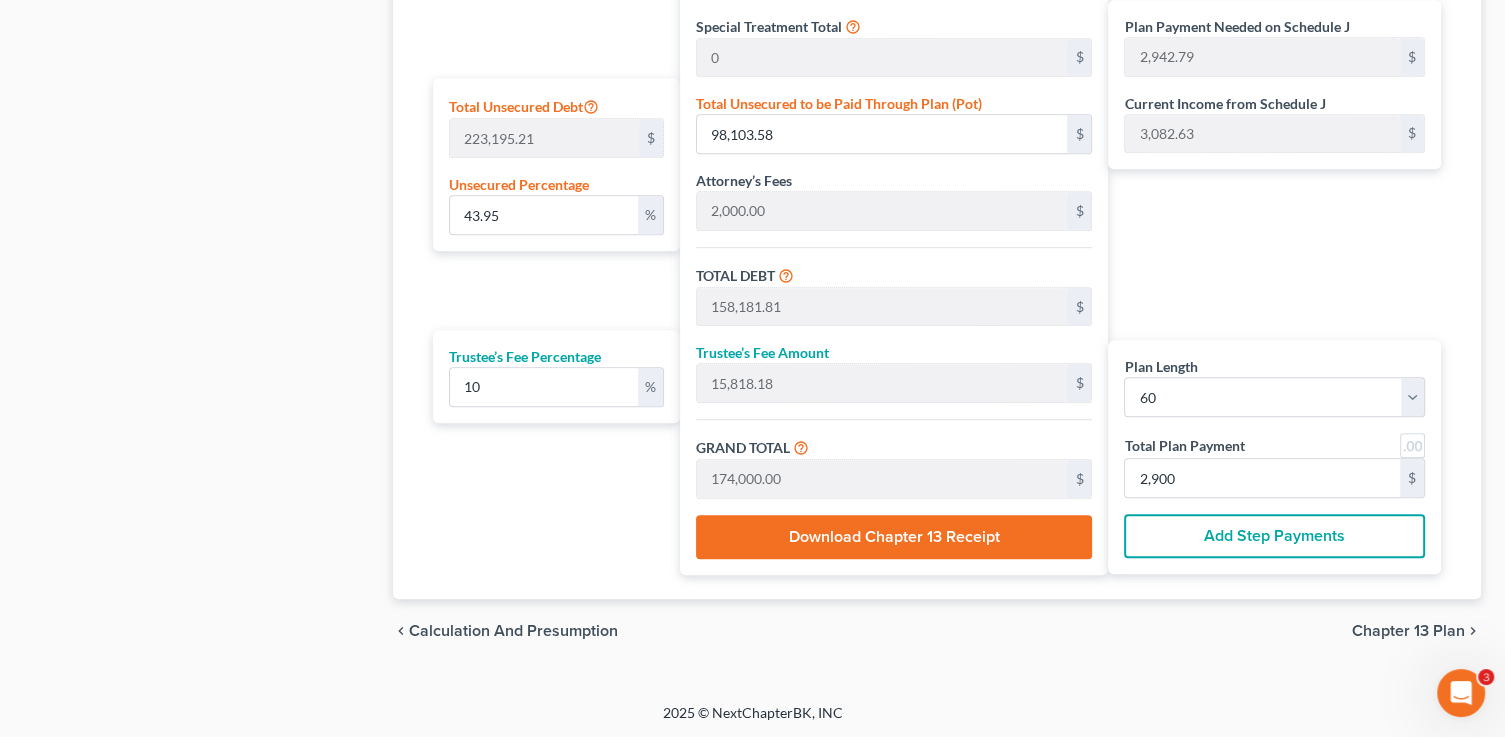 click on "Chapter 13 Plan" at bounding box center [1408, 631] 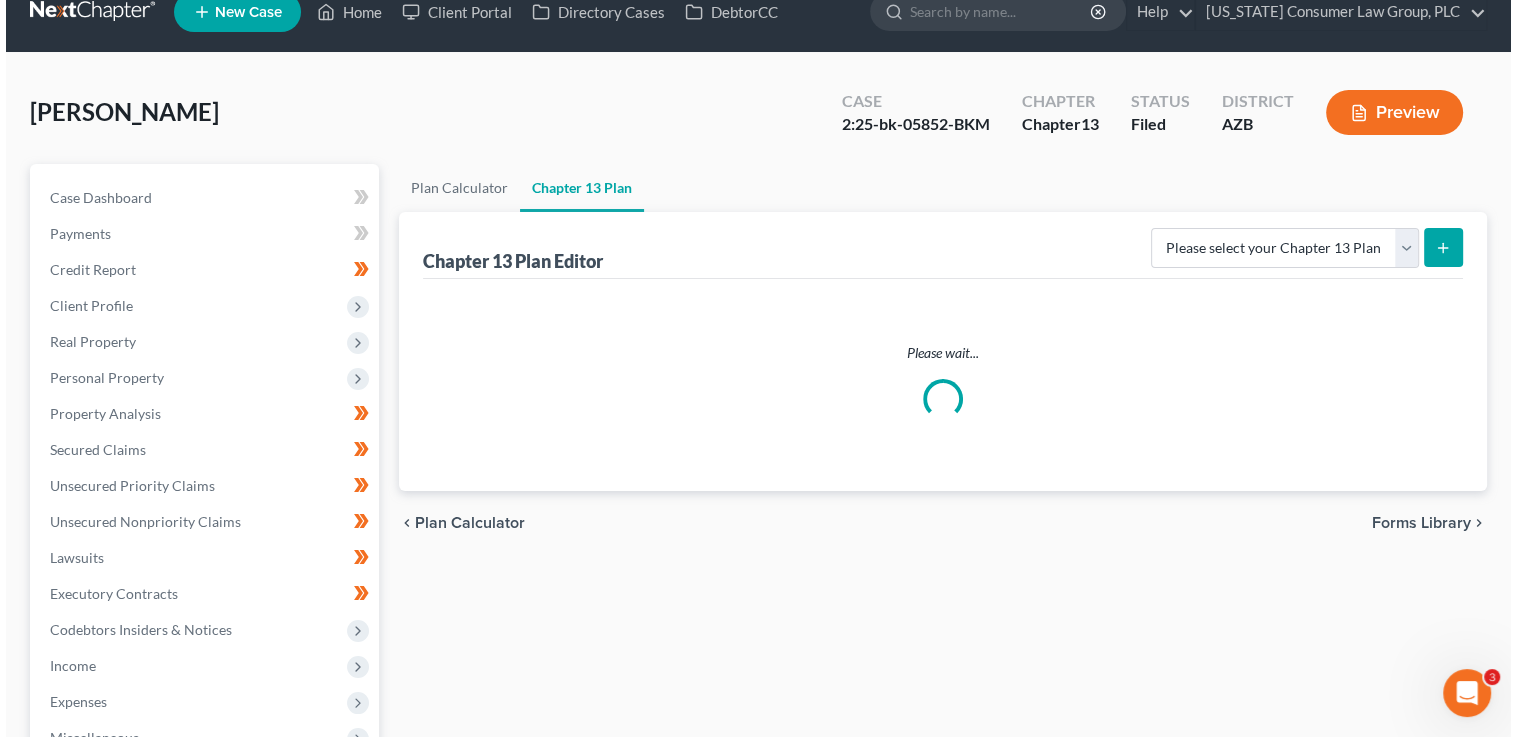 scroll, scrollTop: 0, scrollLeft: 0, axis: both 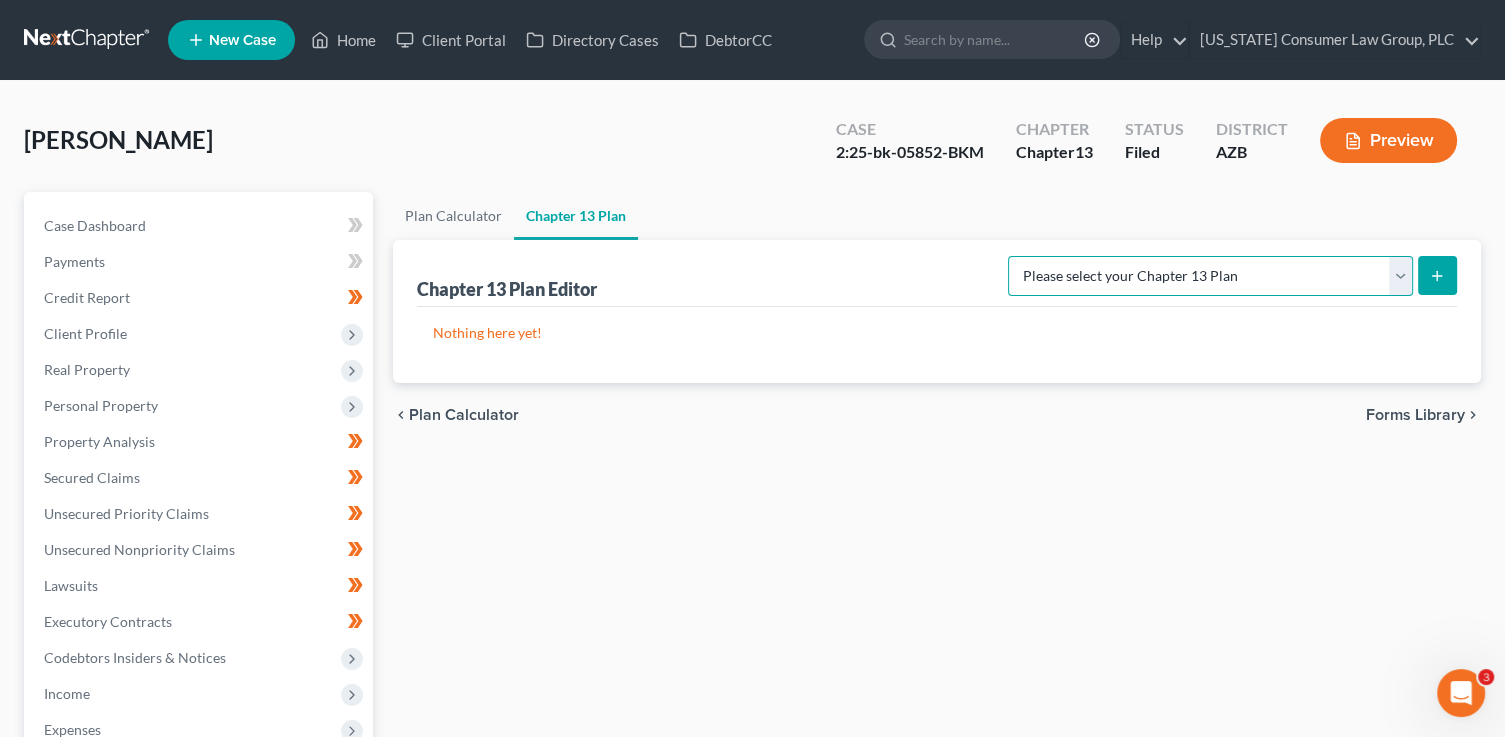 click on "Please select your Chapter 13 Plan Arizona Consumer Law Group, PLC - Chapter 13 Plan  District of Arizona - Effective 12/1/17 National Form Plan - Official Form 113" at bounding box center (1210, 276) 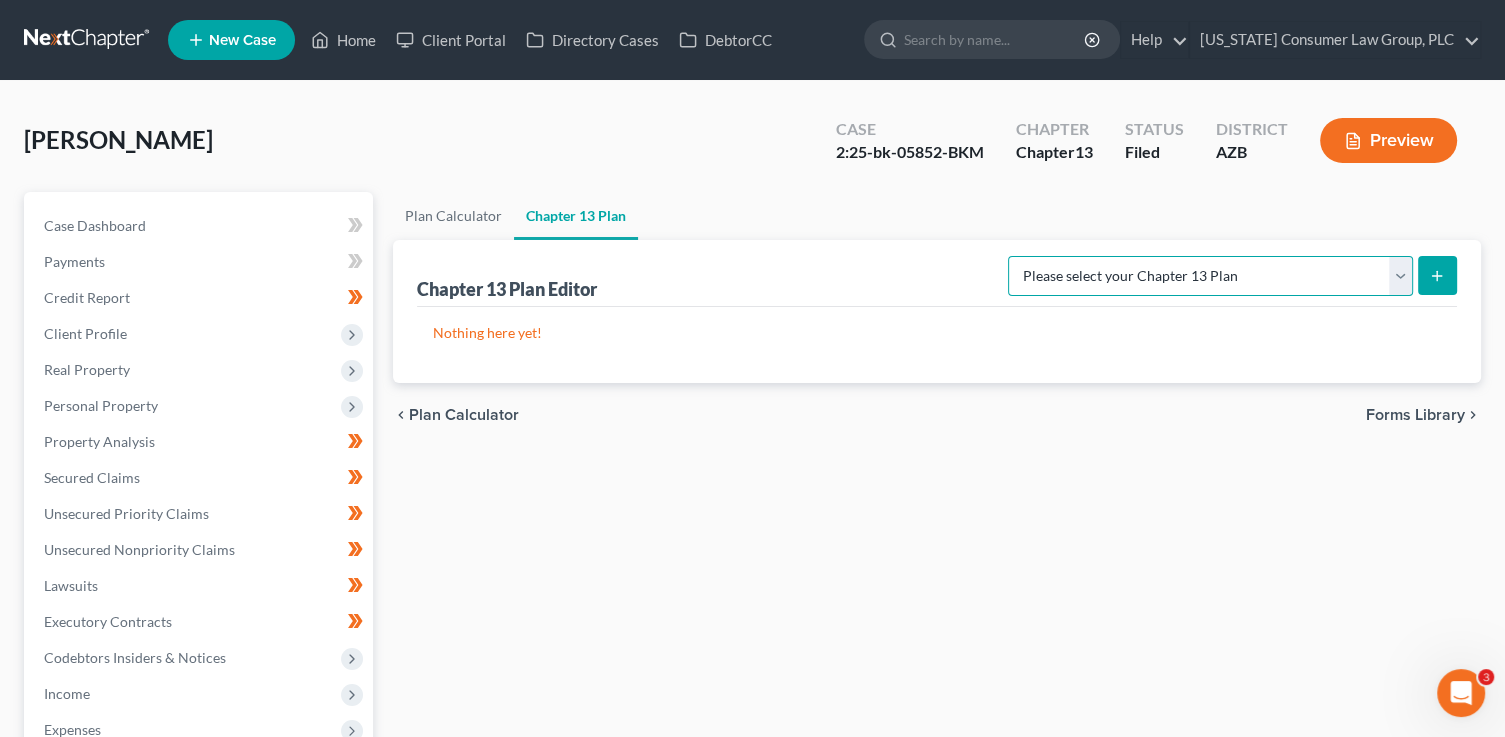 select on "0" 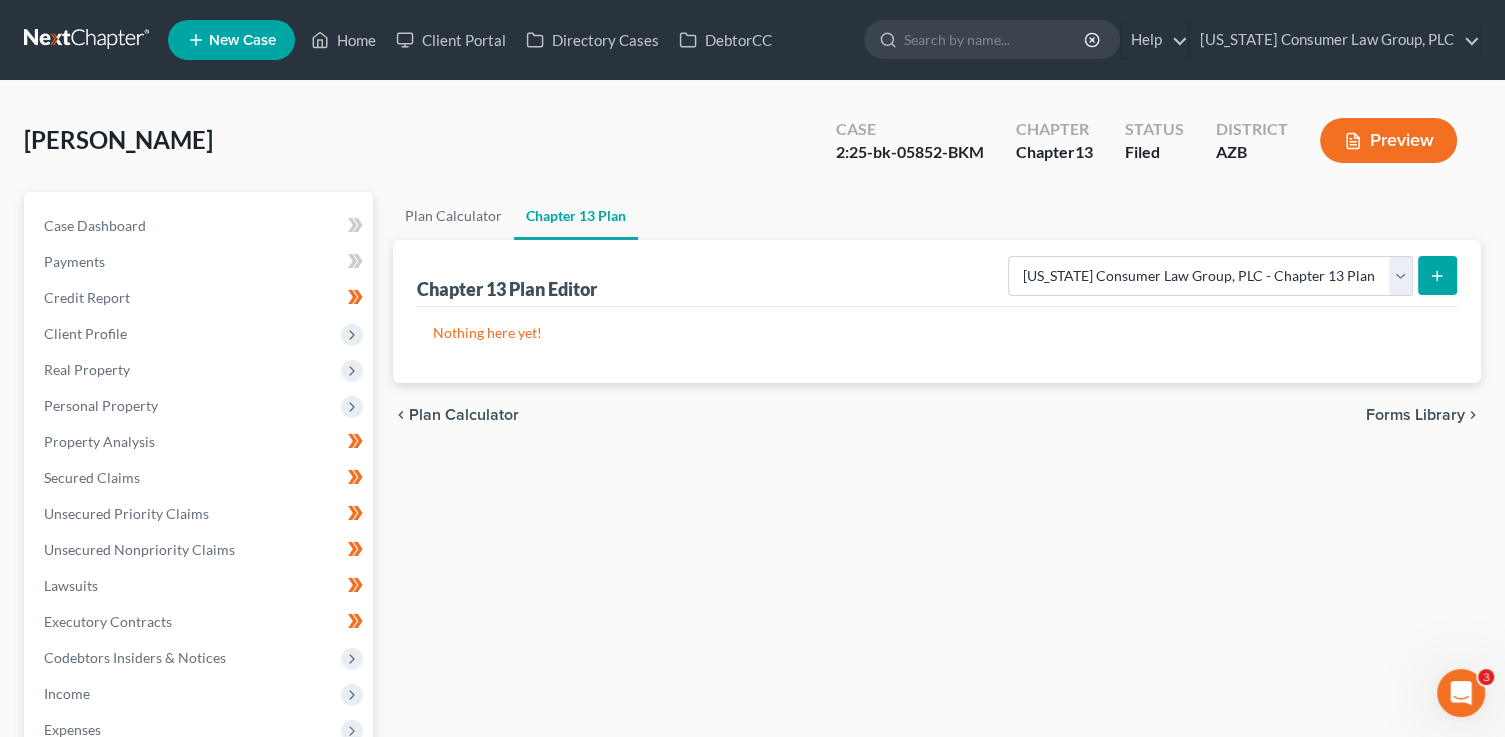 click 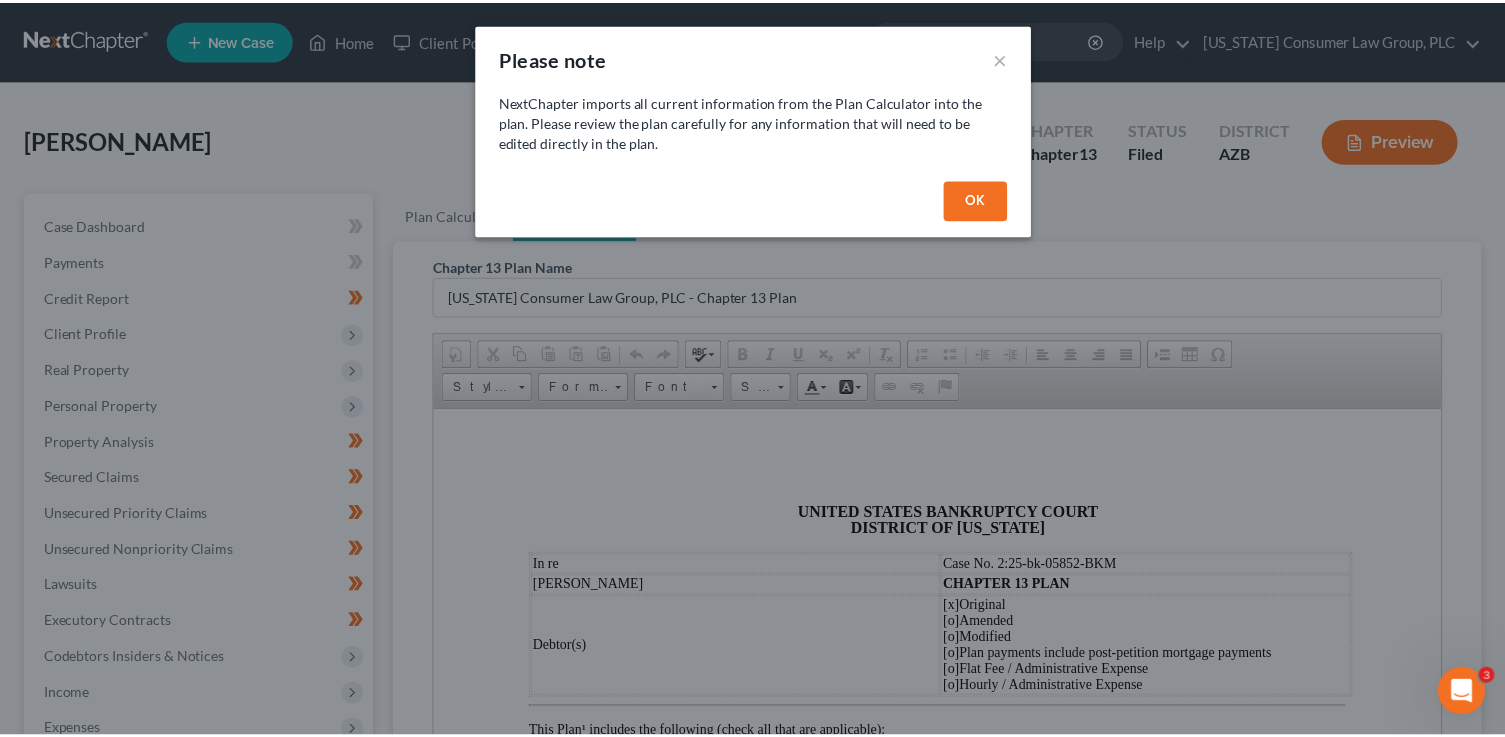 scroll, scrollTop: 0, scrollLeft: 0, axis: both 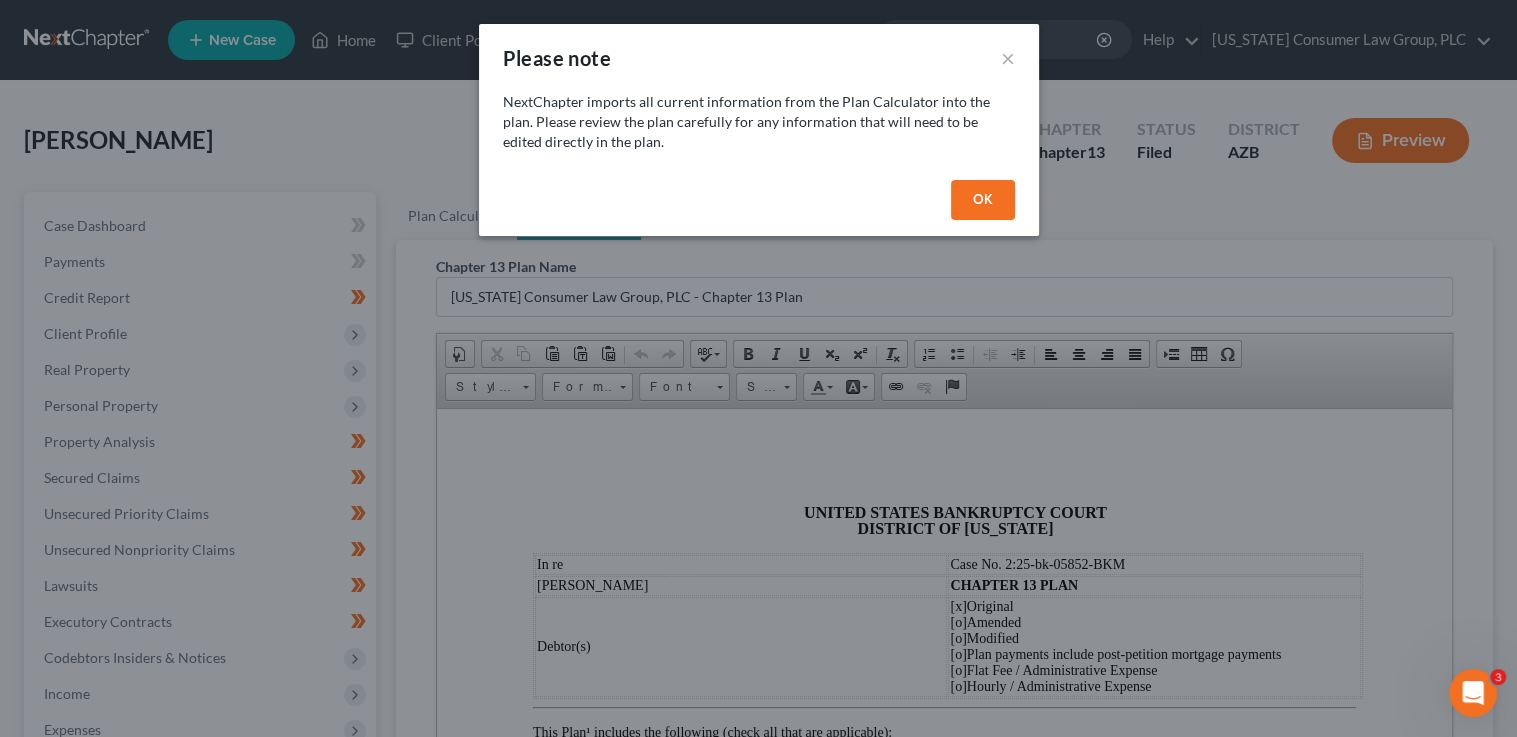 click on "OK" at bounding box center (983, 200) 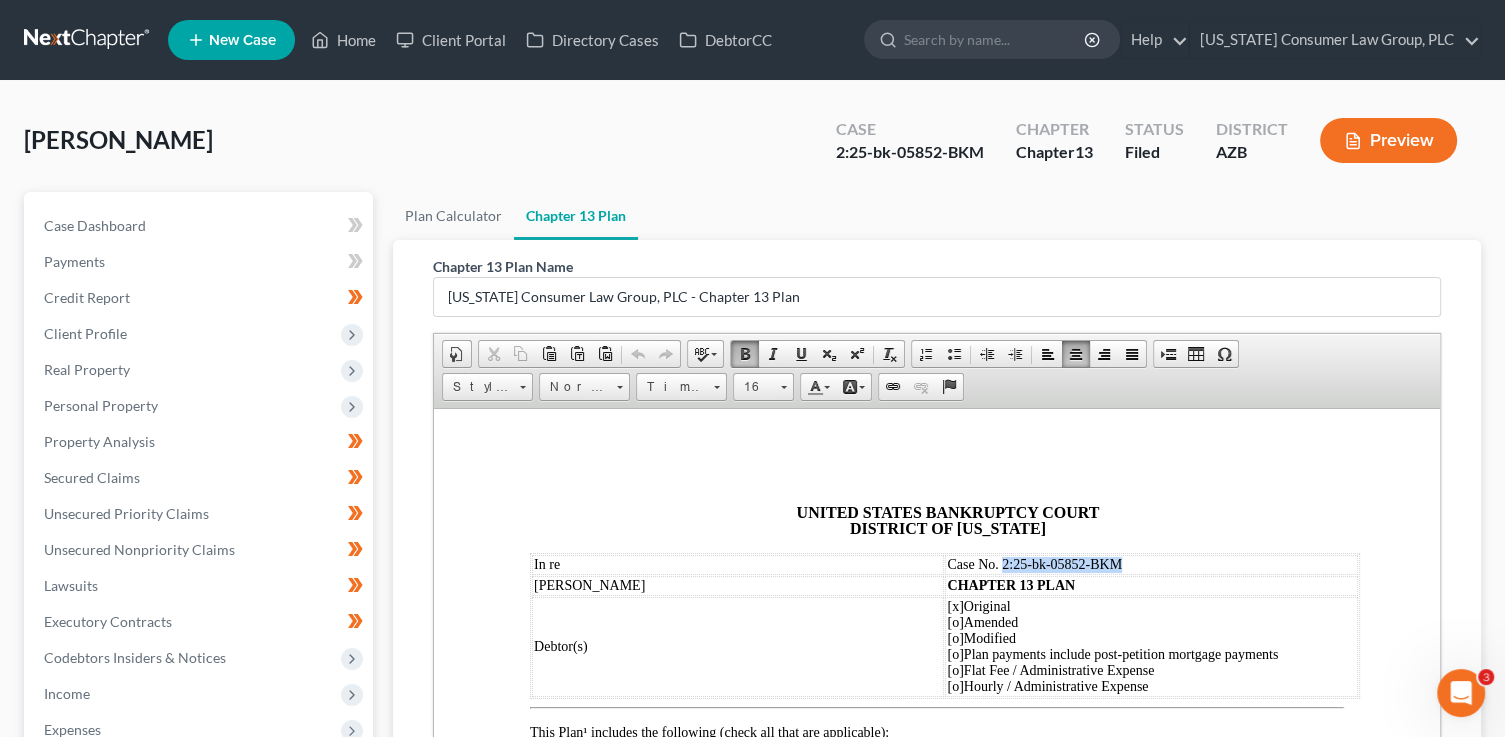 drag, startPoint x: 1128, startPoint y: 562, endPoint x: 1005, endPoint y: 559, distance: 123.03658 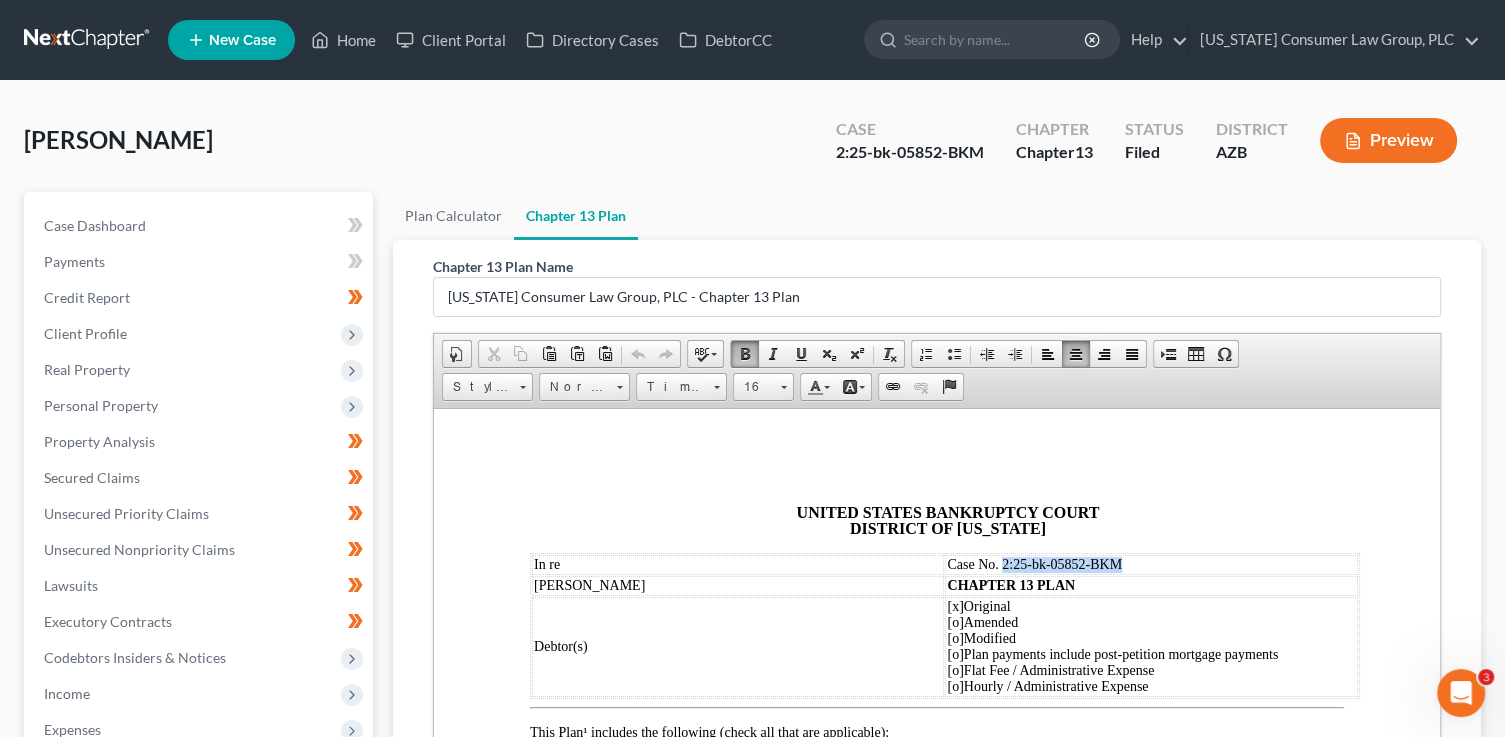 click on "Case No. 2:25-bk-05852-BKM" at bounding box center [1151, 564] 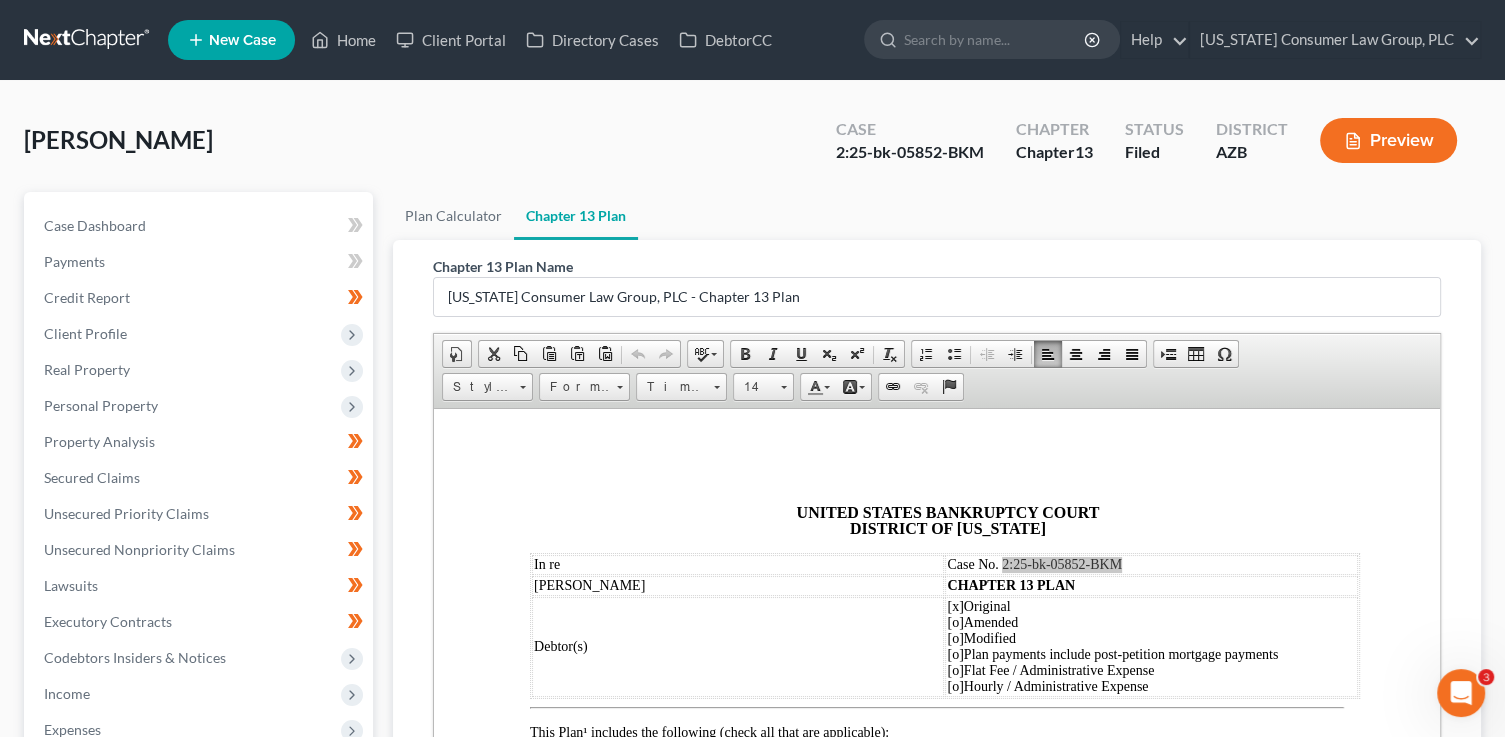 scroll, scrollTop: 0, scrollLeft: 0, axis: both 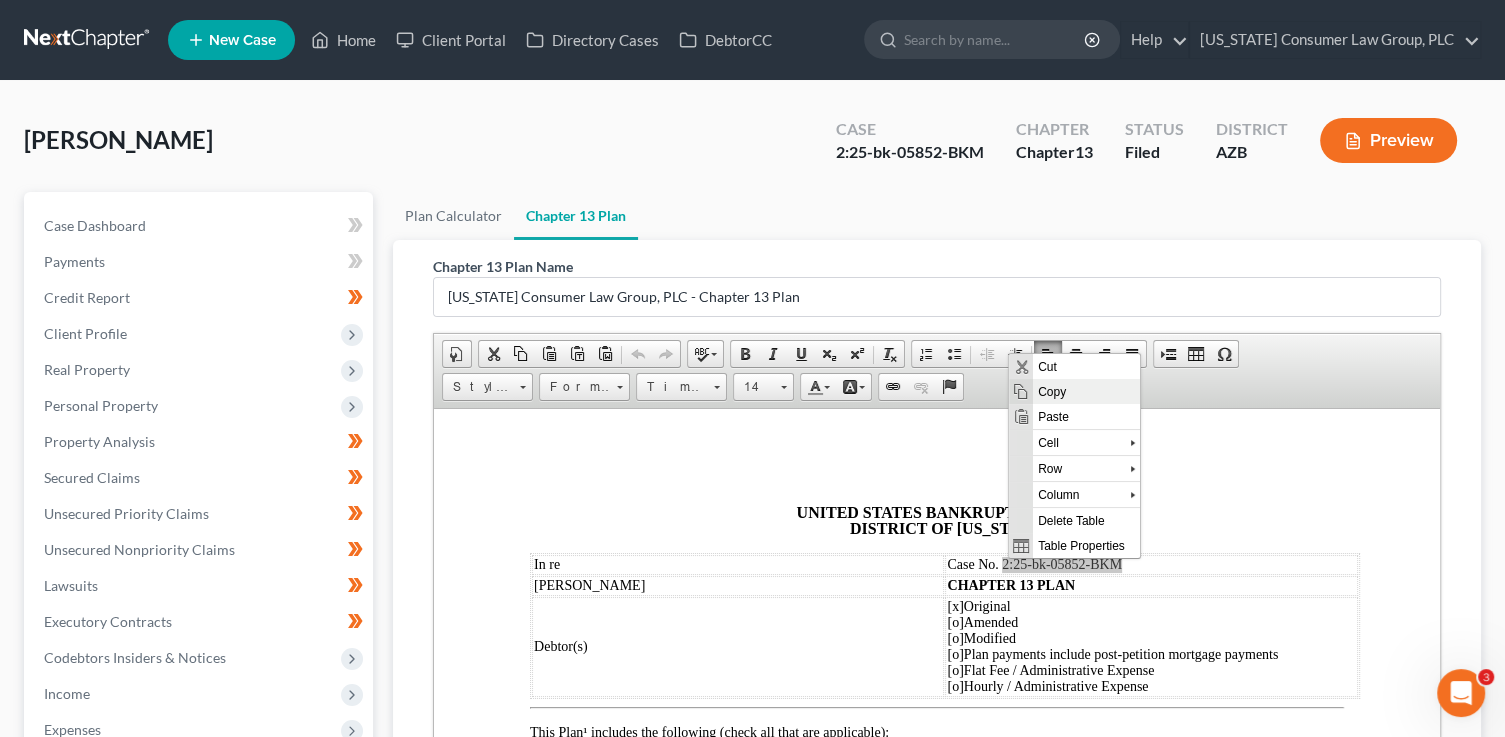 click on "Copy" at bounding box center (1086, 390) 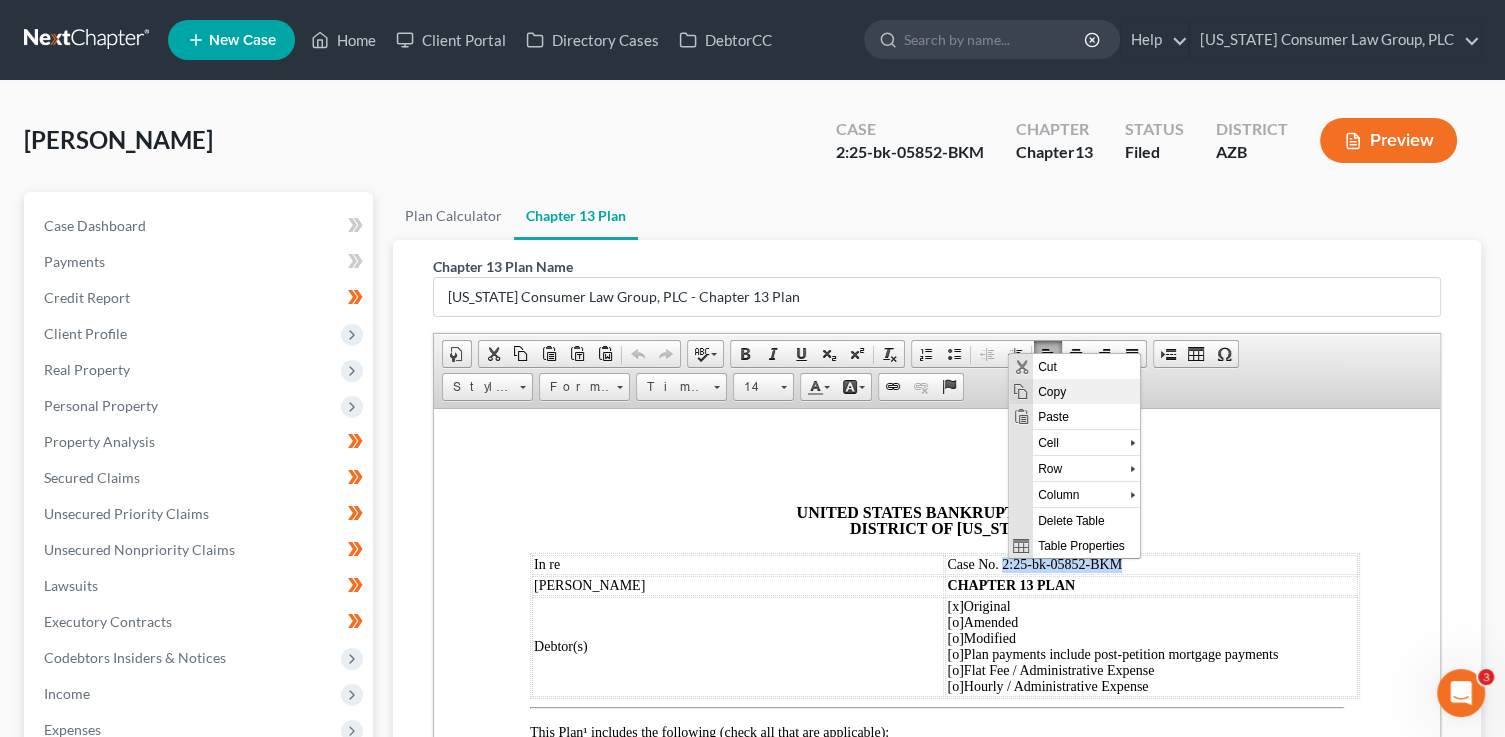 copy on "2:25-bk-05852-BKM" 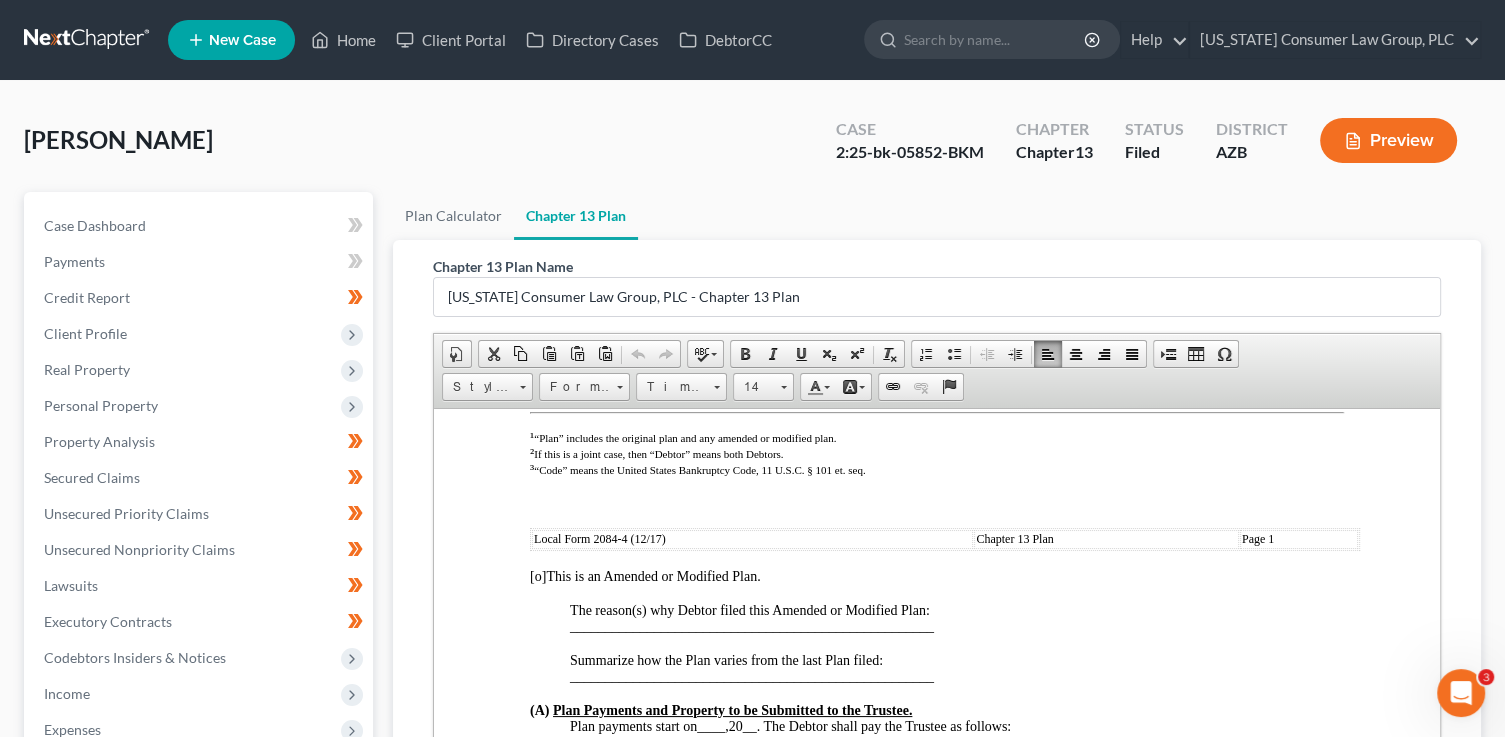 scroll, scrollTop: 1032, scrollLeft: 0, axis: vertical 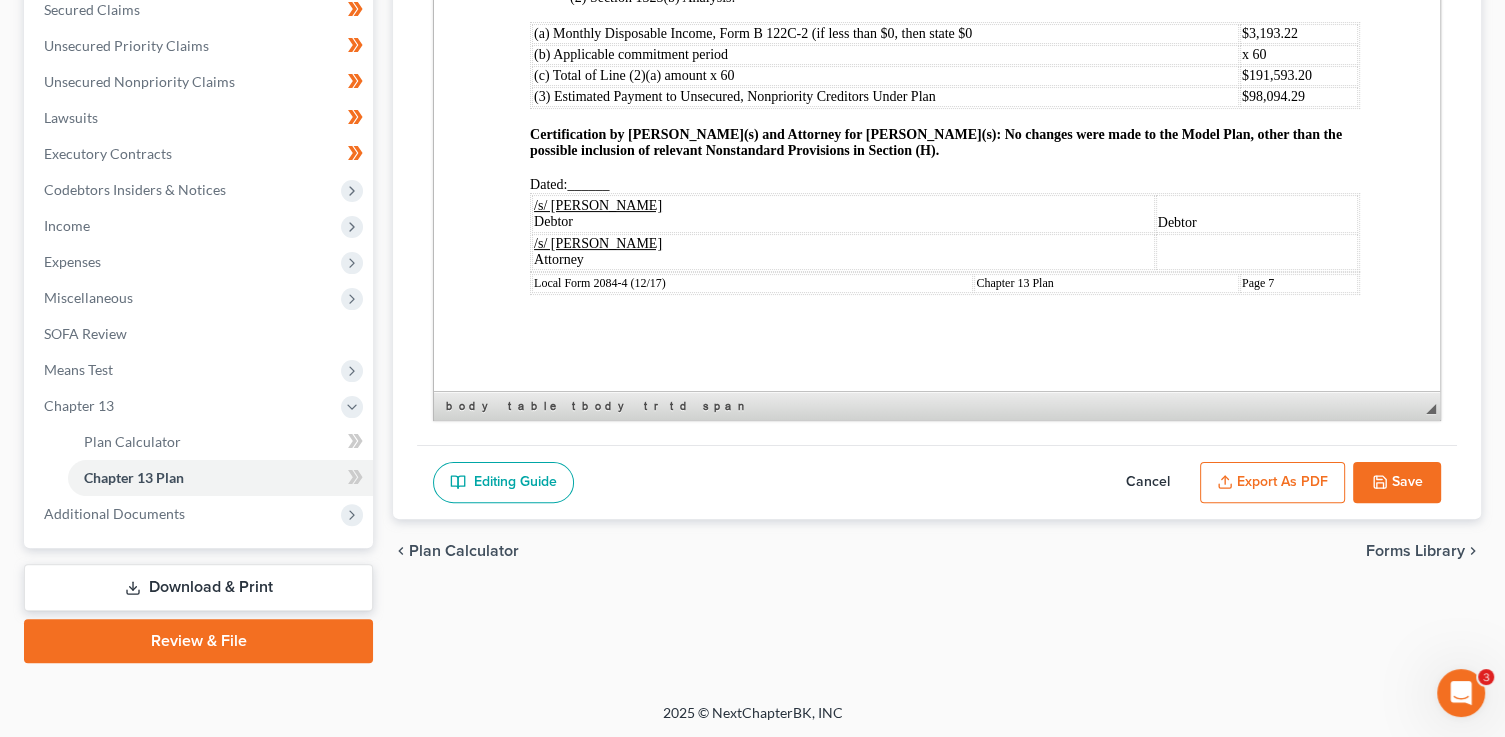 click on "Save" at bounding box center [1397, 483] 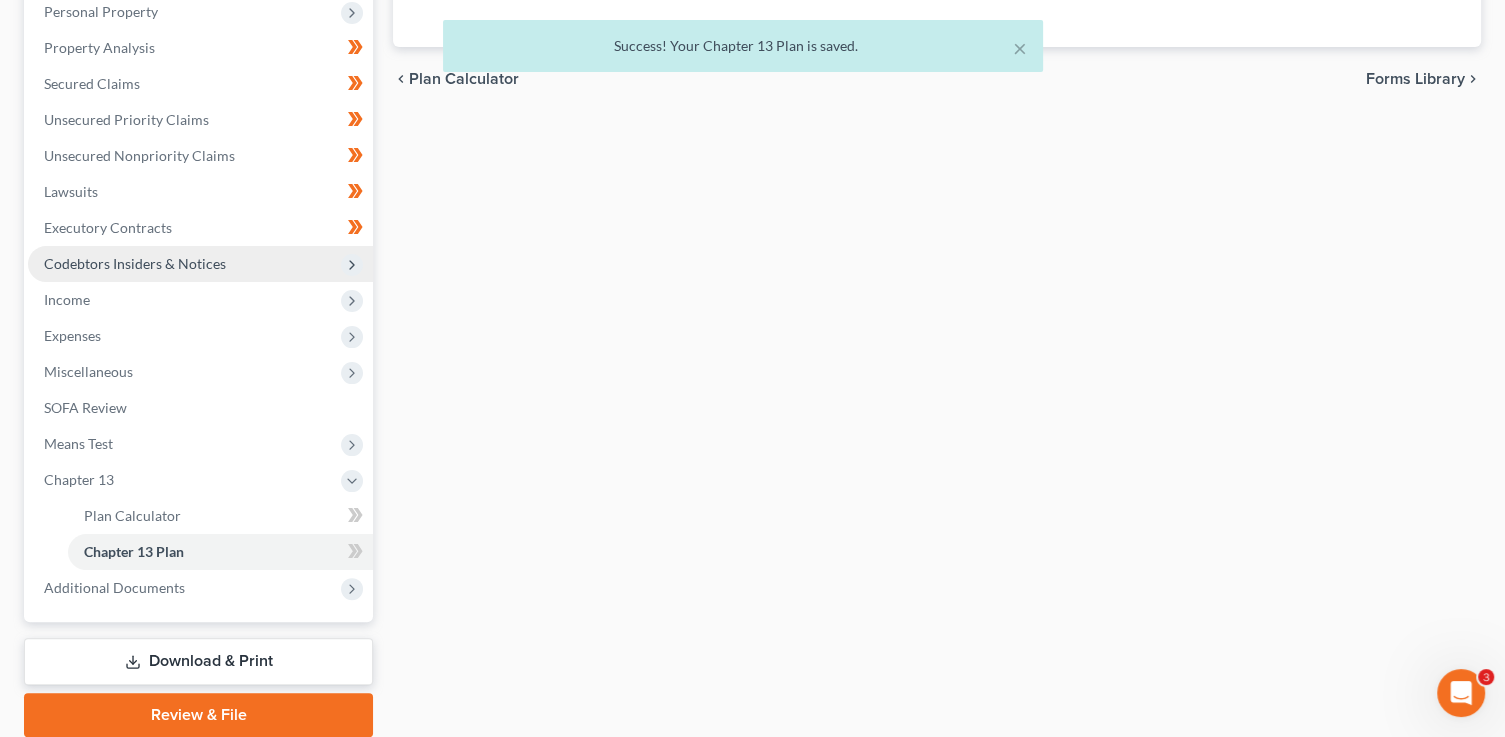 scroll, scrollTop: 396, scrollLeft: 0, axis: vertical 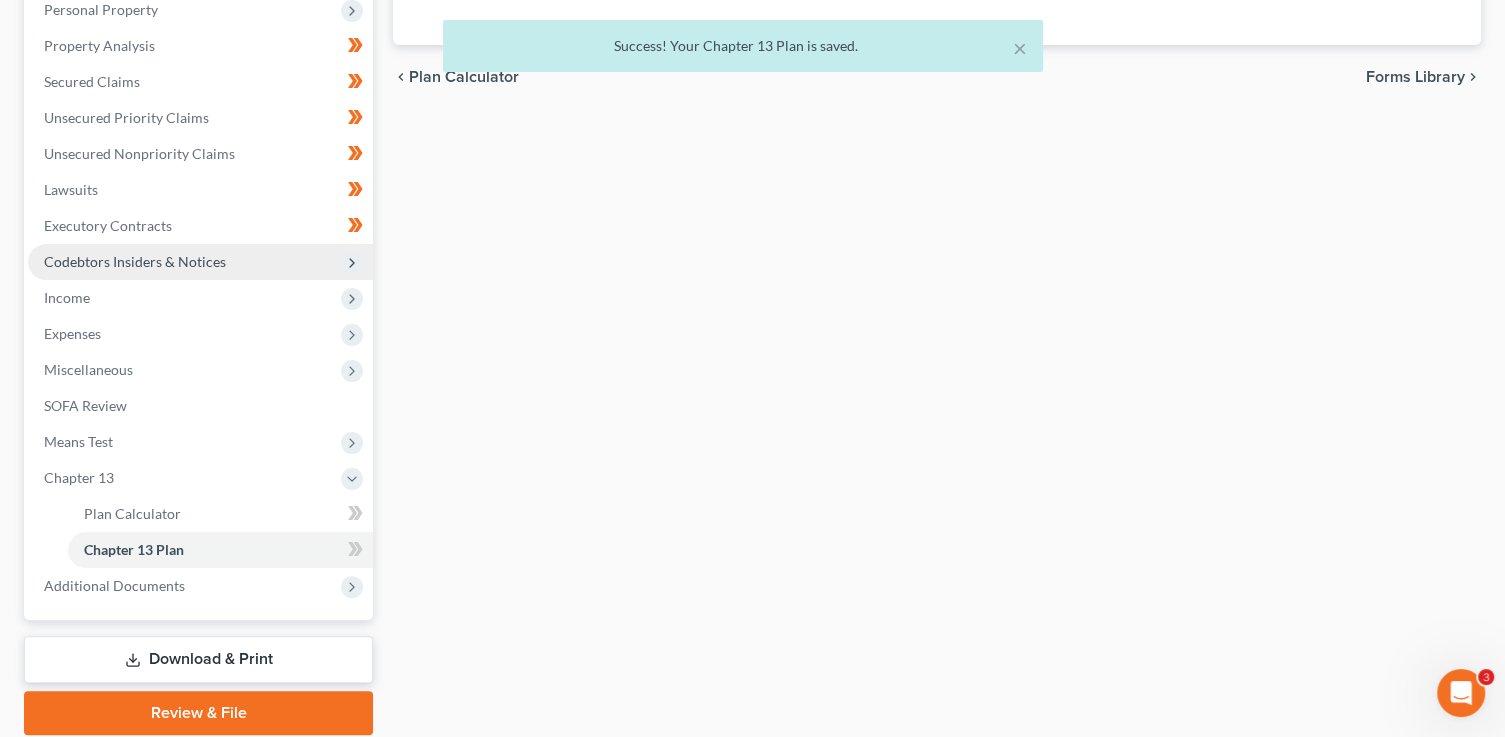 click at bounding box center [352, 263] 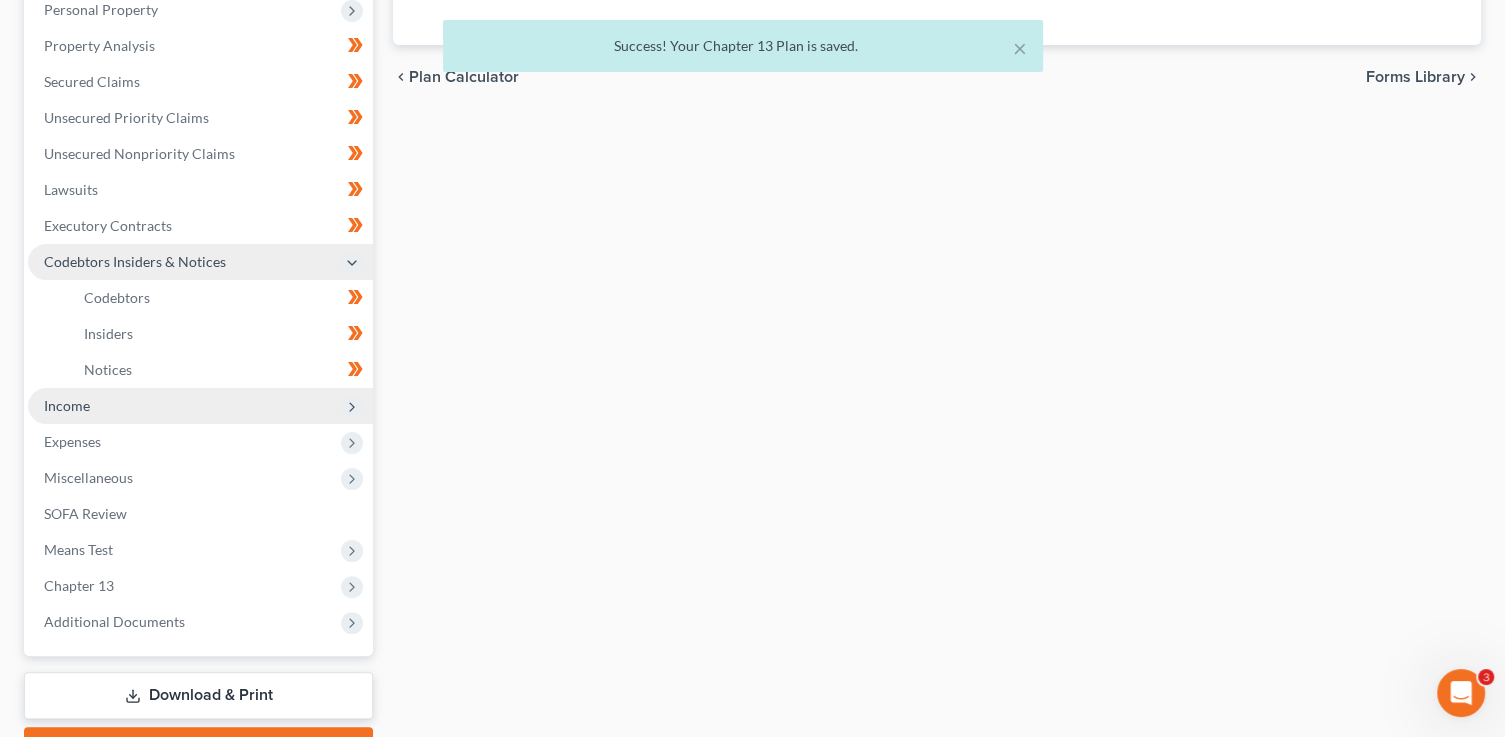 click 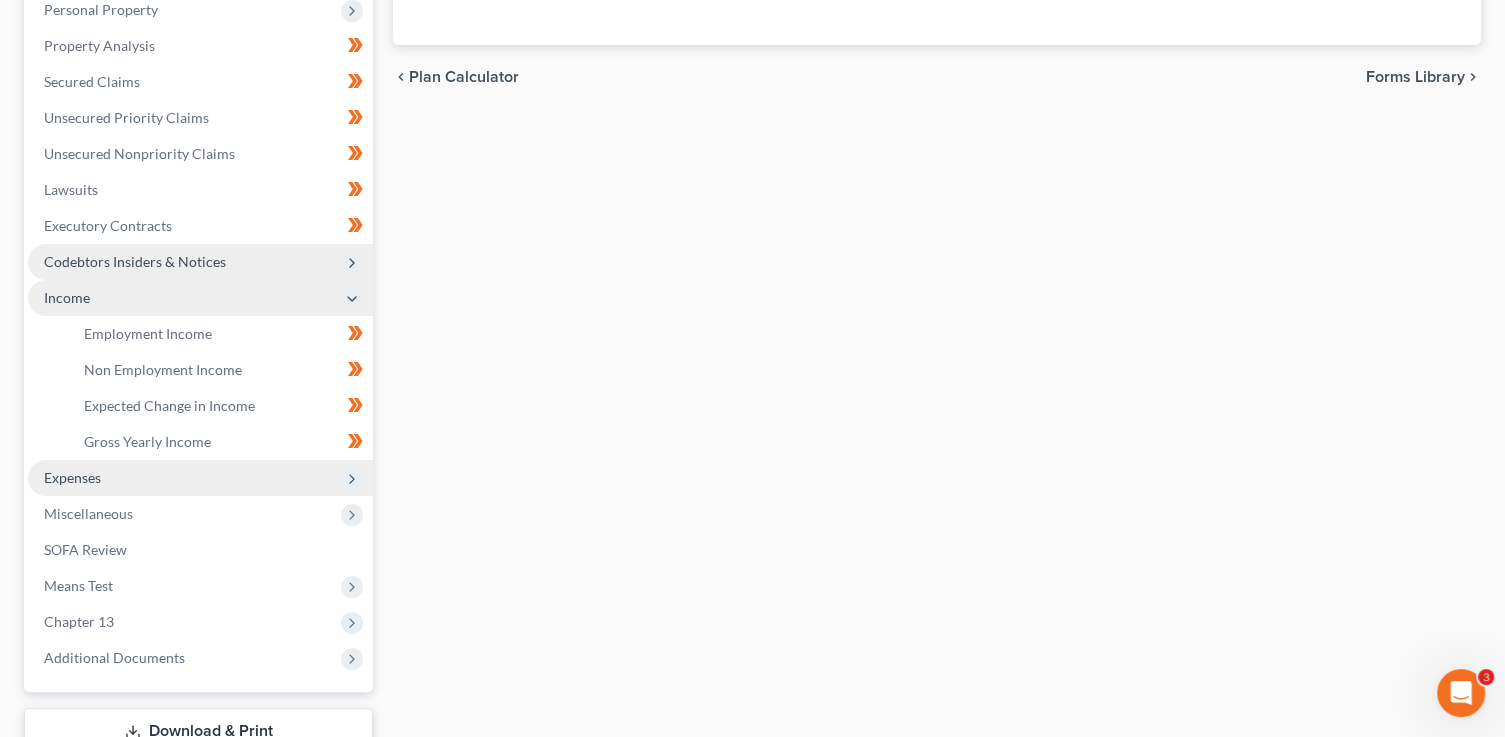click 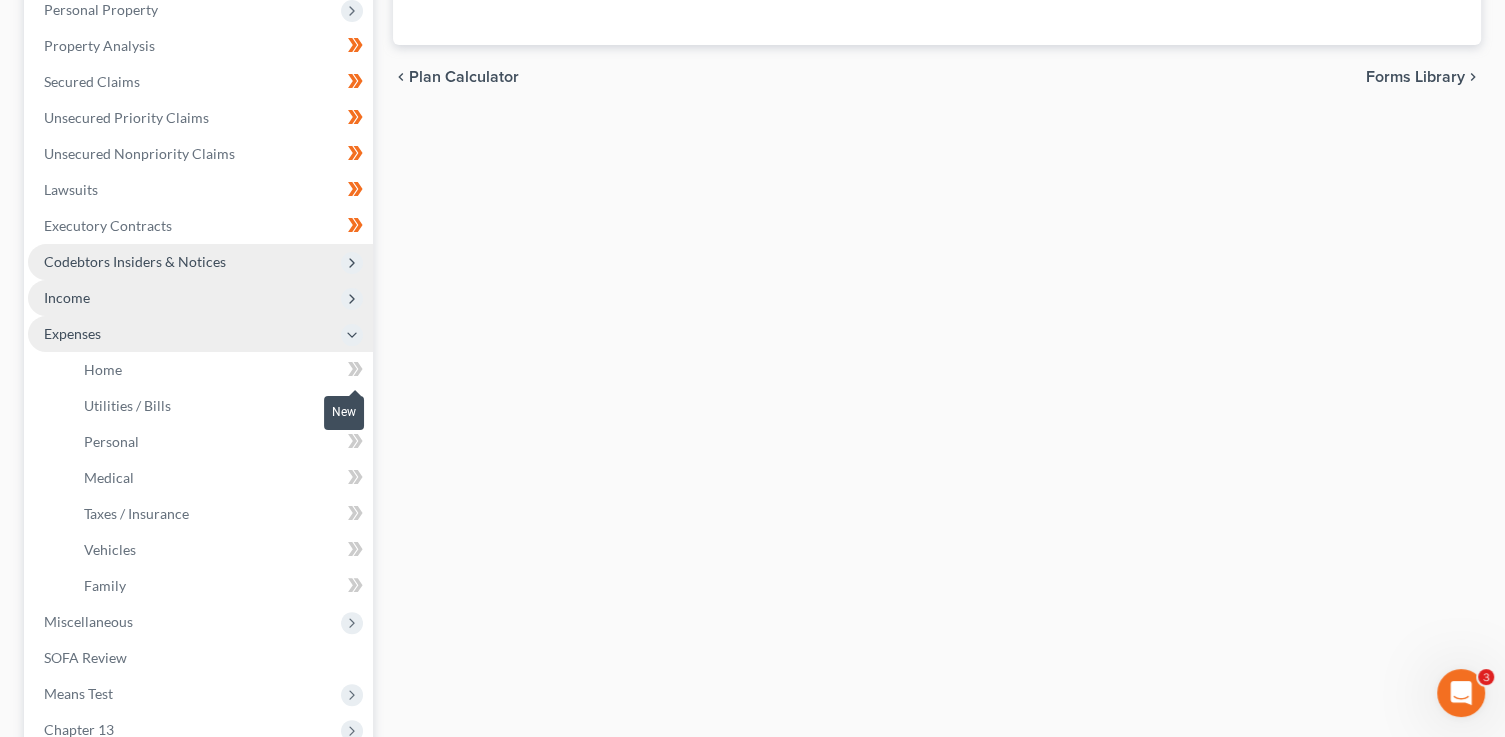 click 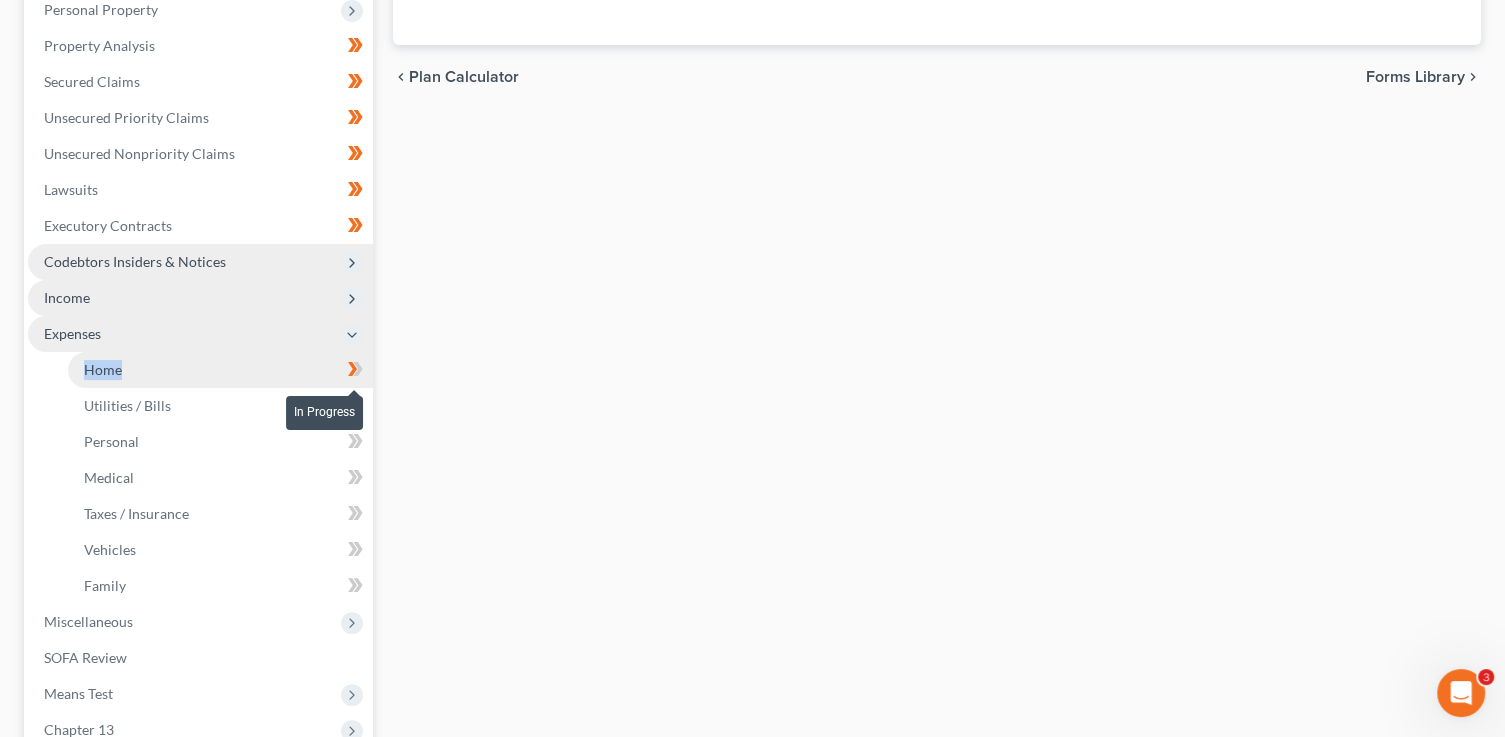 click 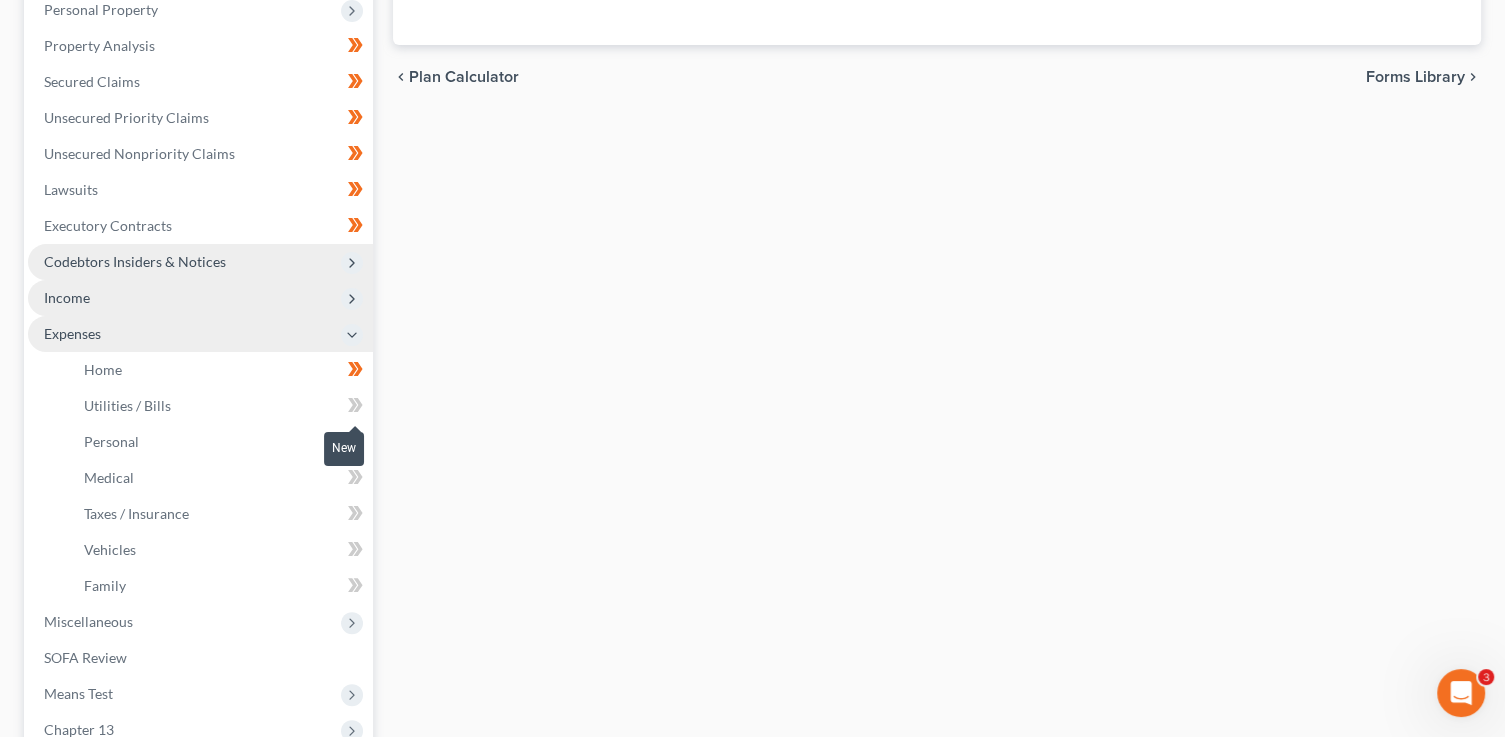 click 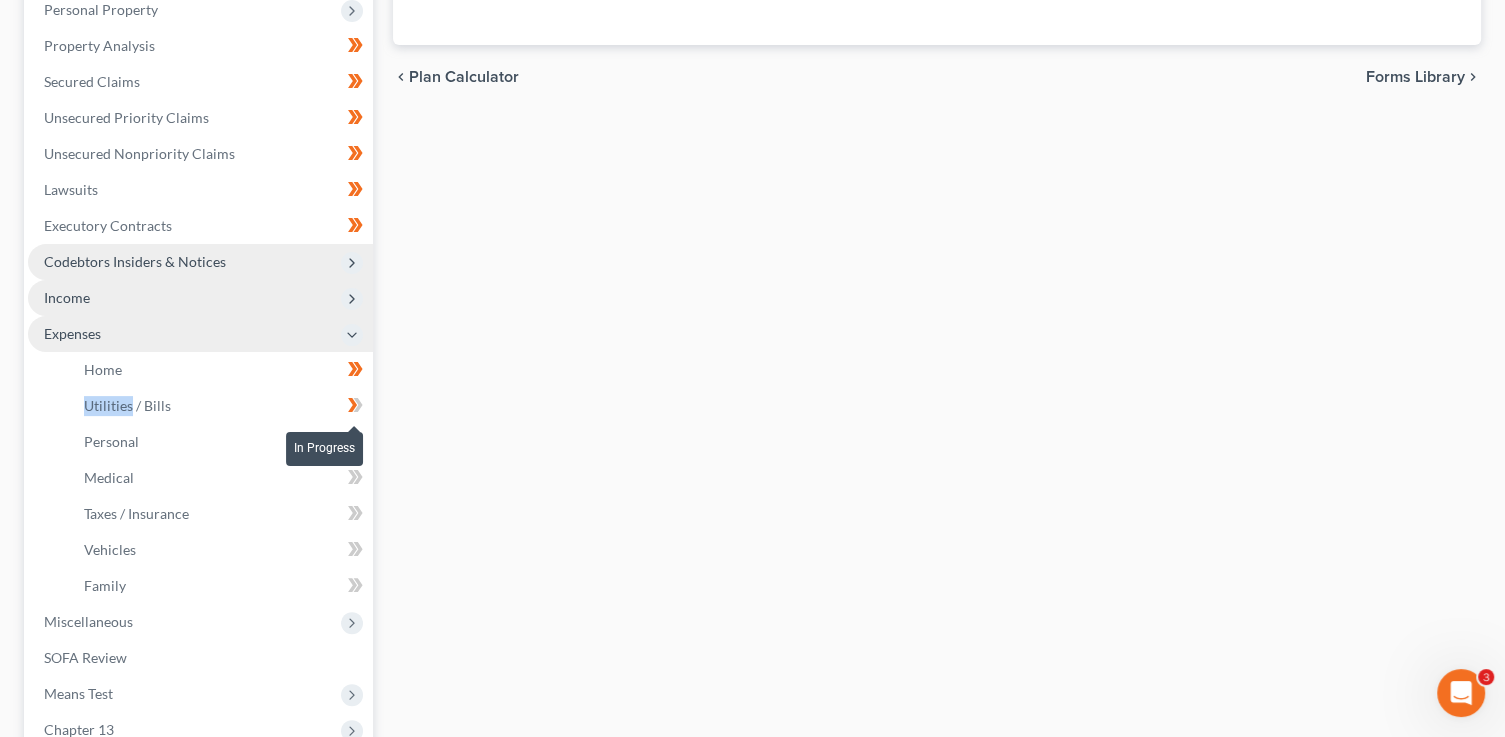 click 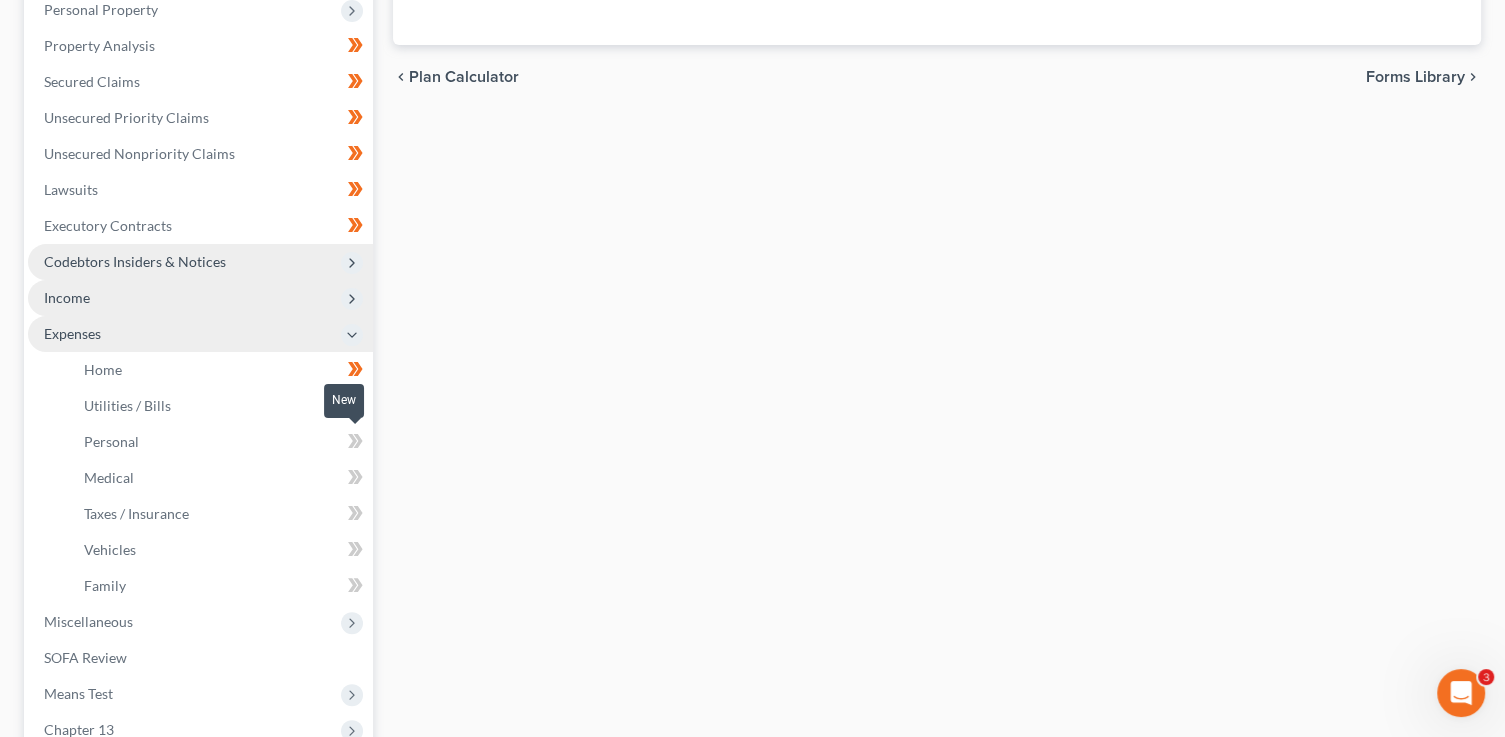 click 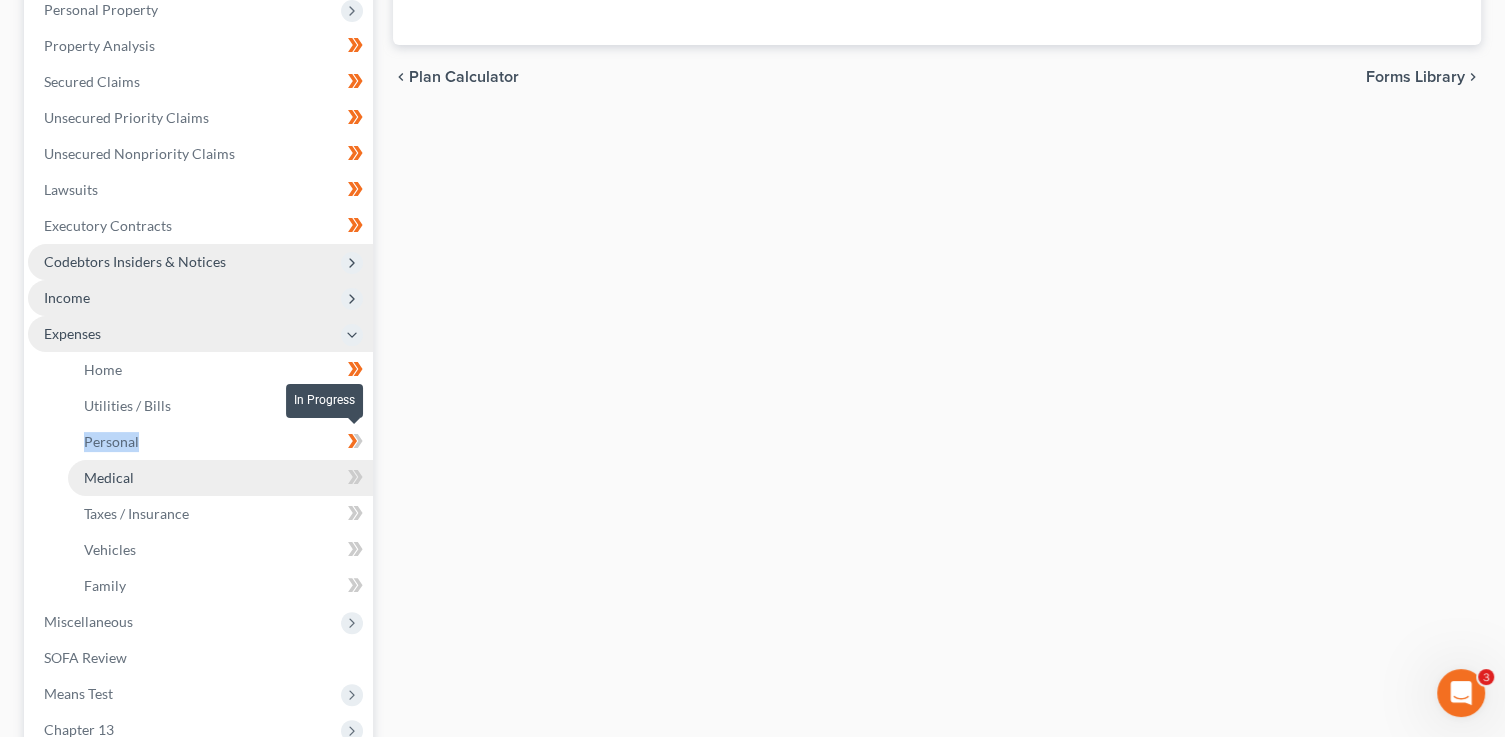 drag, startPoint x: 360, startPoint y: 440, endPoint x: 359, endPoint y: 460, distance: 20.024984 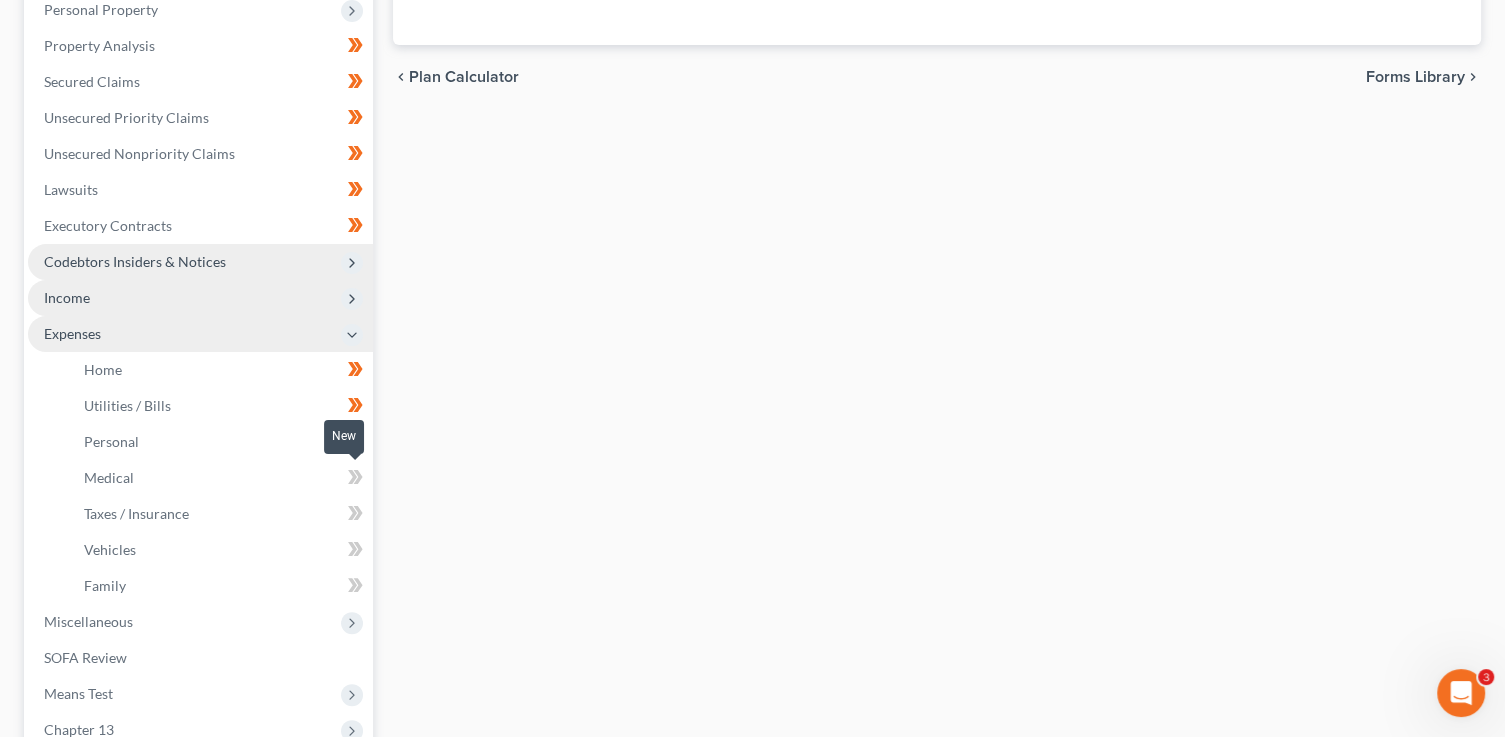 click 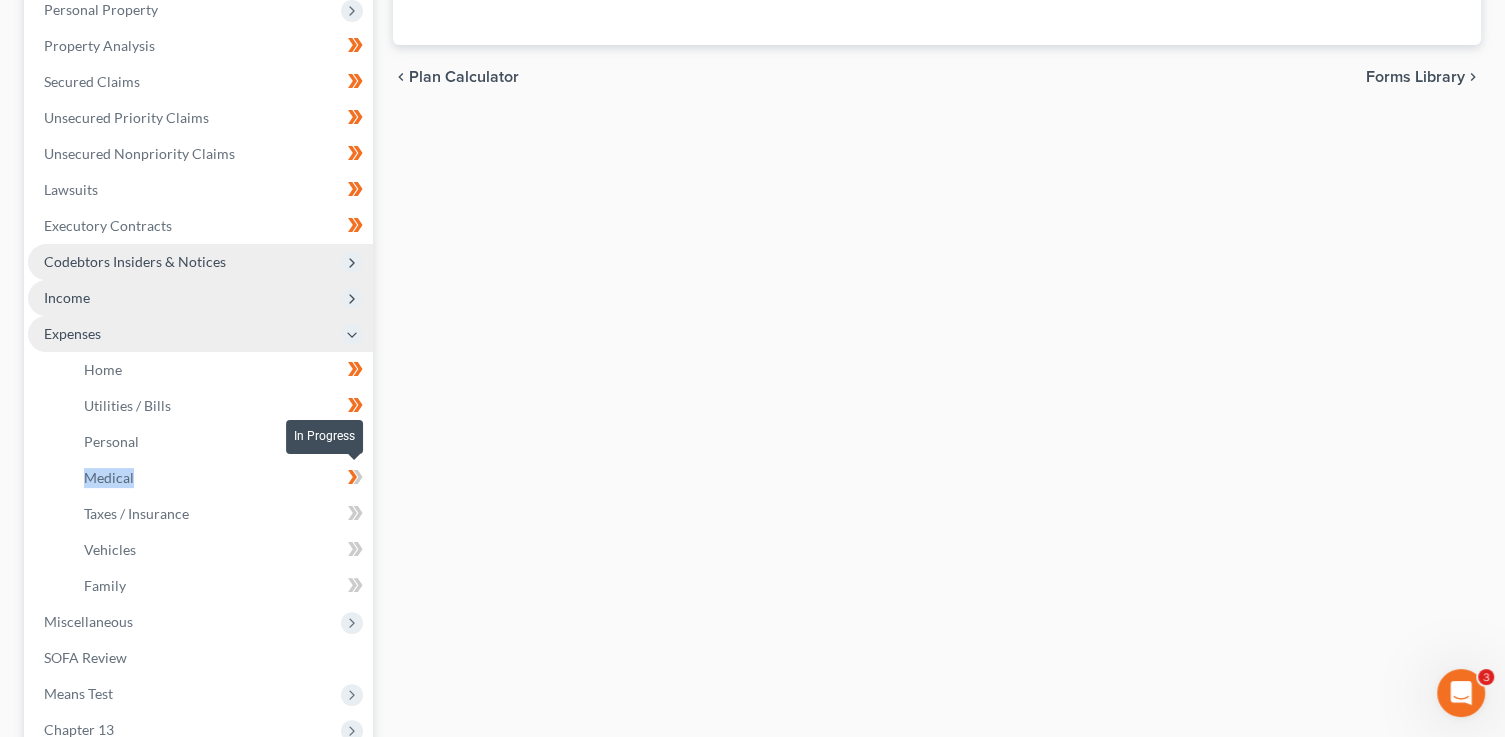 click 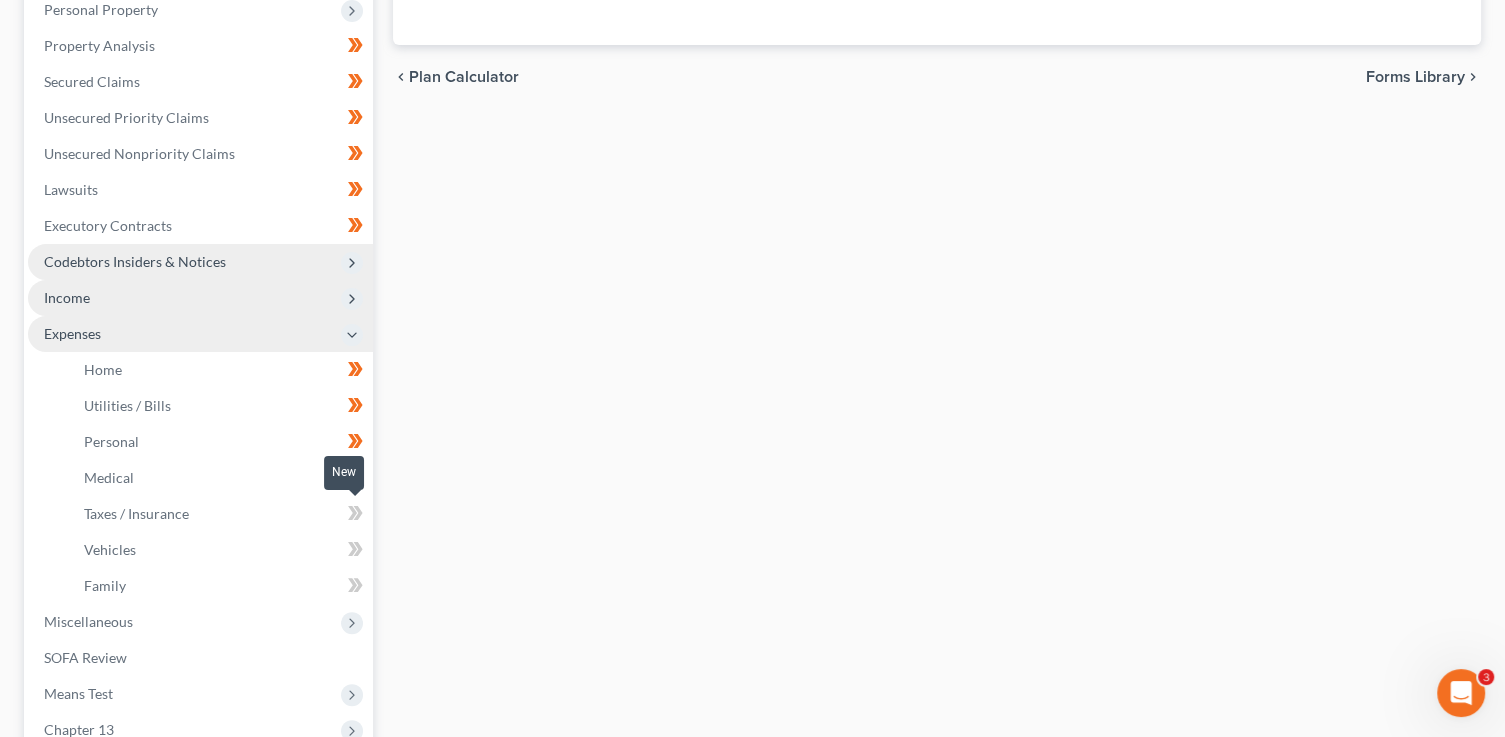 click 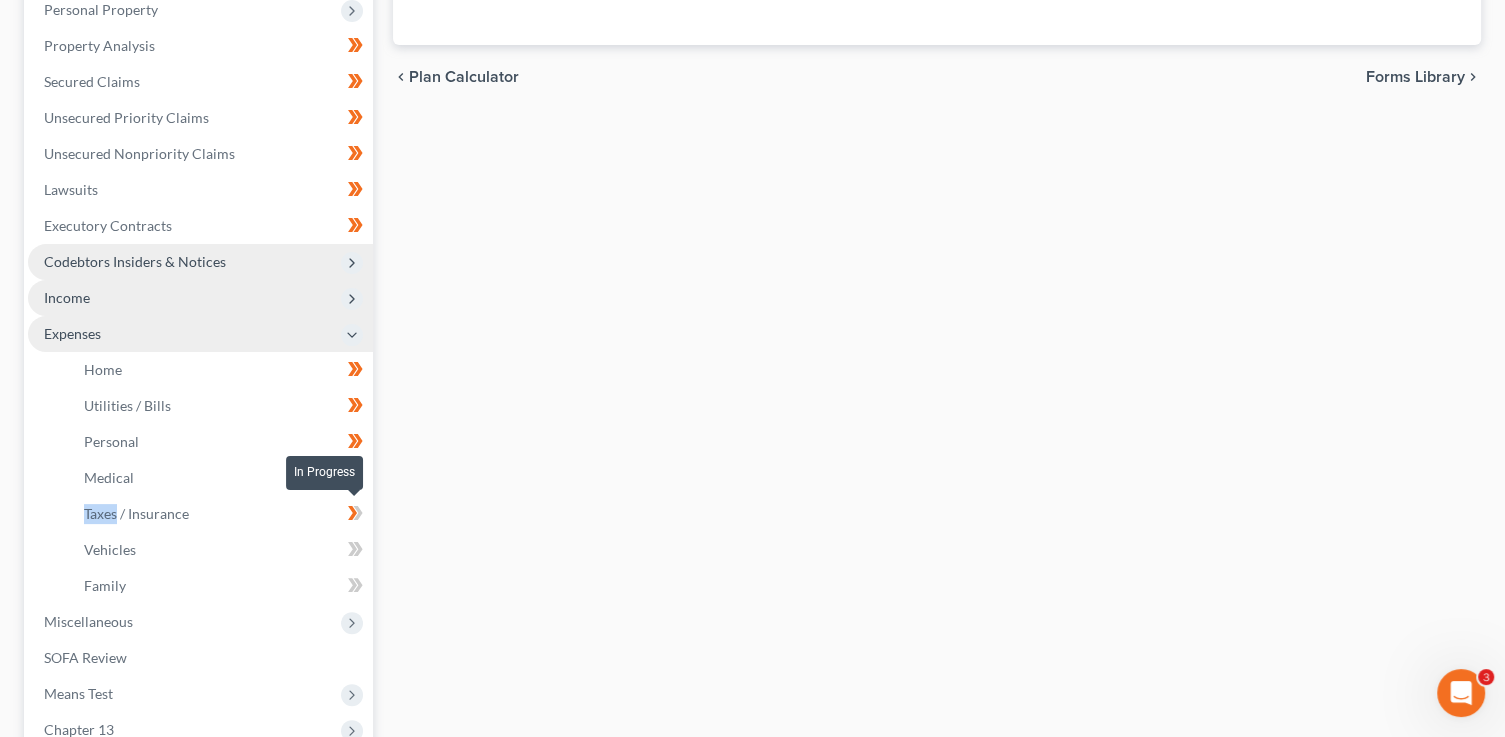 click 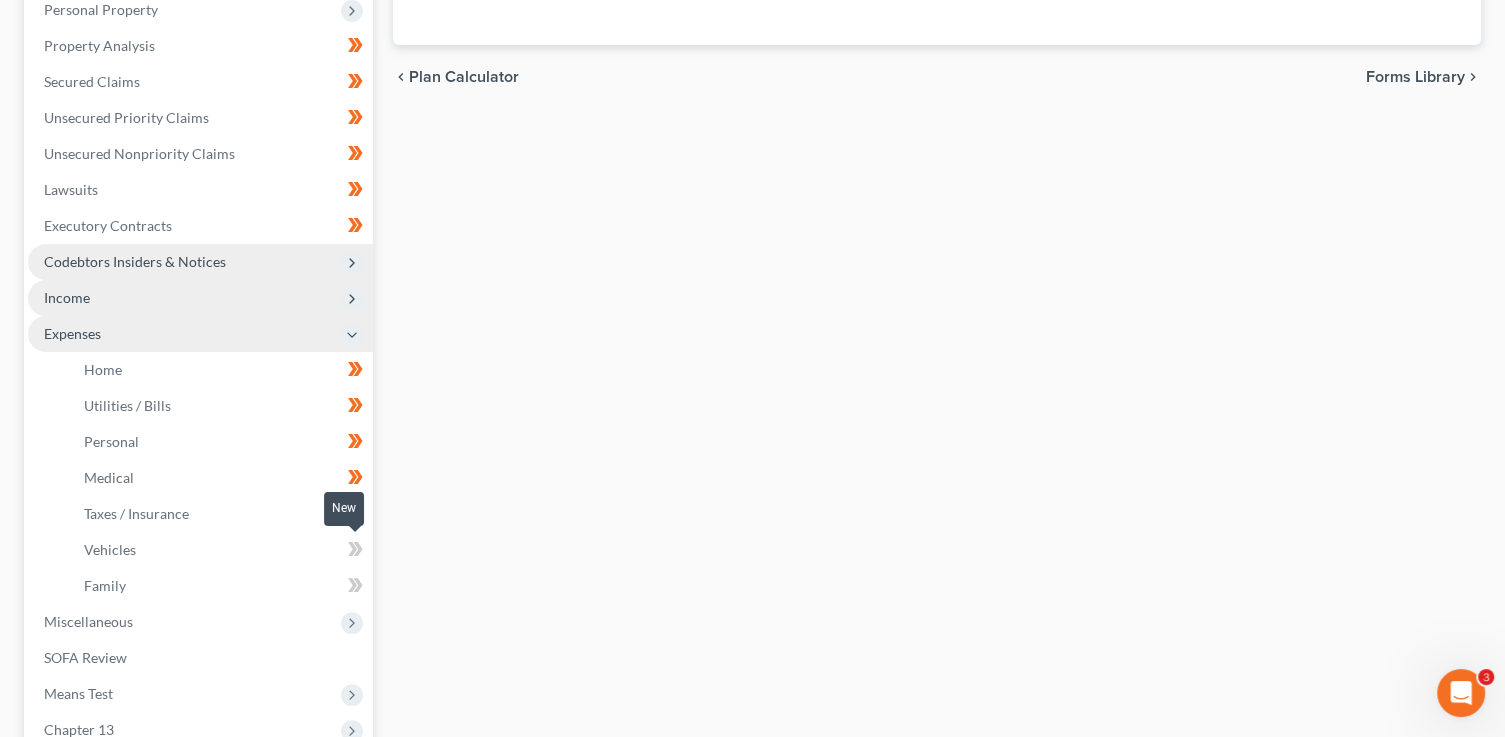 click 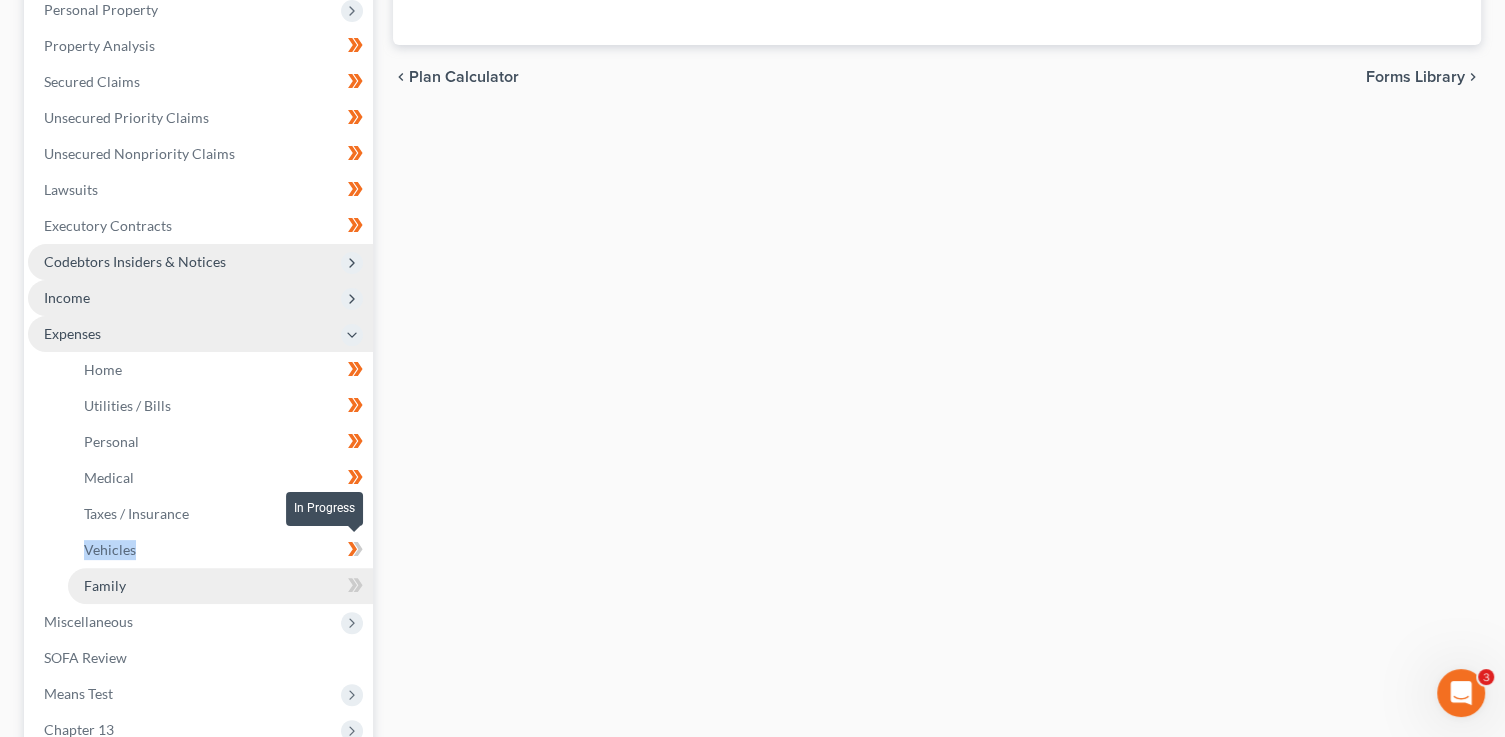 drag, startPoint x: 350, startPoint y: 552, endPoint x: 355, endPoint y: 568, distance: 16.763054 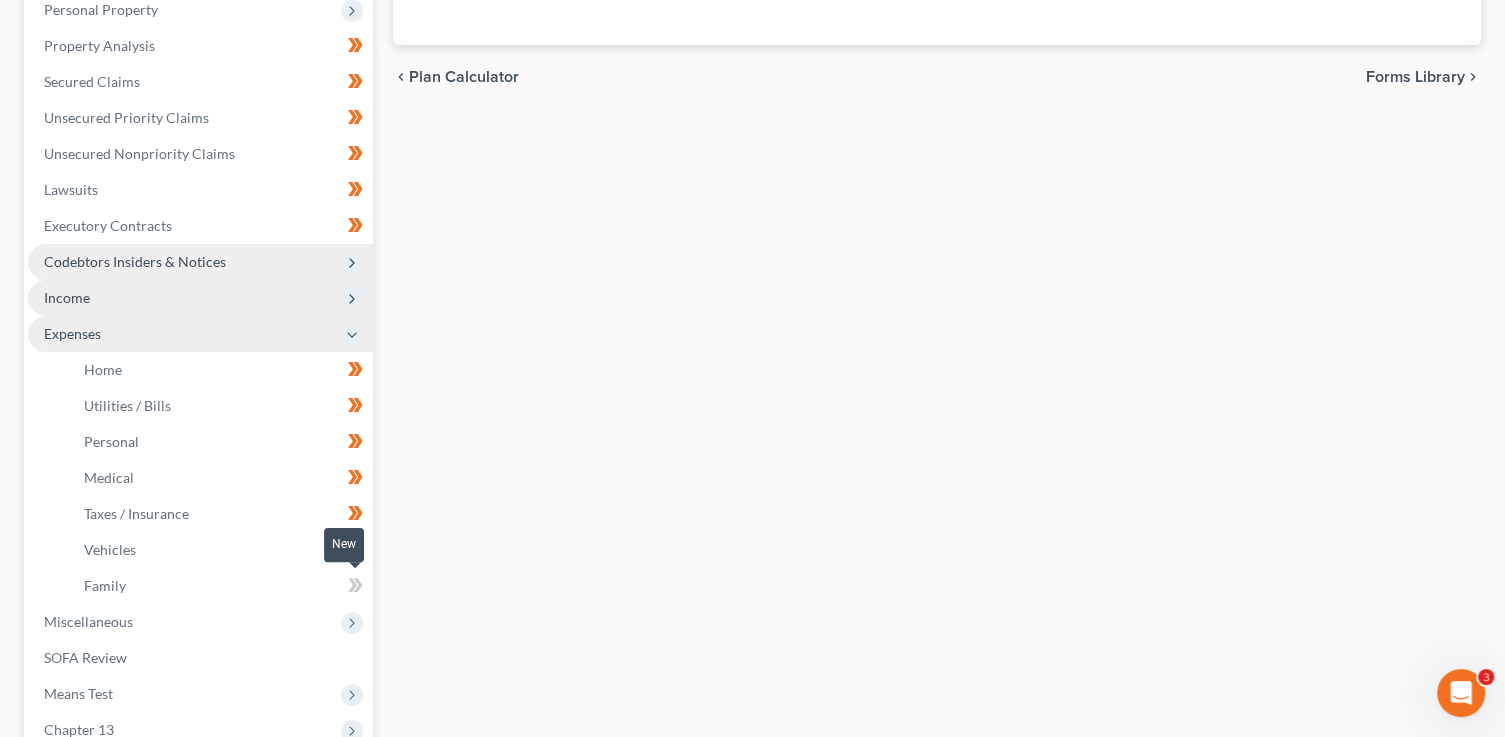 click 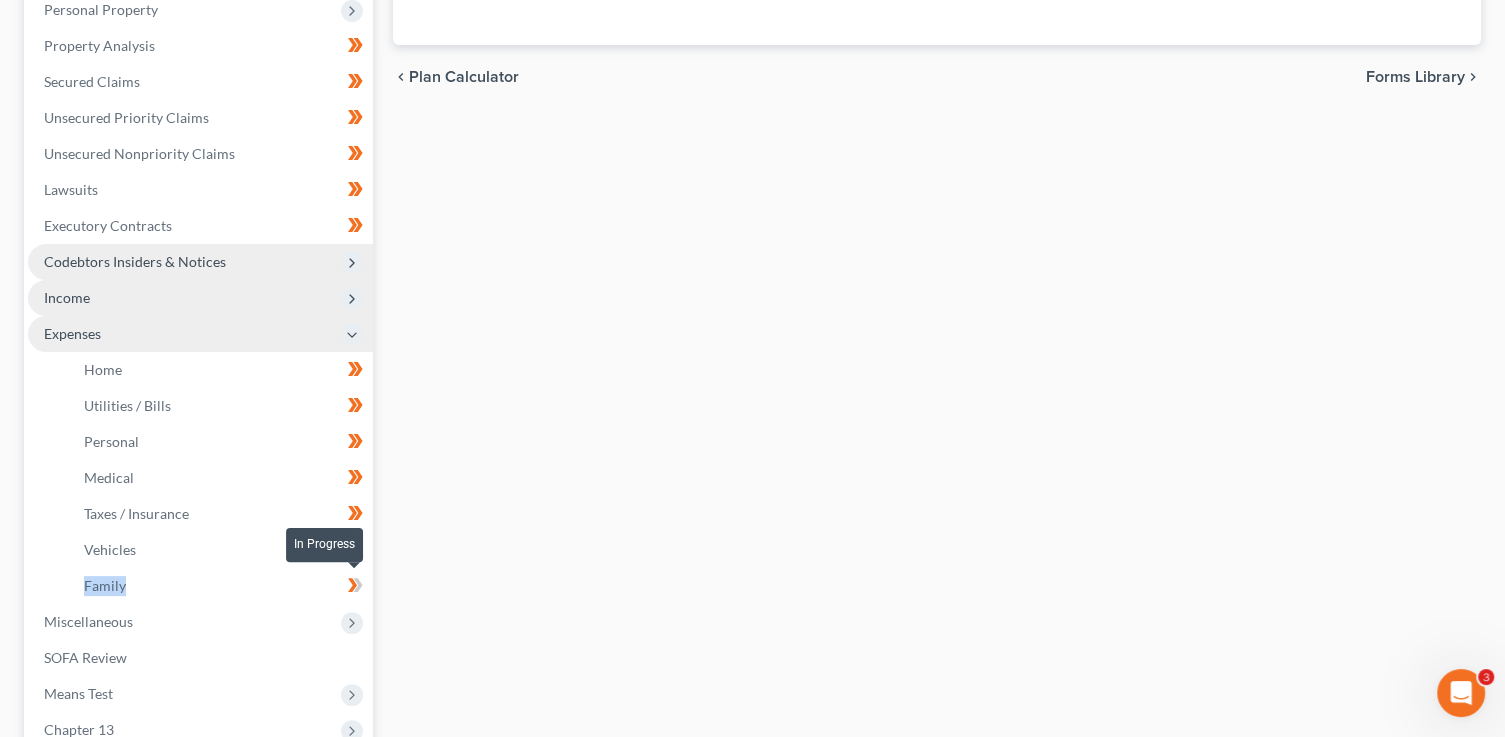 click 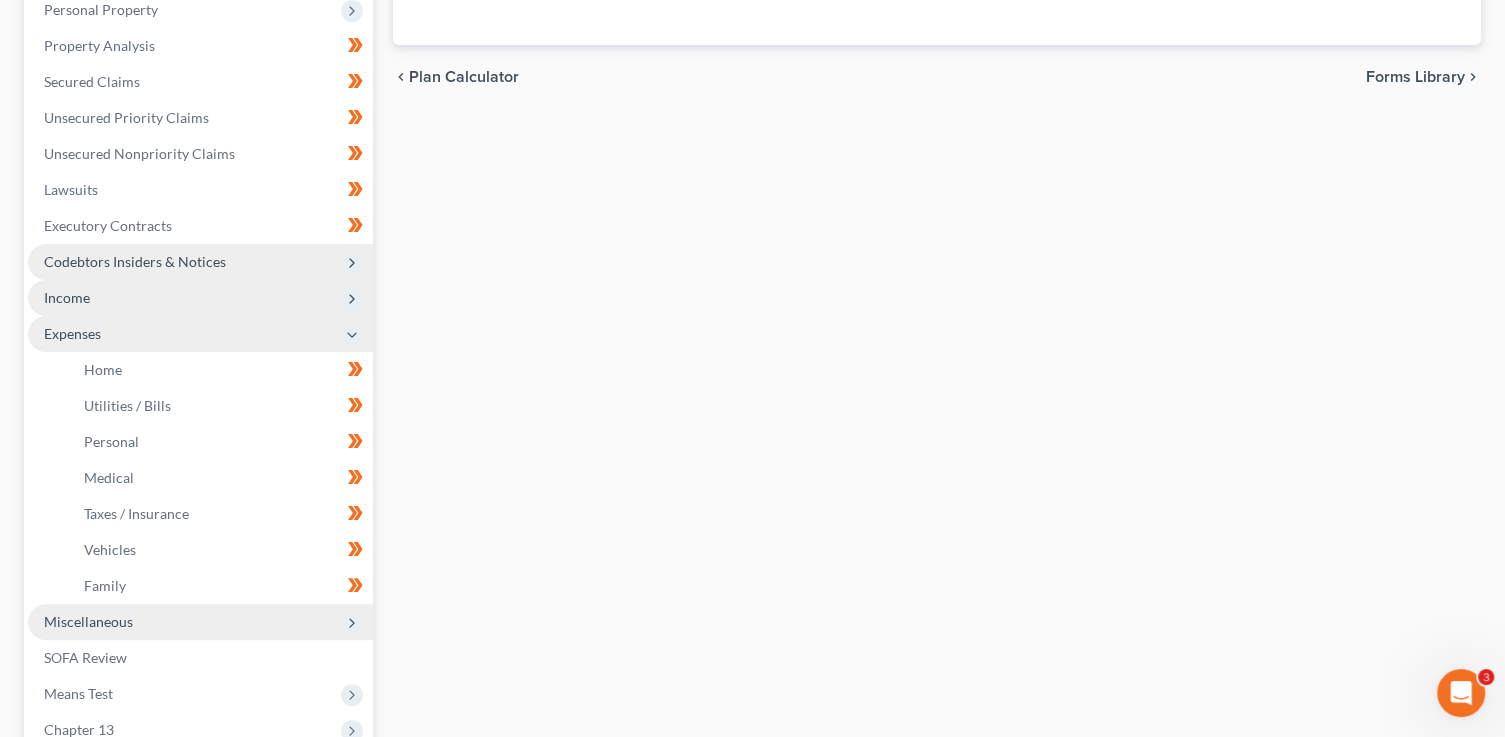 click 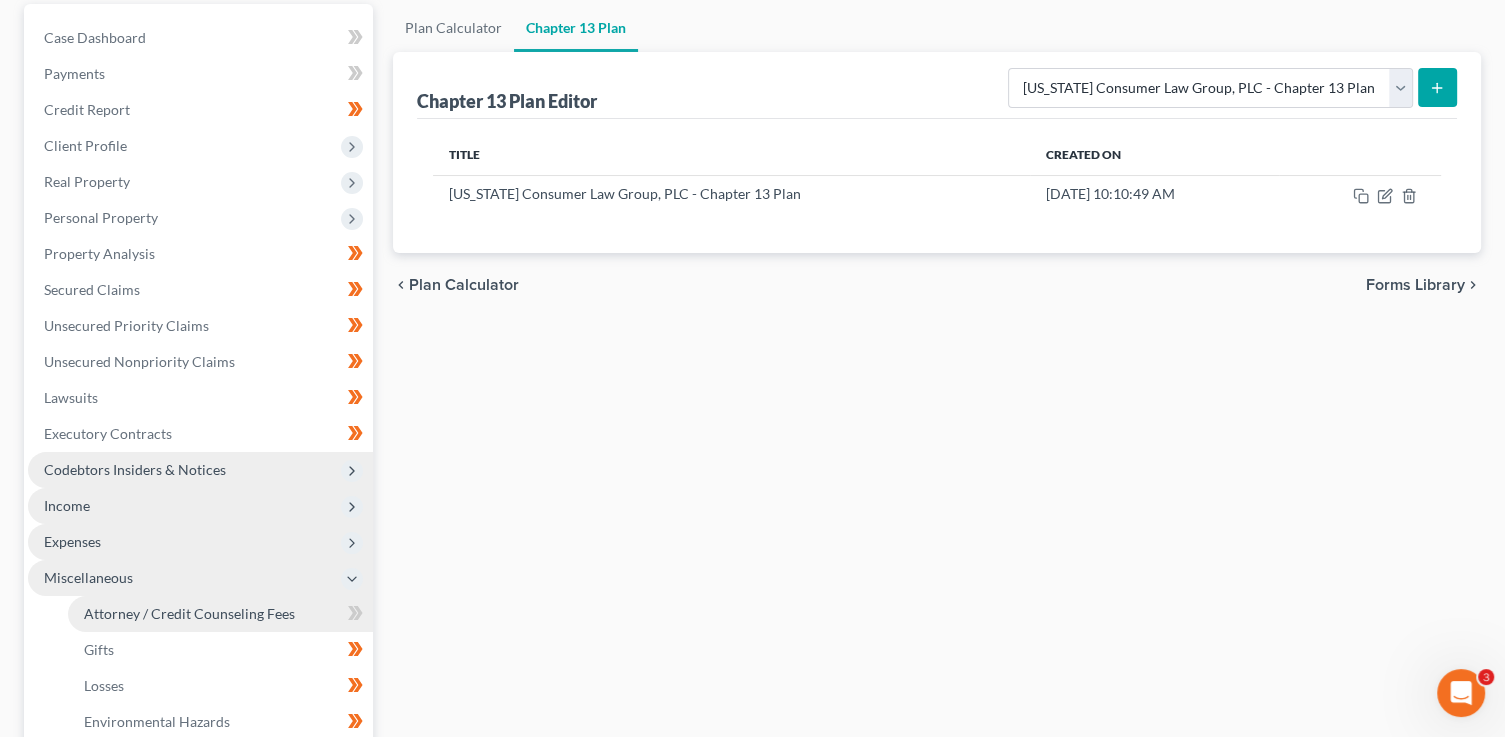 scroll, scrollTop: 163, scrollLeft: 0, axis: vertical 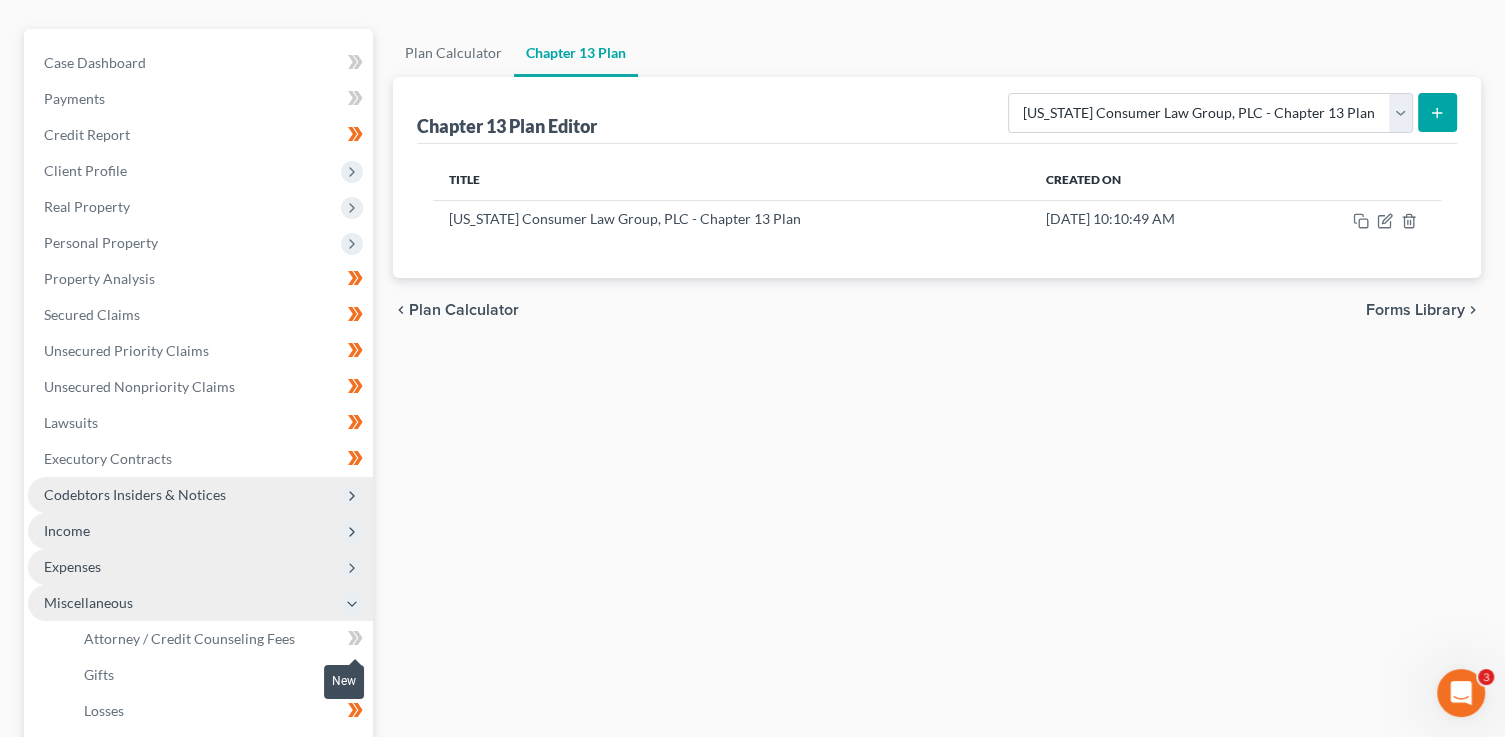 click at bounding box center [355, 641] 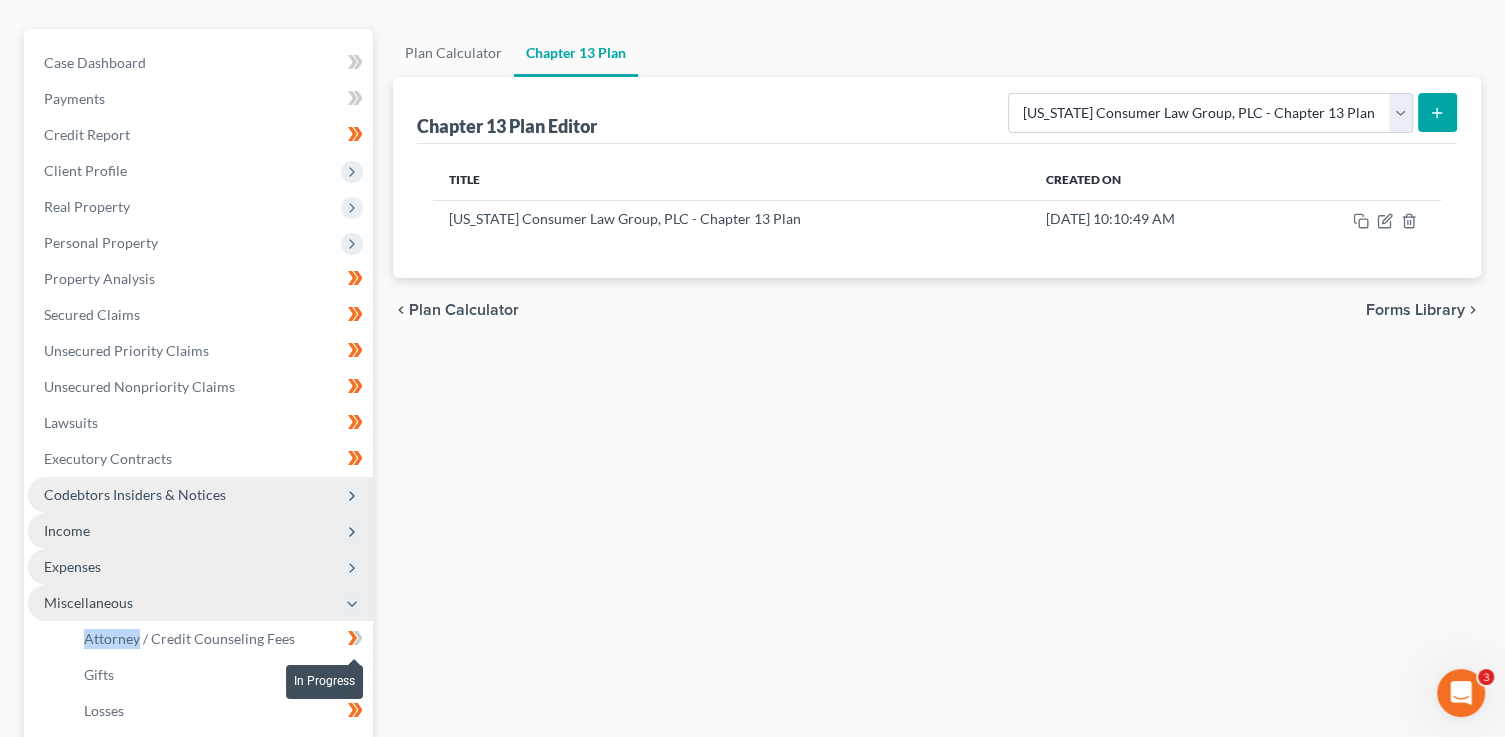 click at bounding box center [355, 641] 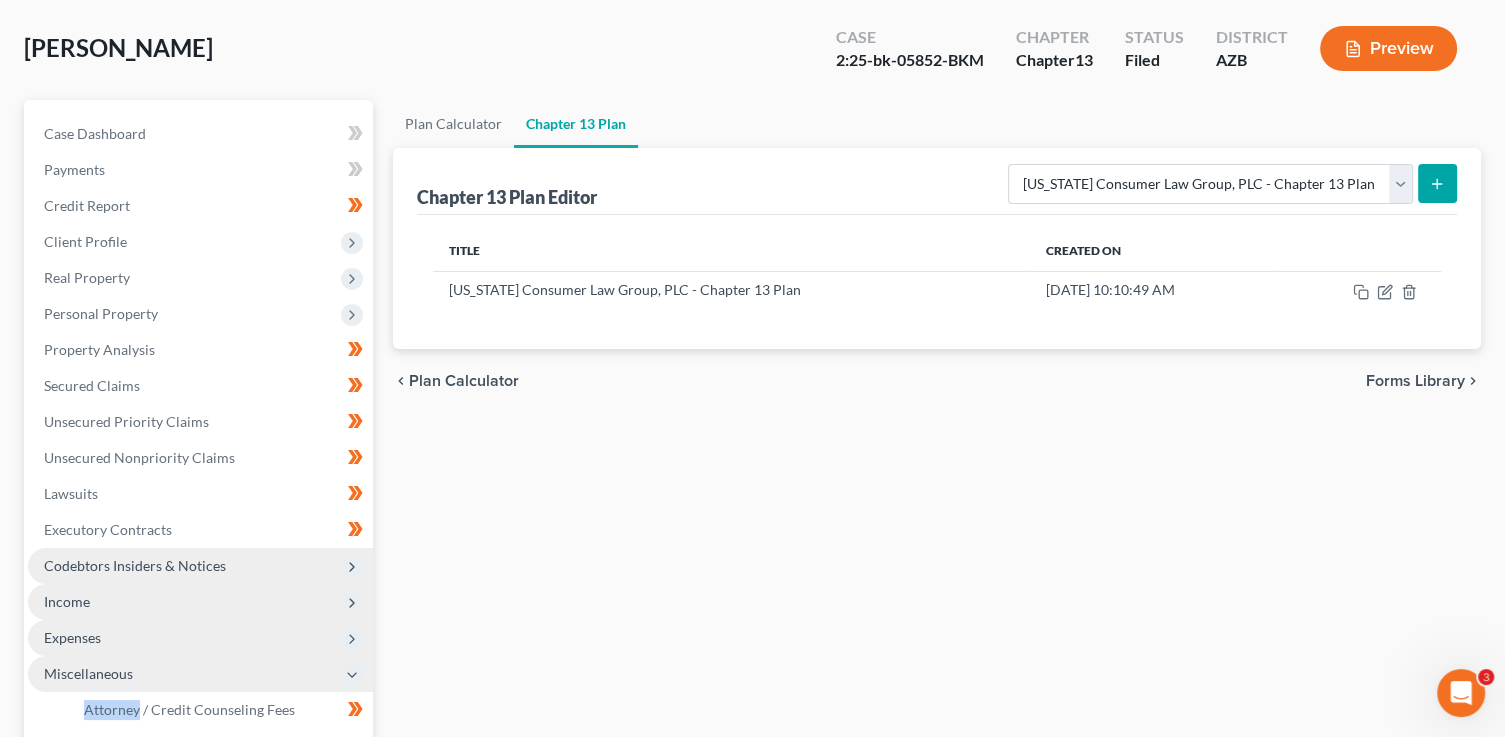scroll, scrollTop: 100, scrollLeft: 0, axis: vertical 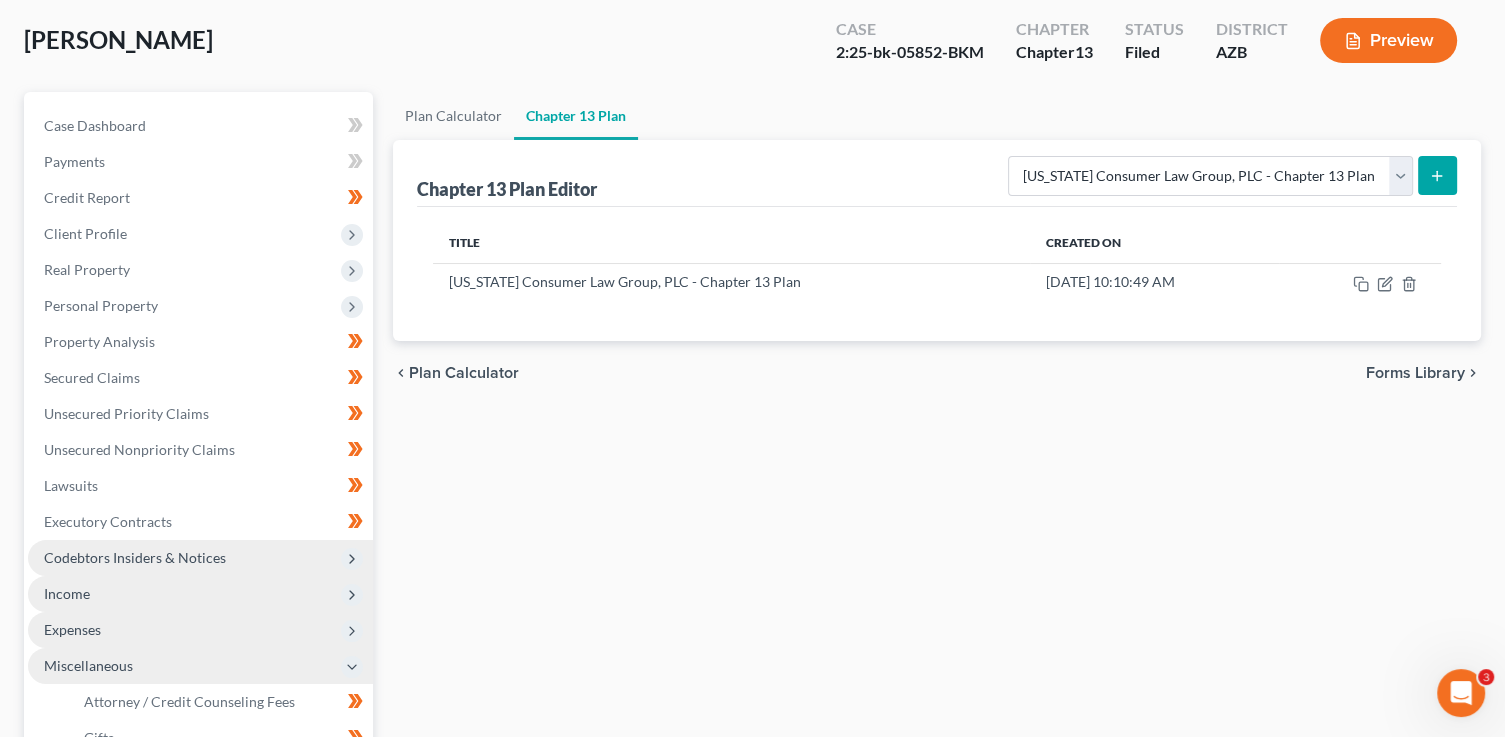 click on "Income" at bounding box center [200, 594] 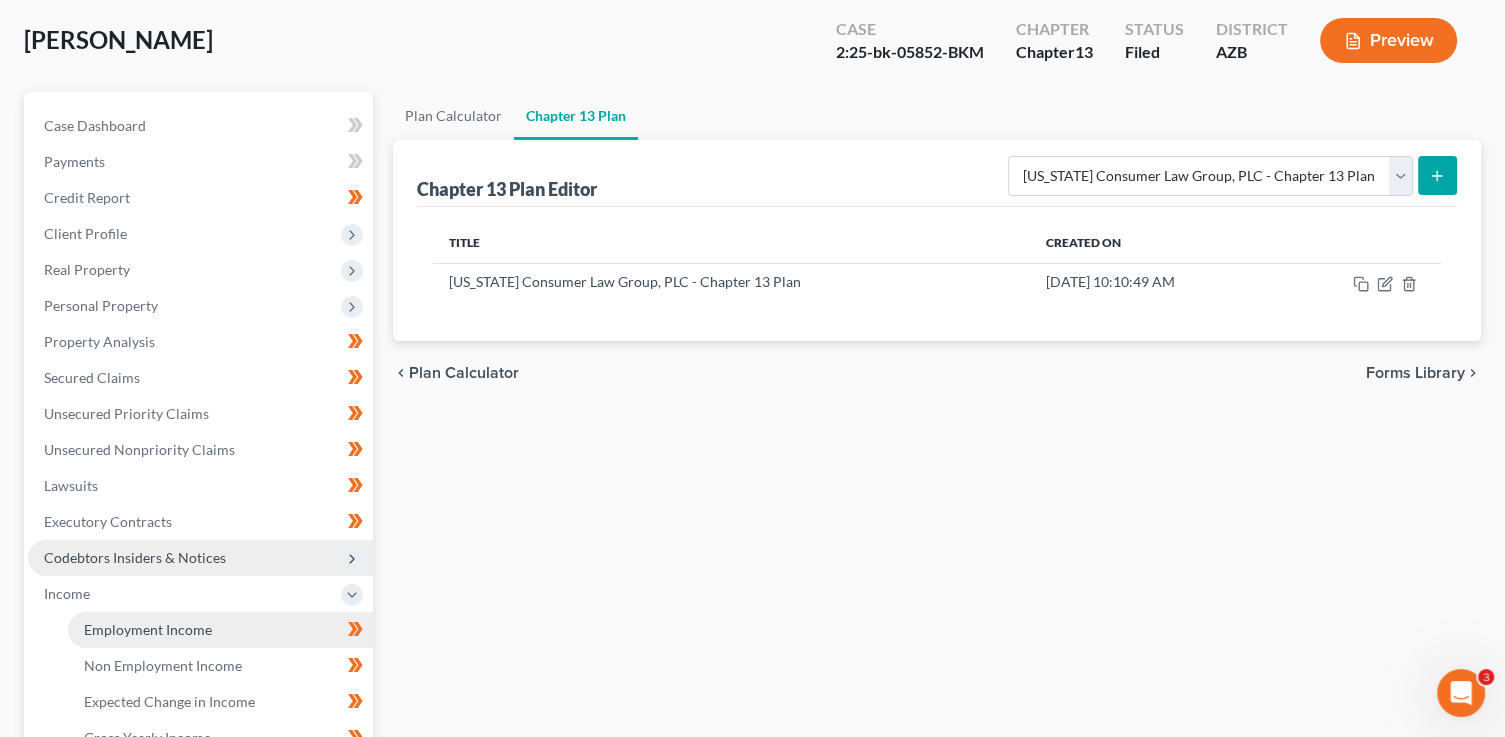 click on "Employment Income" at bounding box center (220, 630) 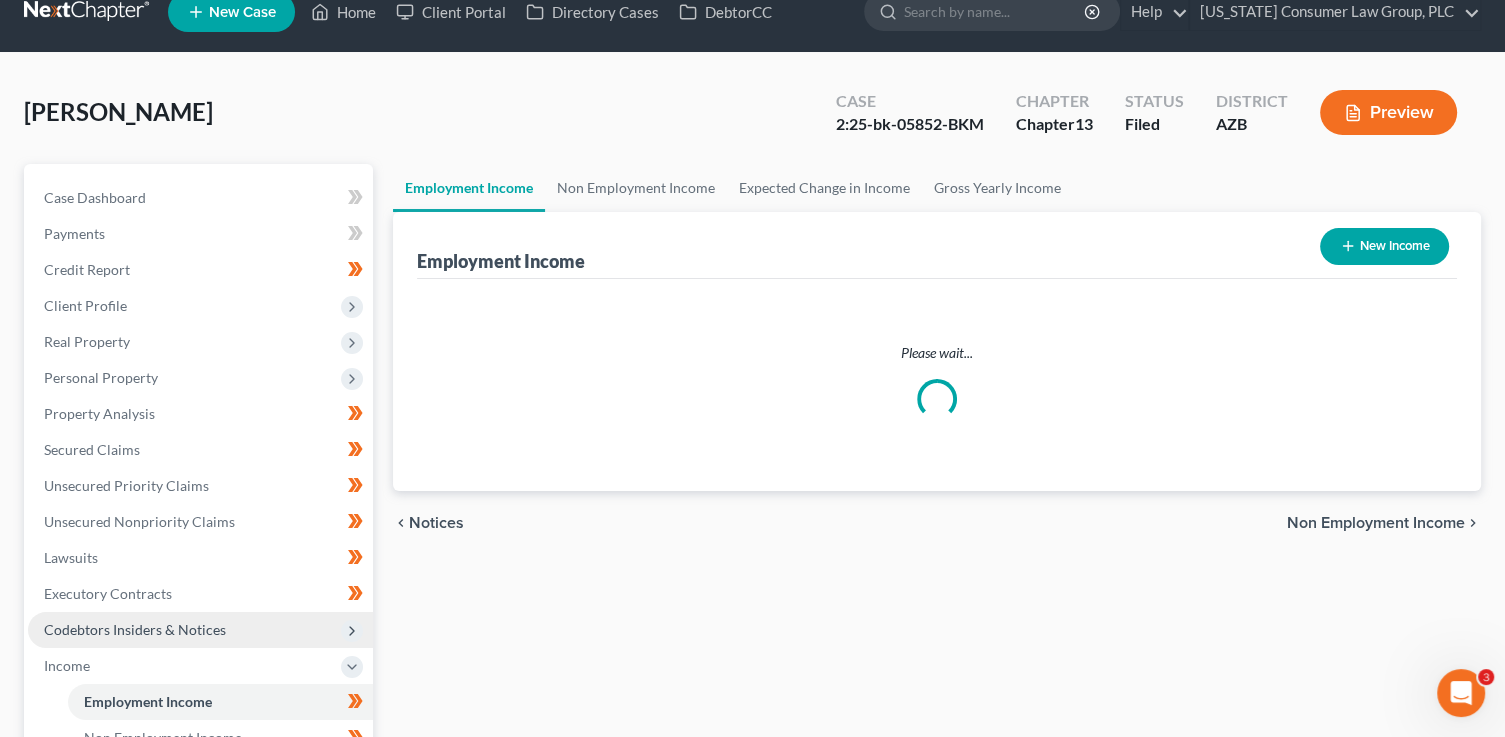 scroll, scrollTop: 0, scrollLeft: 0, axis: both 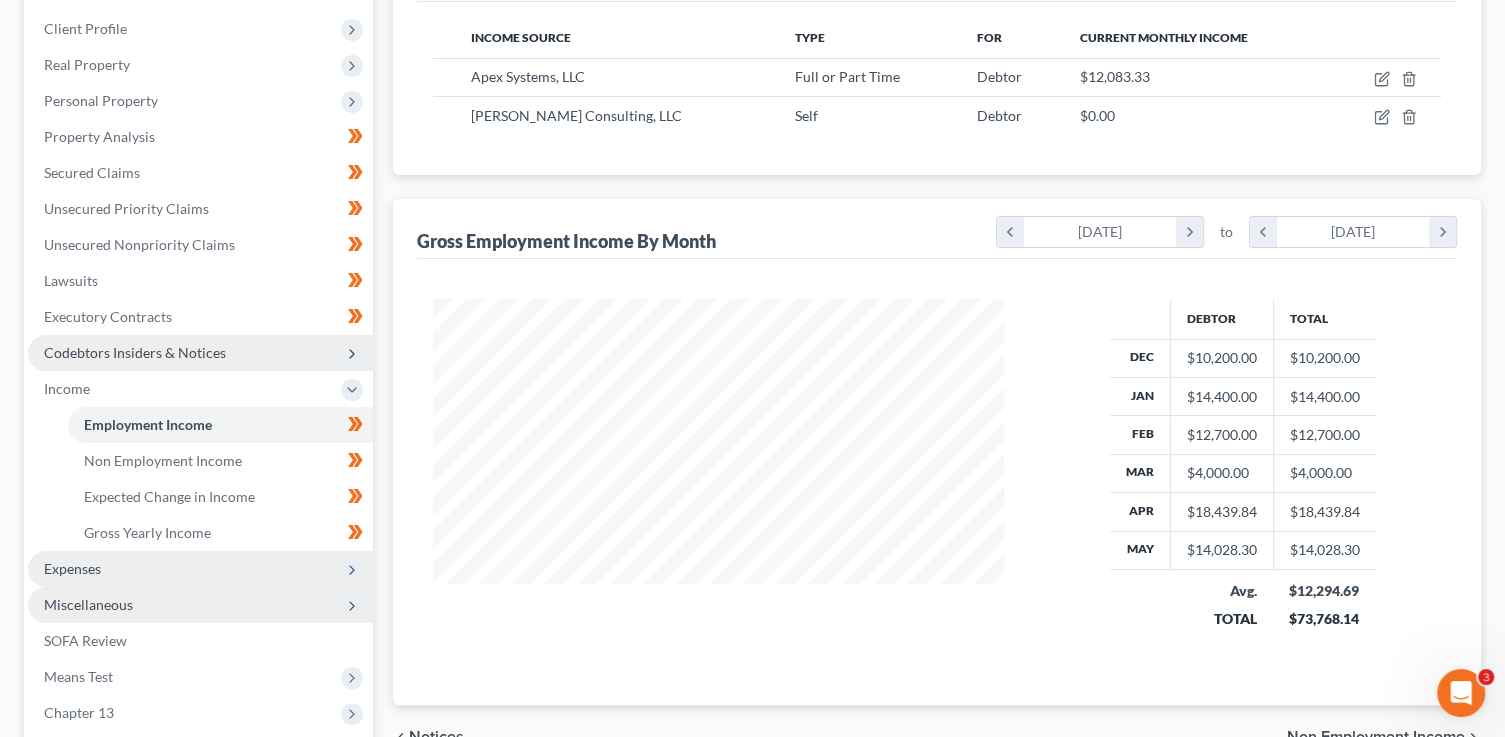 click on "Expenses" at bounding box center (200, 569) 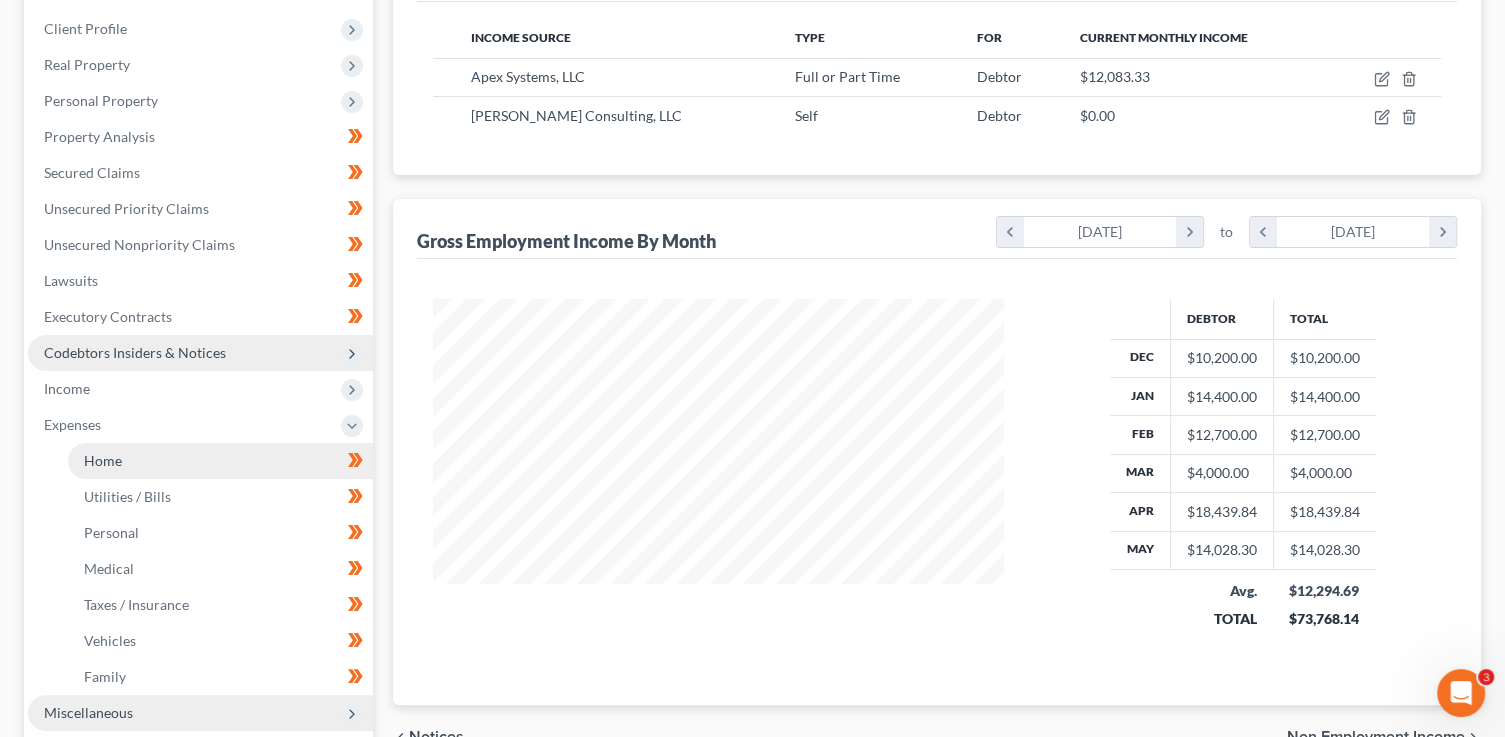 click on "Home" at bounding box center [220, 461] 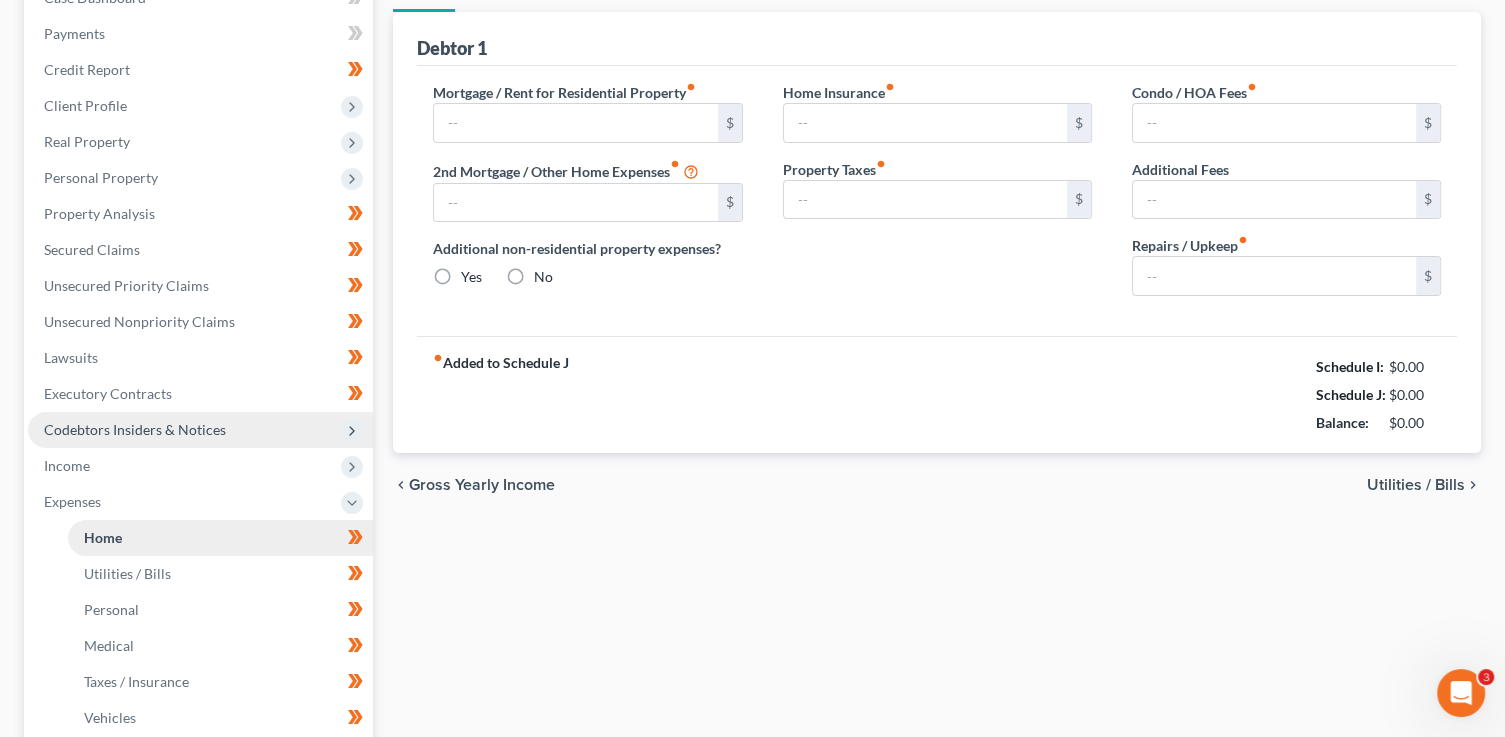 type on "894.00" 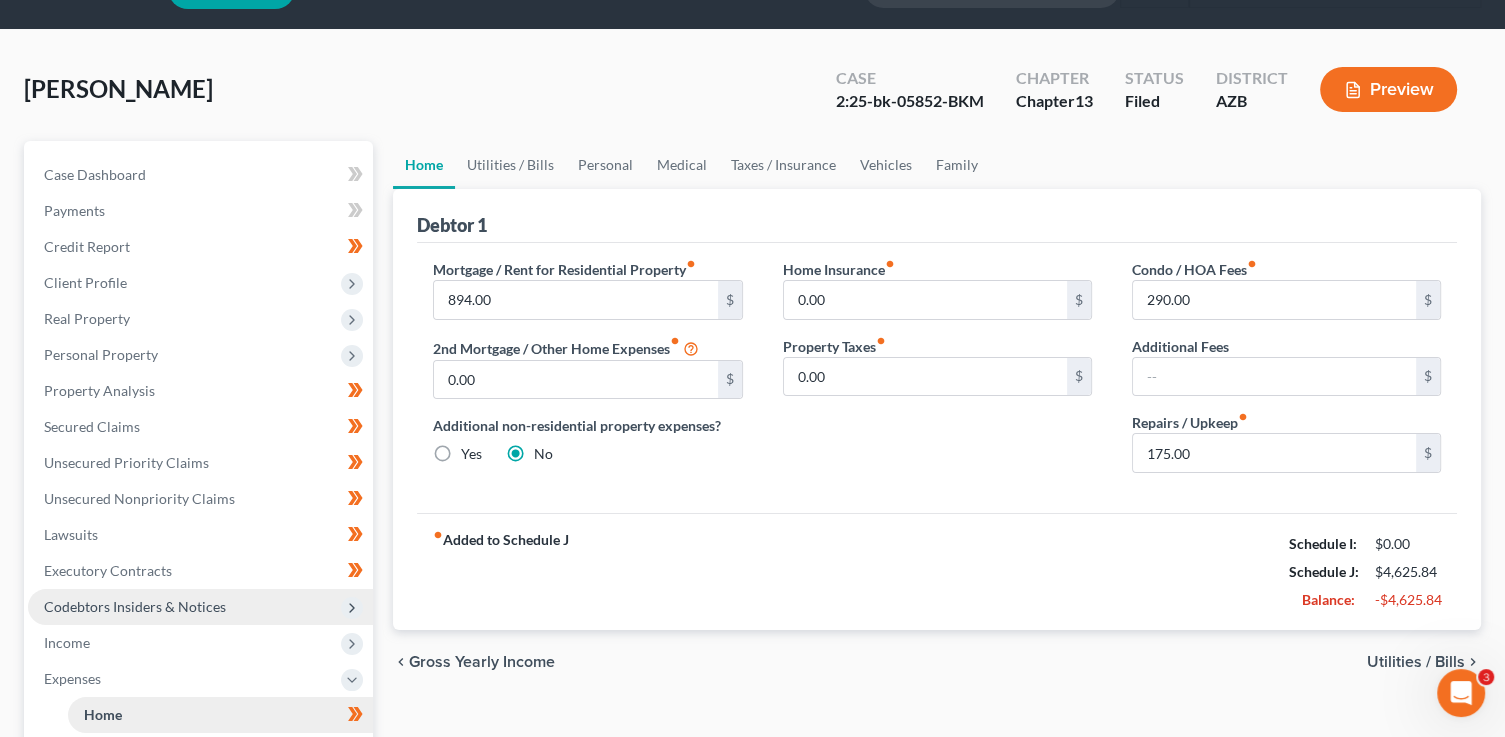scroll, scrollTop: 0, scrollLeft: 0, axis: both 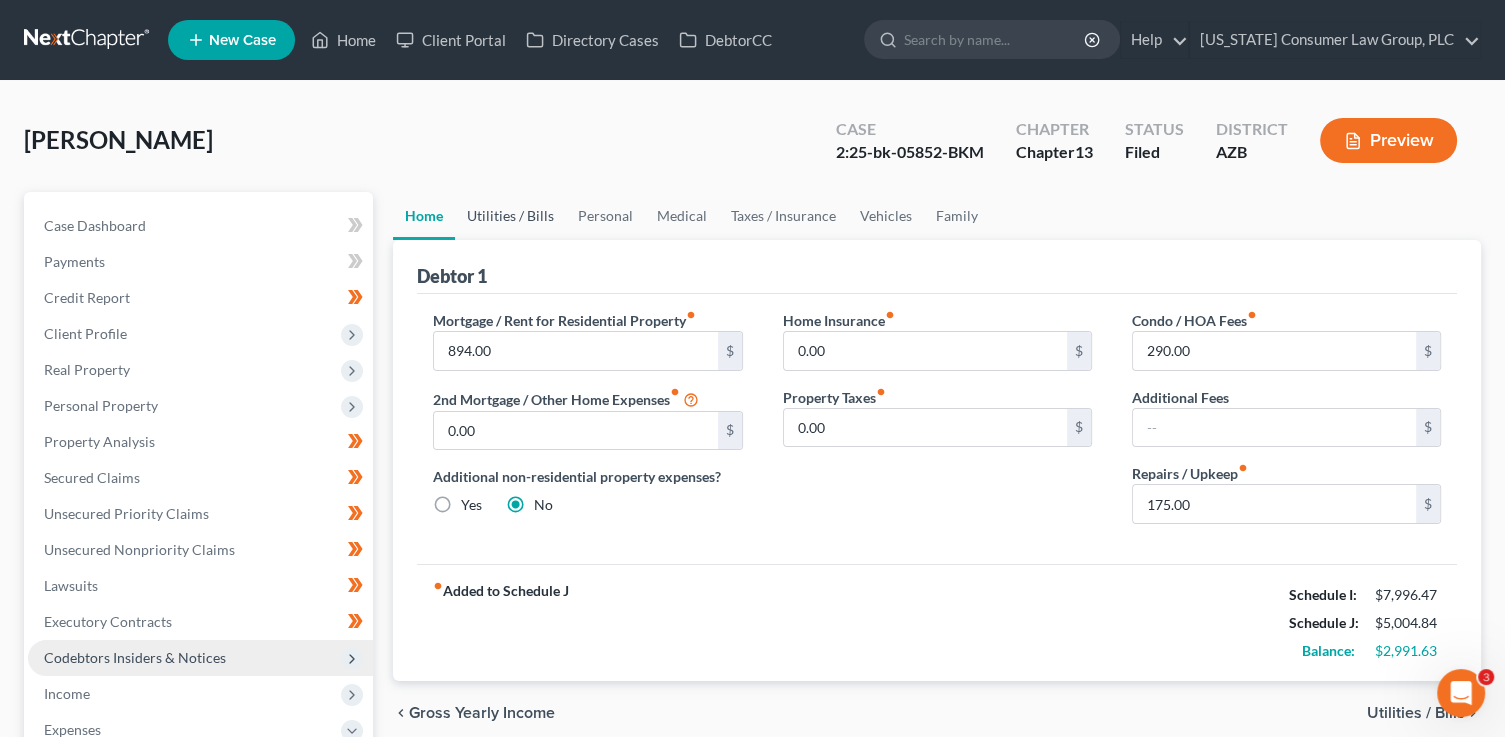 click on "Utilities / Bills" at bounding box center (510, 216) 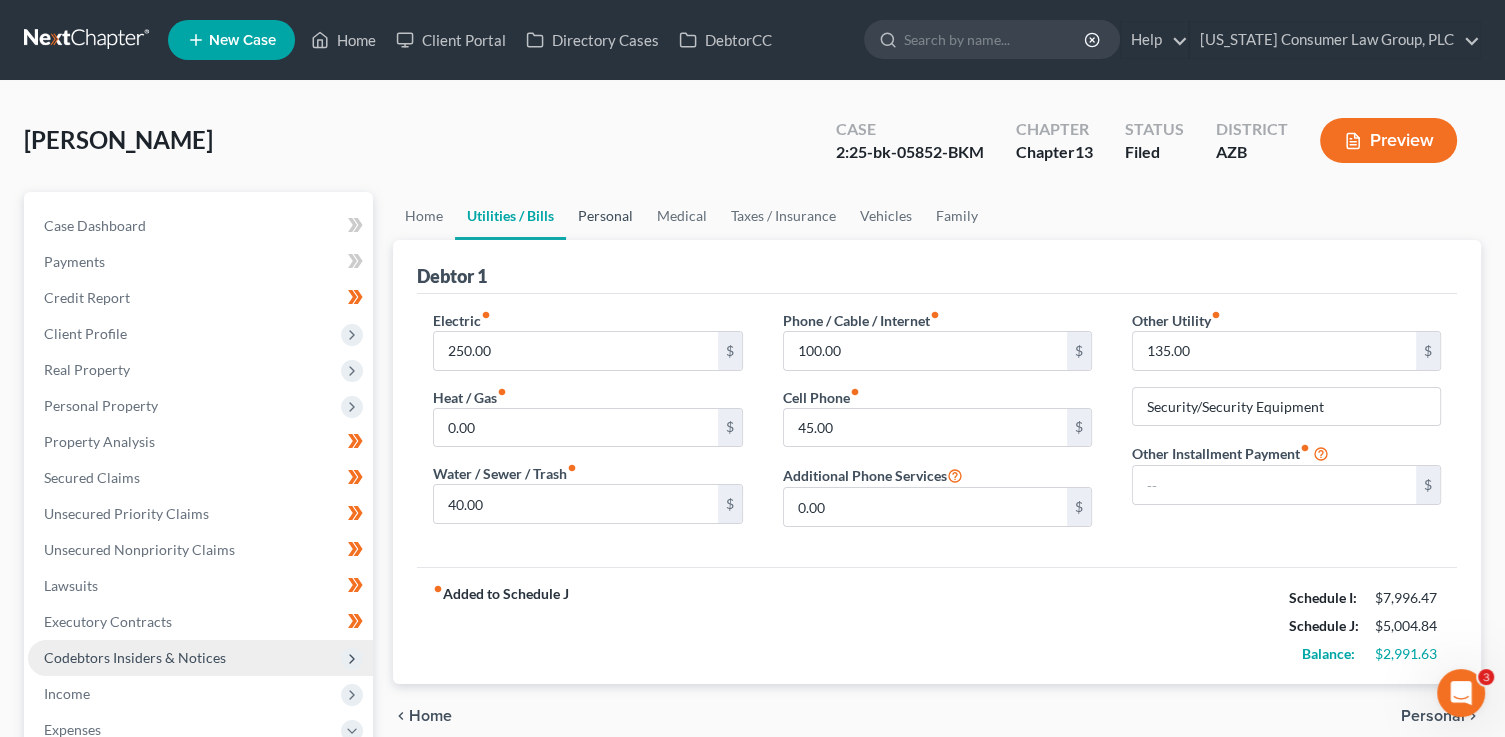 click on "Personal" at bounding box center [605, 216] 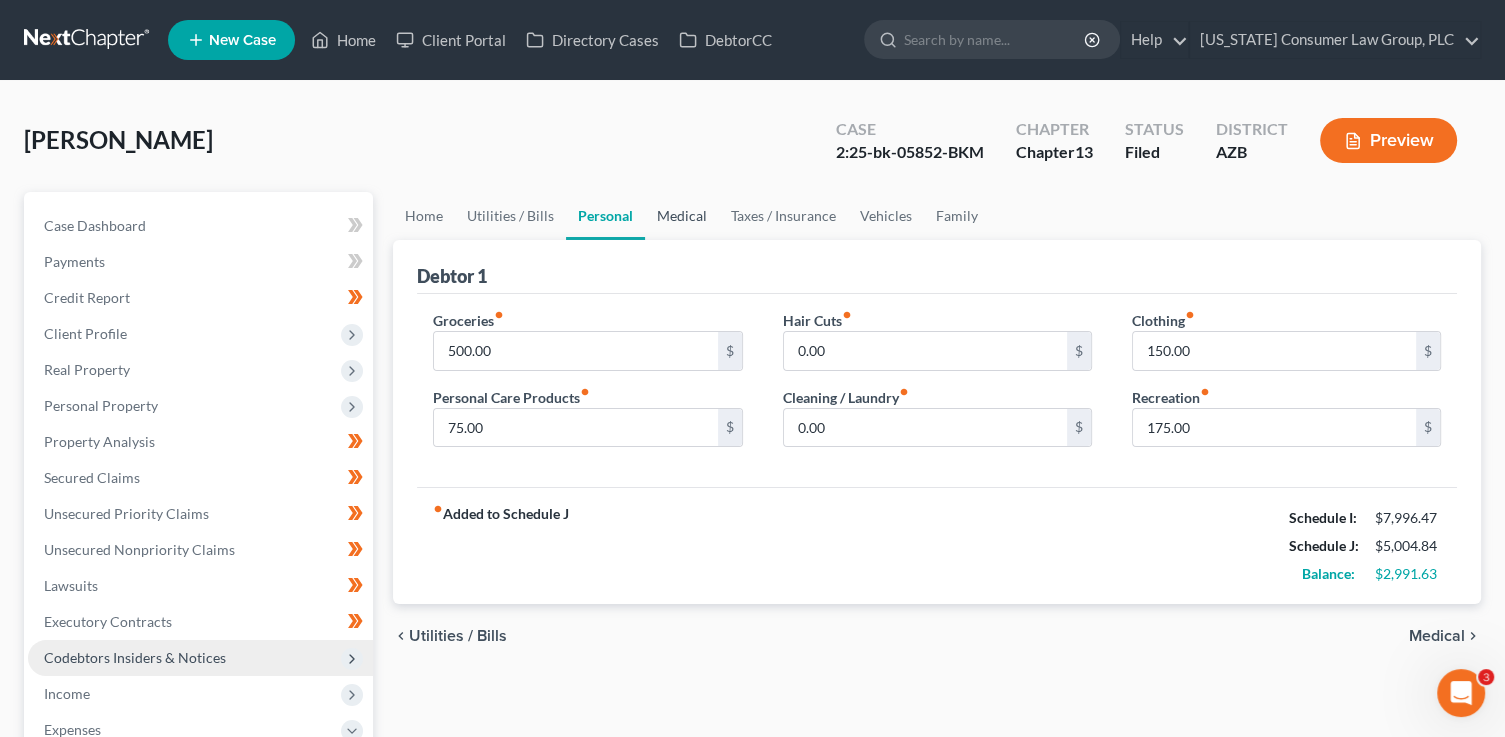click on "Medical" at bounding box center (682, 216) 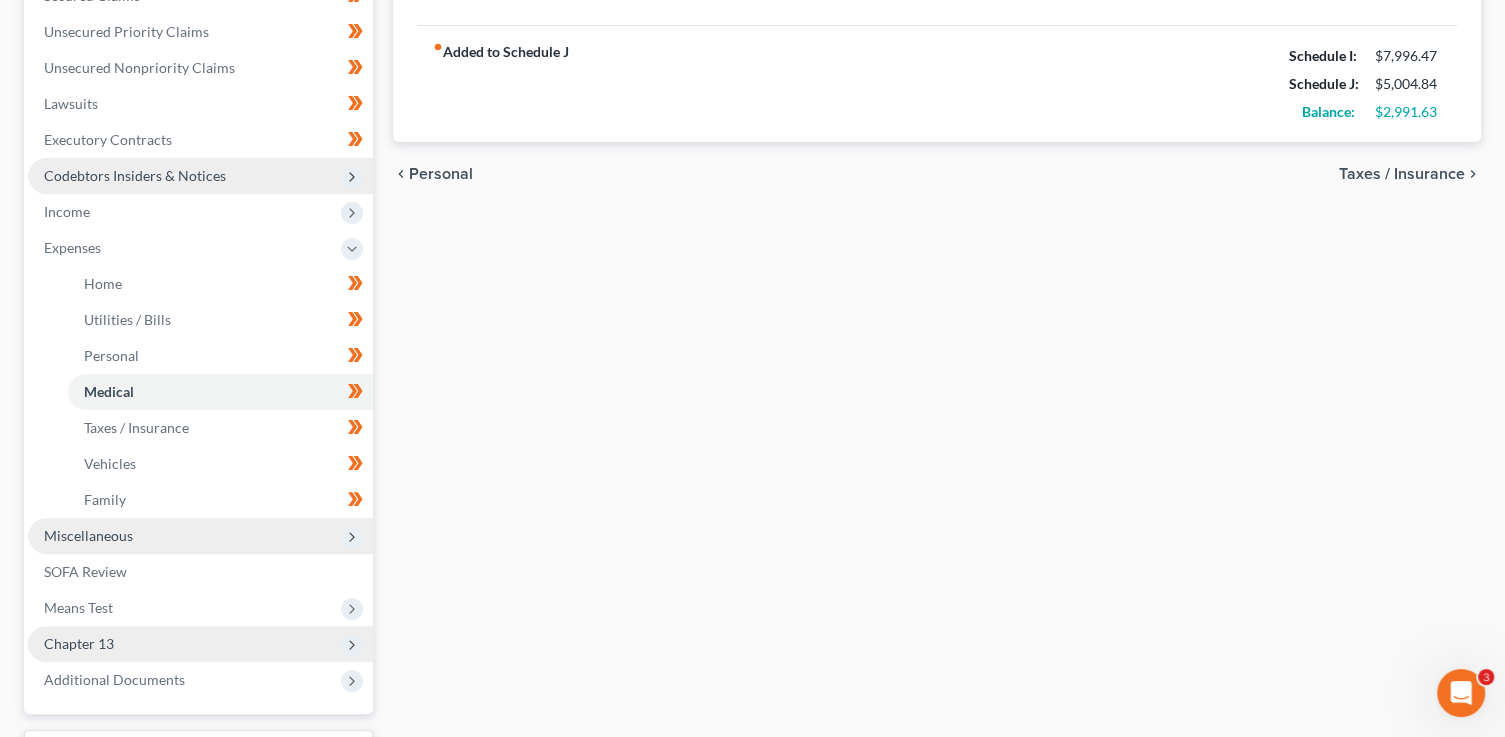 scroll, scrollTop: 498, scrollLeft: 0, axis: vertical 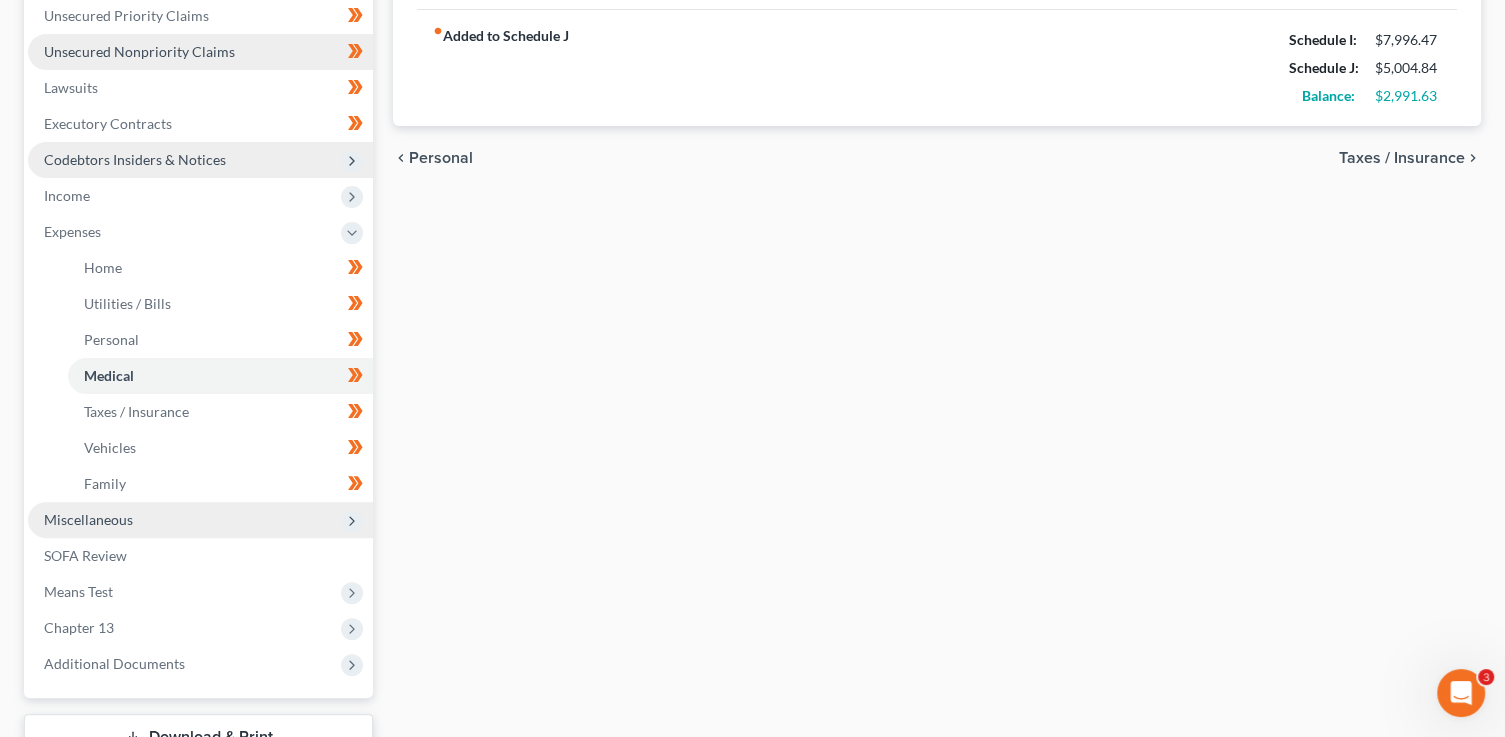 click on "Unsecured Nonpriority Claims" at bounding box center (139, 51) 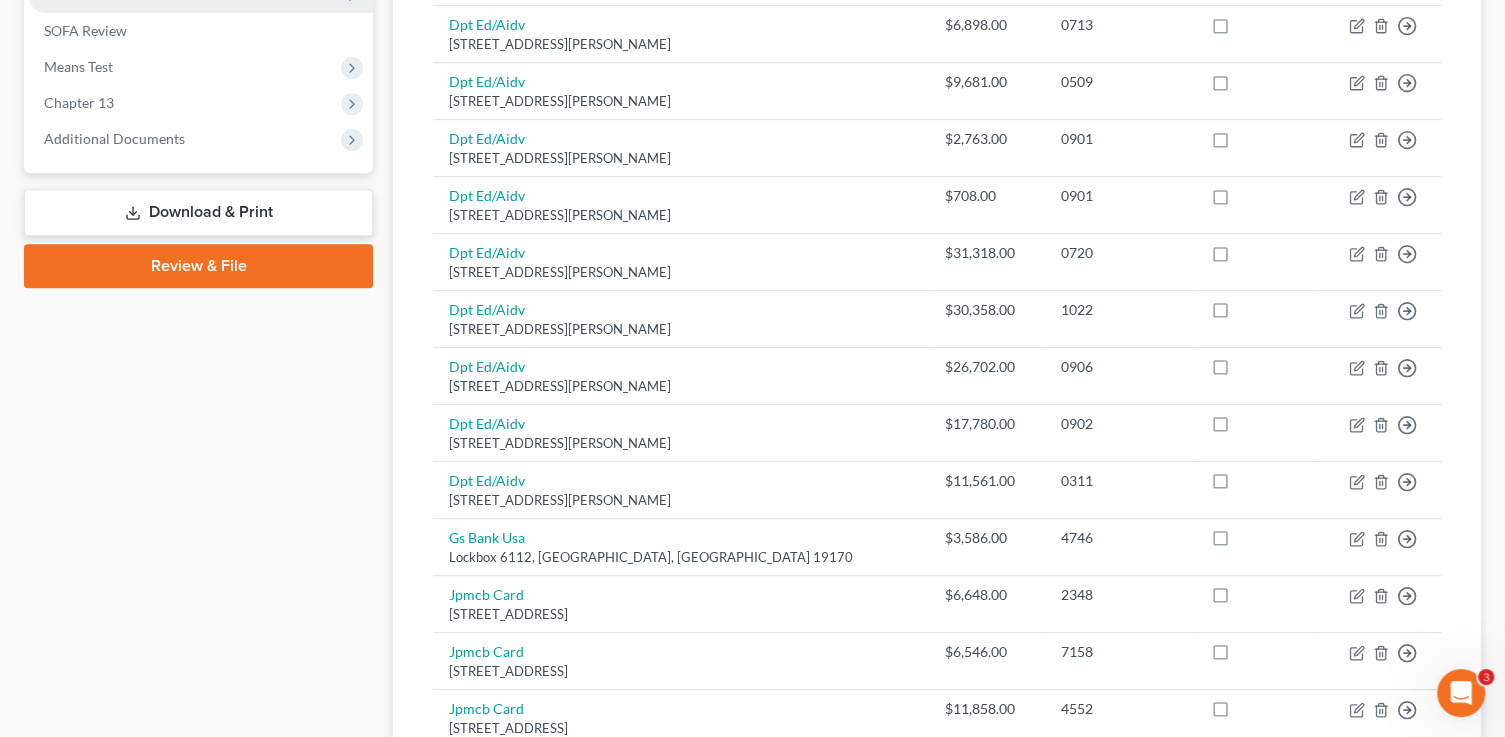 scroll, scrollTop: 266, scrollLeft: 0, axis: vertical 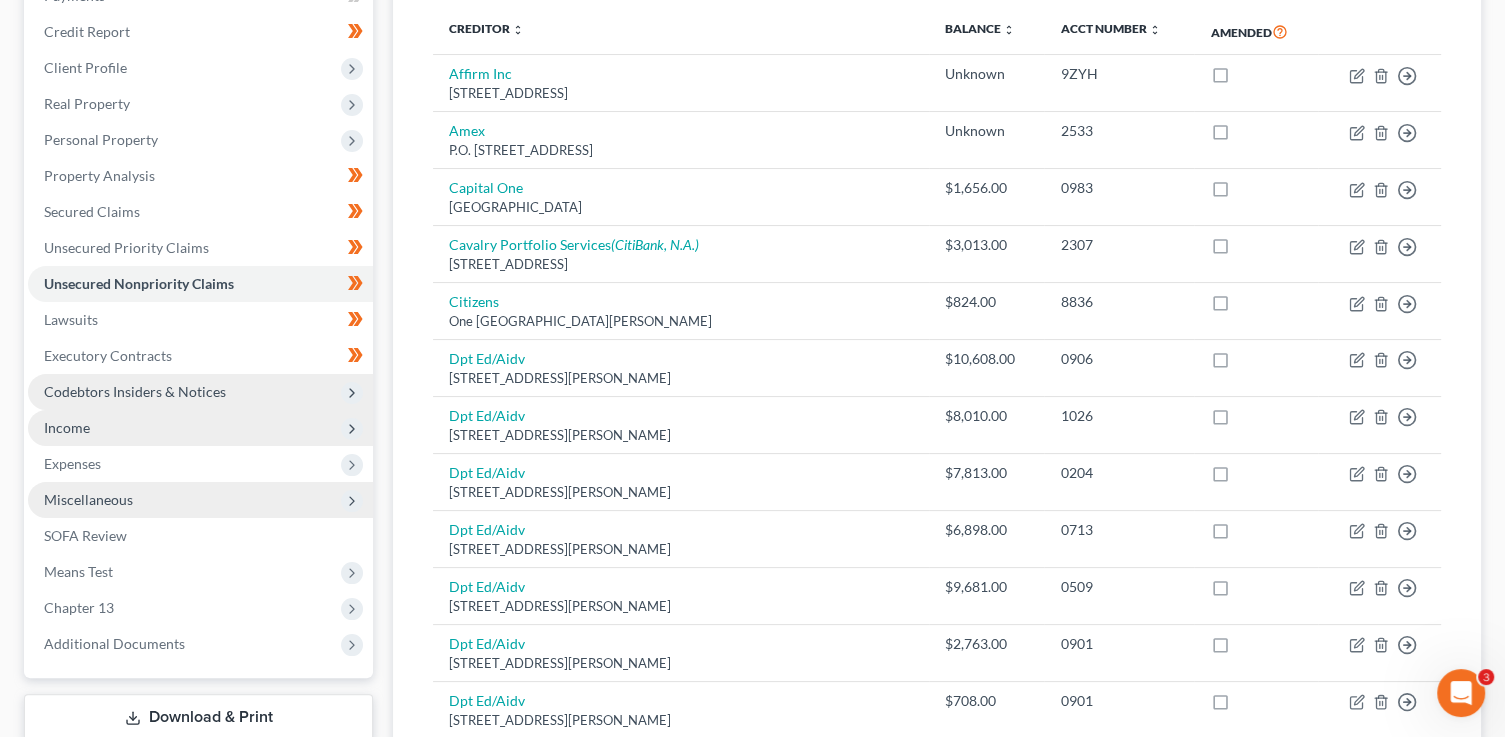 click on "Income" at bounding box center [67, 427] 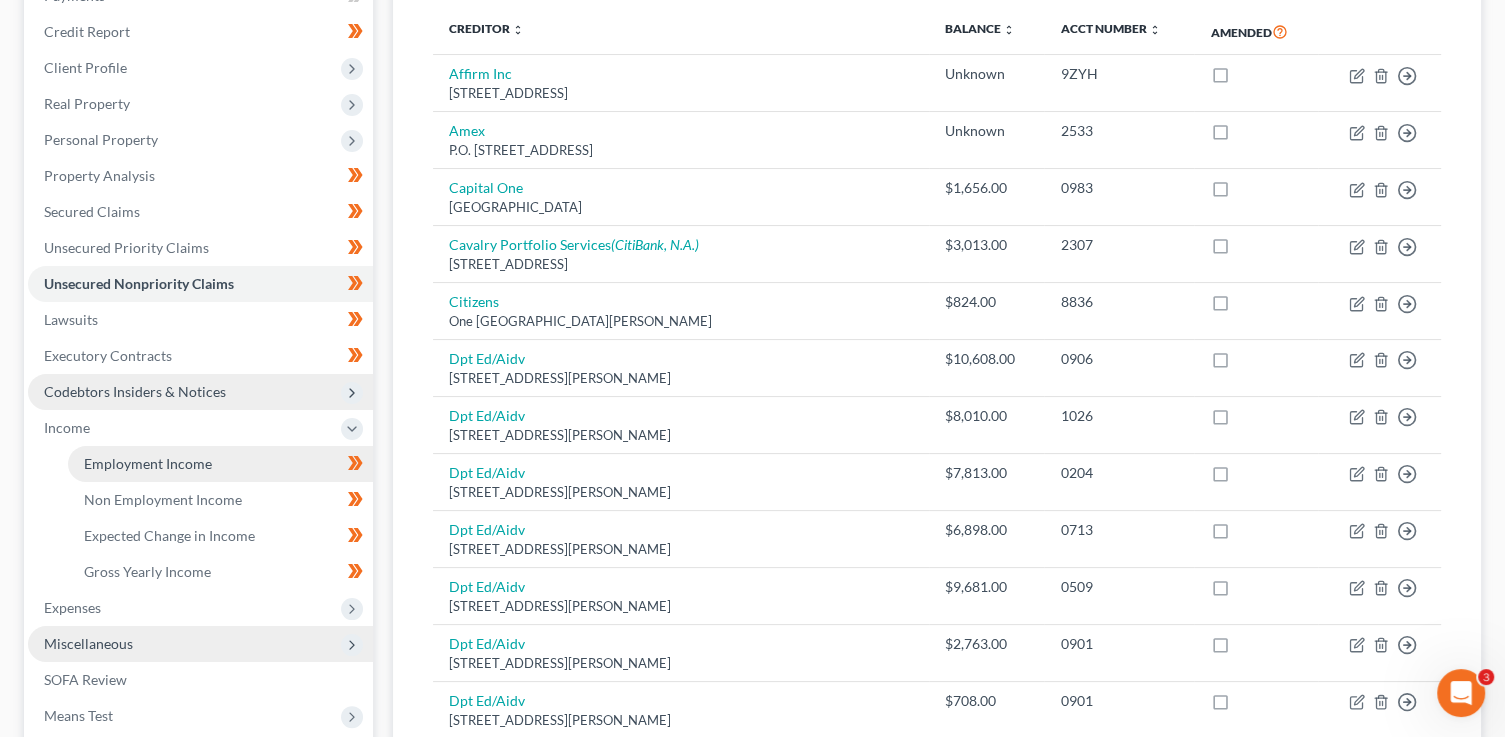 click on "Employment Income" at bounding box center (148, 463) 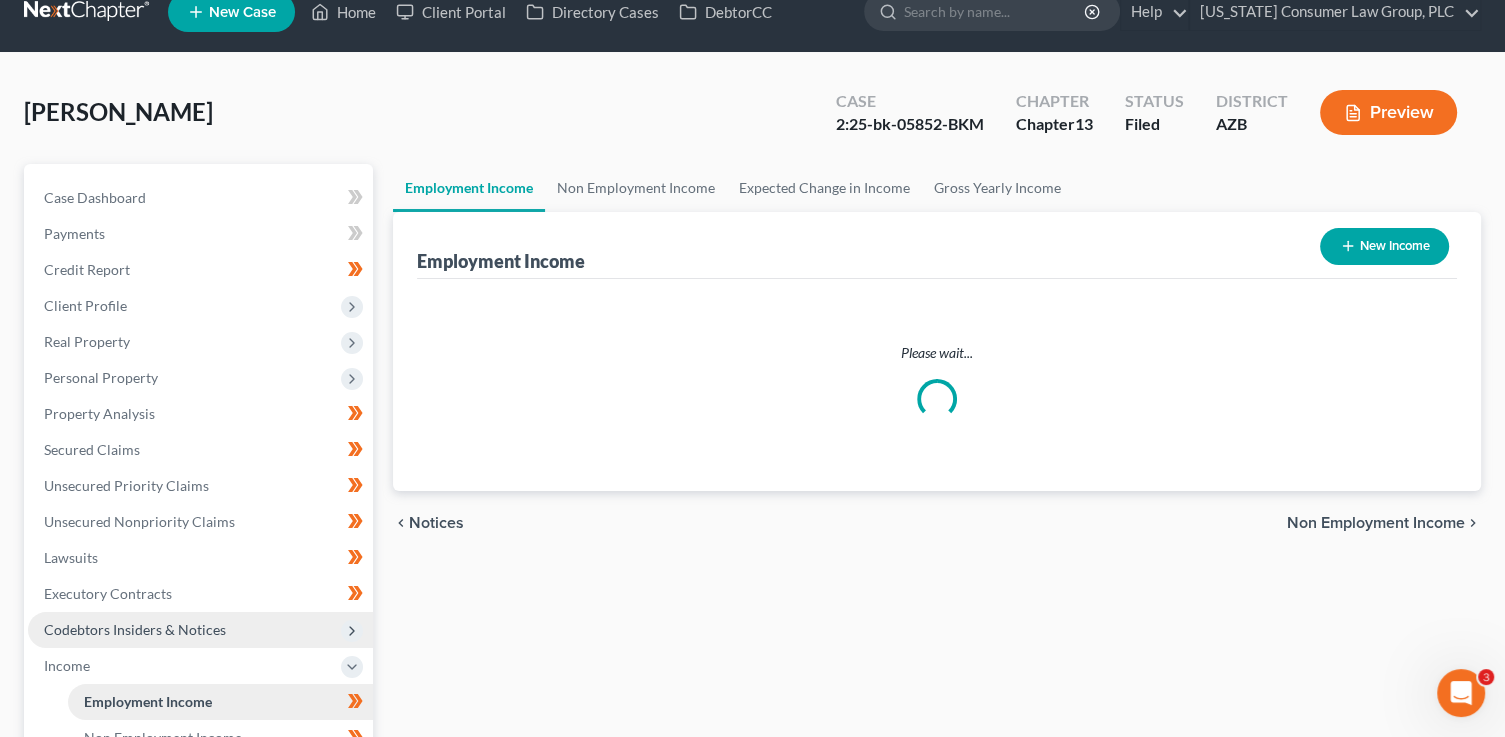 scroll, scrollTop: 0, scrollLeft: 0, axis: both 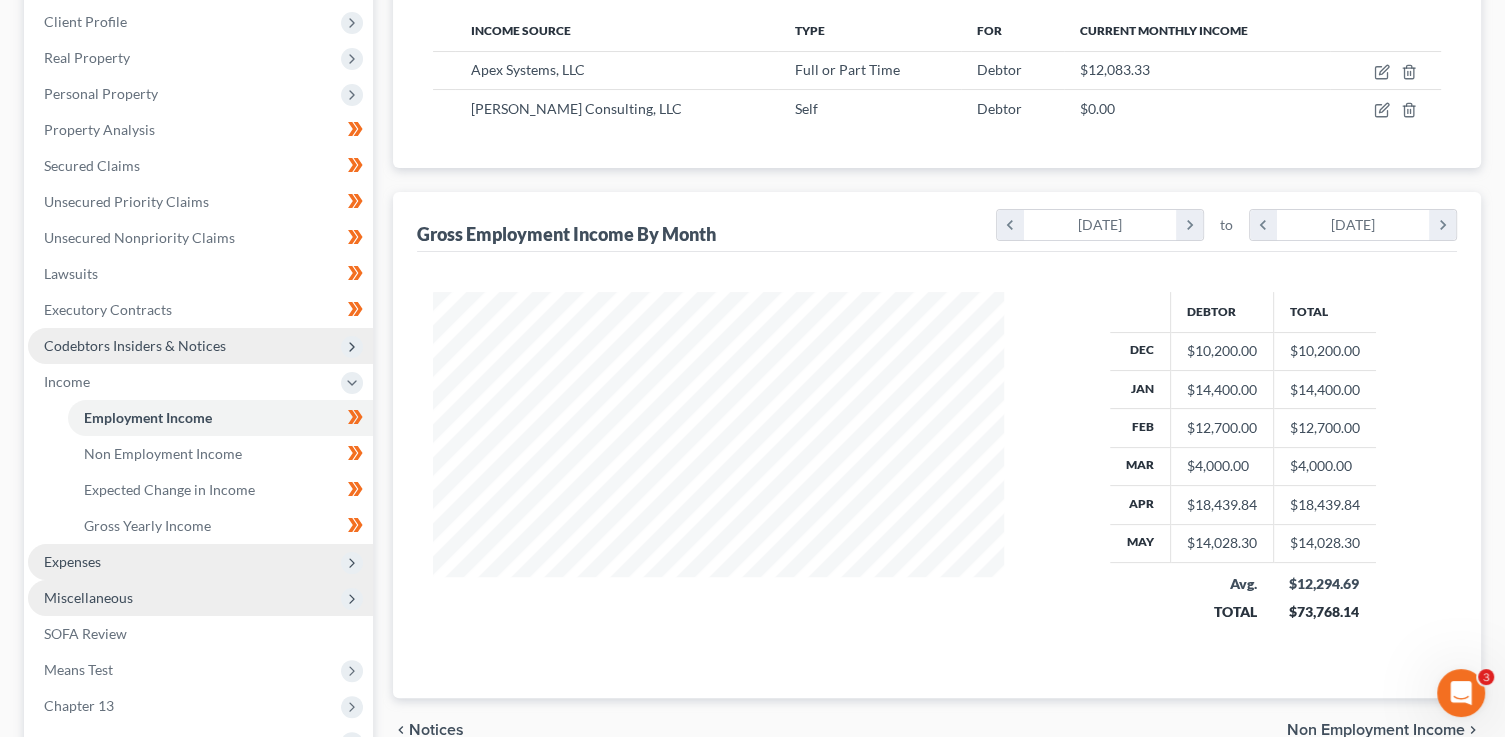click on "Expenses" at bounding box center (200, 562) 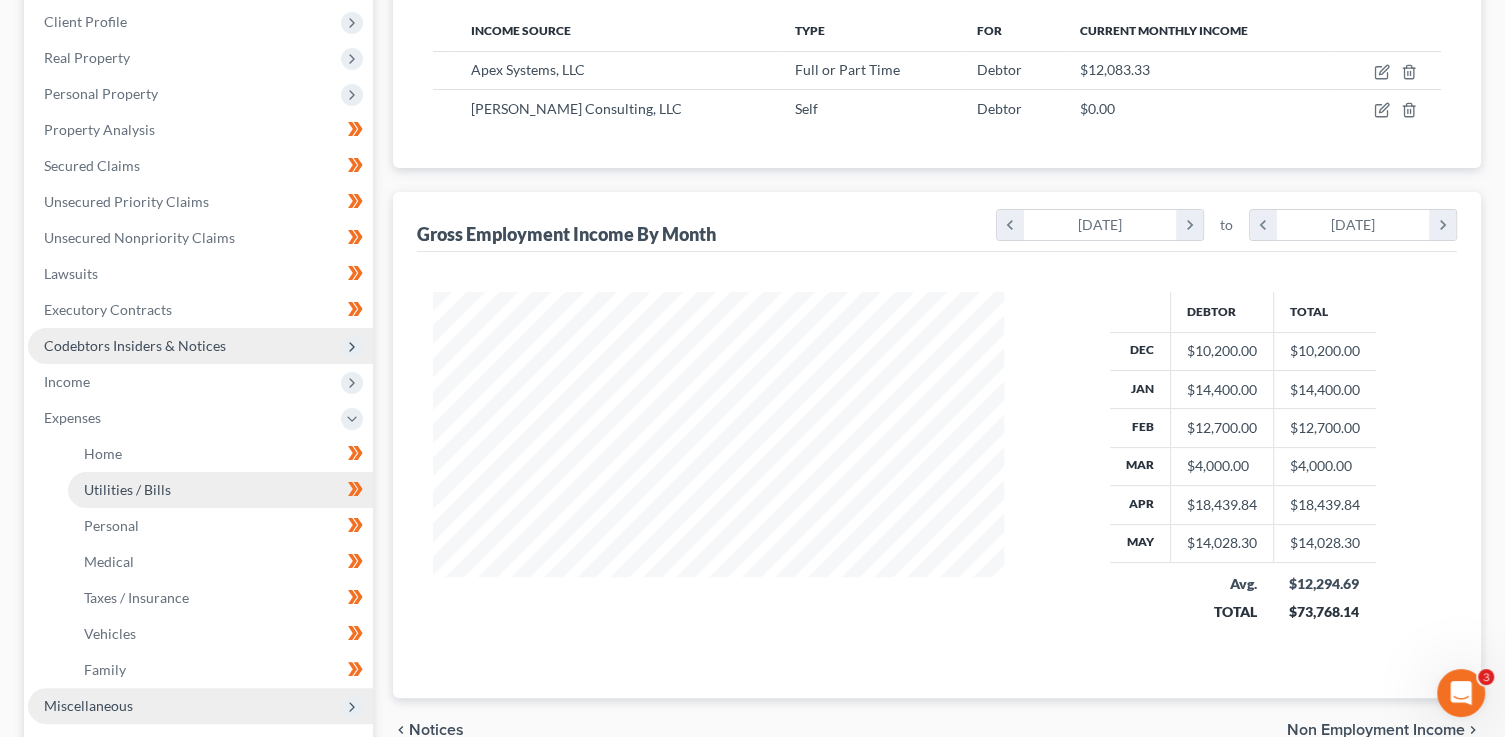 click on "Utilities / Bills" at bounding box center [127, 489] 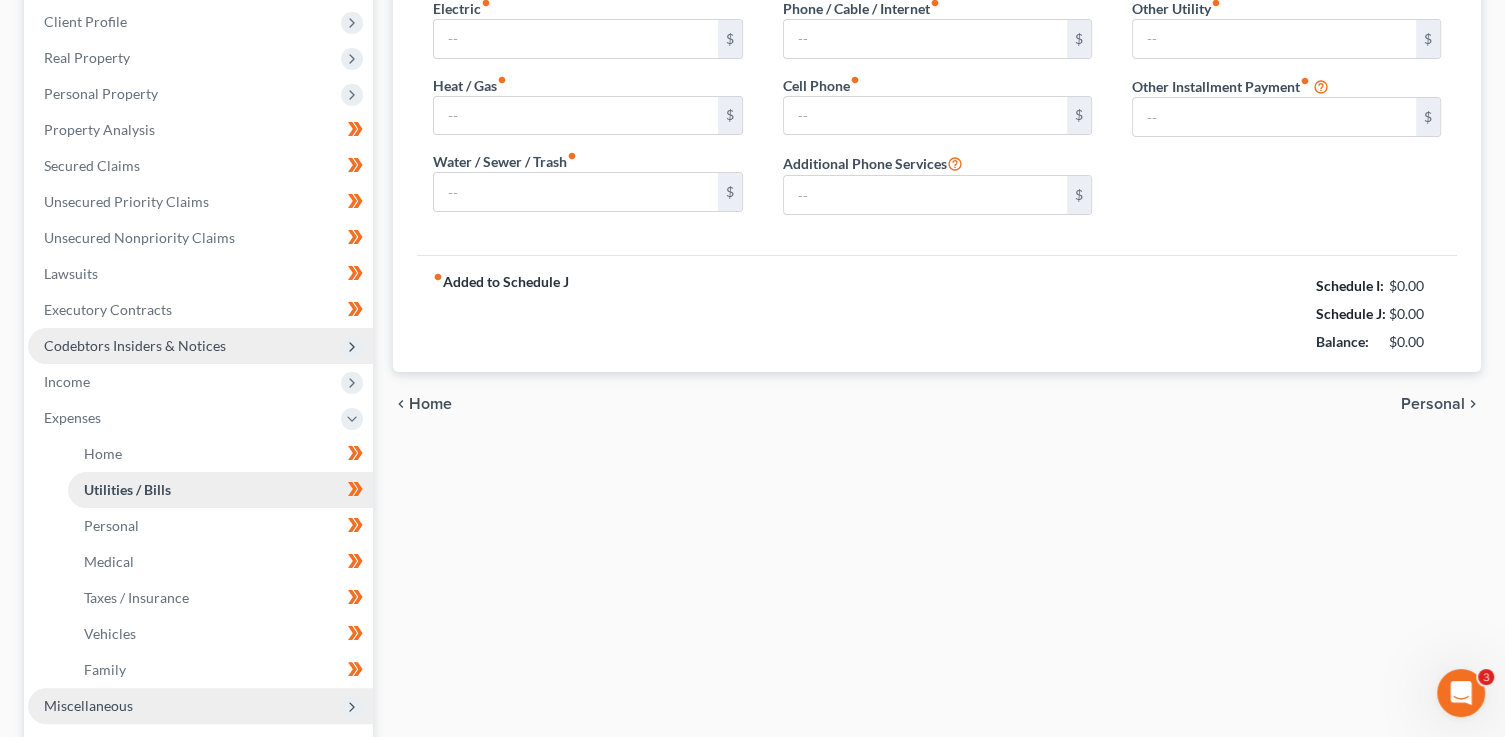 scroll, scrollTop: 76, scrollLeft: 0, axis: vertical 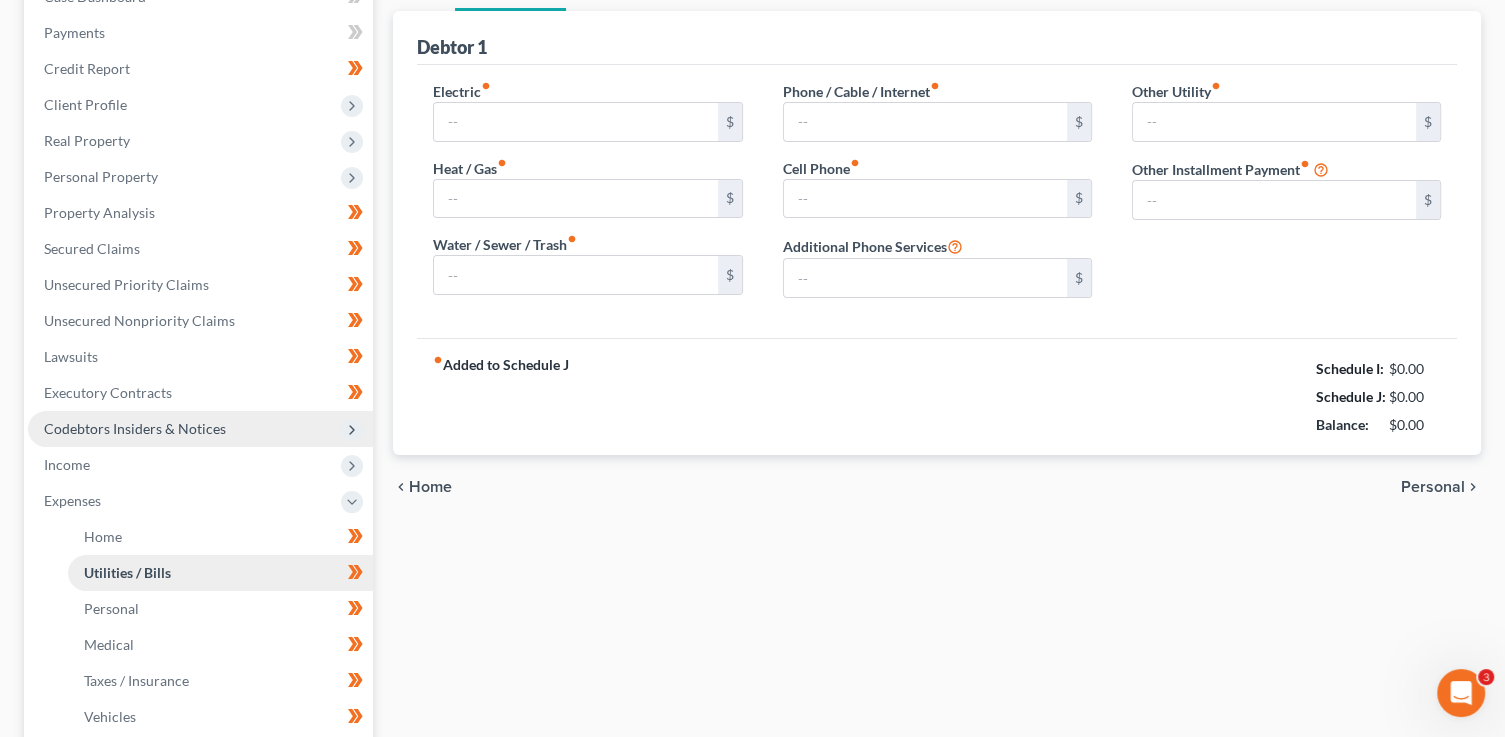 type on "250.00" 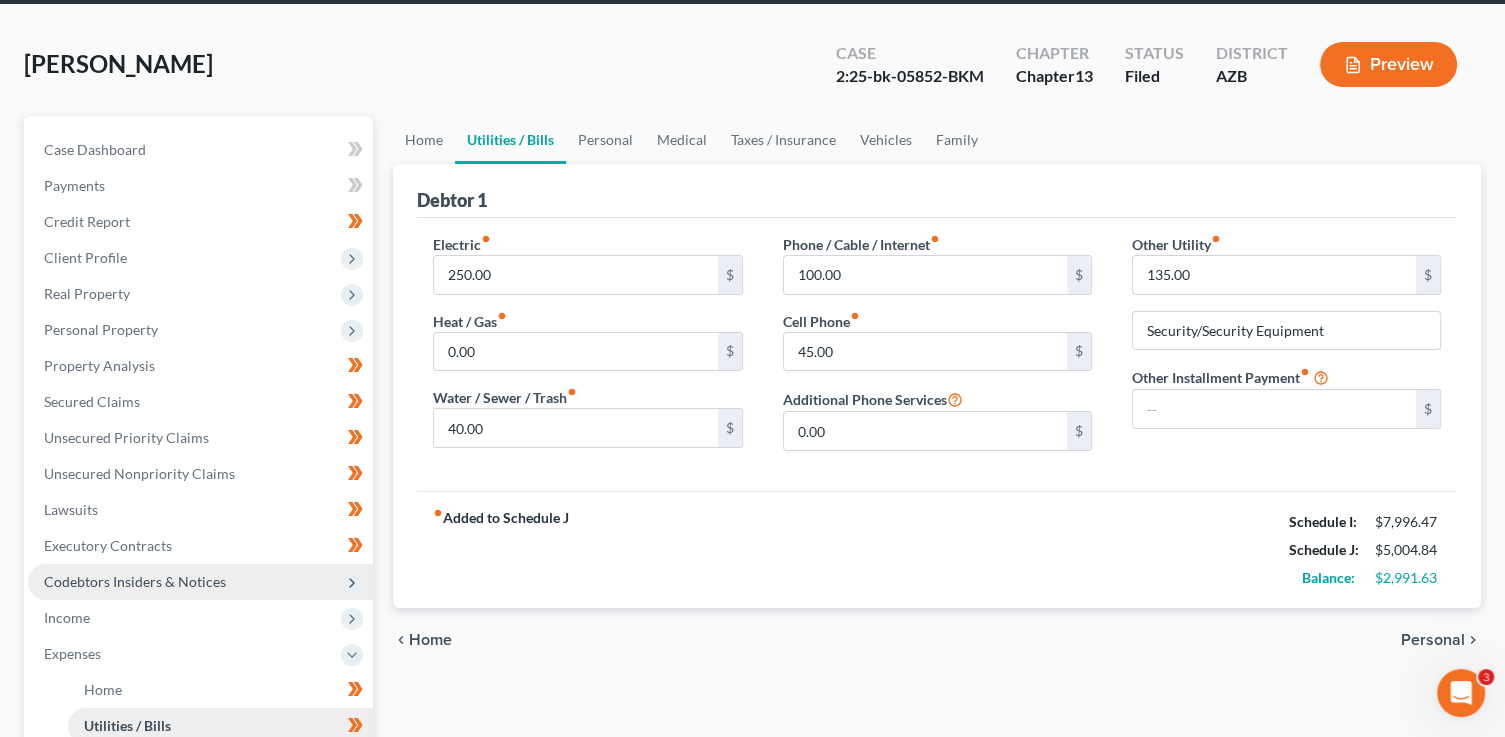 scroll, scrollTop: 0, scrollLeft: 0, axis: both 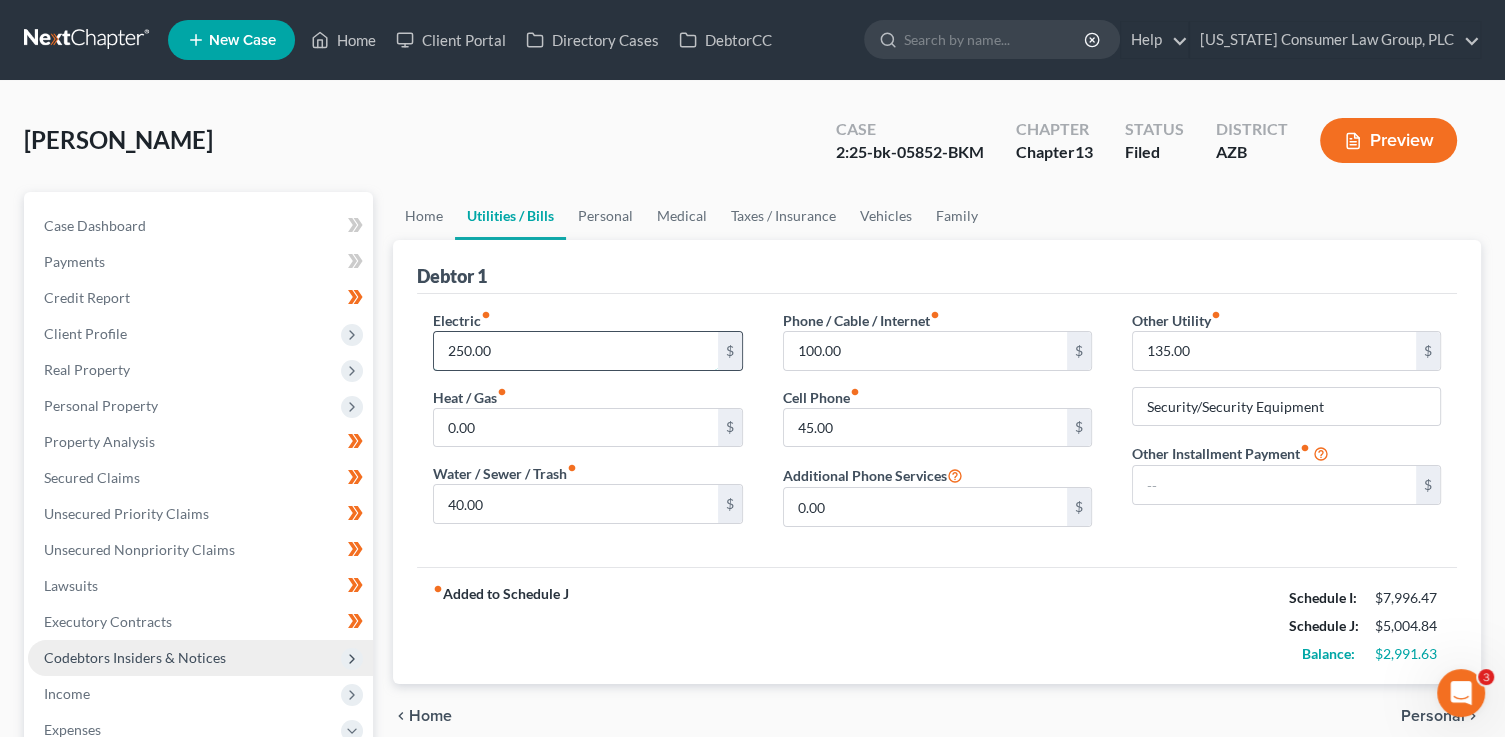 click on "250.00" at bounding box center (575, 351) 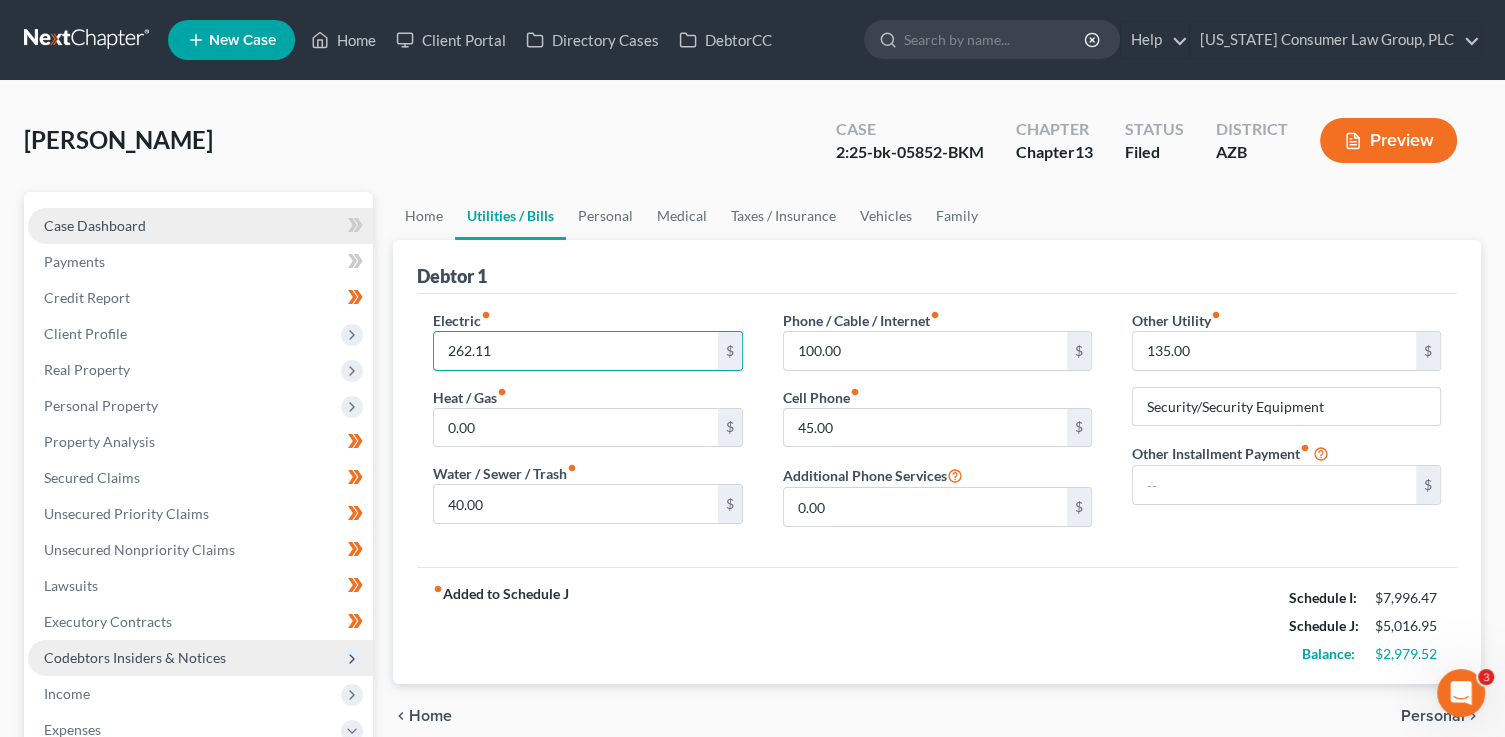 type on "262.11" 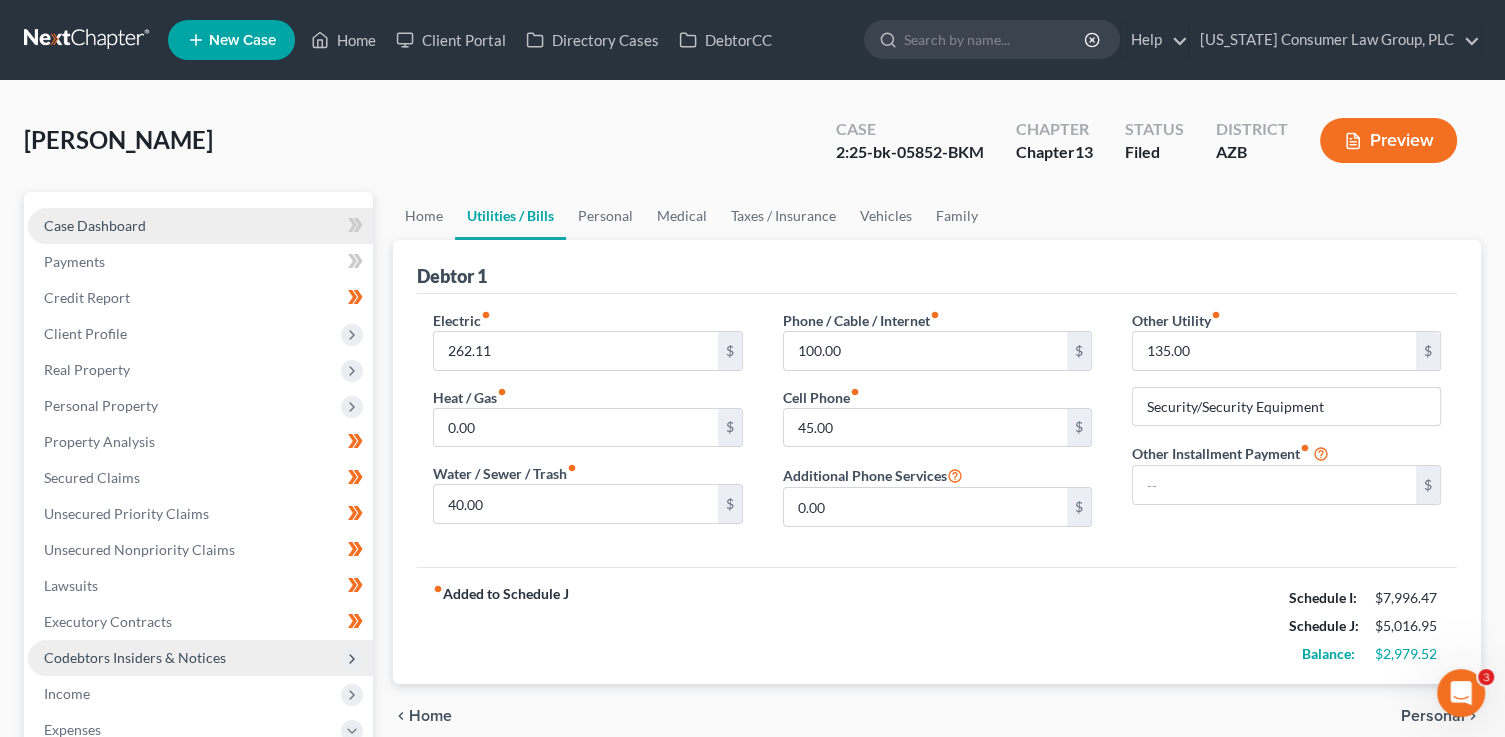 click on "Case Dashboard" at bounding box center [200, 226] 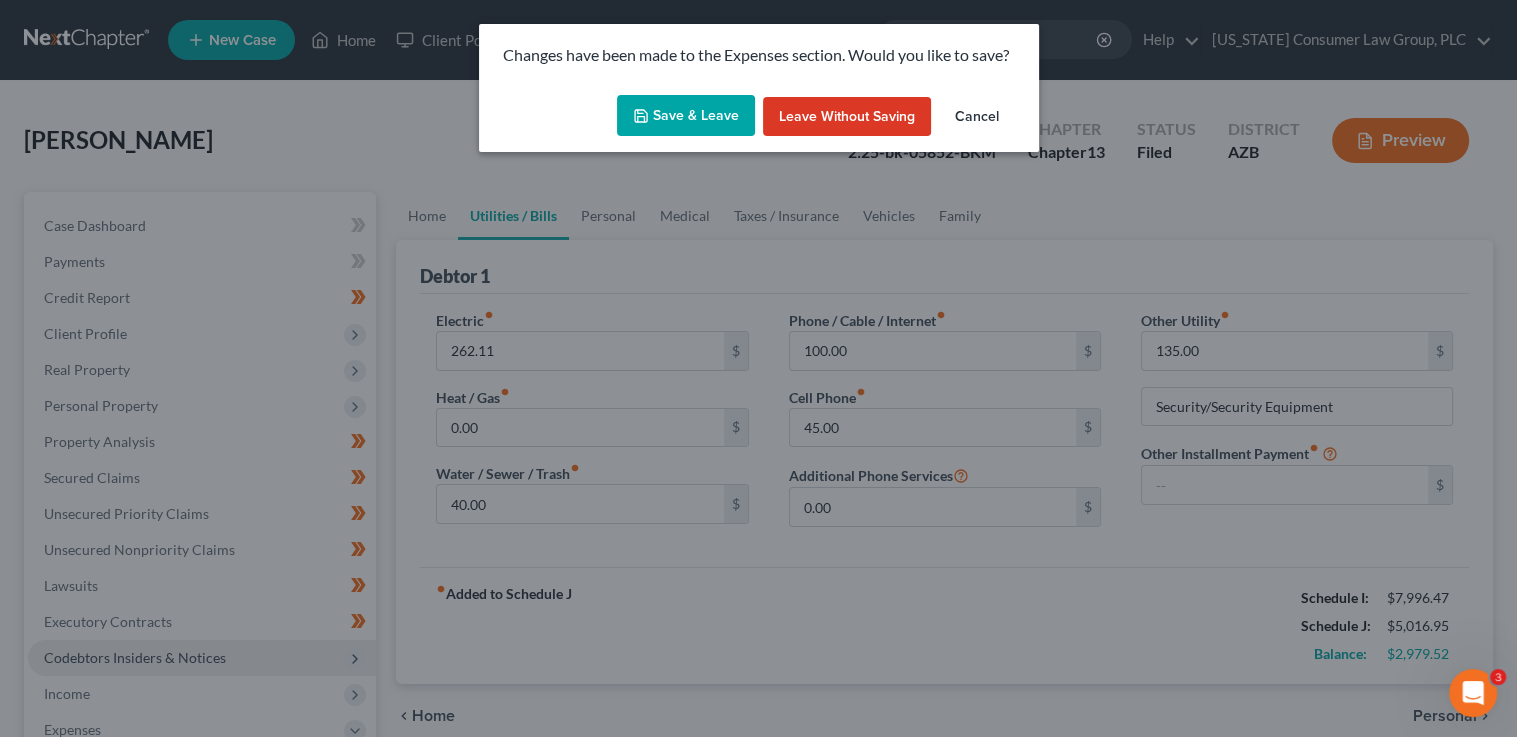 click on "Save & Leave" at bounding box center (686, 116) 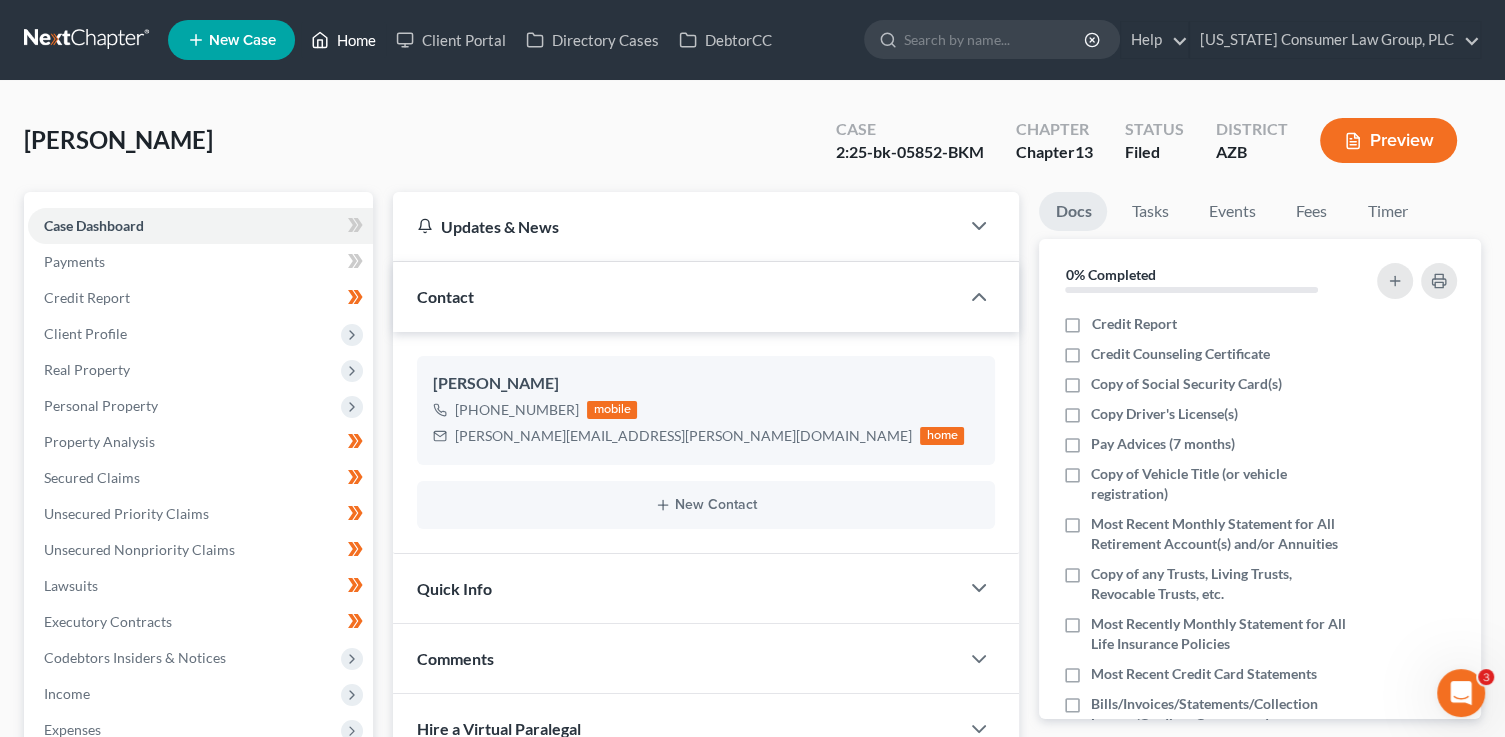 click on "Home" at bounding box center (343, 40) 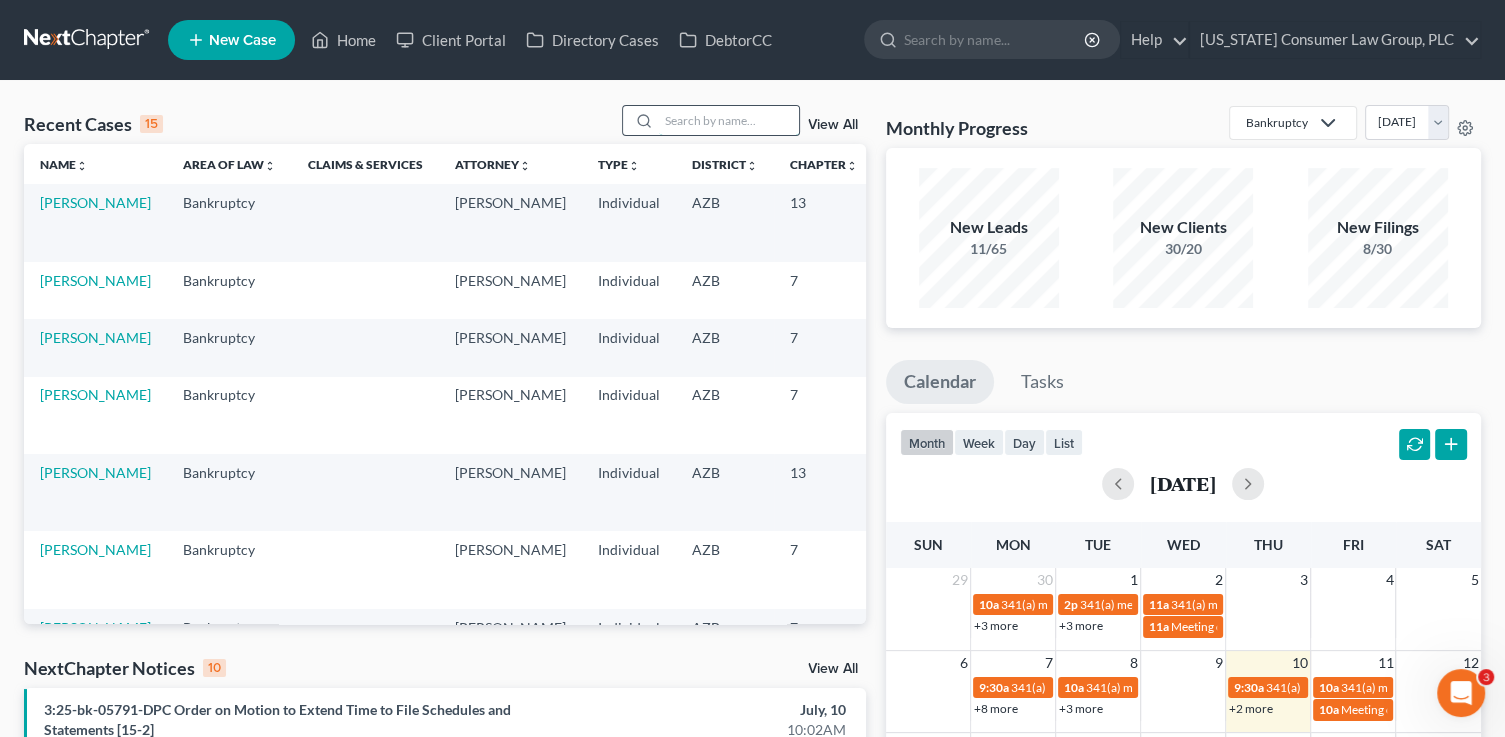 click at bounding box center (729, 120) 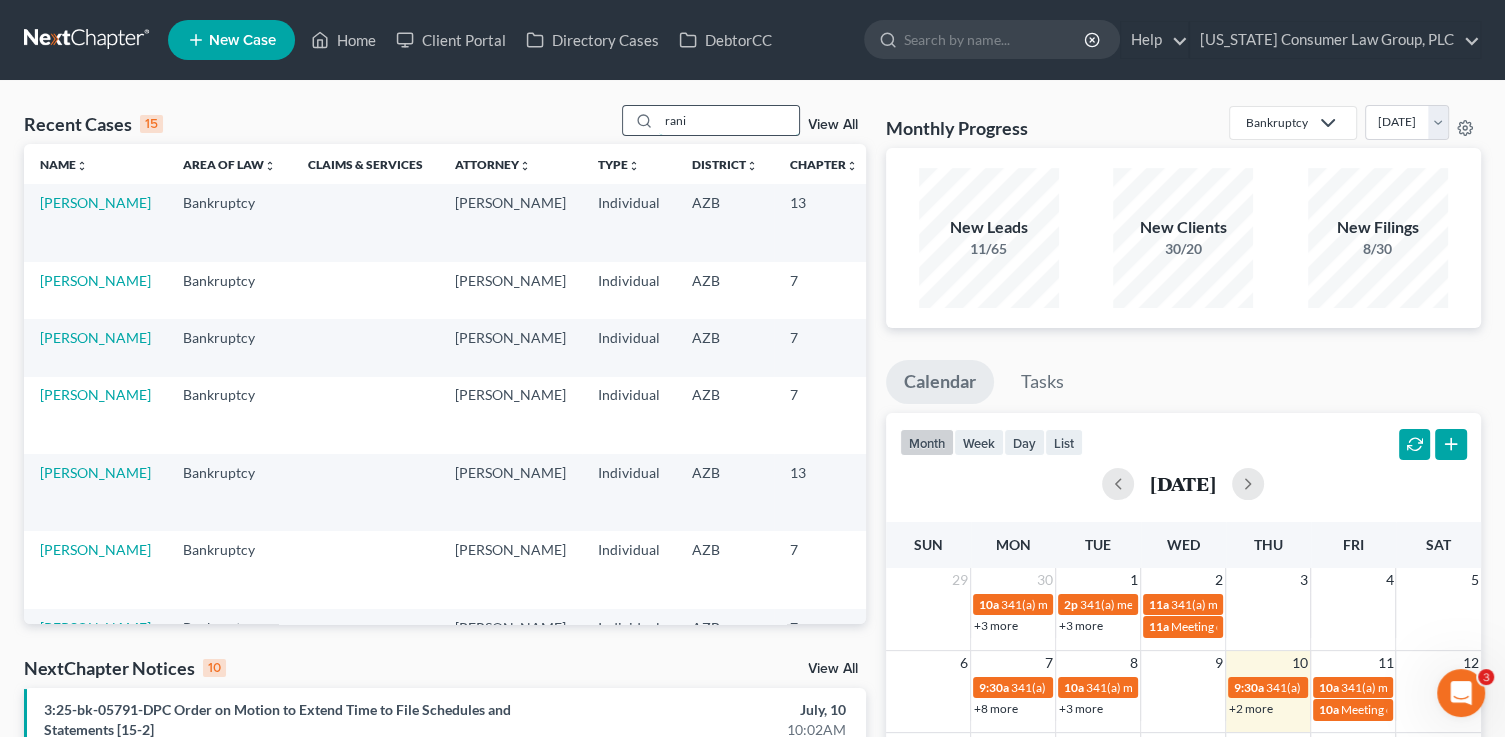 type on "rani" 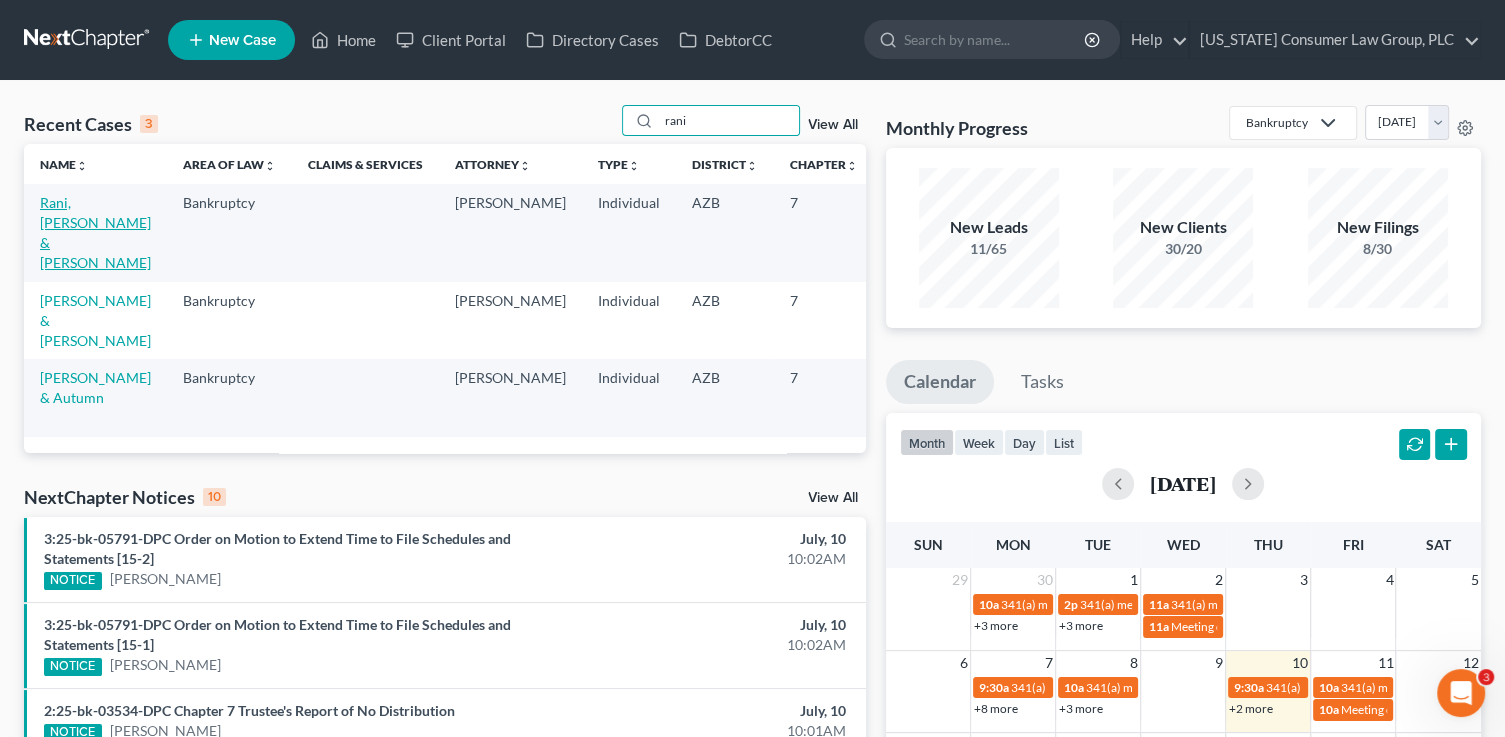 click on "Rani, Sunita & Singh, Manmohan" at bounding box center (95, 232) 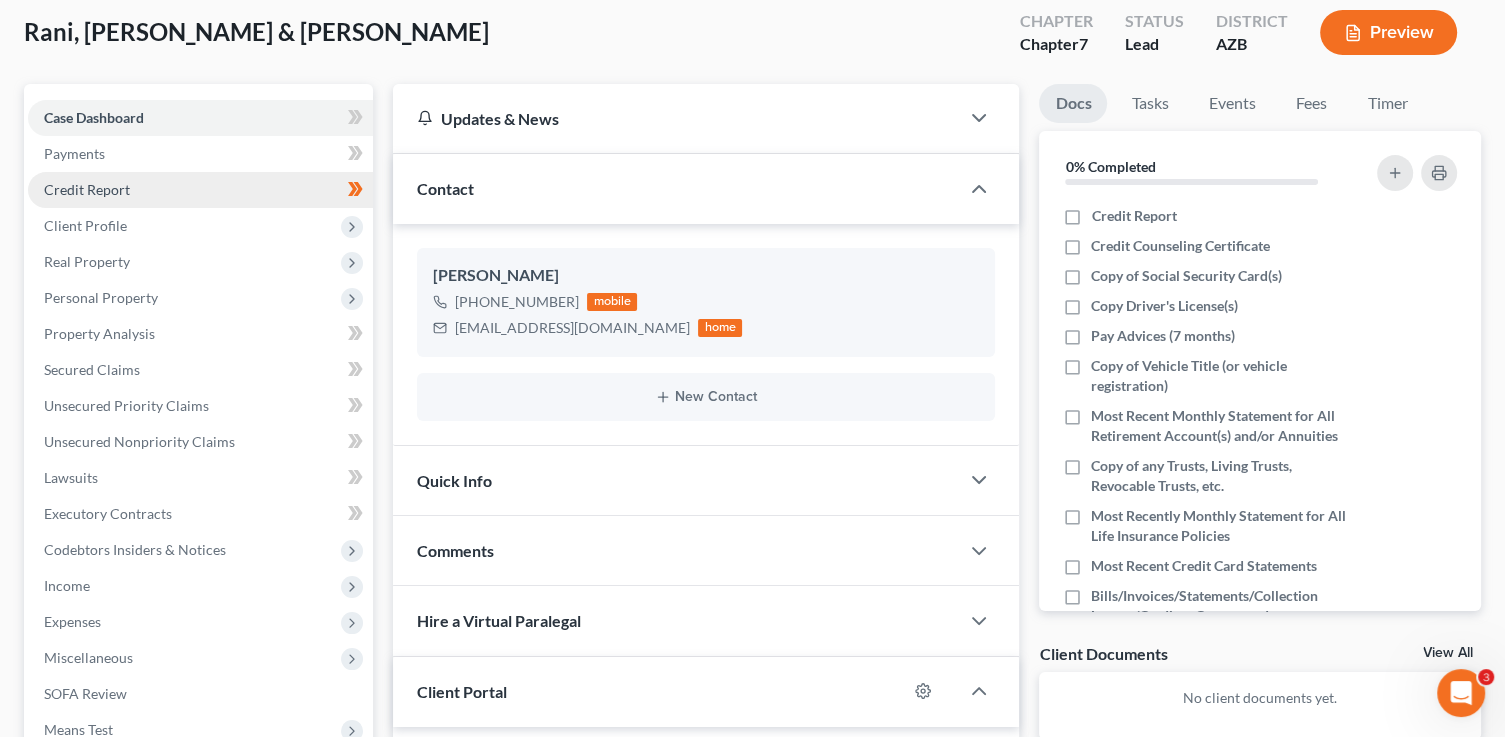 scroll, scrollTop: 0, scrollLeft: 0, axis: both 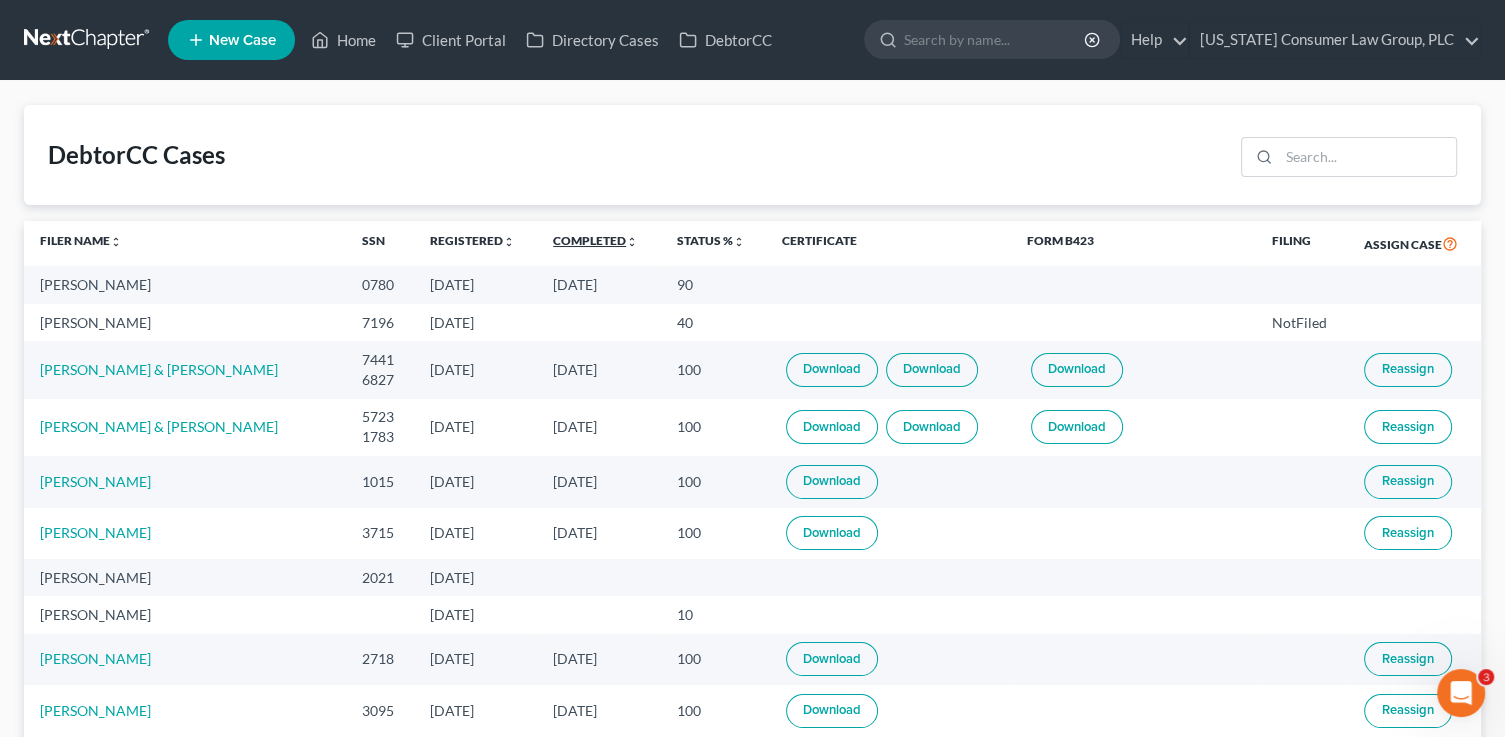 click on "Completed
unfold_more
expand_more
expand_less" at bounding box center [595, 240] 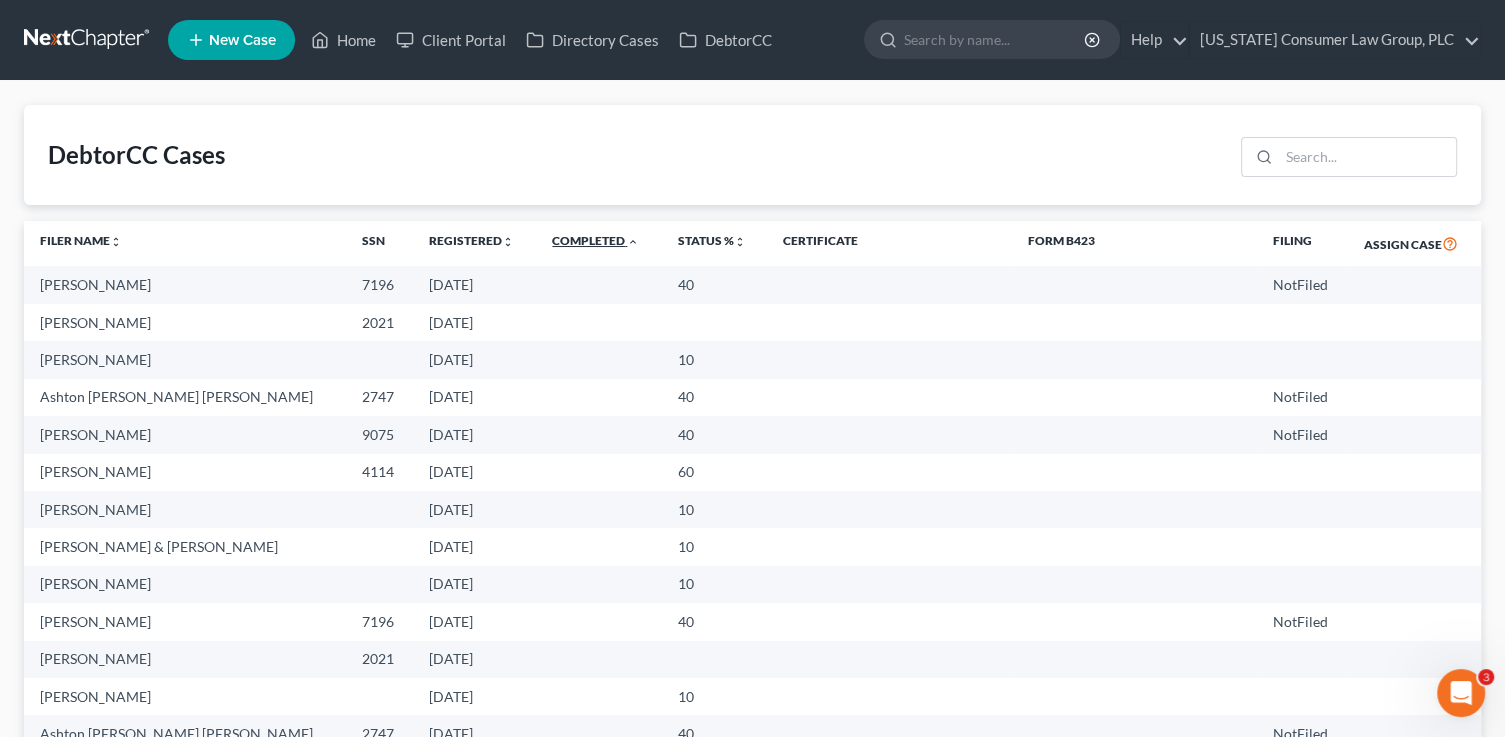 click on "Completed
unfold_more
expand_more
expand_less" at bounding box center [595, 240] 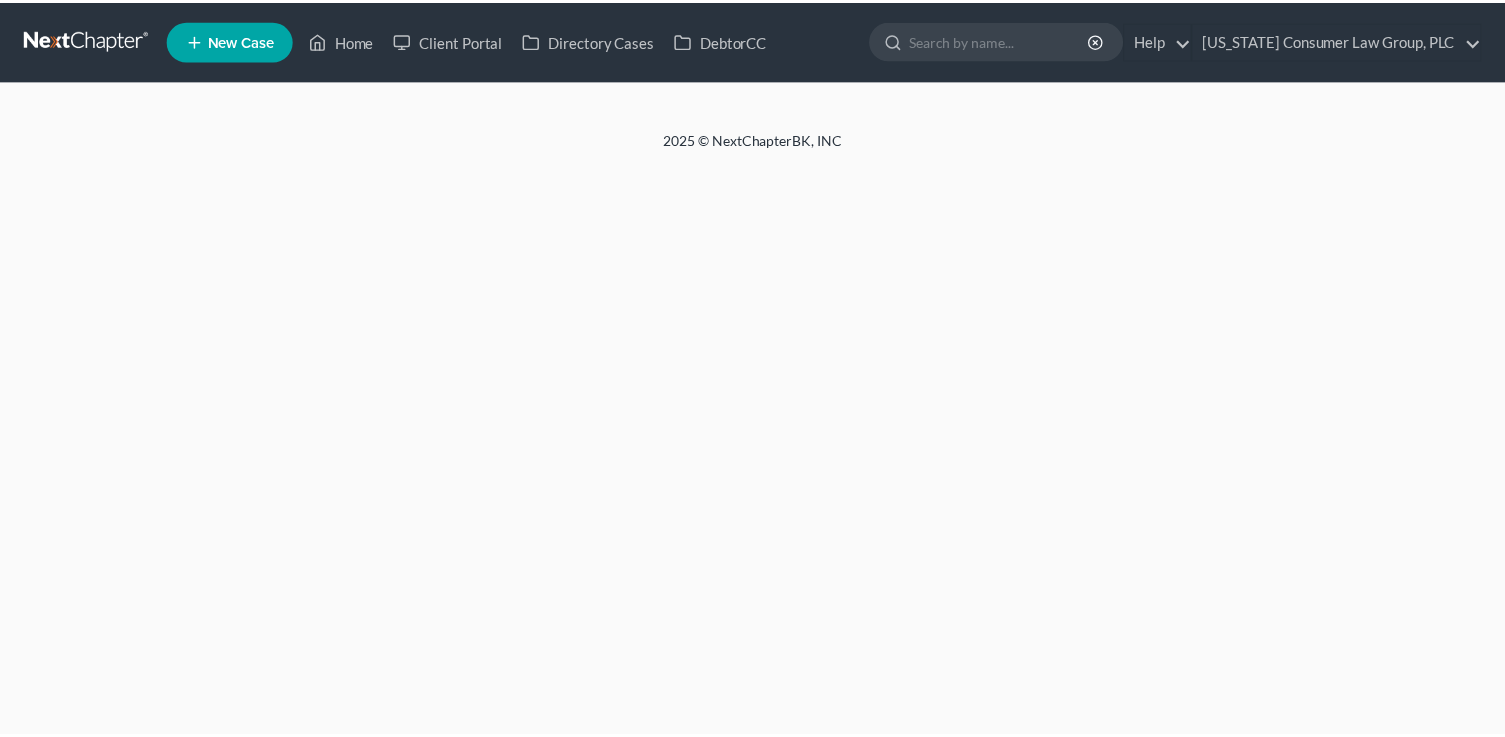 scroll, scrollTop: 0, scrollLeft: 0, axis: both 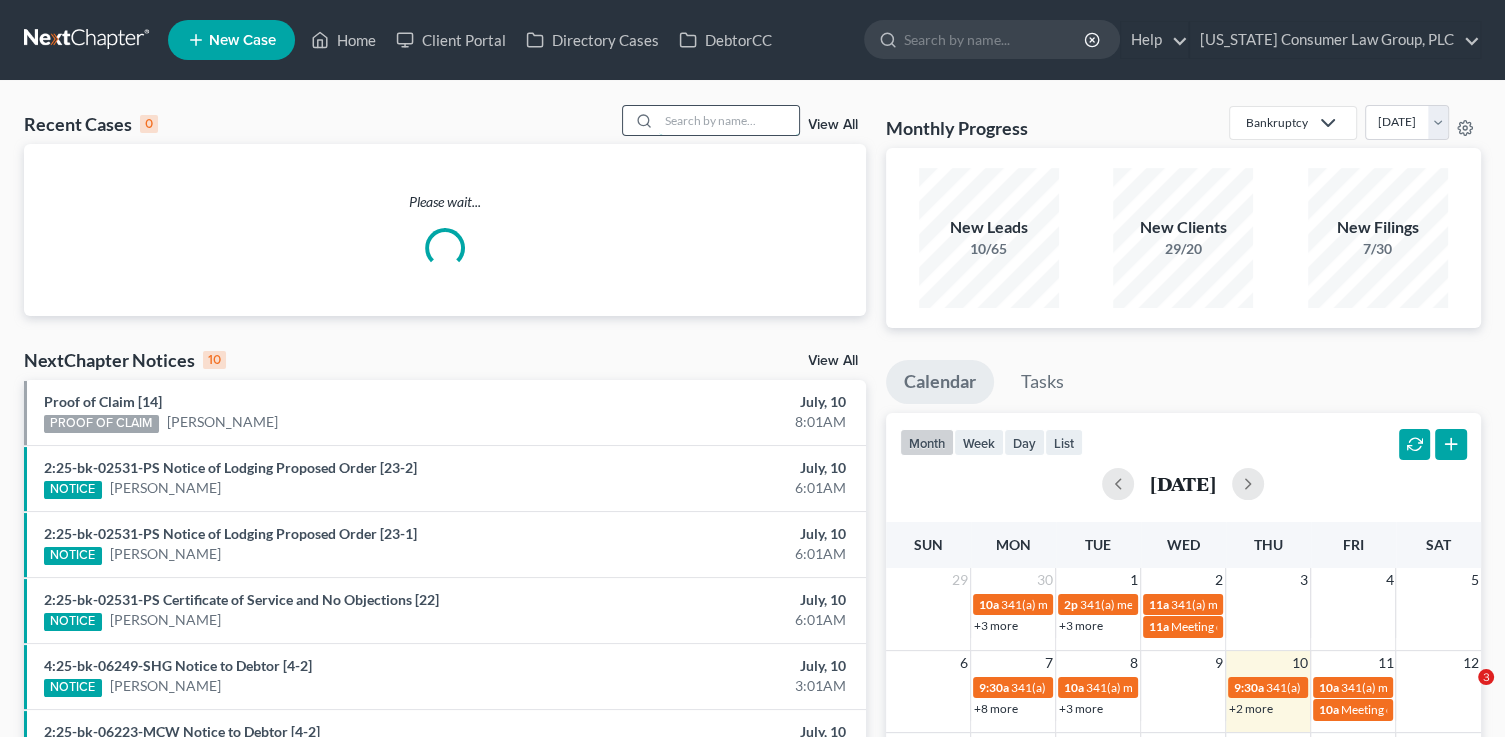 click at bounding box center [729, 120] 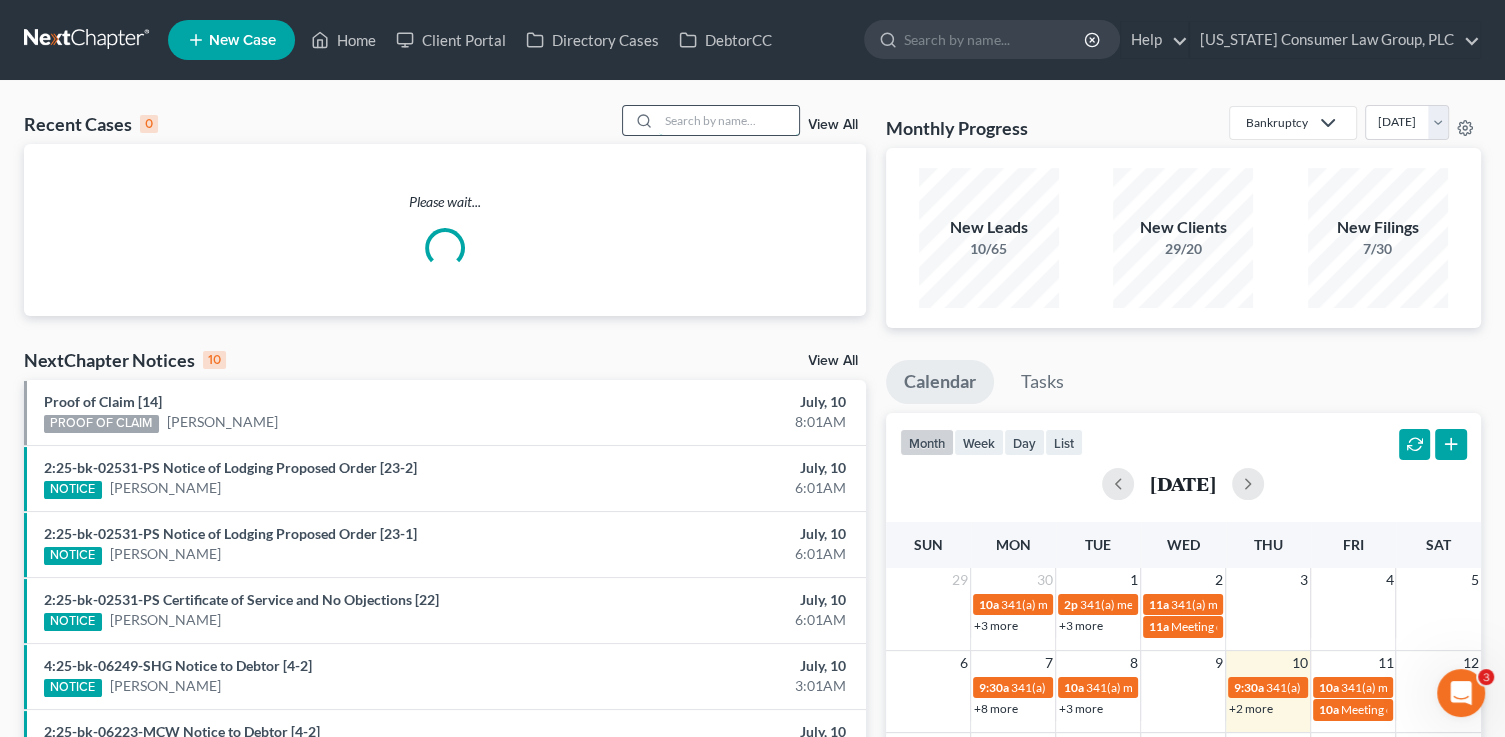 scroll, scrollTop: 0, scrollLeft: 0, axis: both 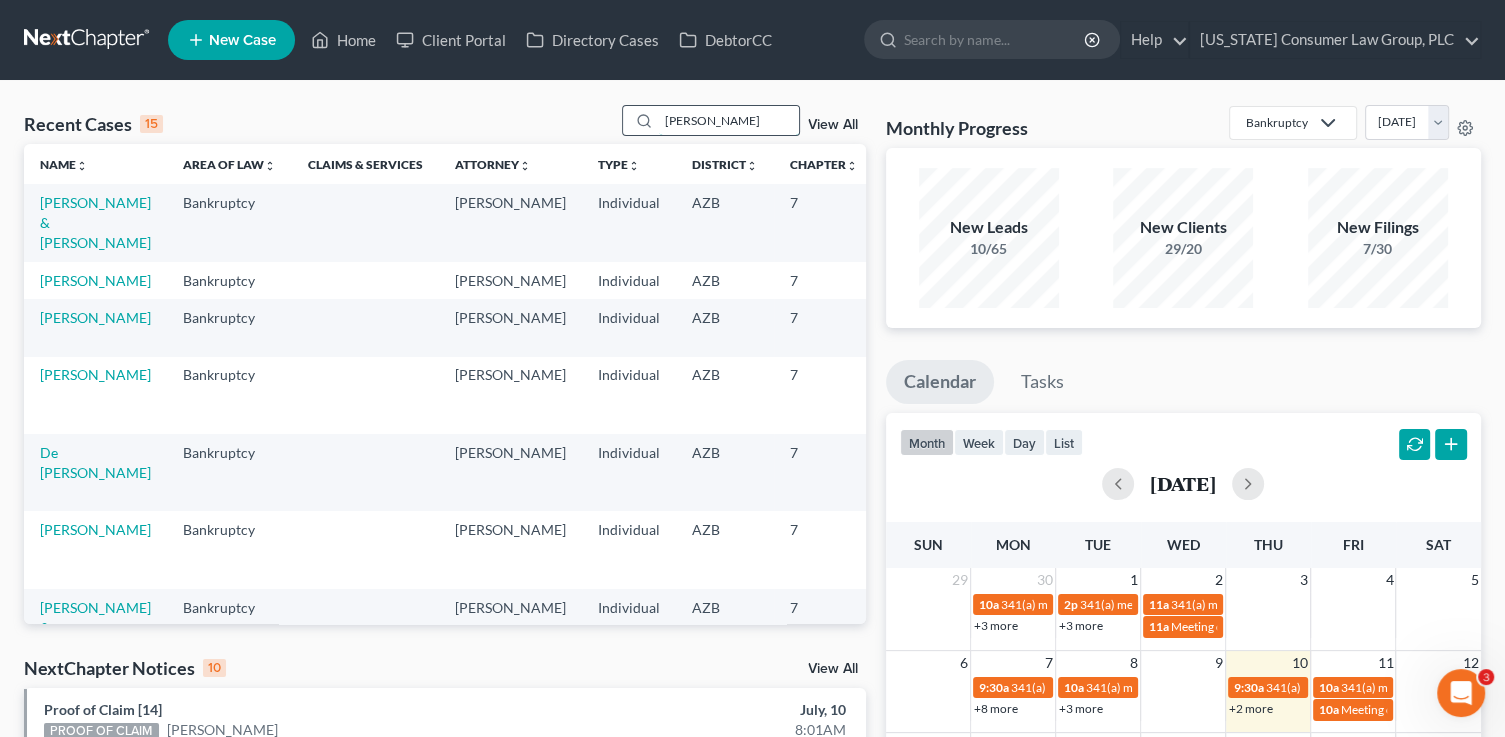 type on "[PERSON_NAME]" 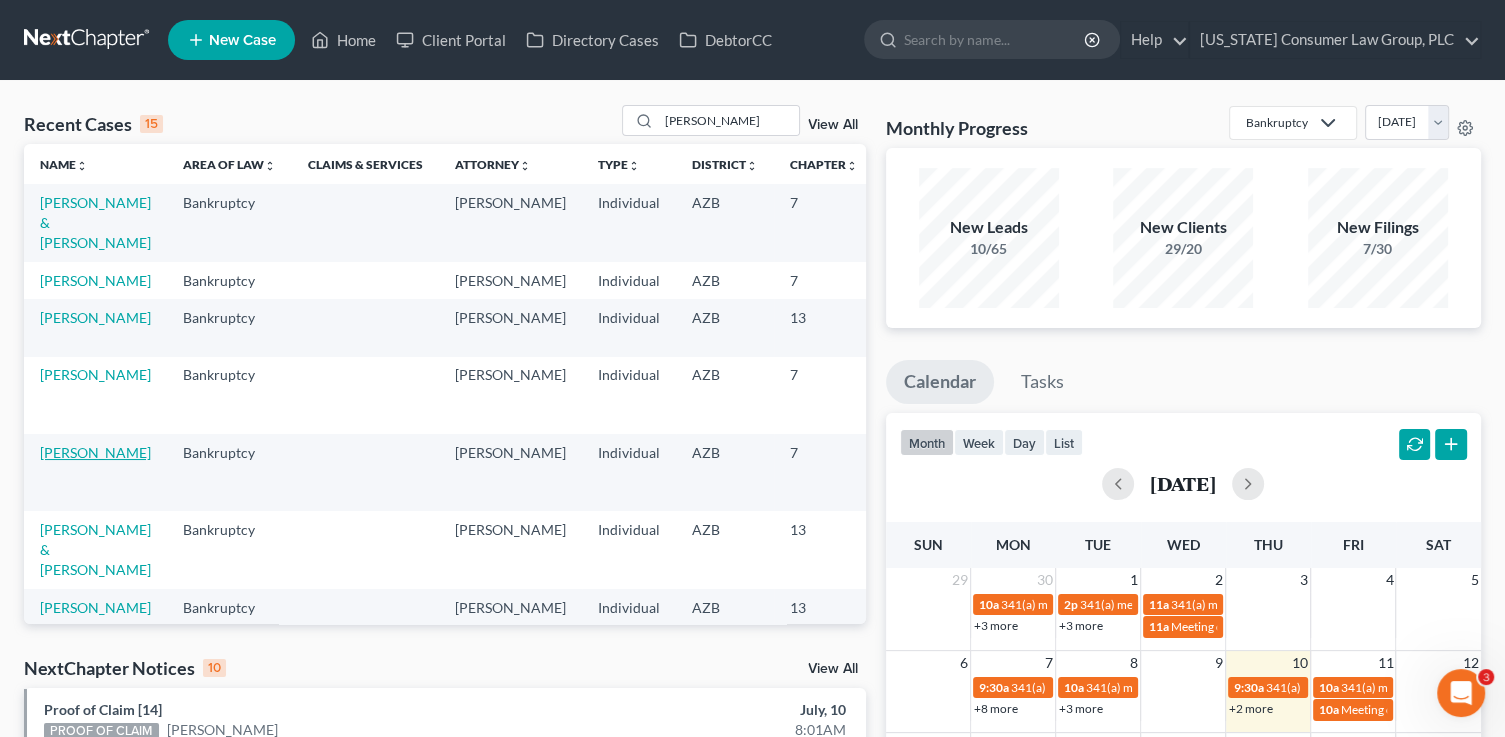click on "[PERSON_NAME]" at bounding box center [95, 452] 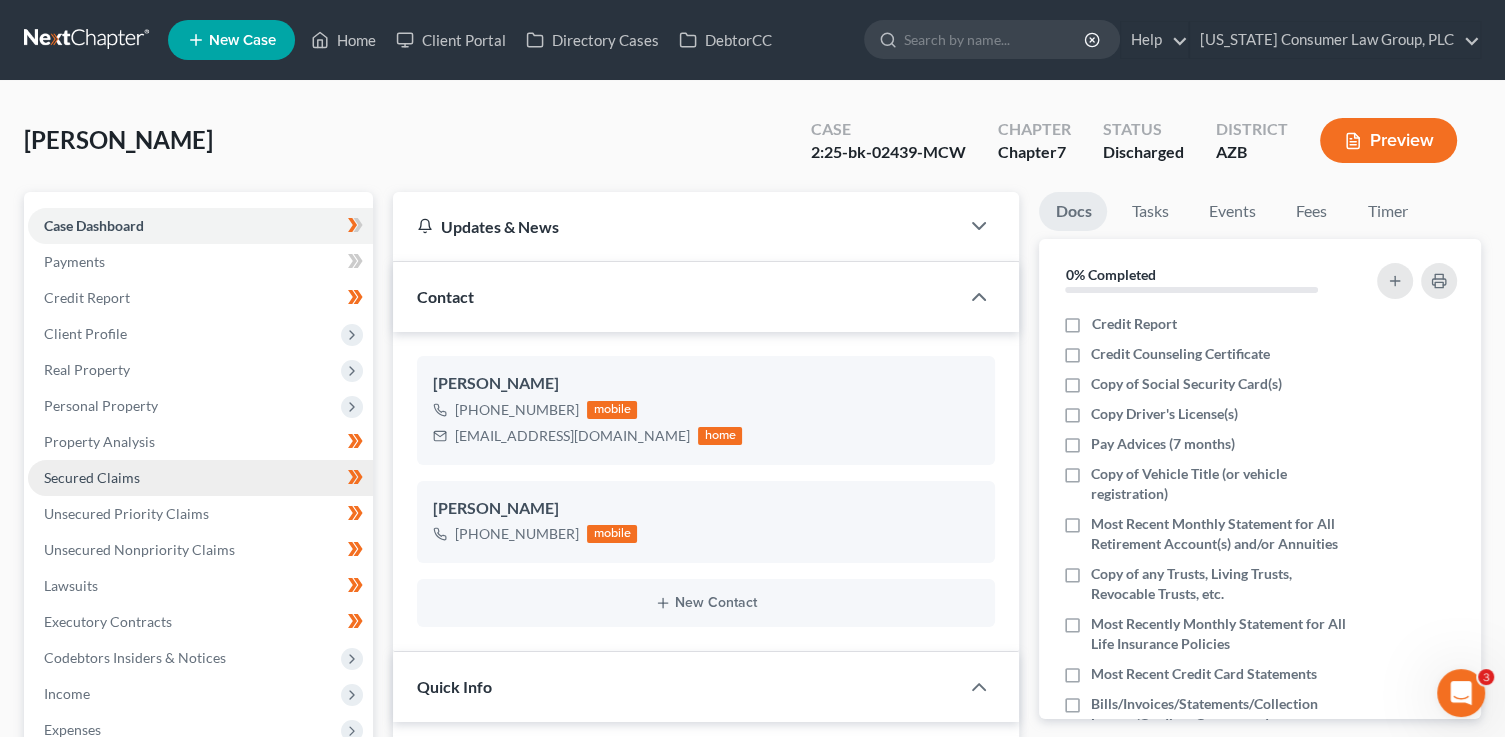 click on "Secured Claims" at bounding box center (92, 477) 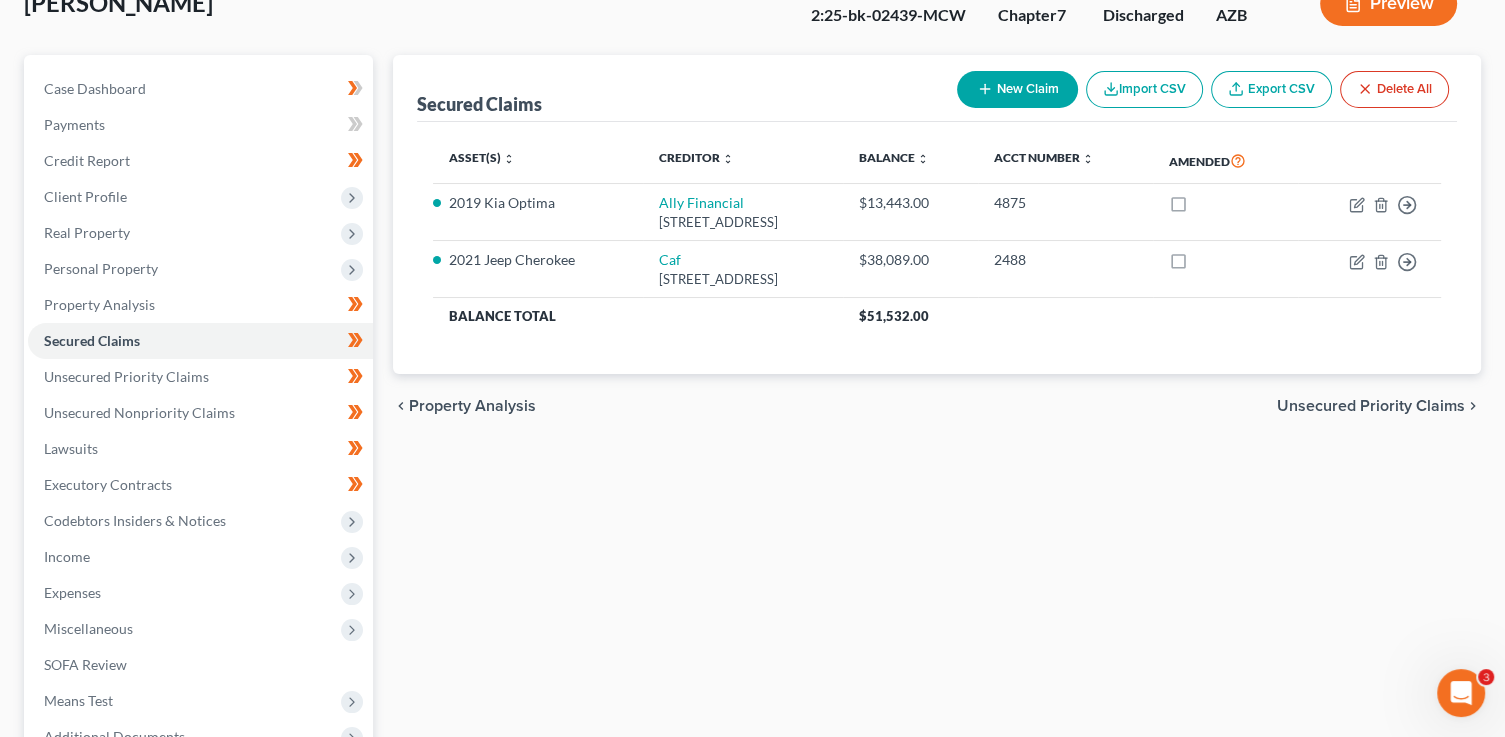scroll, scrollTop: 360, scrollLeft: 0, axis: vertical 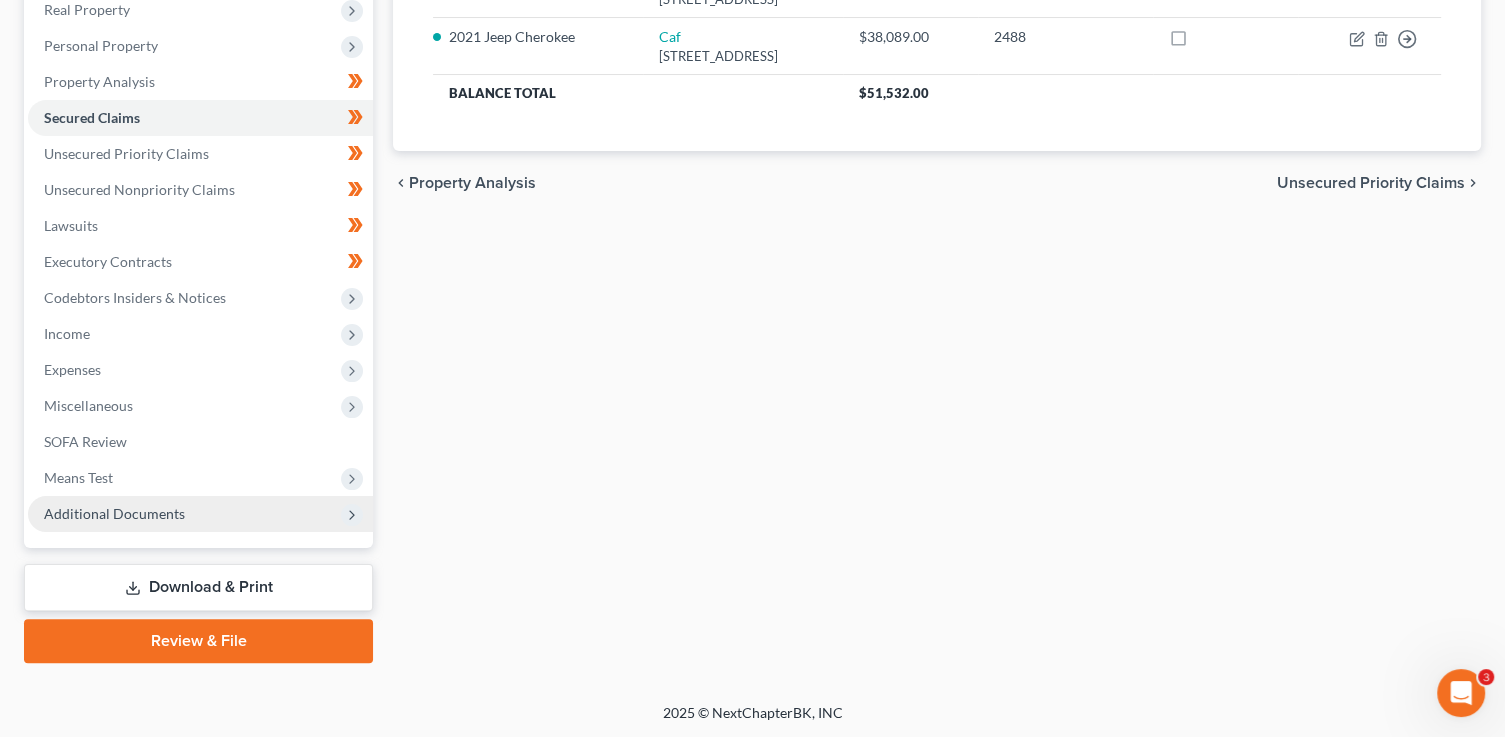 click on "Additional Documents" at bounding box center [200, 514] 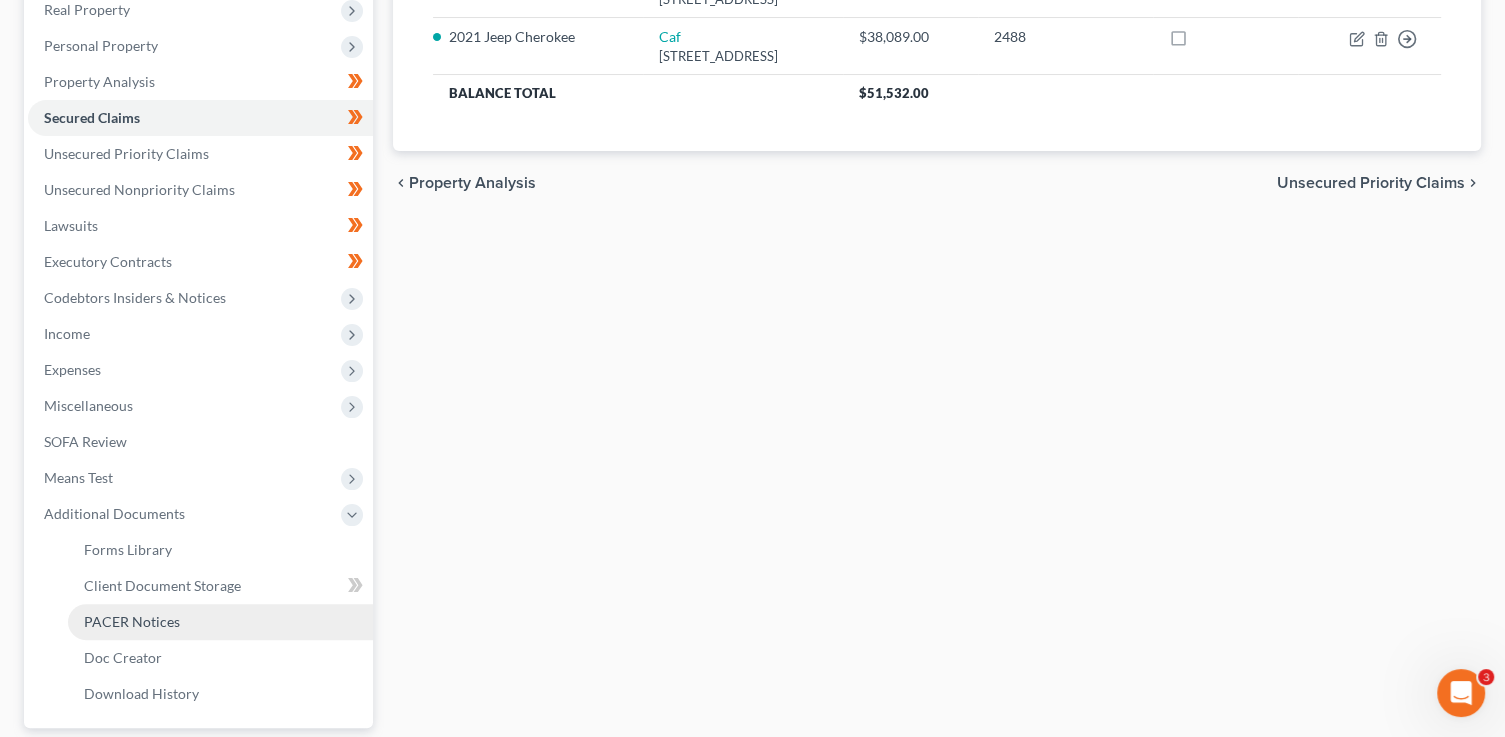 click on "PACER Notices" at bounding box center [132, 621] 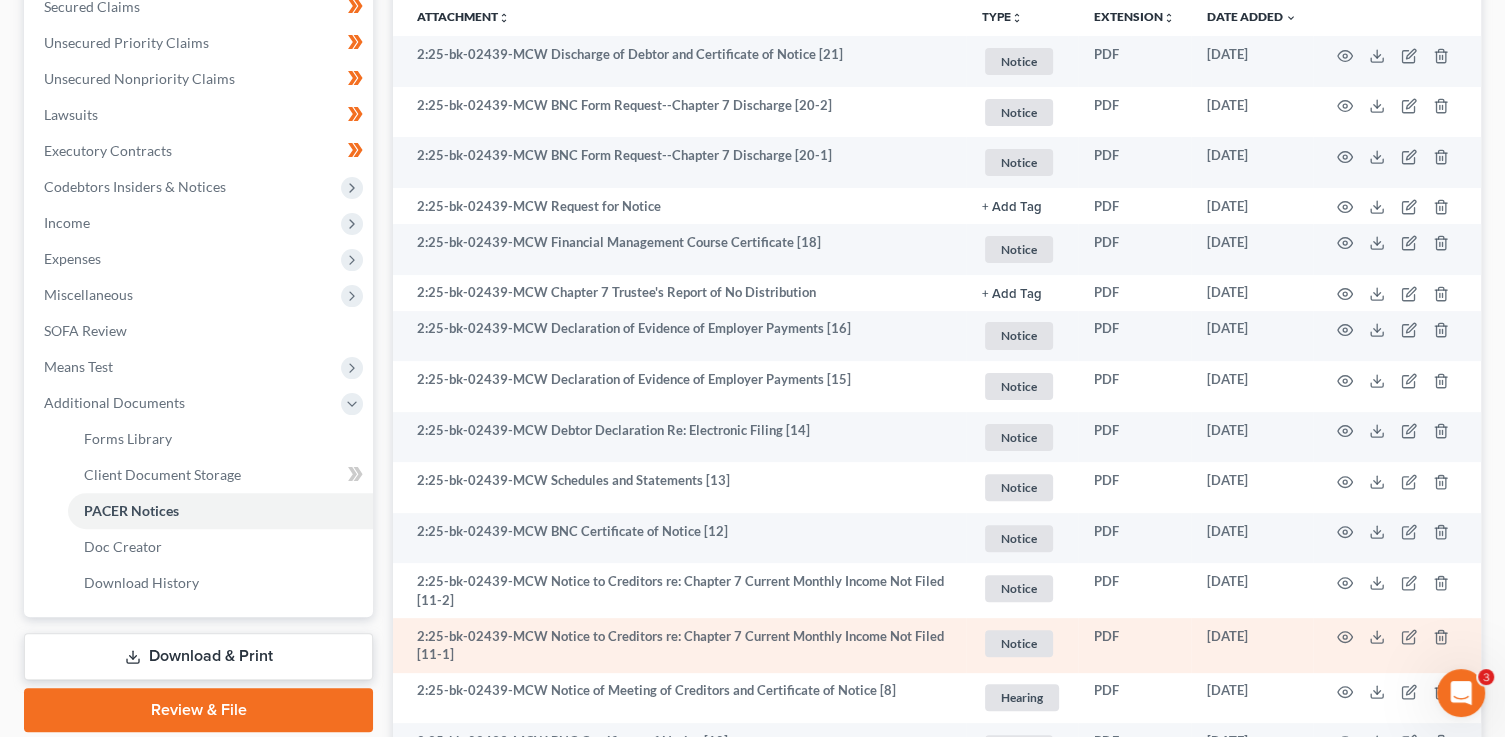 scroll, scrollTop: 398, scrollLeft: 0, axis: vertical 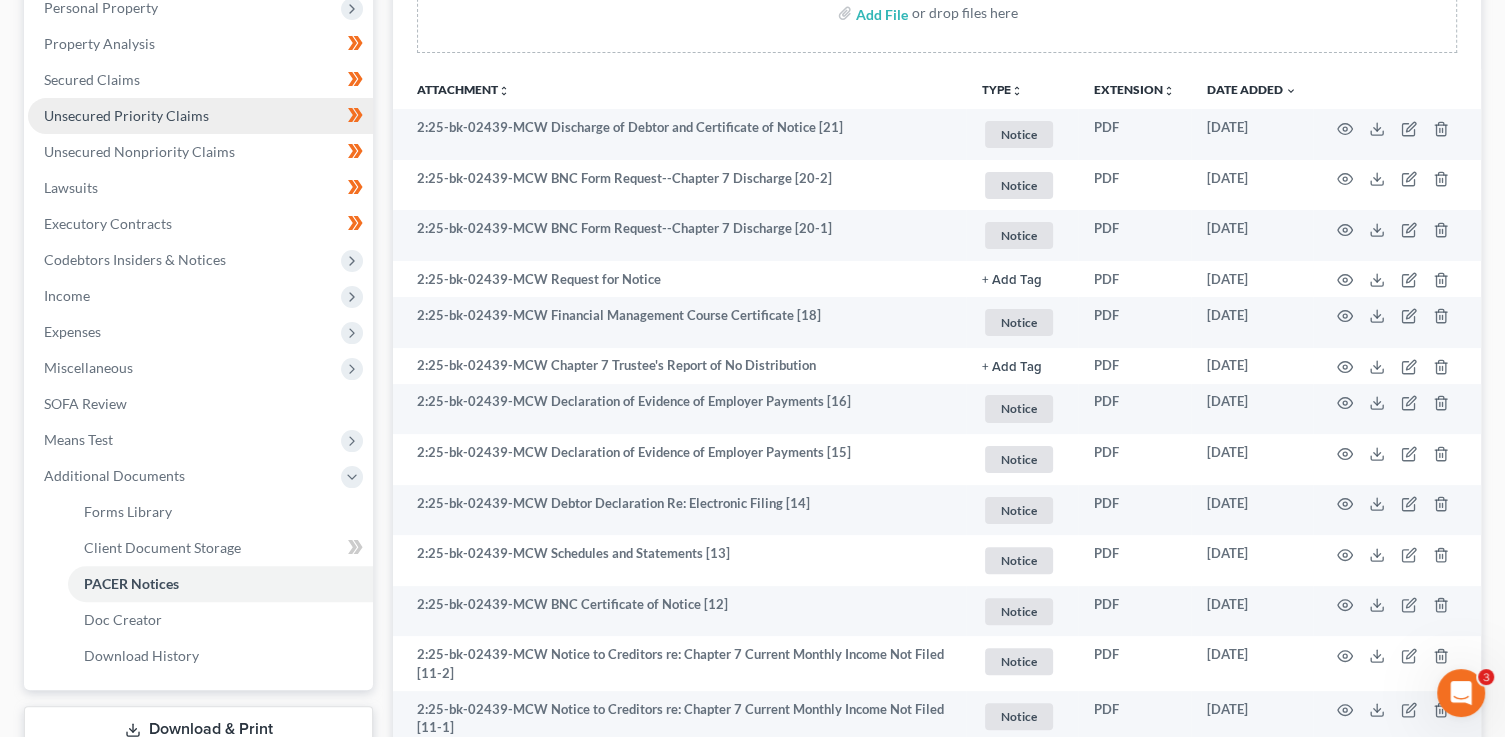 click on "Unsecured Priority Claims" at bounding box center (126, 115) 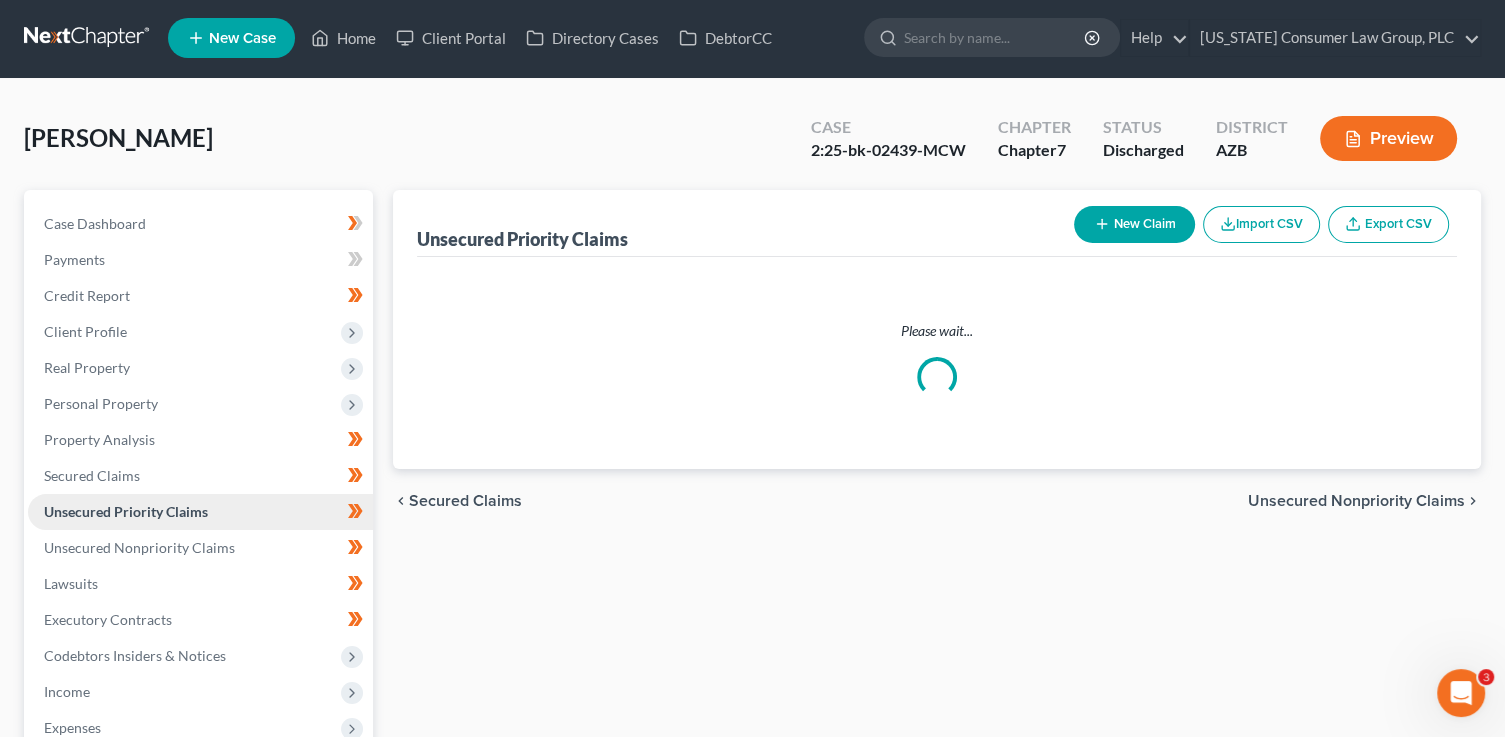 scroll, scrollTop: 0, scrollLeft: 0, axis: both 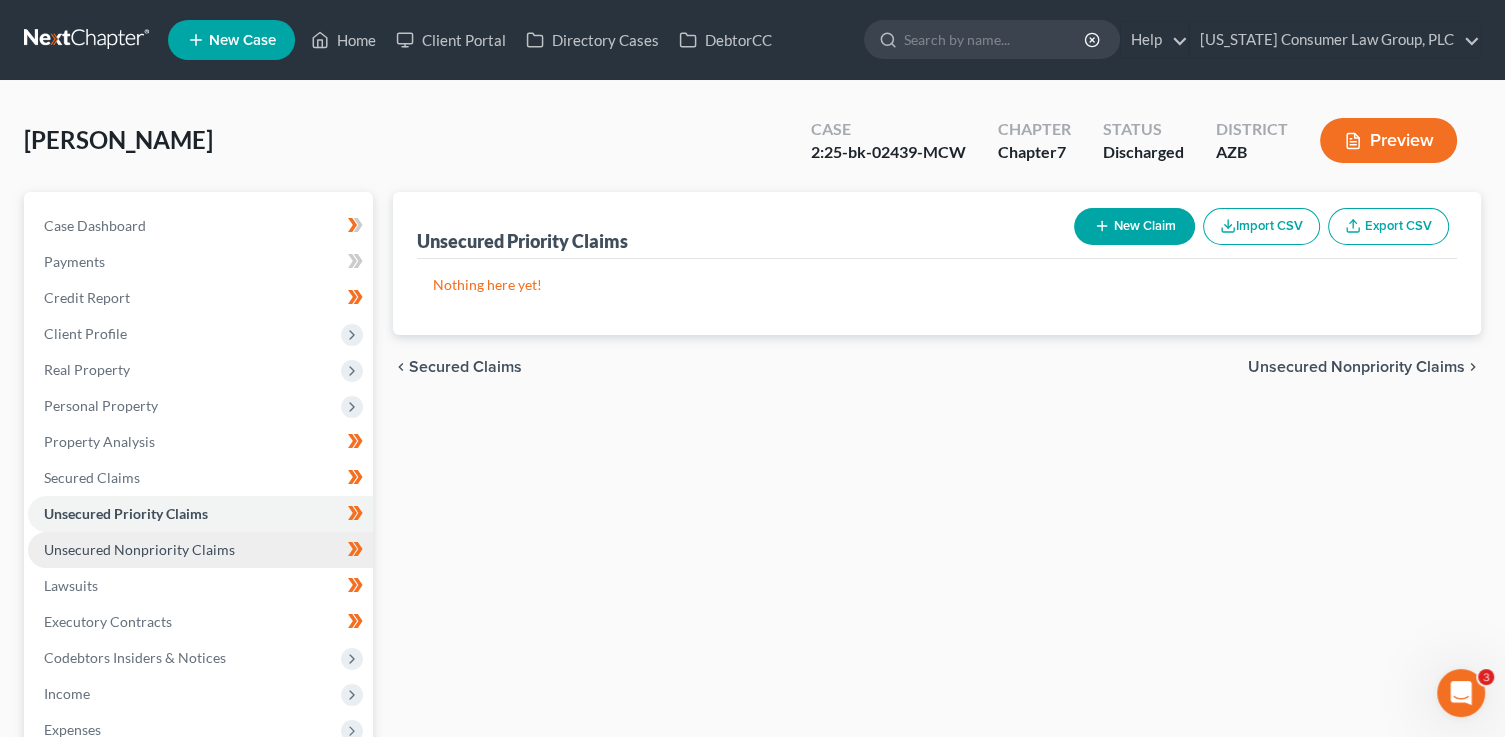 click on "Unsecured Nonpriority Claims" at bounding box center (139, 549) 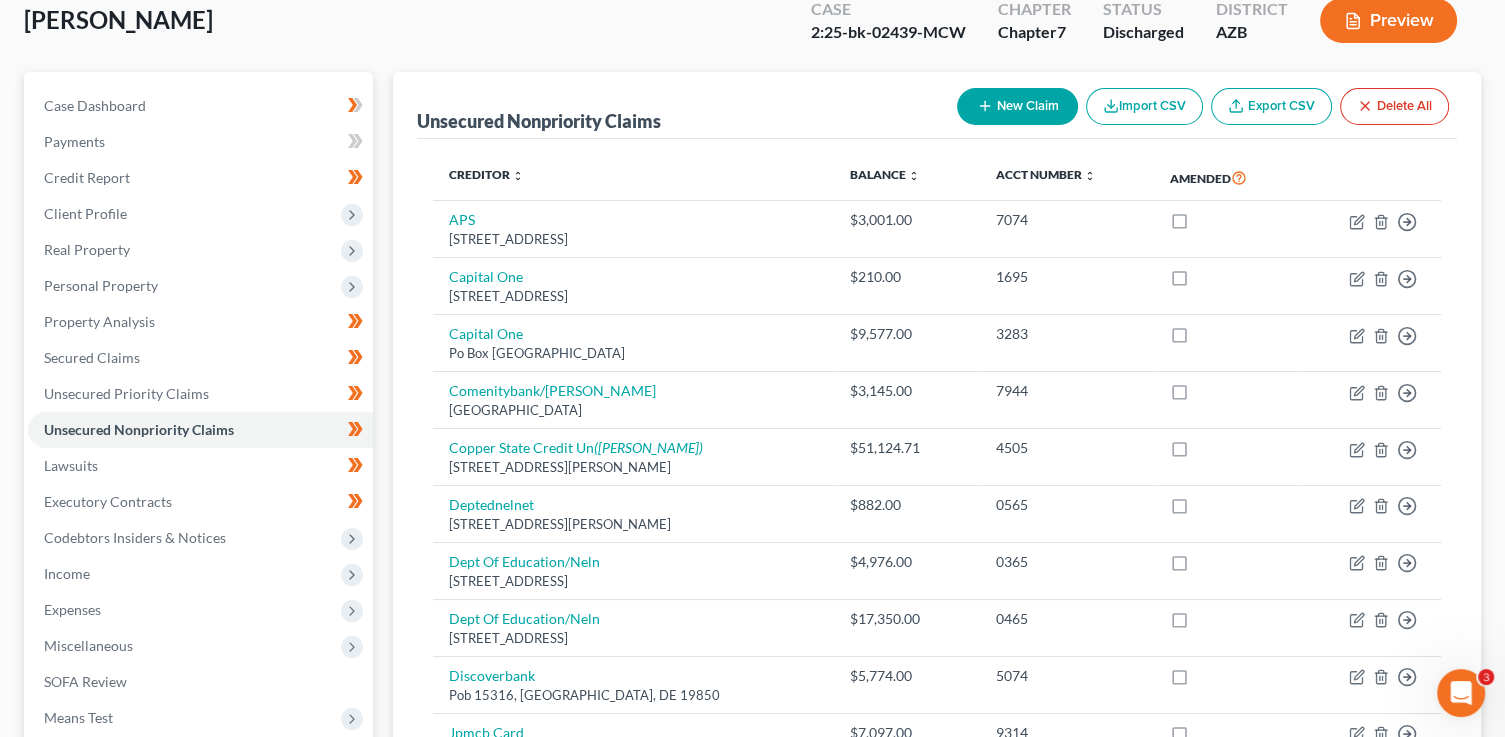 scroll, scrollTop: 0, scrollLeft: 0, axis: both 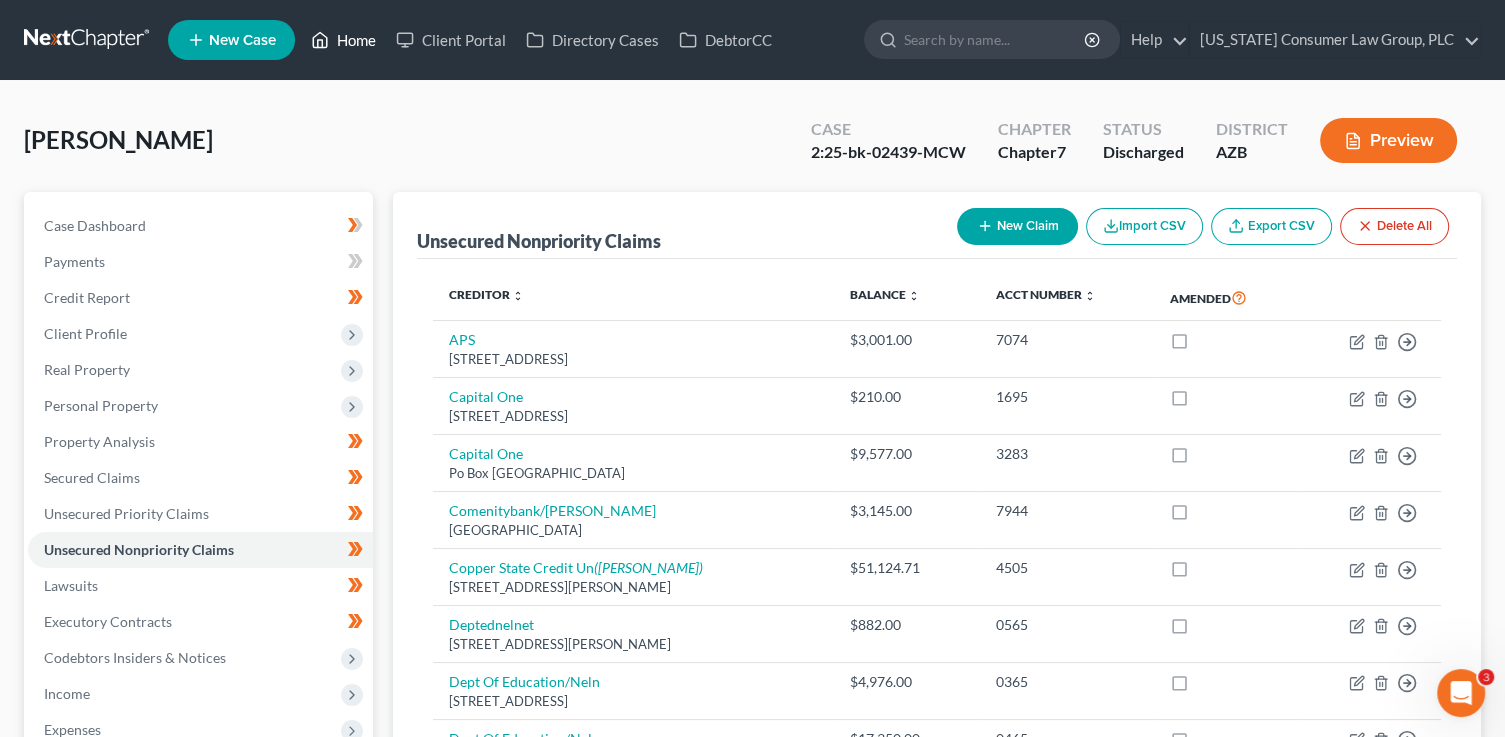 click on "Home" at bounding box center (343, 40) 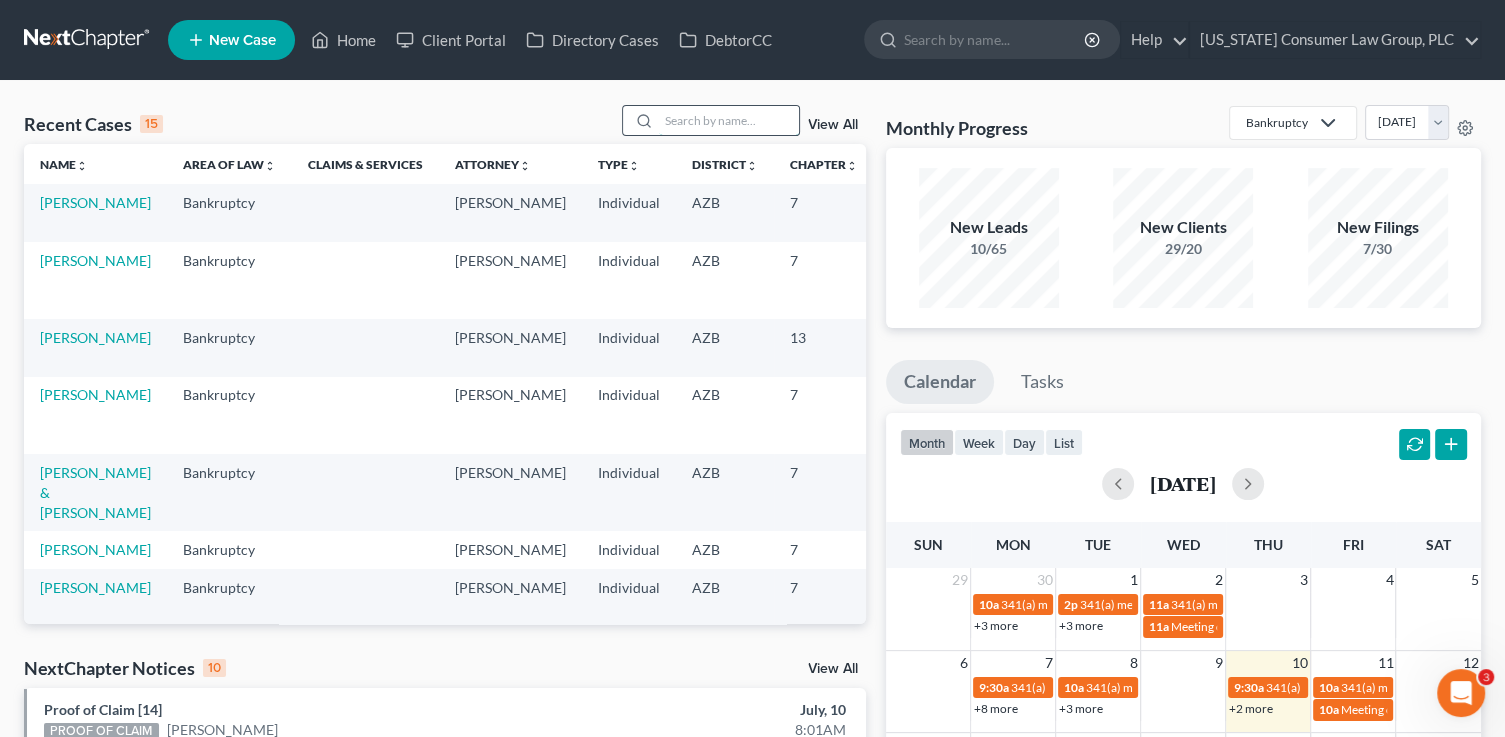 click at bounding box center (729, 120) 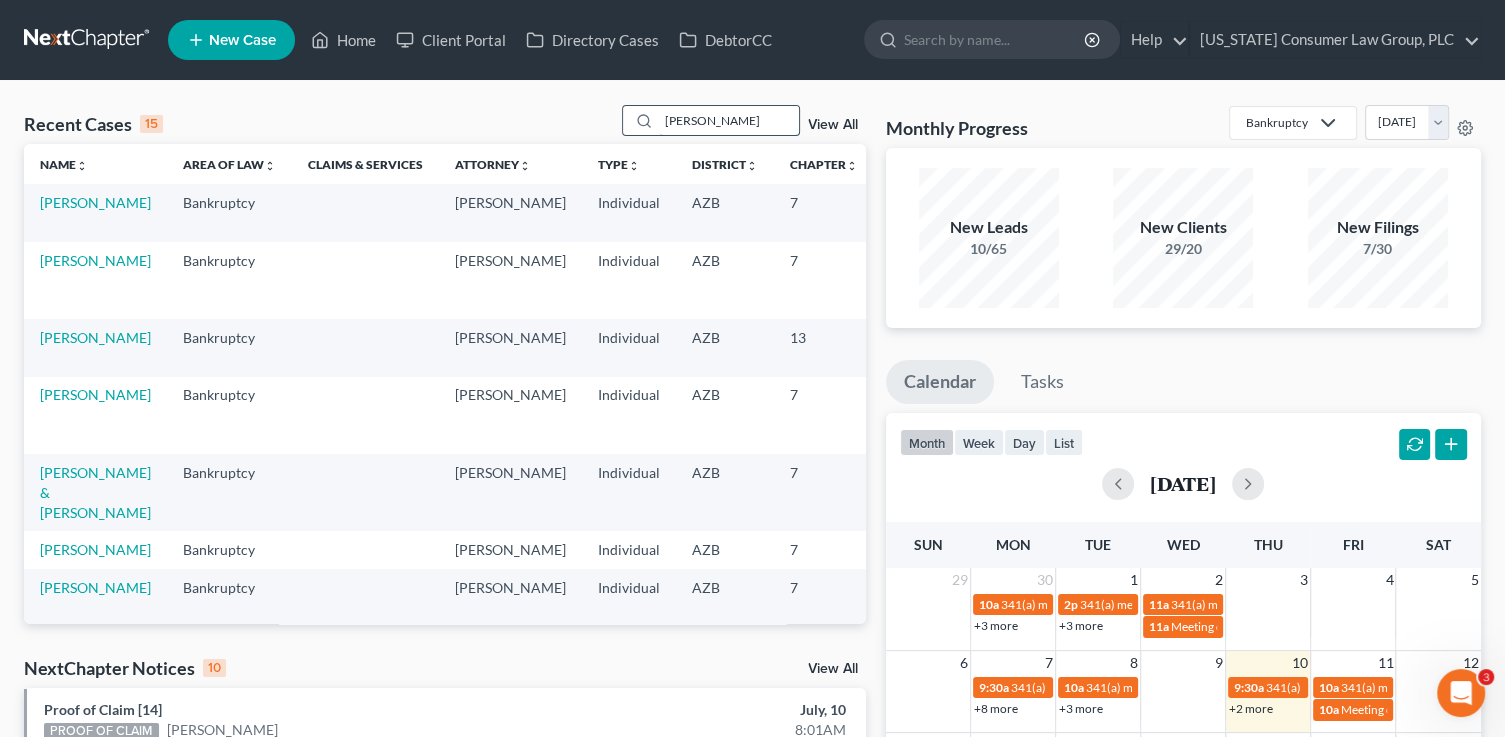 type on "[PERSON_NAME]" 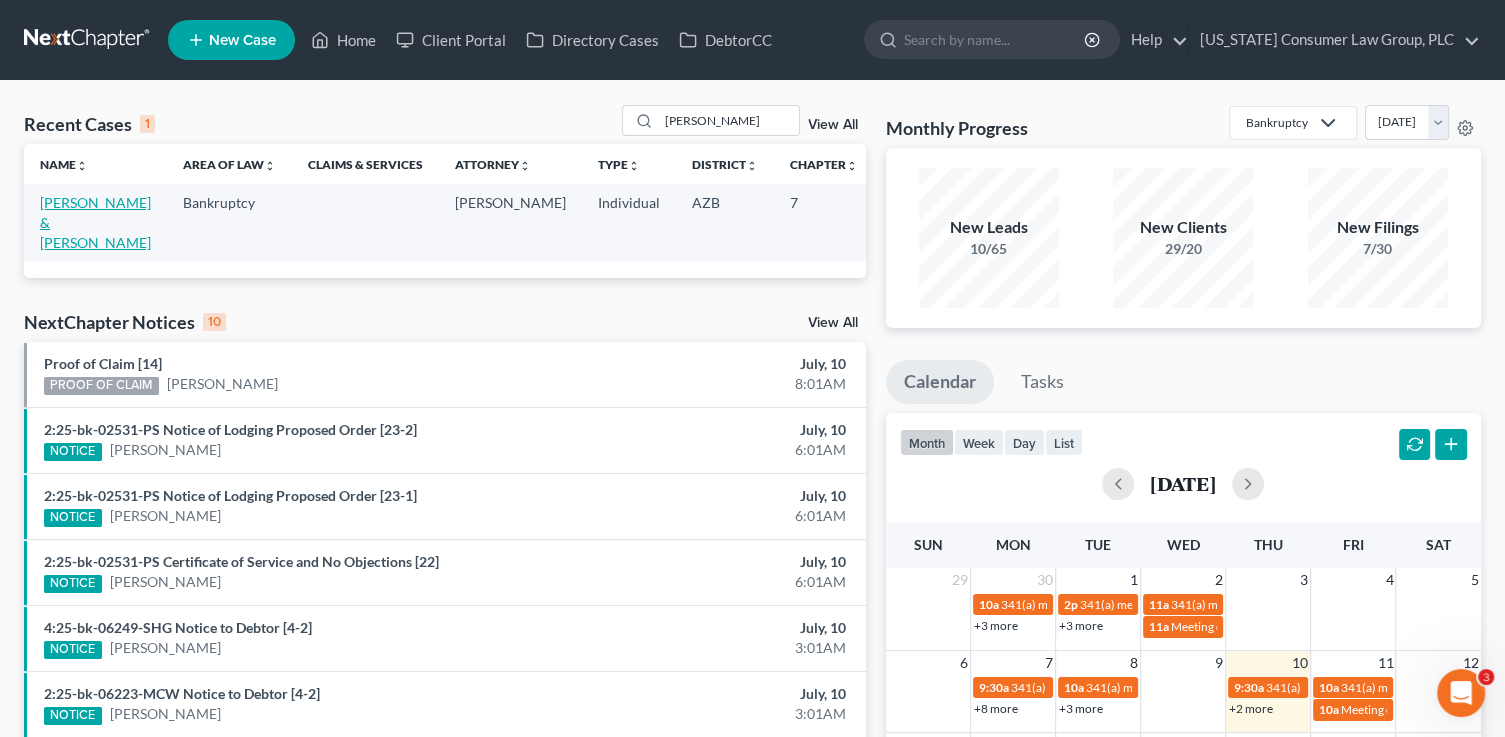click on "[PERSON_NAME] & [PERSON_NAME]" at bounding box center (95, 222) 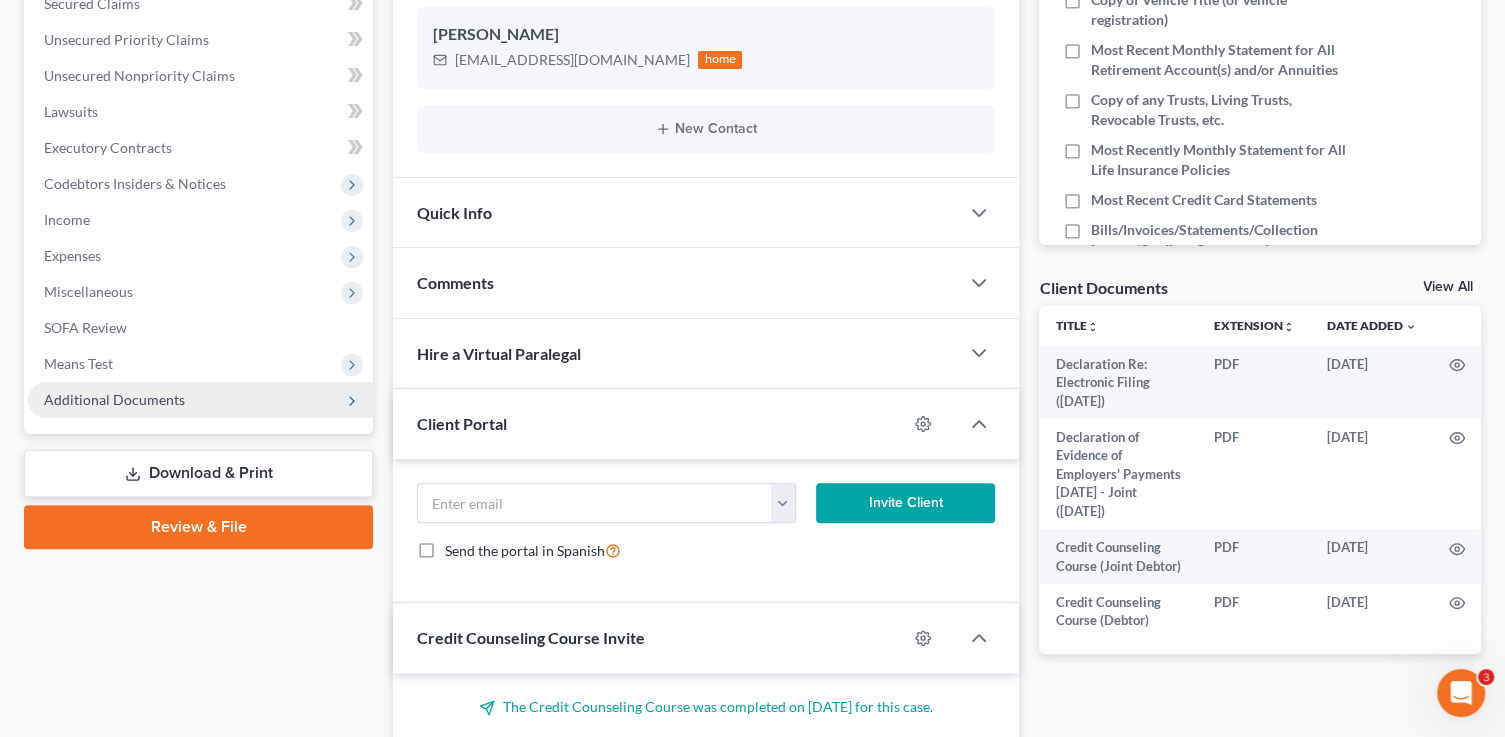 scroll, scrollTop: 479, scrollLeft: 0, axis: vertical 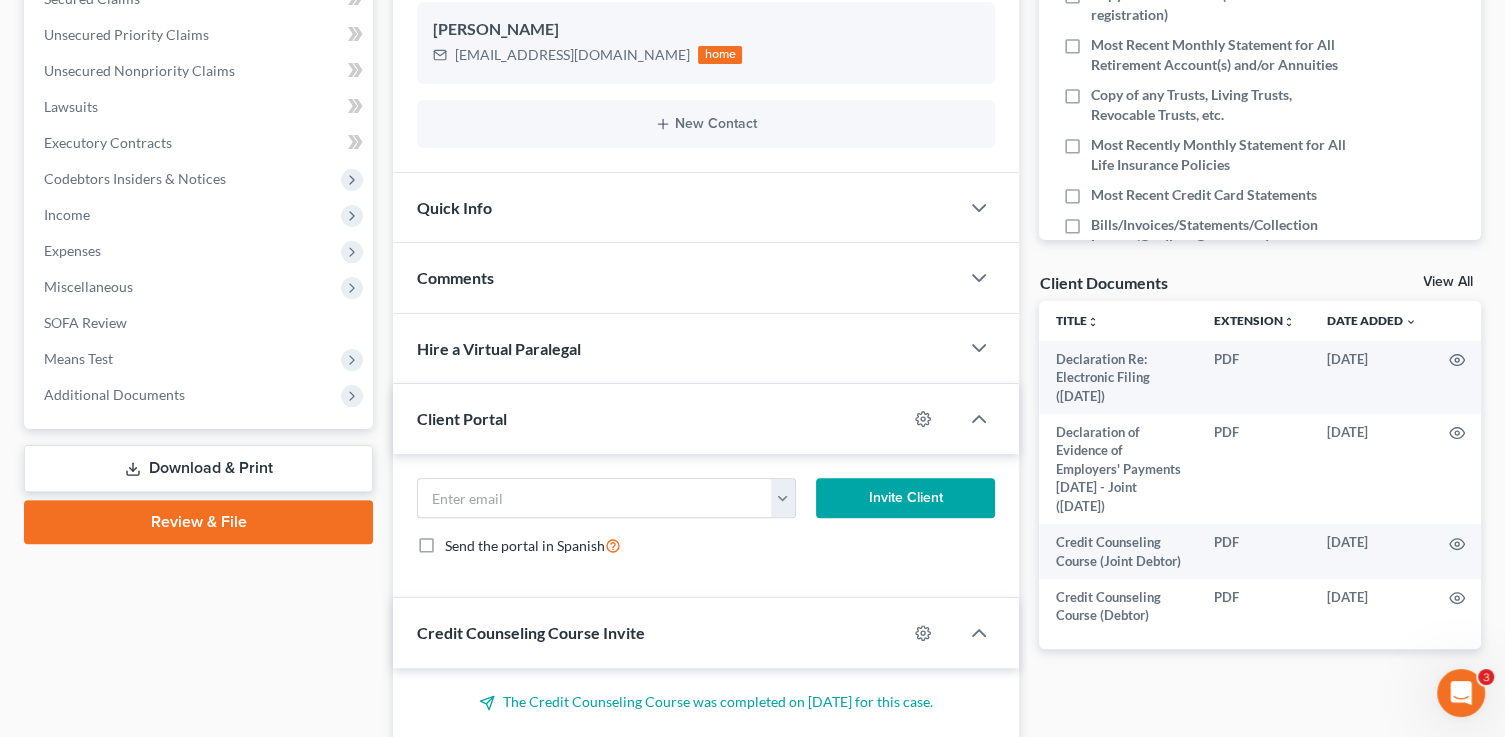 click on "Review & File" at bounding box center (198, 522) 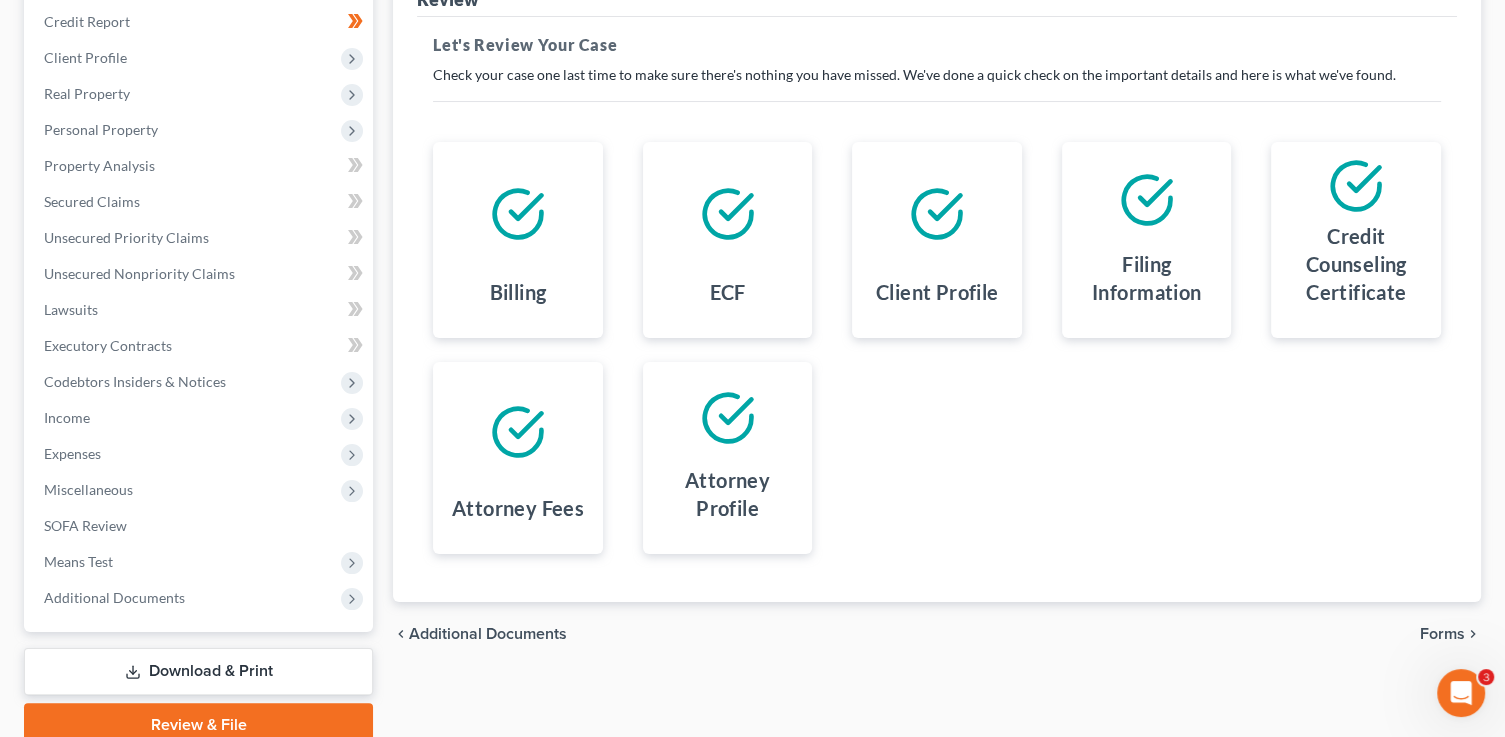 scroll, scrollTop: 316, scrollLeft: 0, axis: vertical 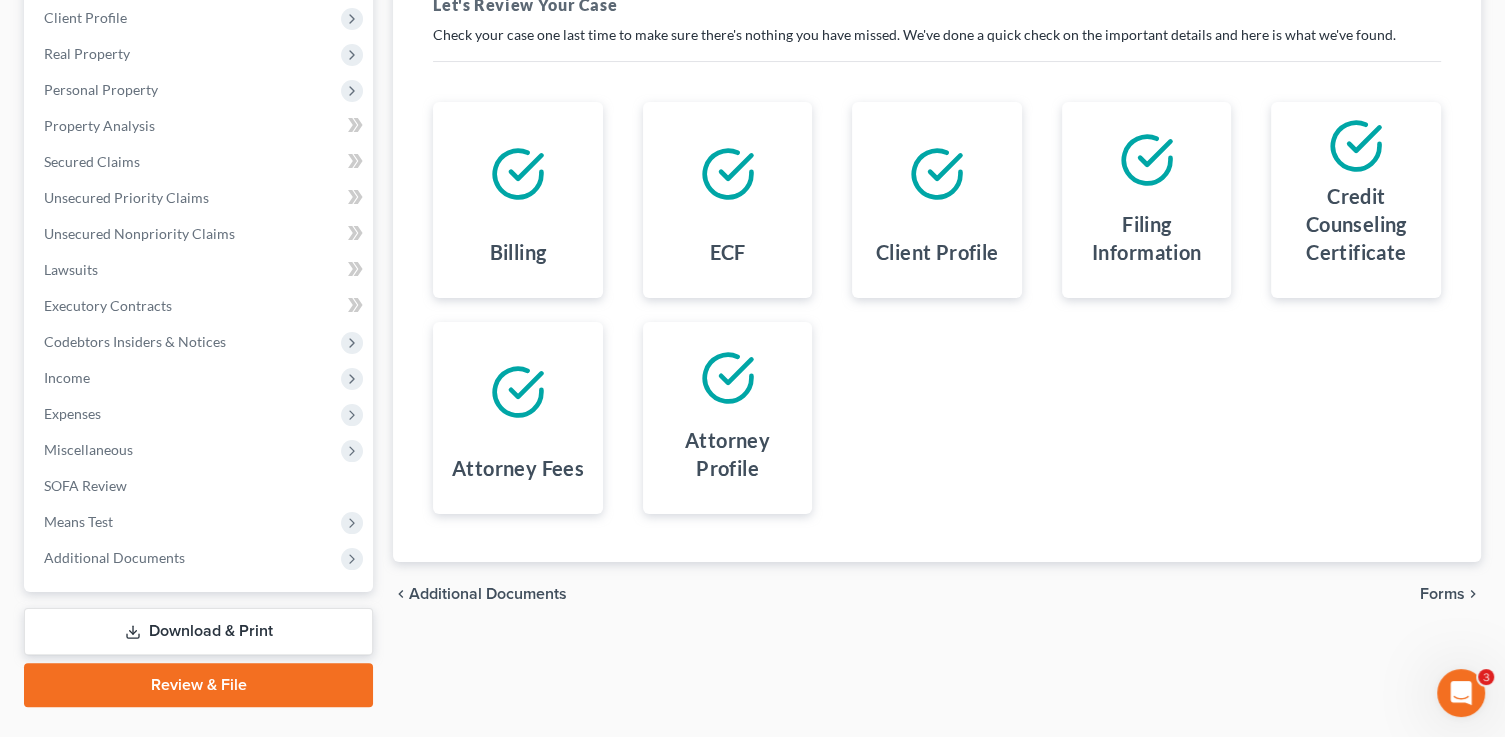click on "Forms" at bounding box center [1442, 594] 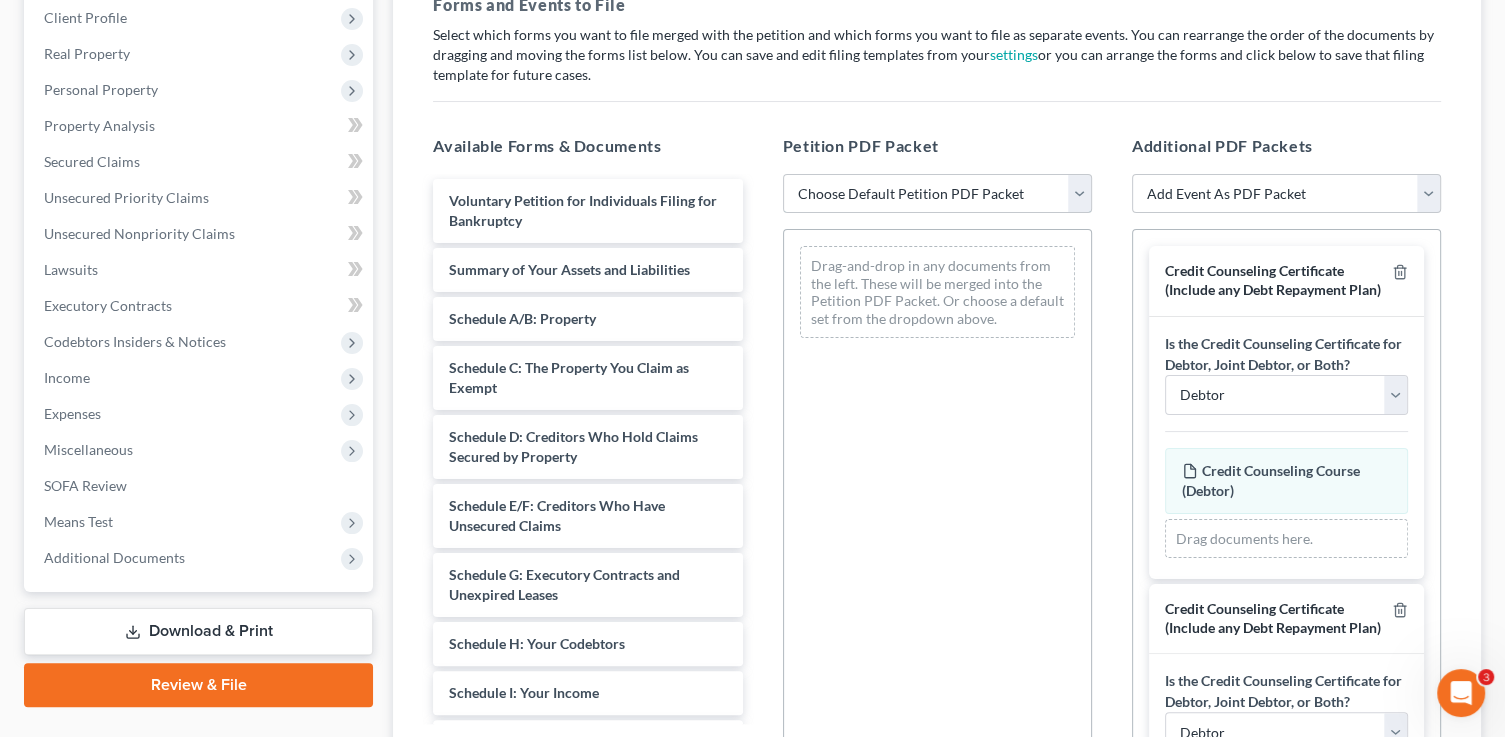 click on "Choose Default Petition PDF Packet Complete Bankruptcy Petition (all forms and schedules) Emergency Filing (Voluntary Petition and Creditor List Only) [PERSON_NAME] [PERSON_NAME] Final Emergency Completion $0 Down Emergency Filing Initial Filling" at bounding box center [937, 194] 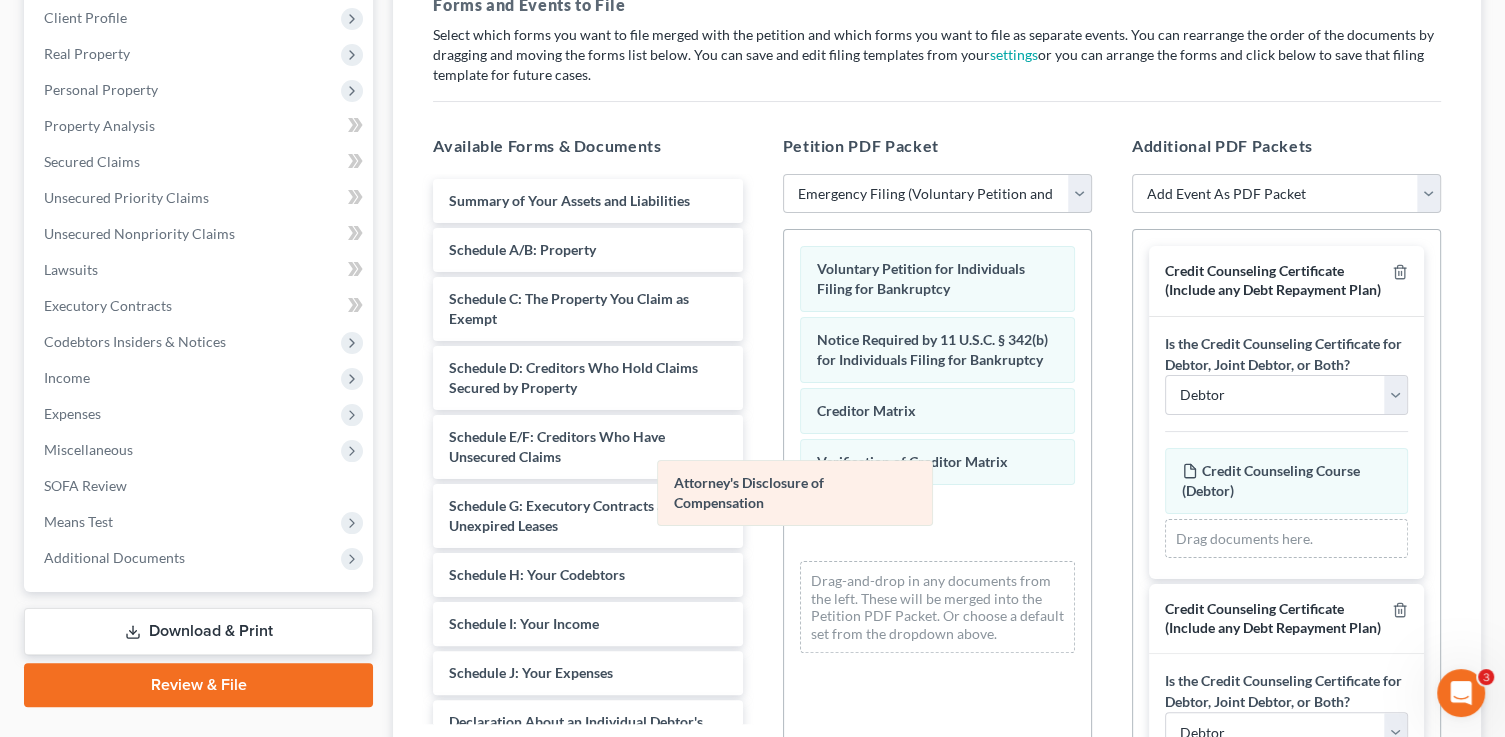 drag, startPoint x: 907, startPoint y: 508, endPoint x: 725, endPoint y: 462, distance: 187.7232 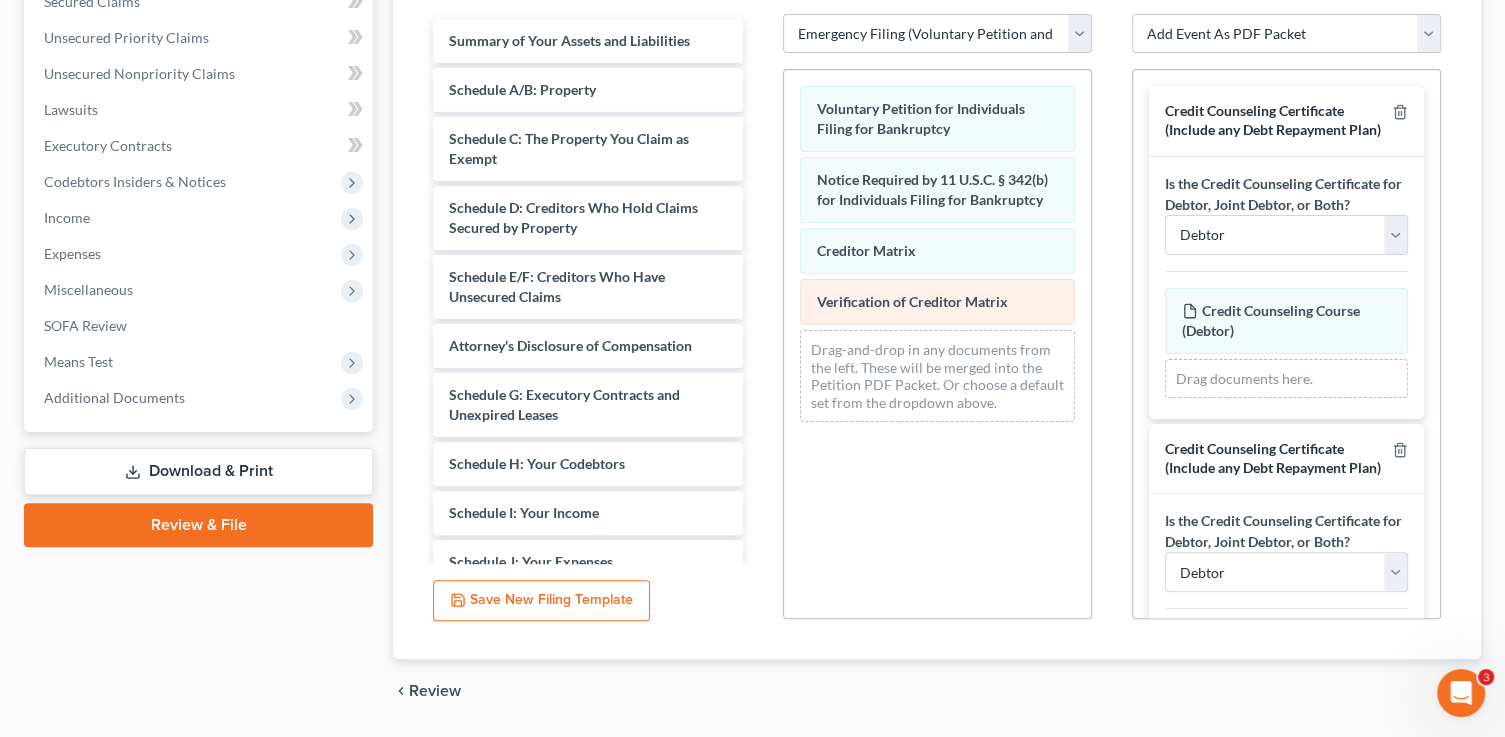 scroll, scrollTop: 536, scrollLeft: 0, axis: vertical 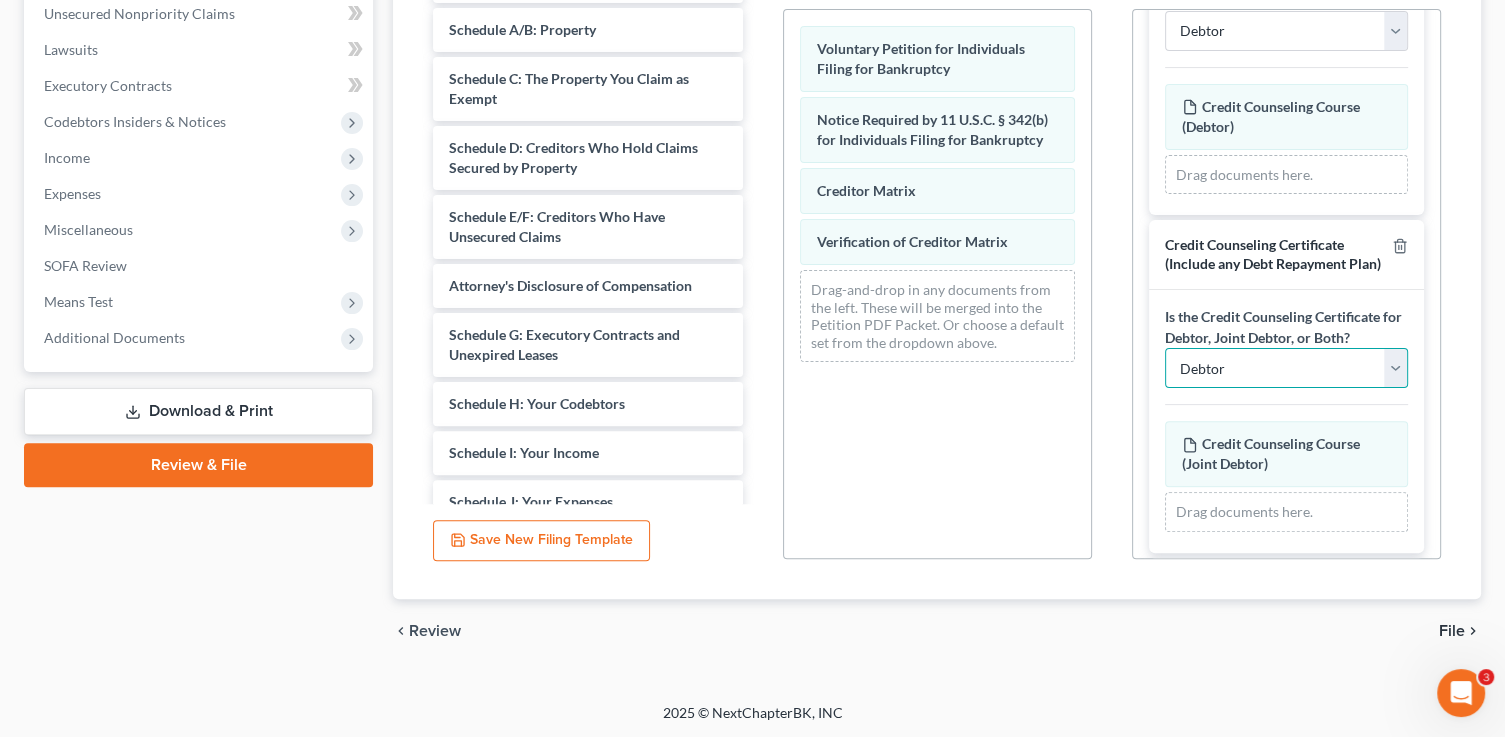 click on "Debtor Joint Debtor Debtor and Joint Debtor" at bounding box center [1286, 368] 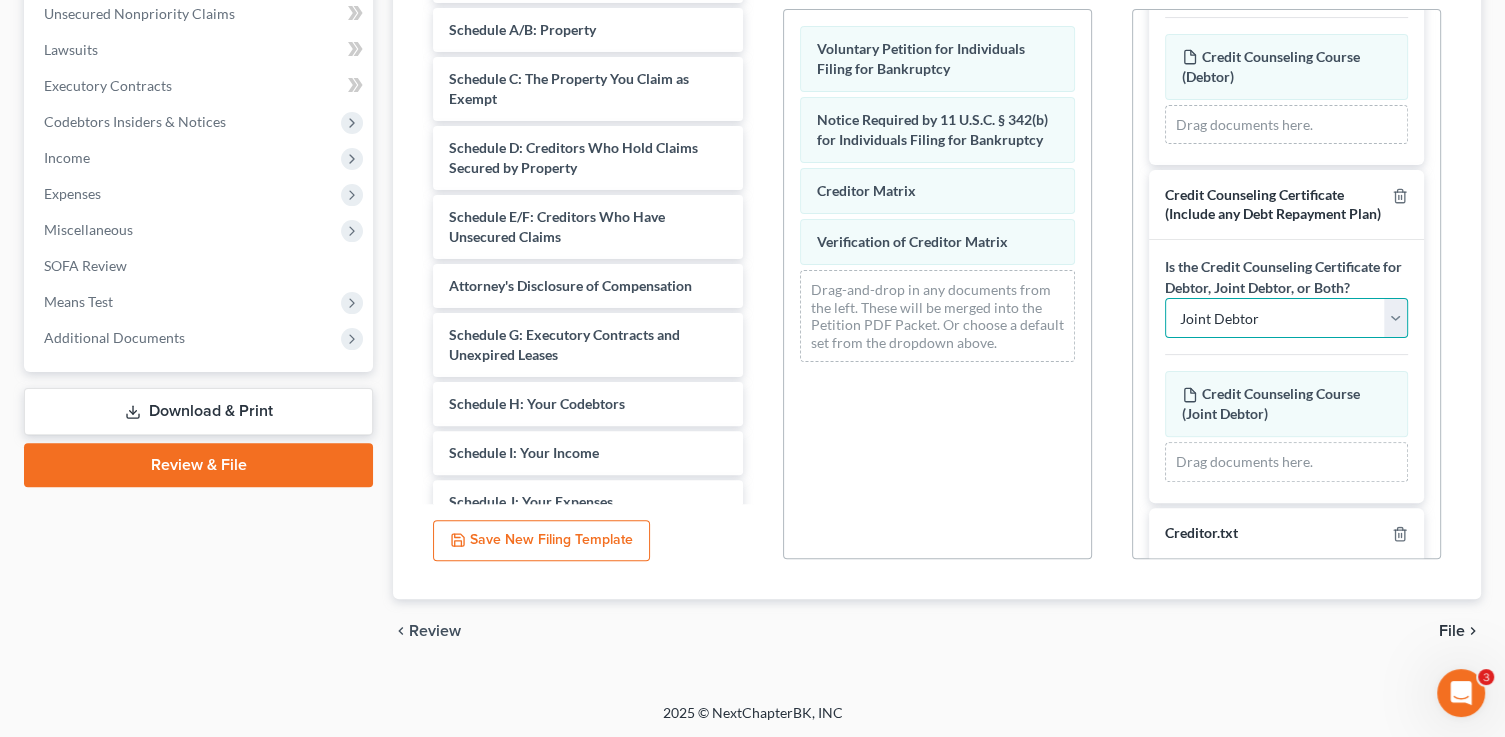 scroll, scrollTop: 276, scrollLeft: 0, axis: vertical 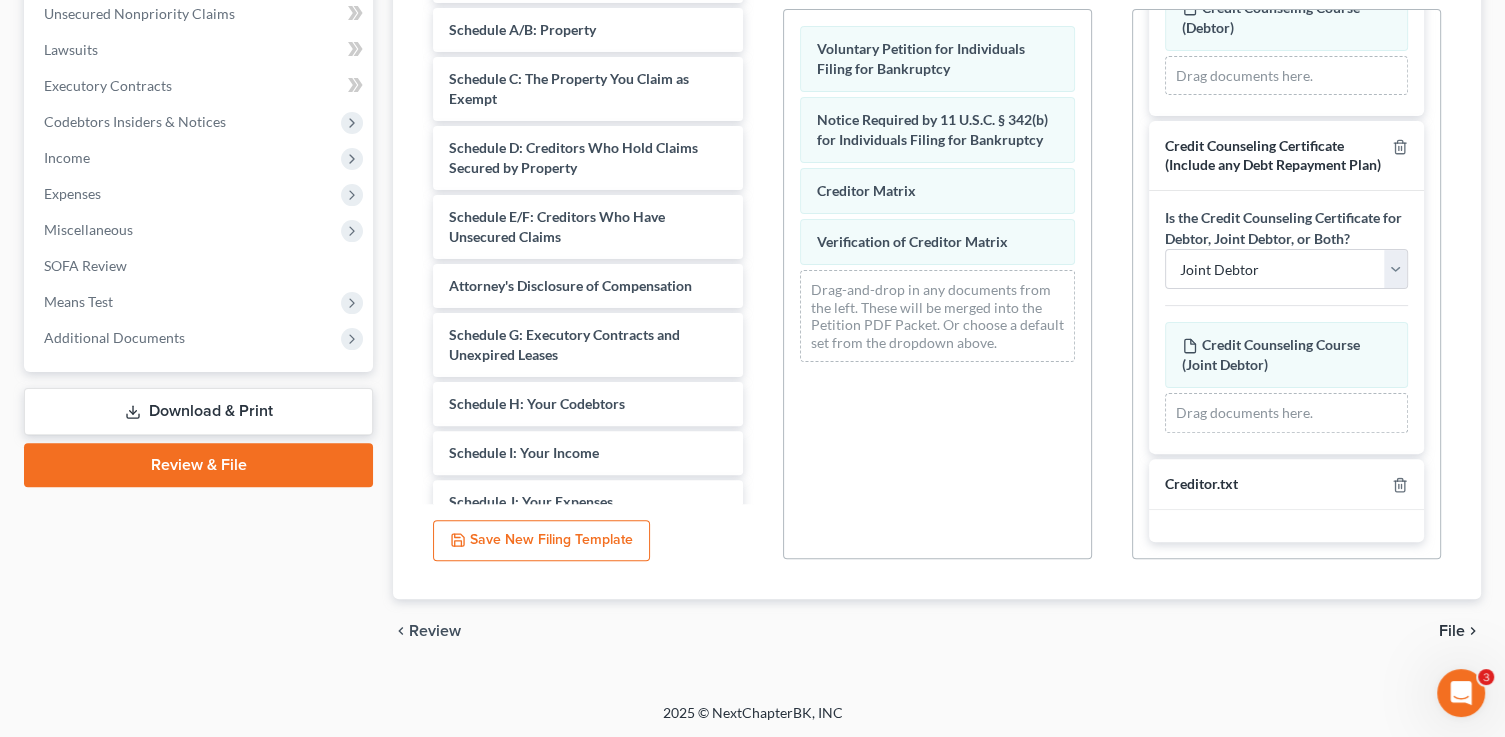click on "File" at bounding box center (1452, 631) 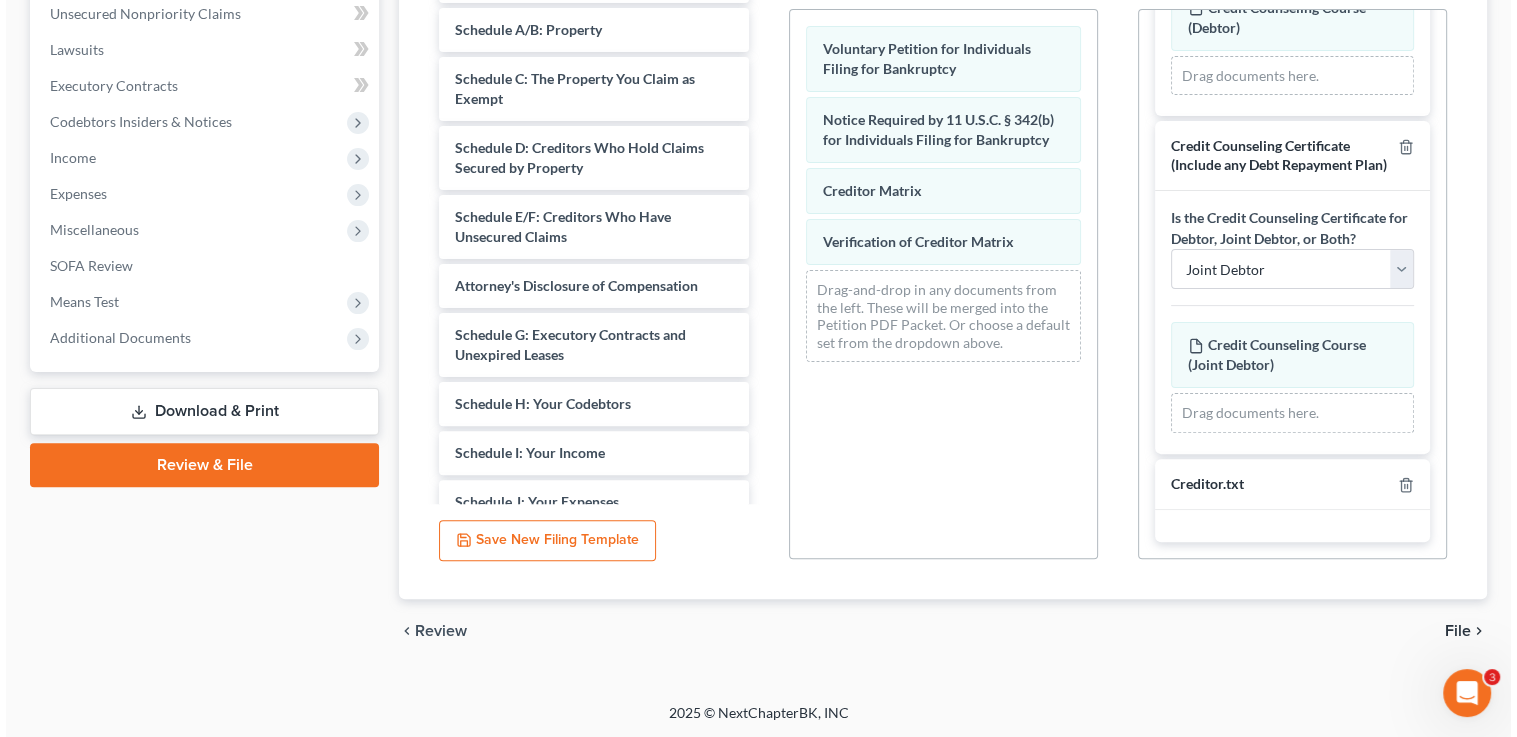 scroll, scrollTop: 360, scrollLeft: 0, axis: vertical 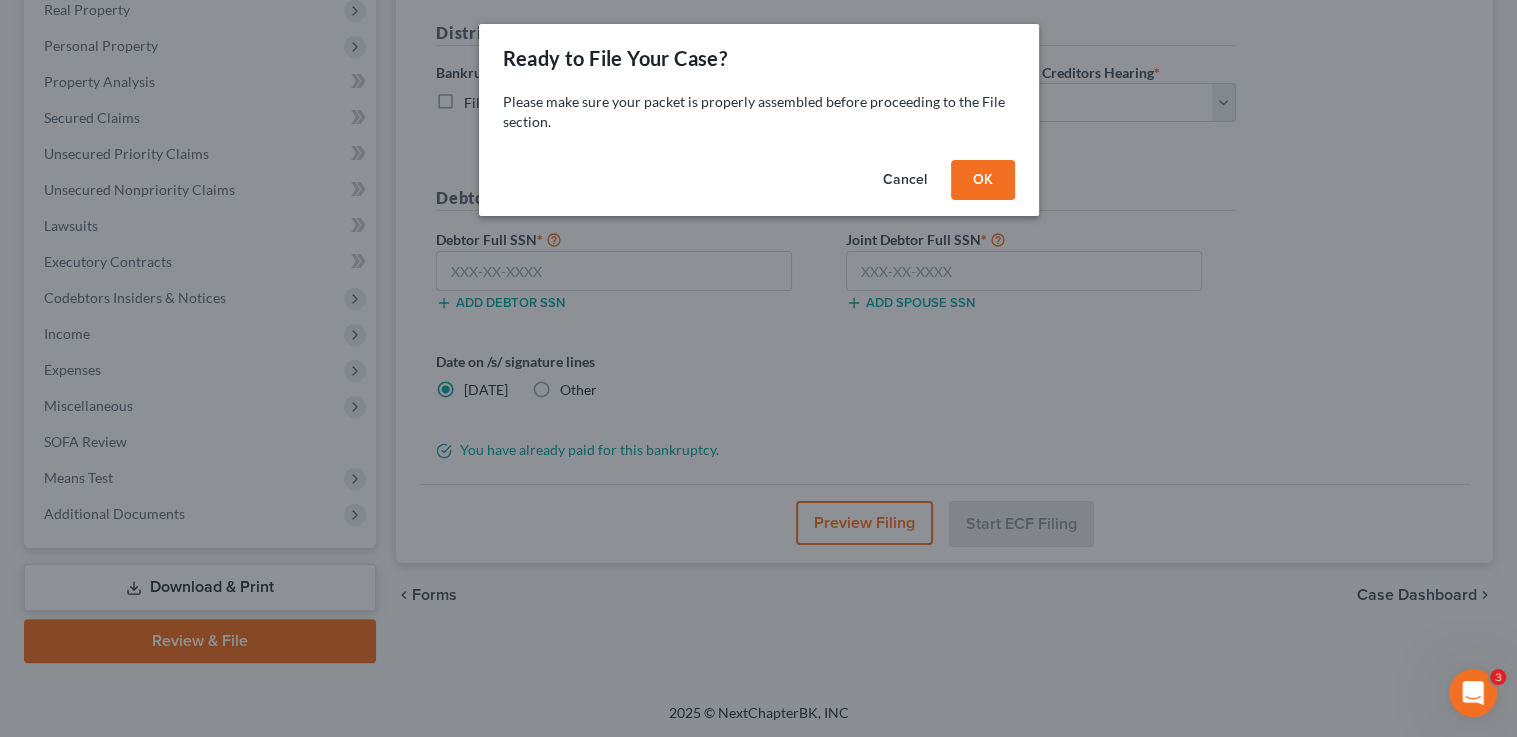 click on "OK" at bounding box center [983, 180] 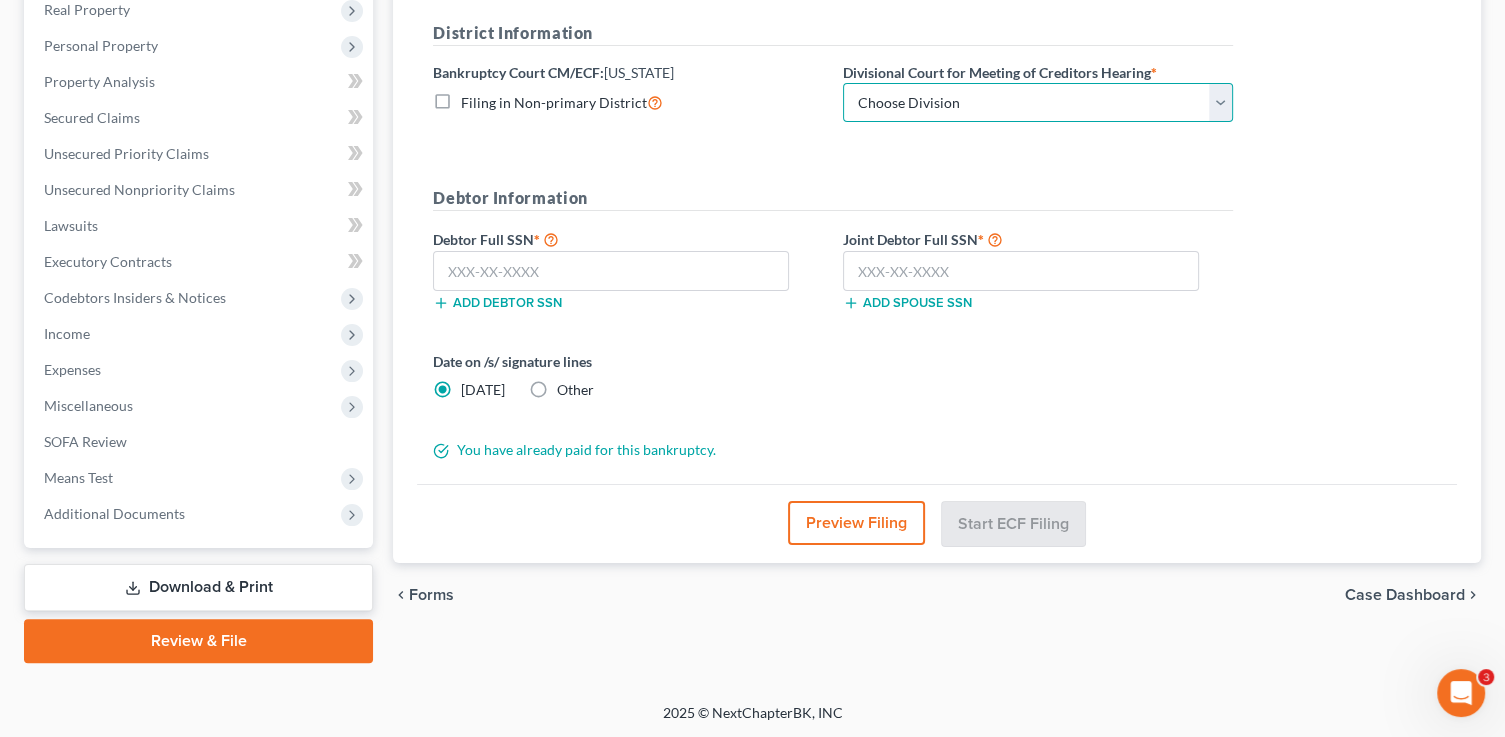 click on "Choose Division Phoenix [GEOGRAPHIC_DATA] [PERSON_NAME]" at bounding box center [1038, 103] 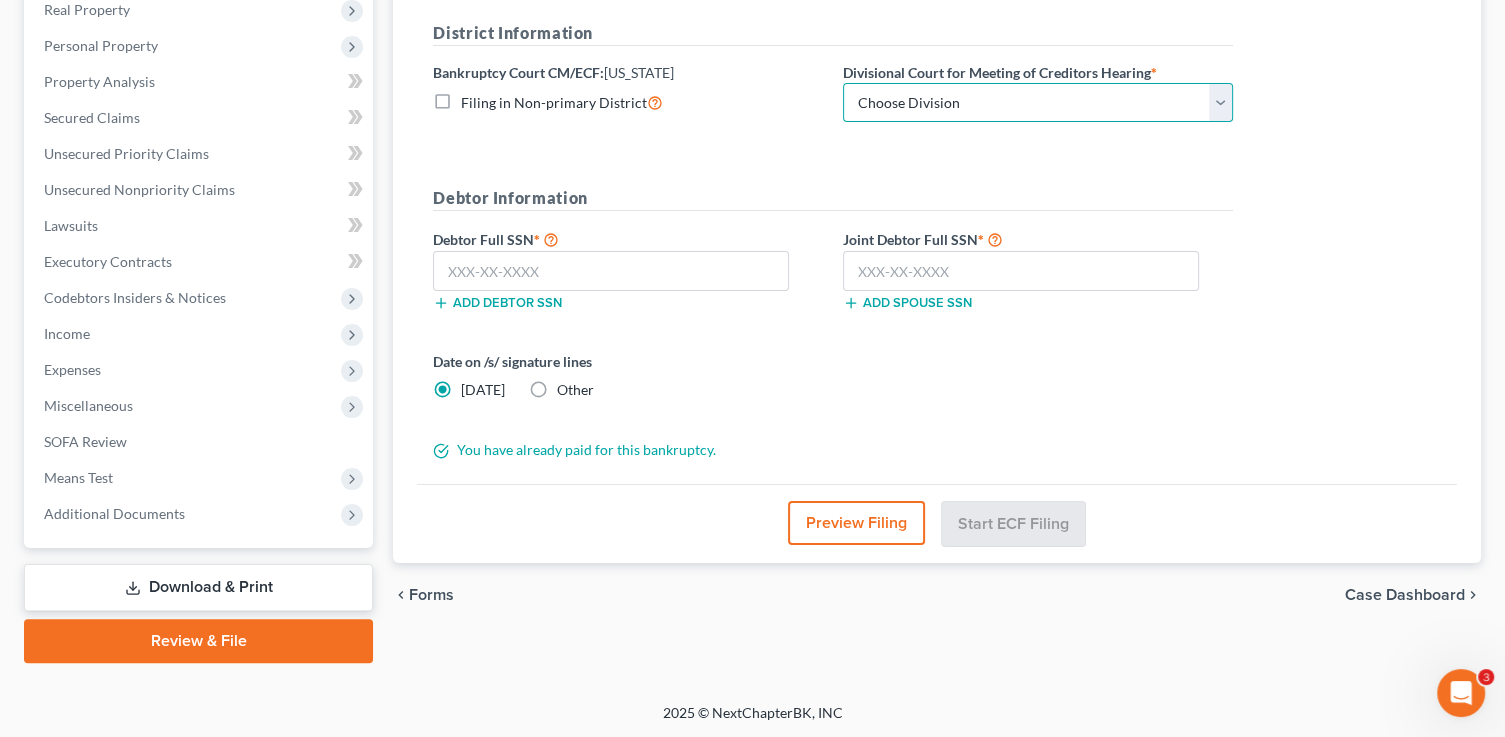 select on "1" 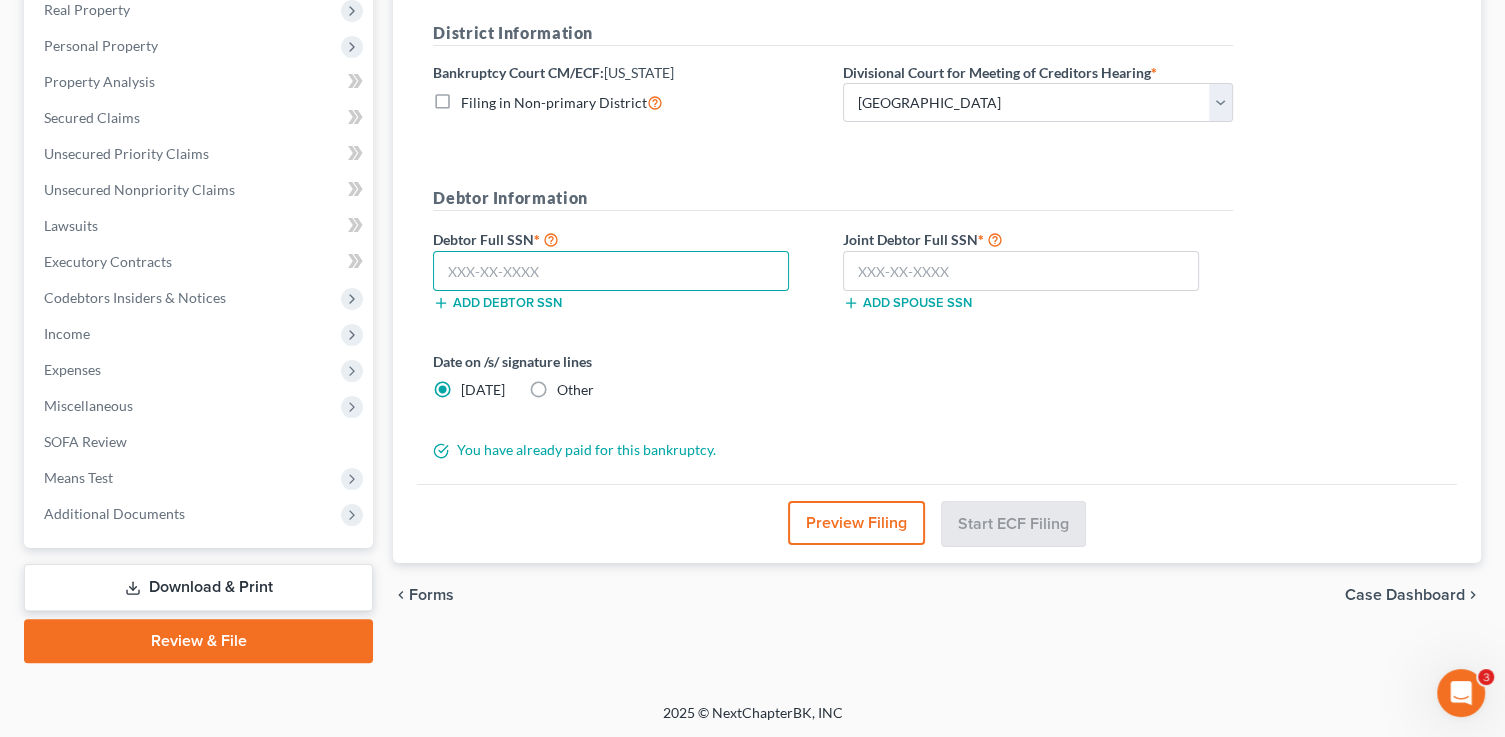 click at bounding box center (611, 271) 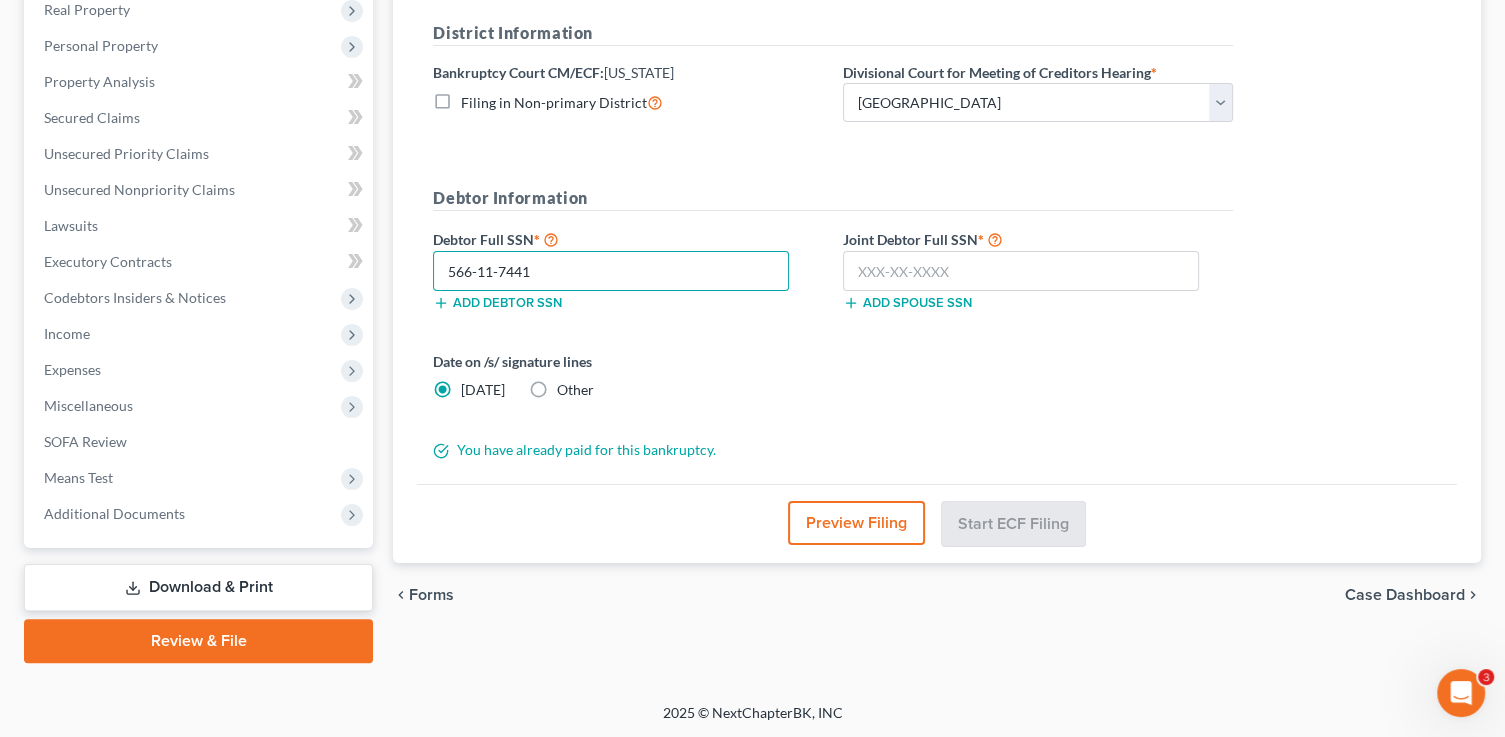 type on "566-11-7441" 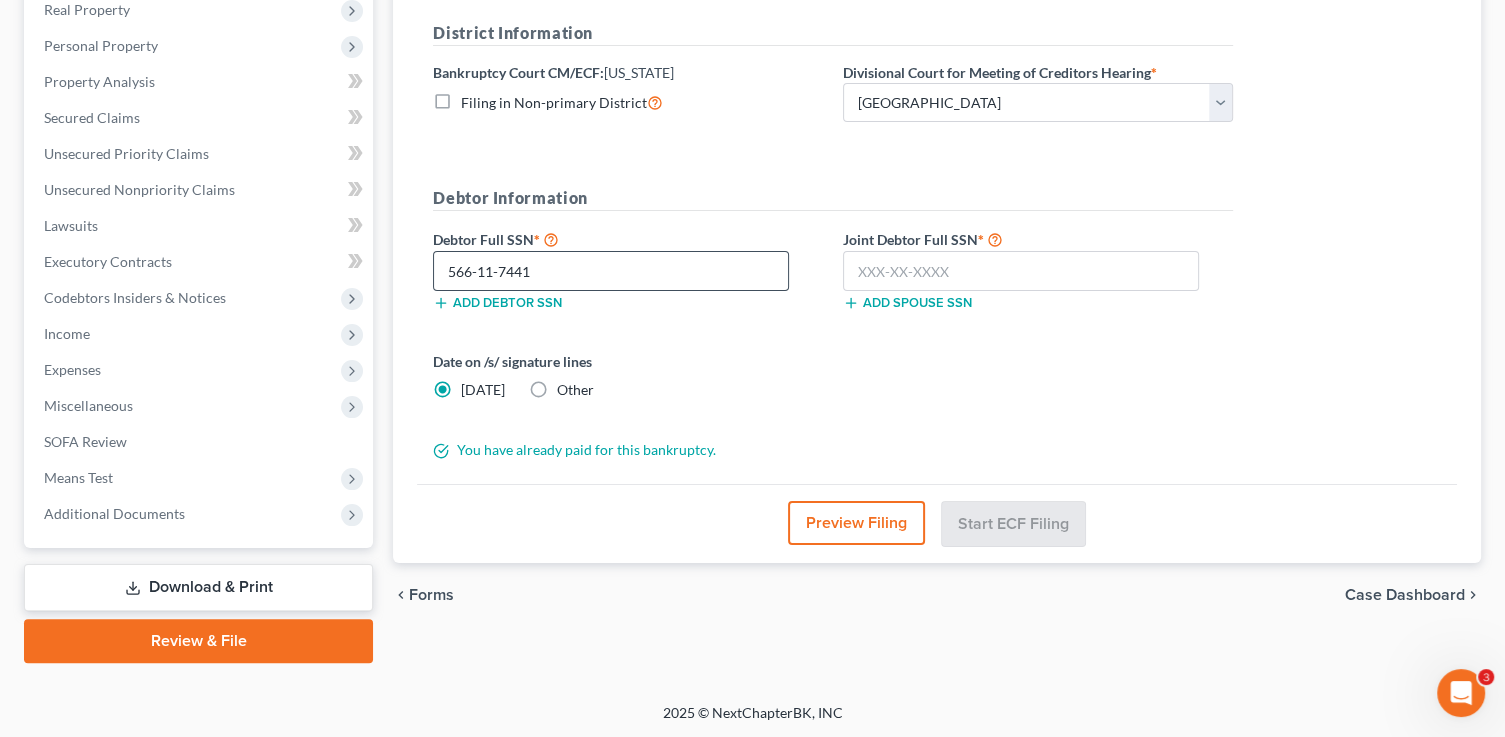 type 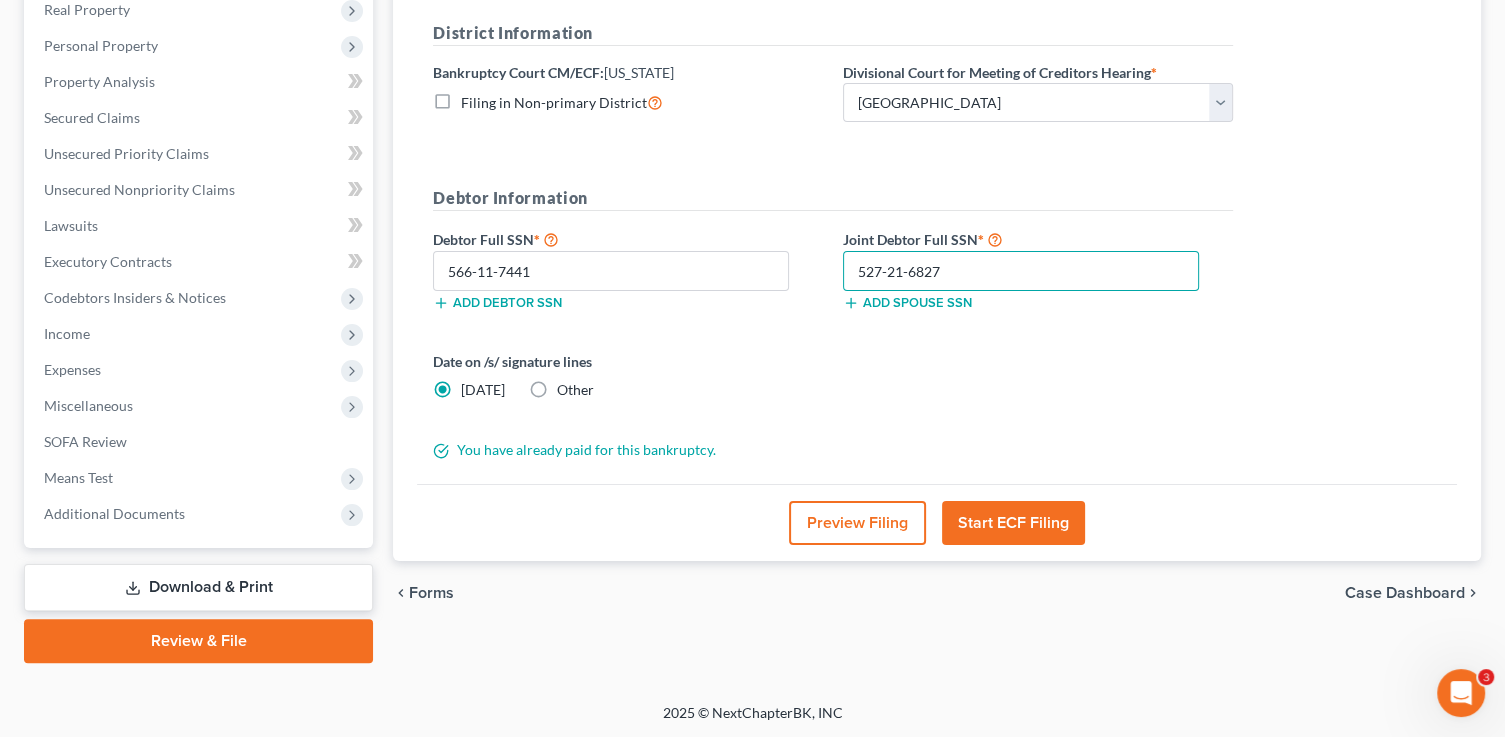 type on "527-21-6827" 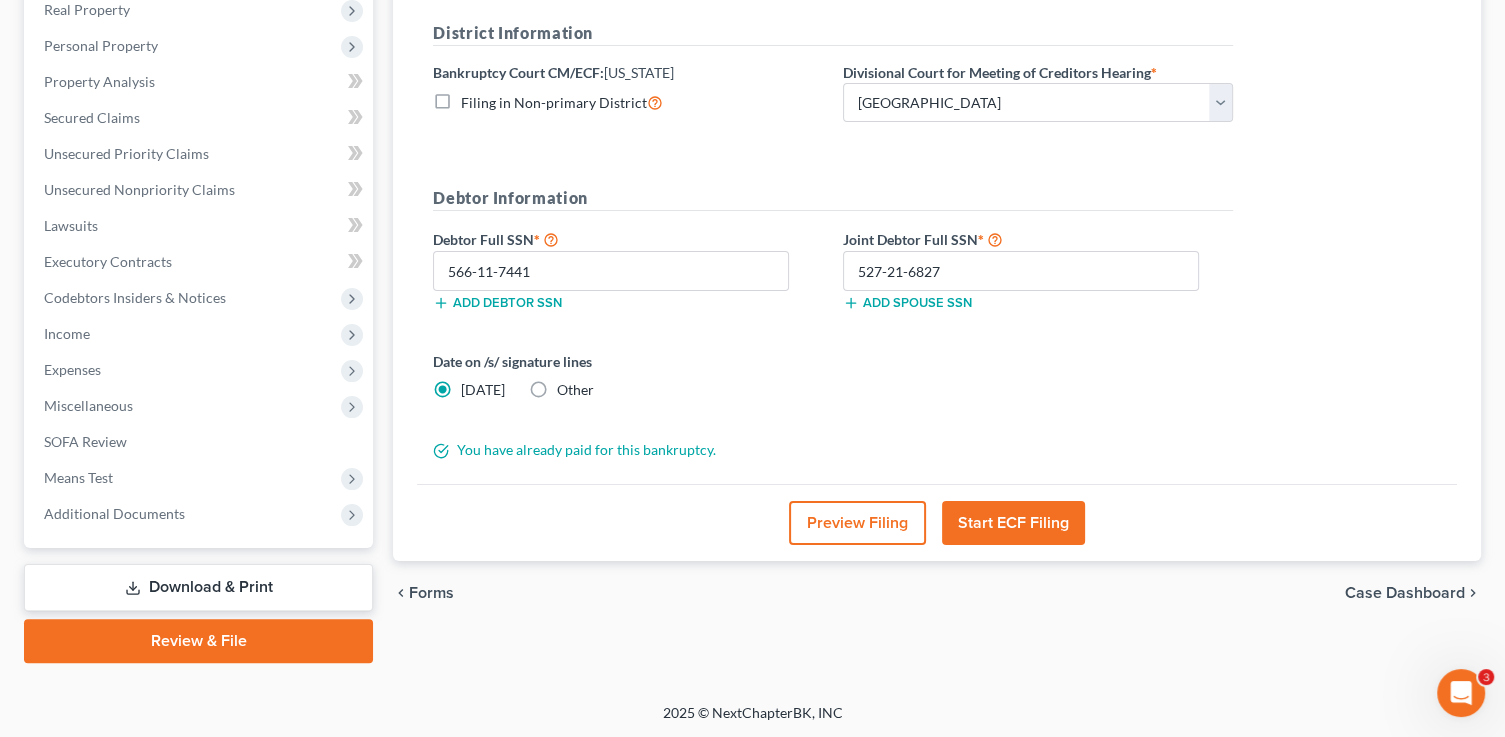 click on "Preview Filing" at bounding box center [857, 523] 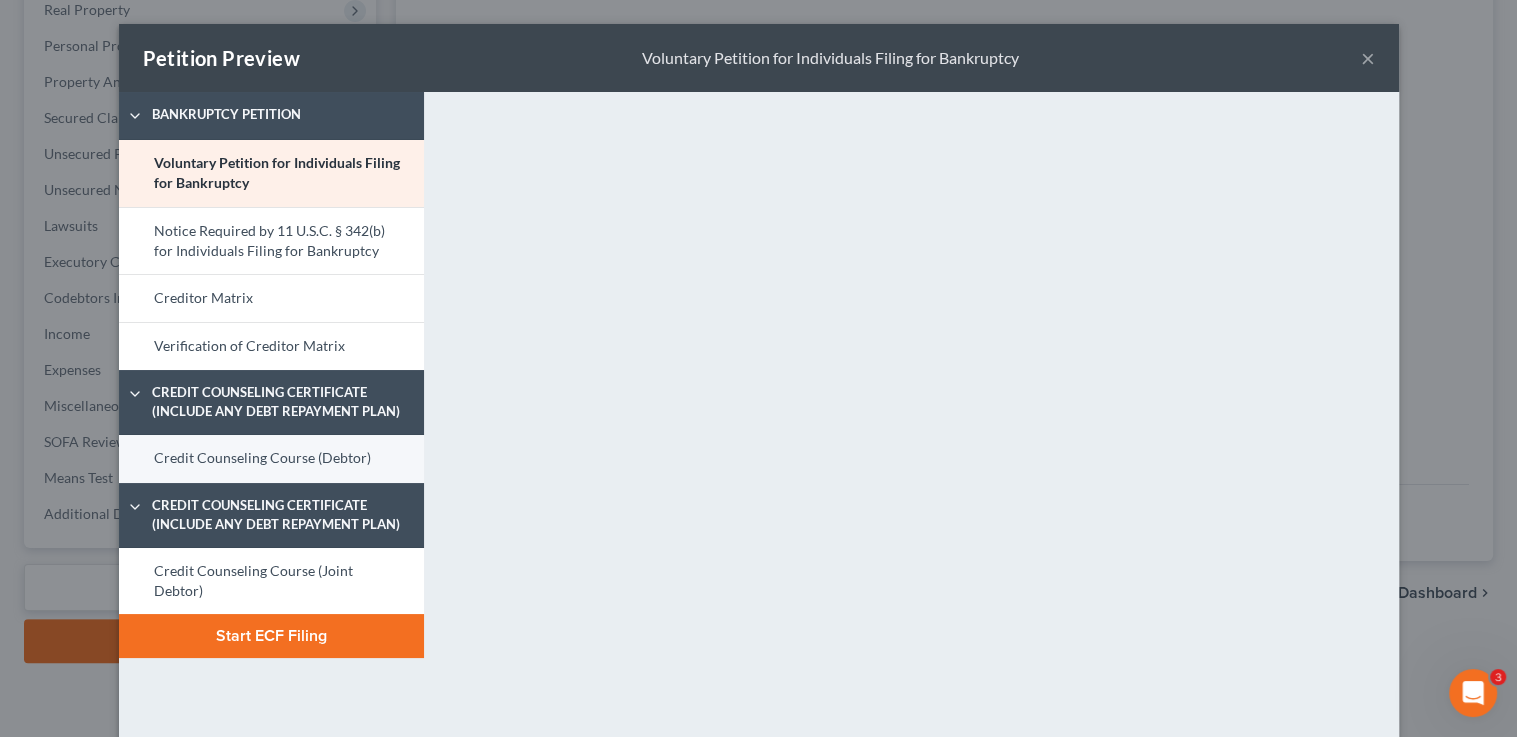 click on "Credit Counseling Course (Debtor)" at bounding box center [271, 459] 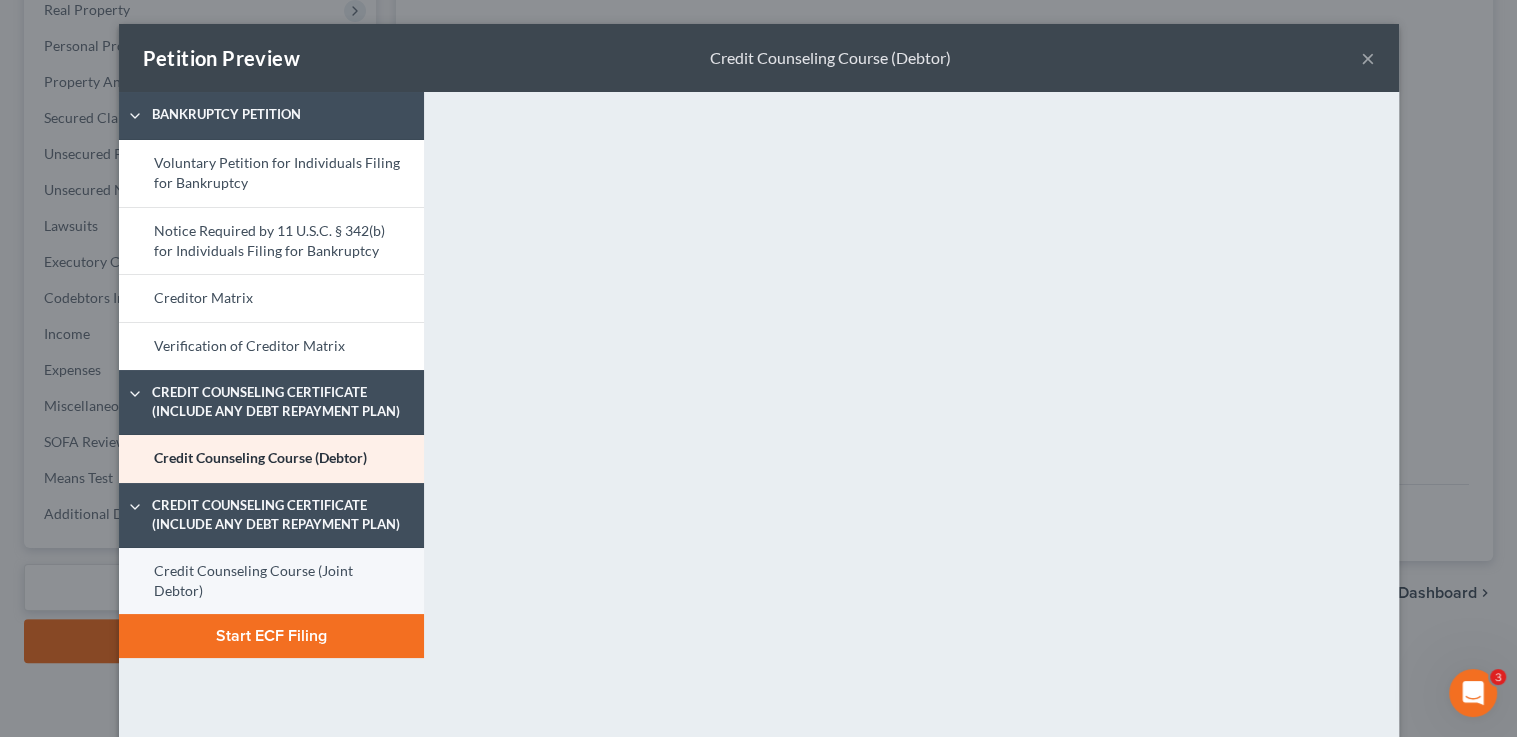 click on "Credit Counseling Course (Joint Debtor)" at bounding box center (271, 581) 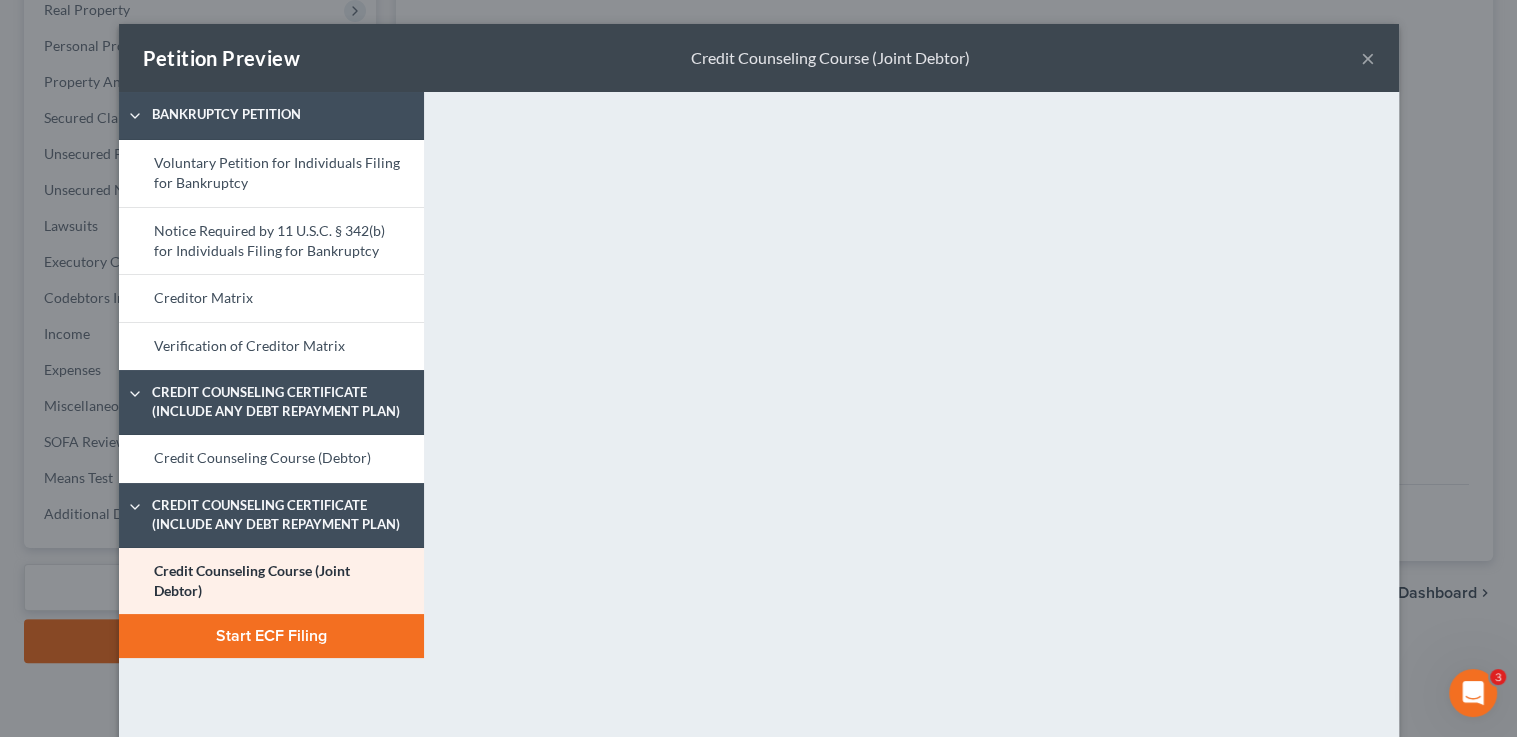click on "Start ECF Filing" at bounding box center [271, 636] 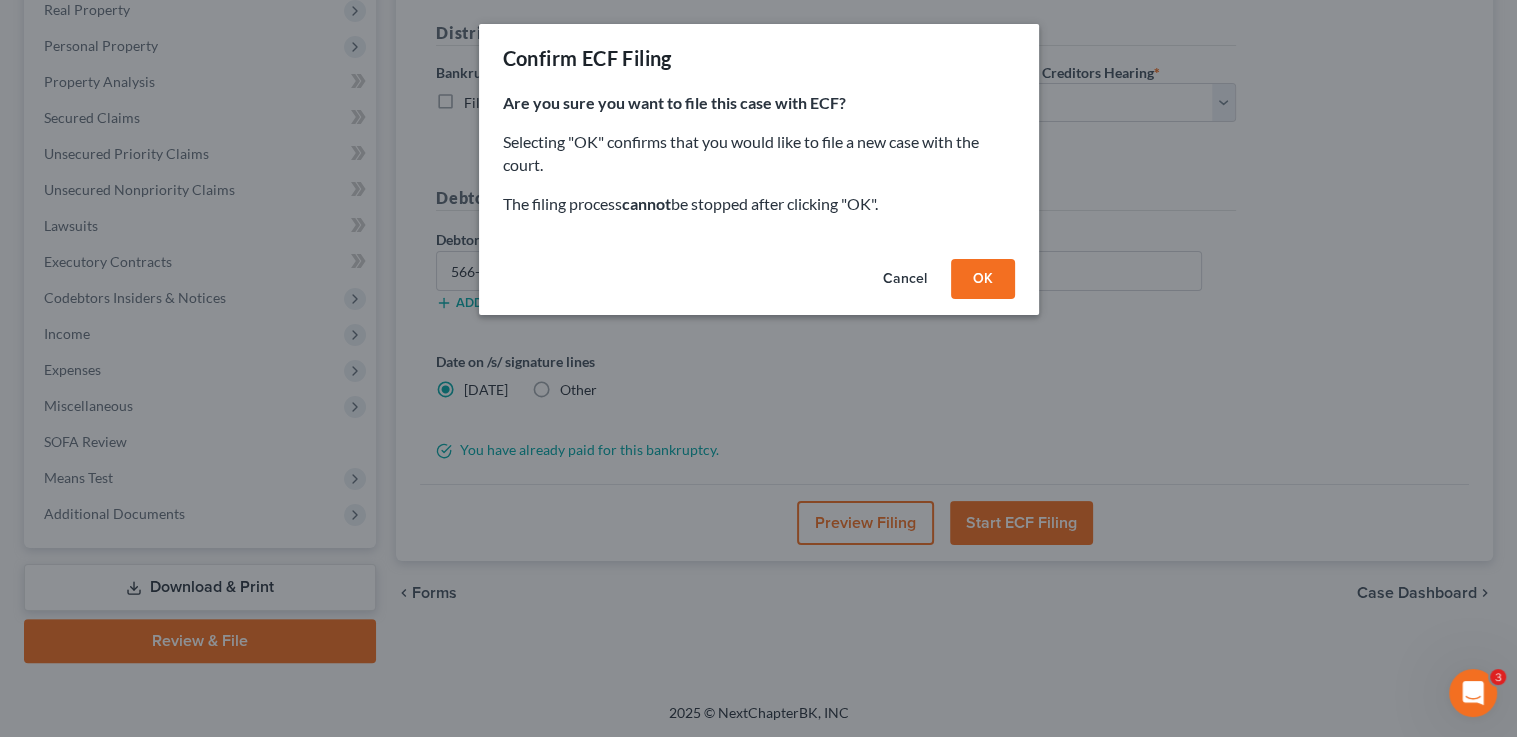 click on "OK" at bounding box center (983, 279) 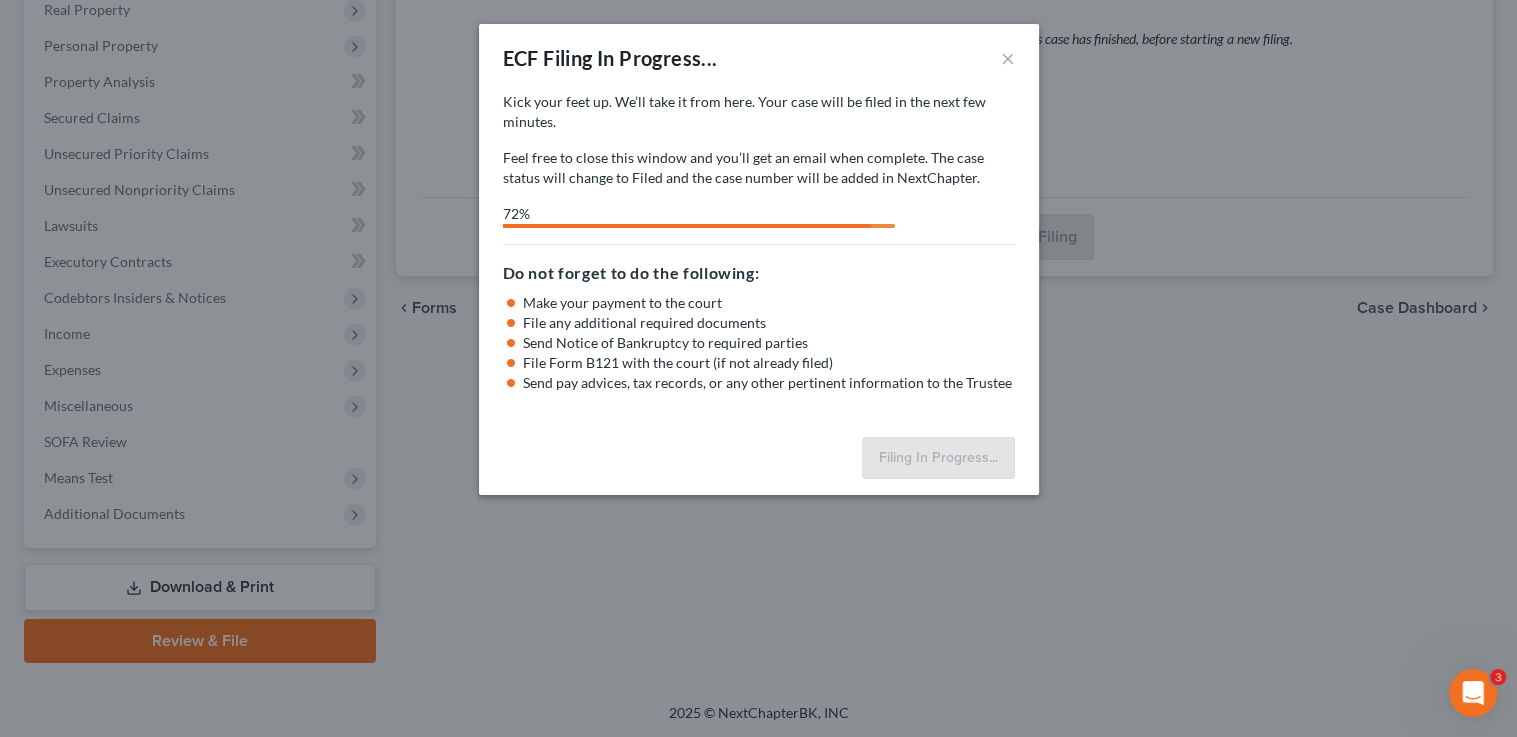select on "1" 